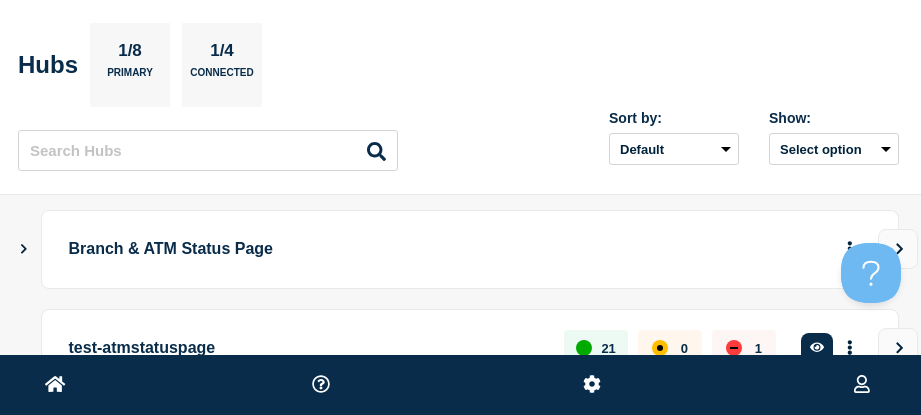 scroll, scrollTop: 0, scrollLeft: 0, axis: both 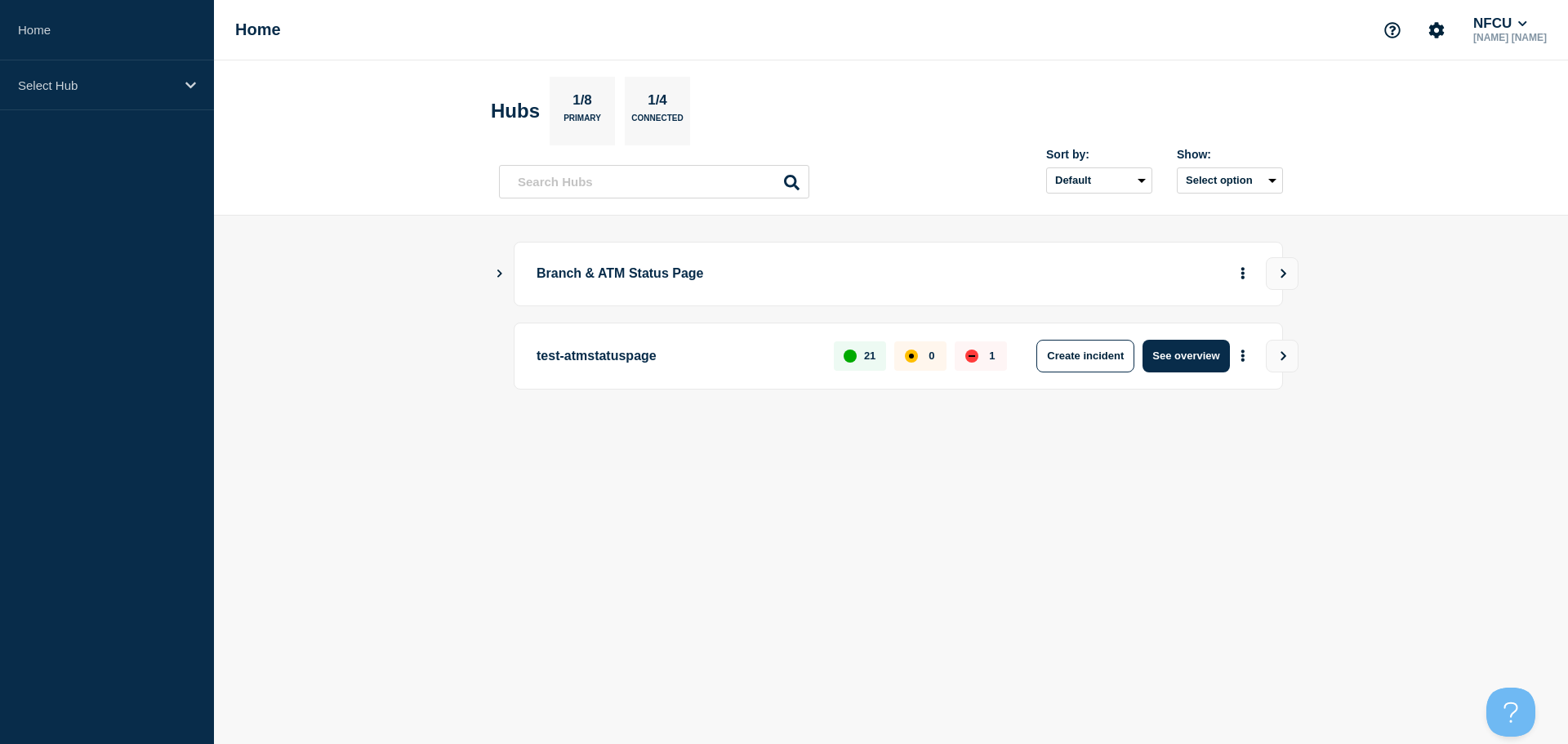 click 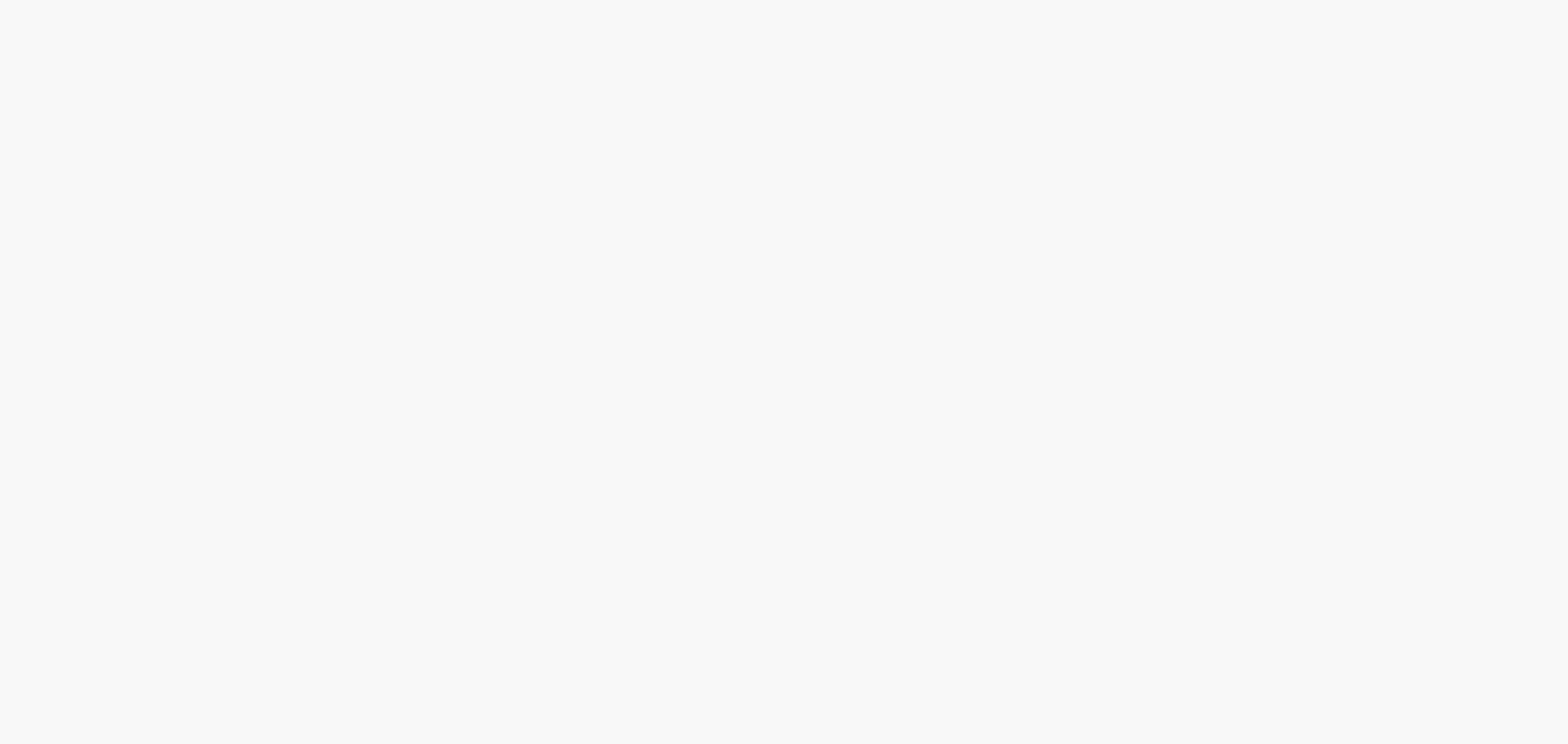 scroll, scrollTop: 0, scrollLeft: 0, axis: both 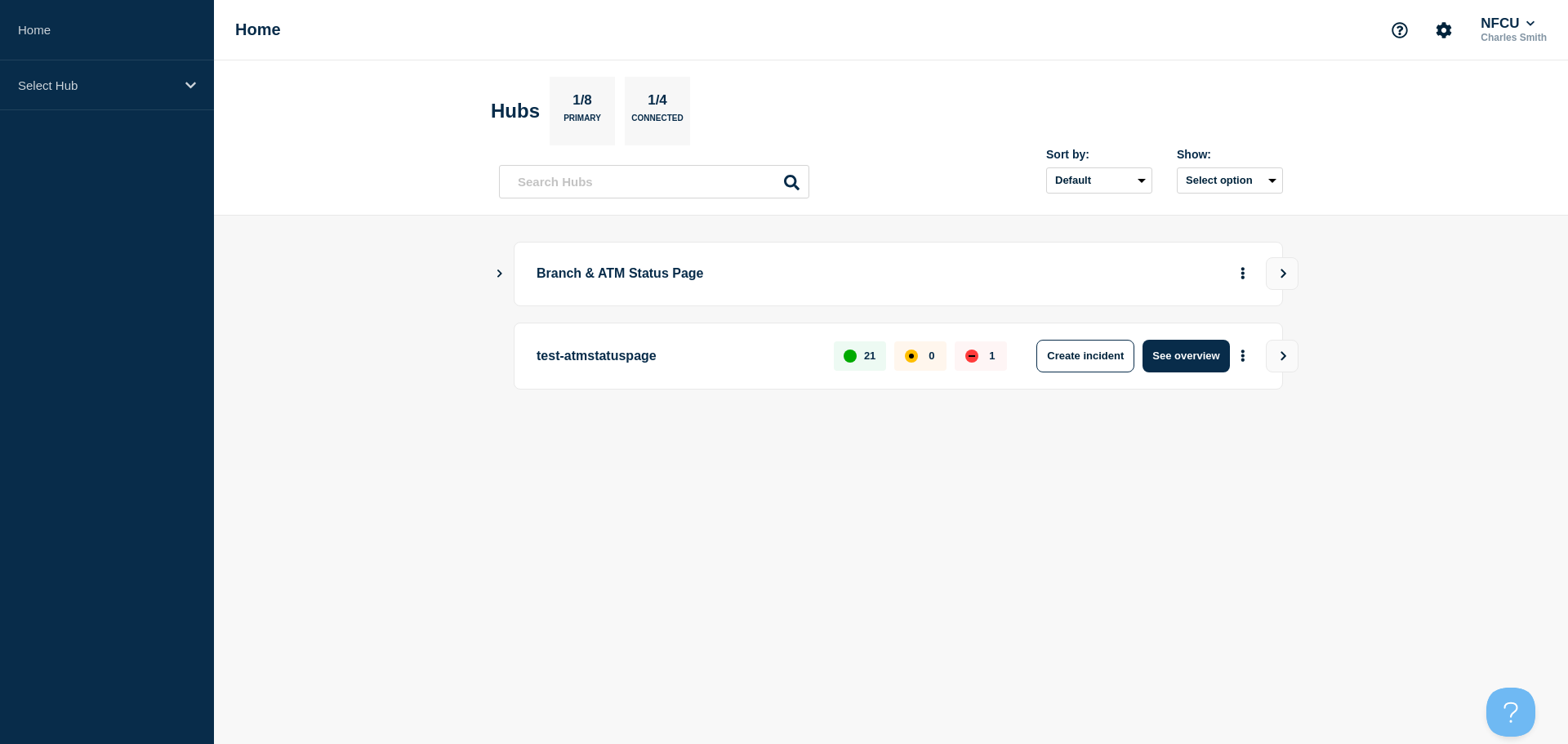 click 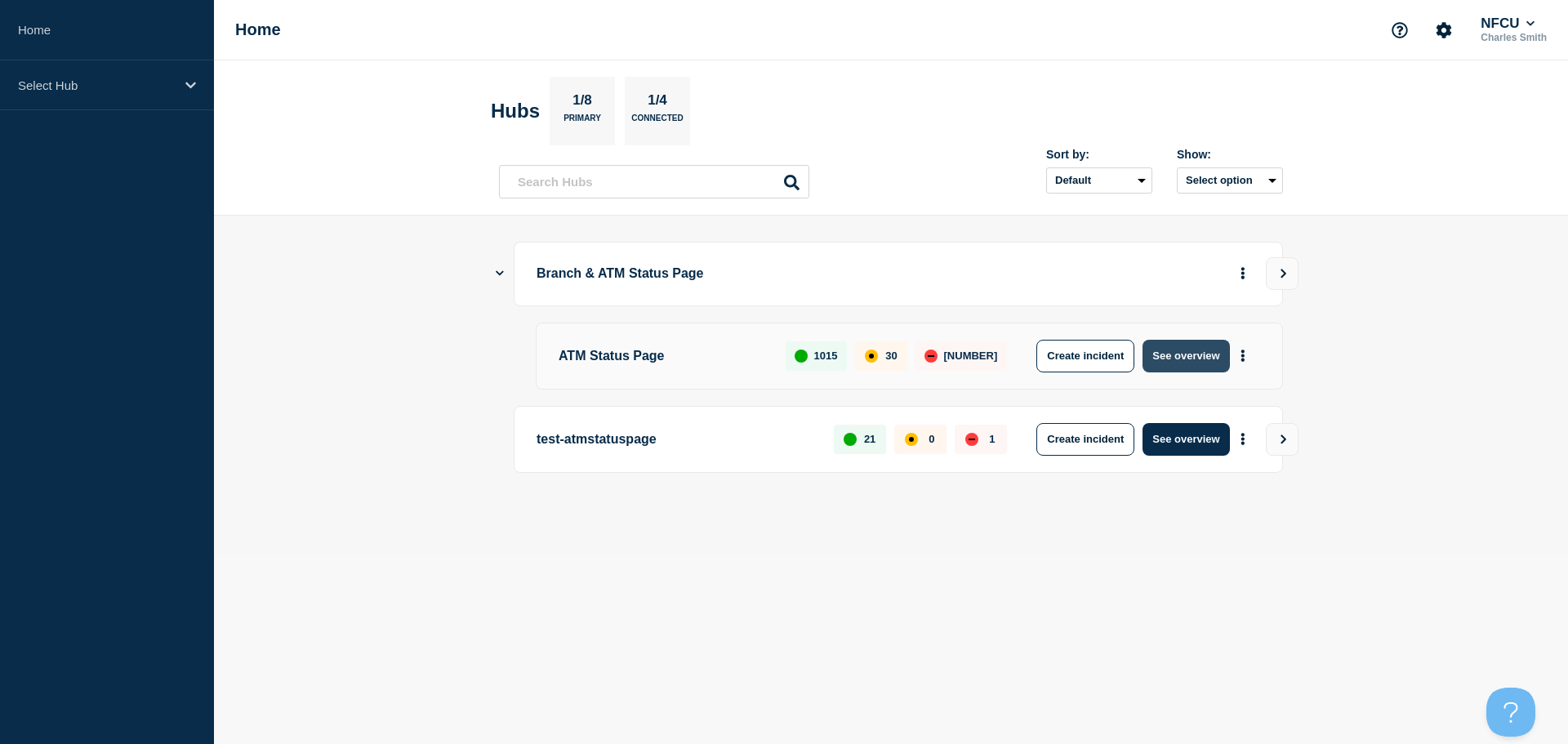click on "See overview" at bounding box center (1186, 356) 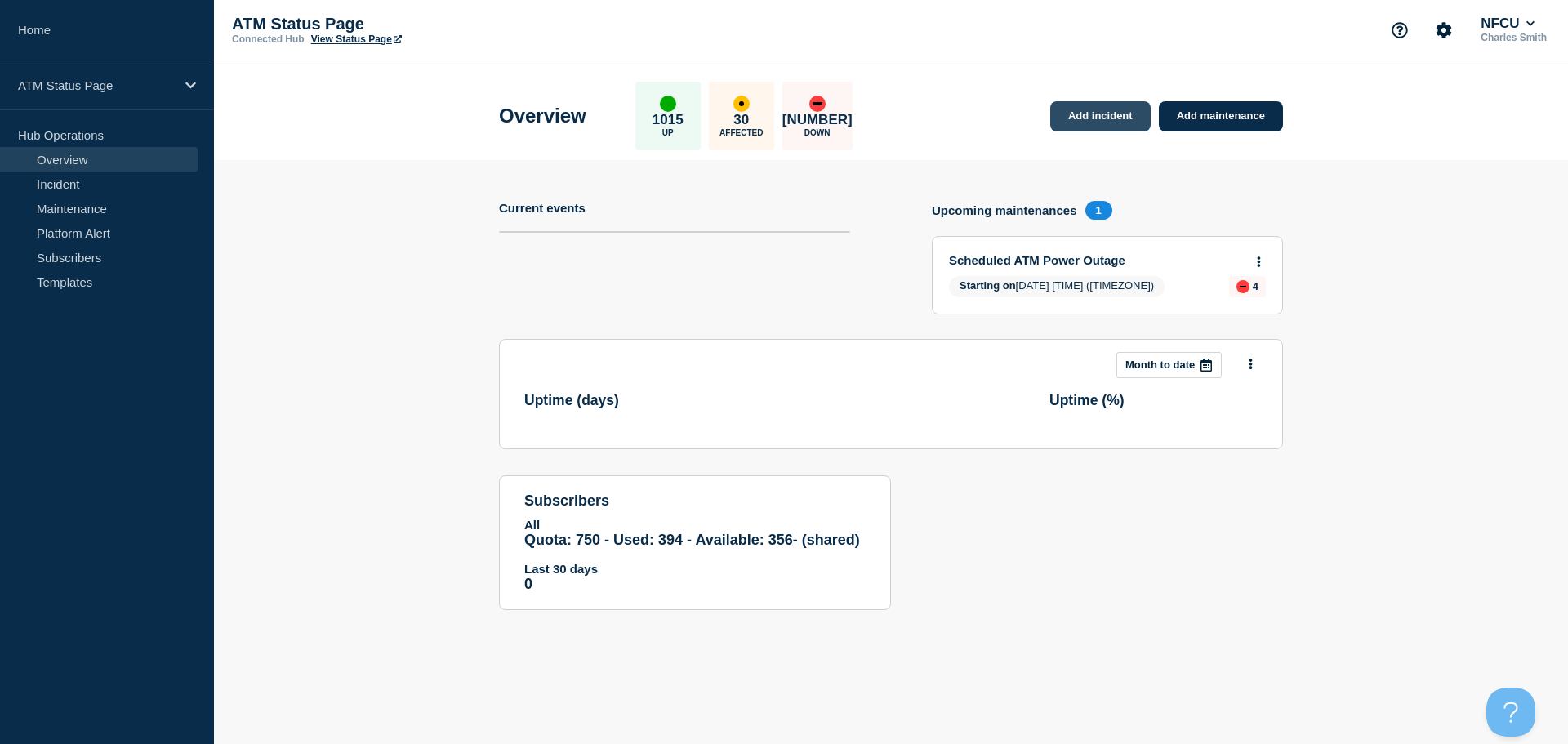 click on "Add incident" at bounding box center (1100, 116) 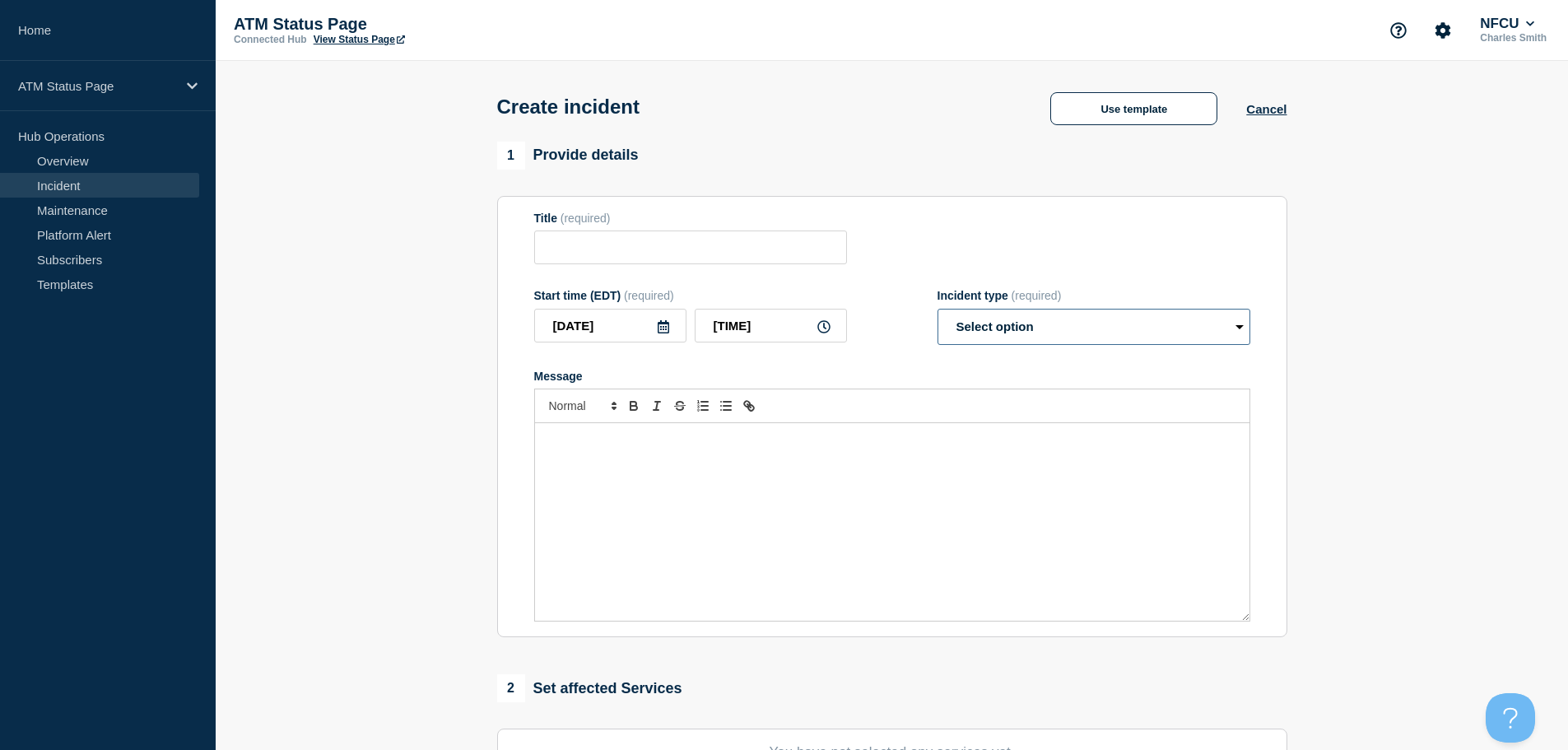 click on "Select option Investigating Identified Monitoring" at bounding box center (1094, 327) 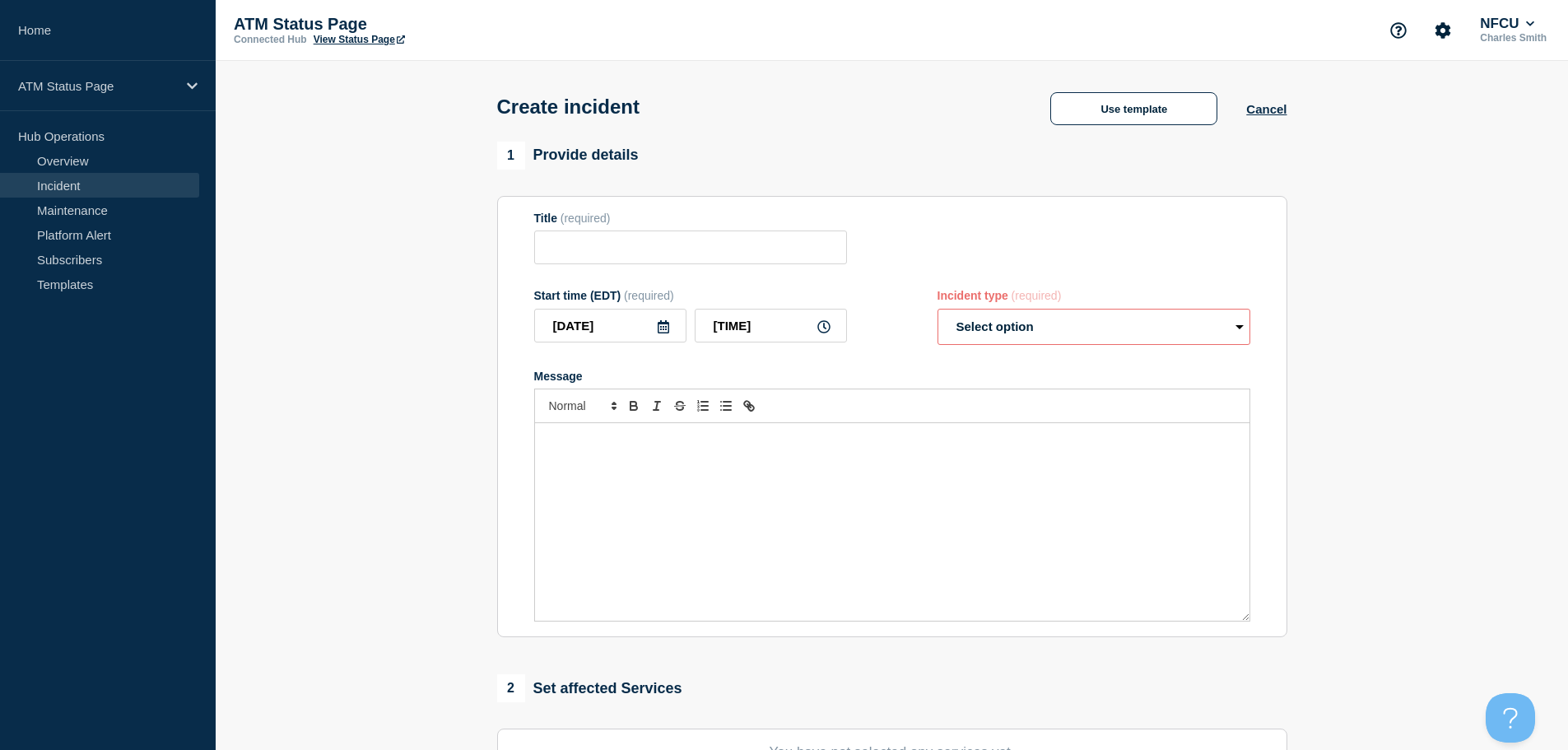 click on "1  Provide details  Title  (required) Start time (EDT)  (required) 2025-08-02 08:21 Incident type  (required) Select option Investigating Identified Monitoring Message  2  Set affected Services  You have not selected any services yet. Select Services 3  Notifications  Send immediate notification to subscribers Send immediate notification to subscribers  Yes  No Create incident Cancel Save as draft" at bounding box center [891, 613] 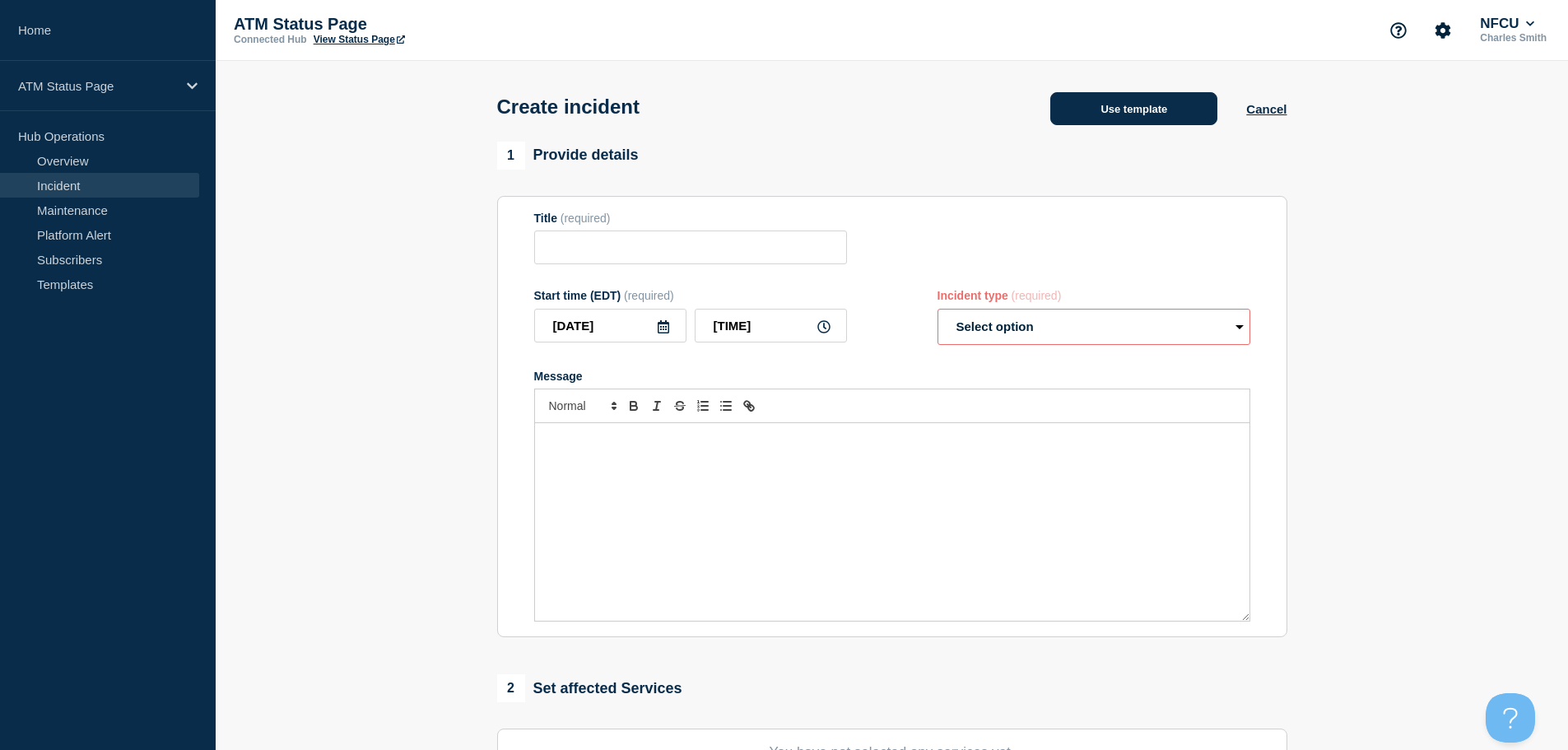 click on "Use template" at bounding box center [1133, 109] 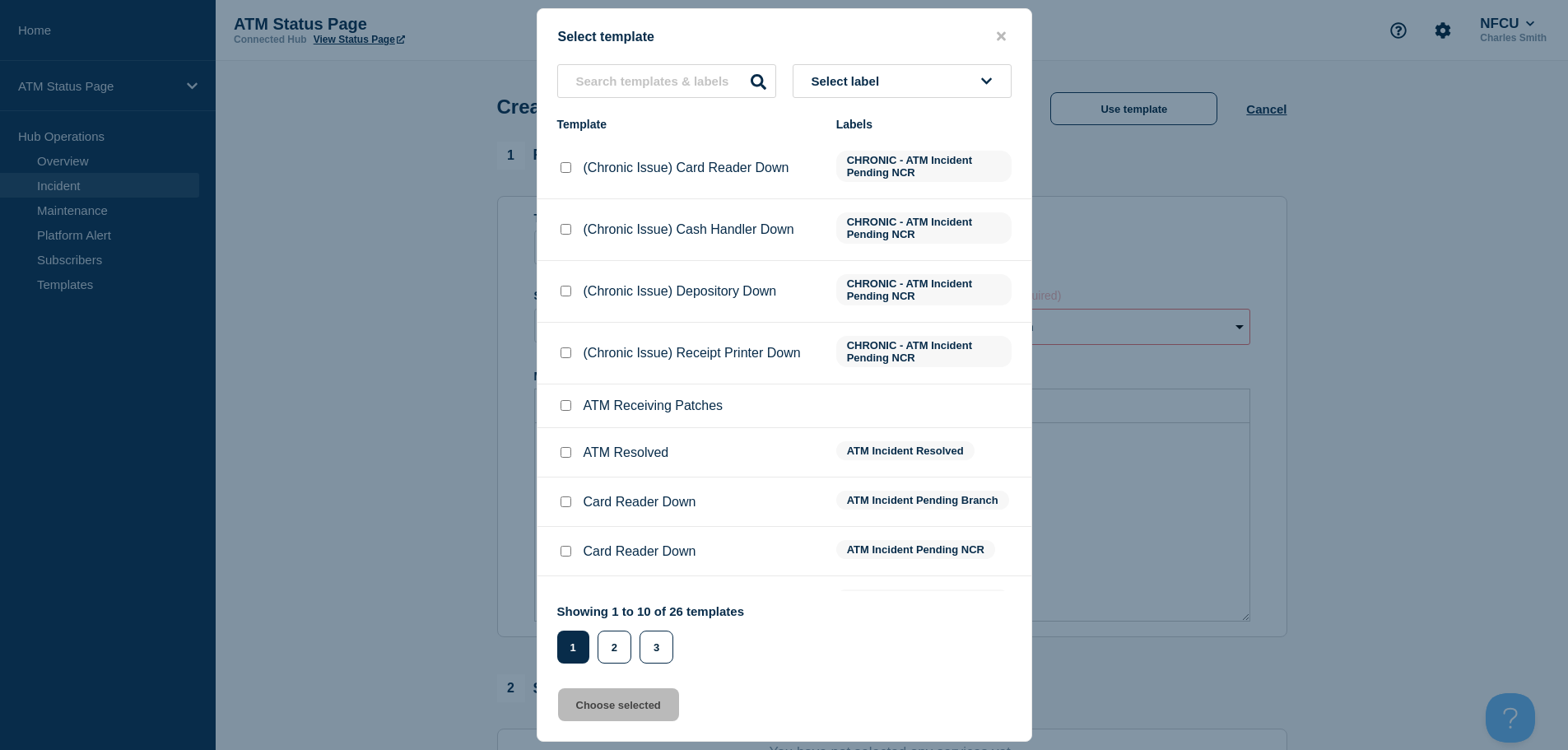 click on "Select label" at bounding box center (902, 81) 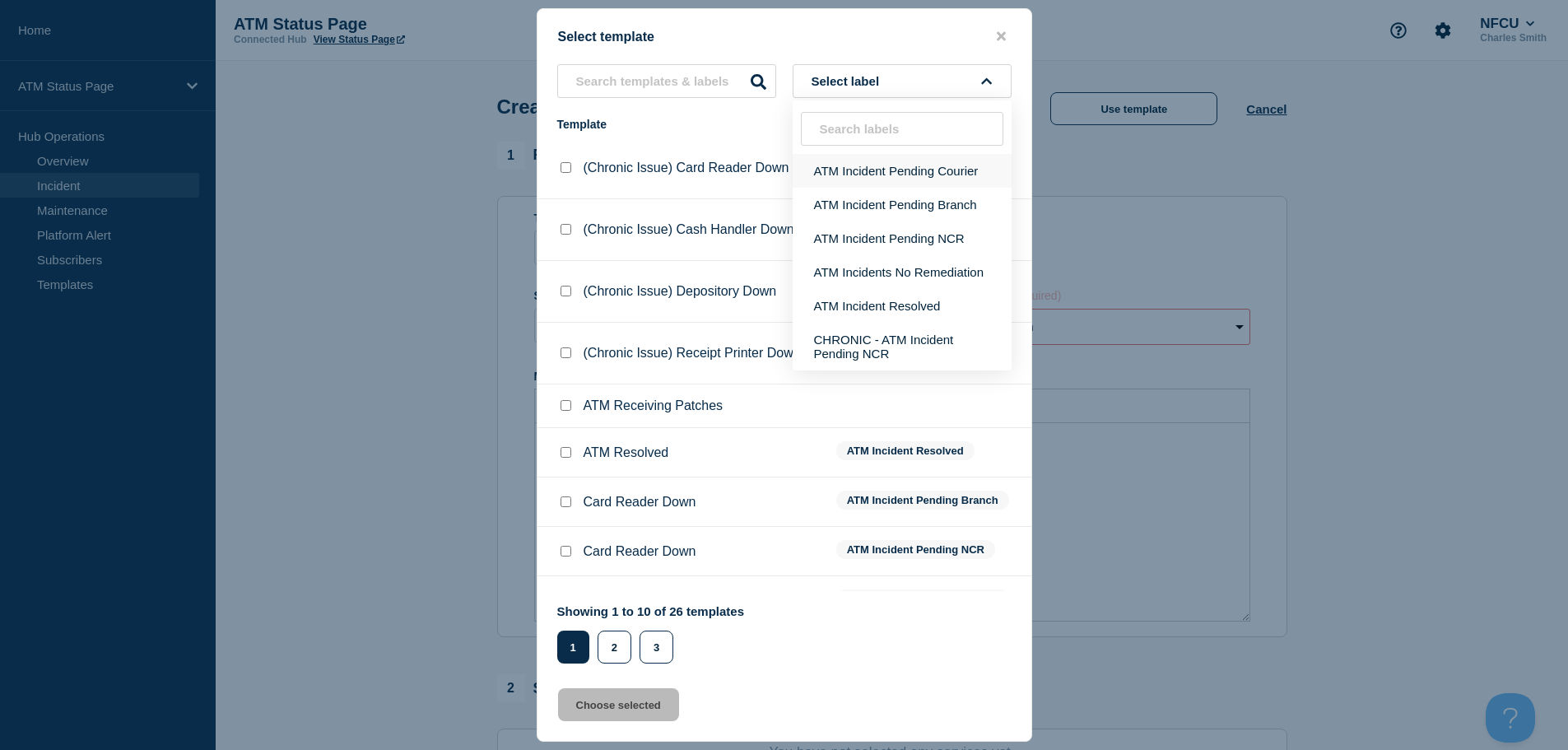 click on "ATM Incident Pending Courier" at bounding box center [902, 170] 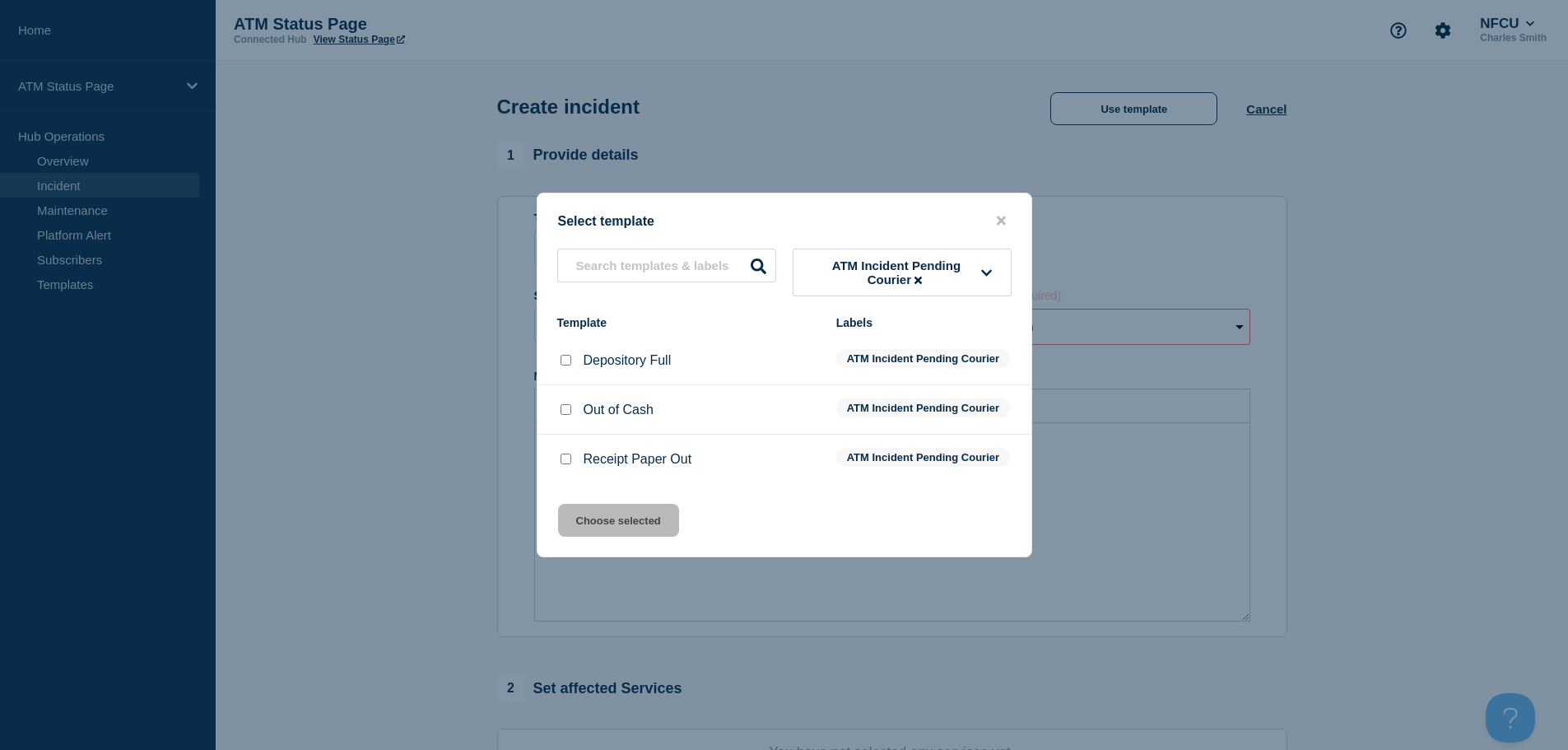click at bounding box center [565, 409] 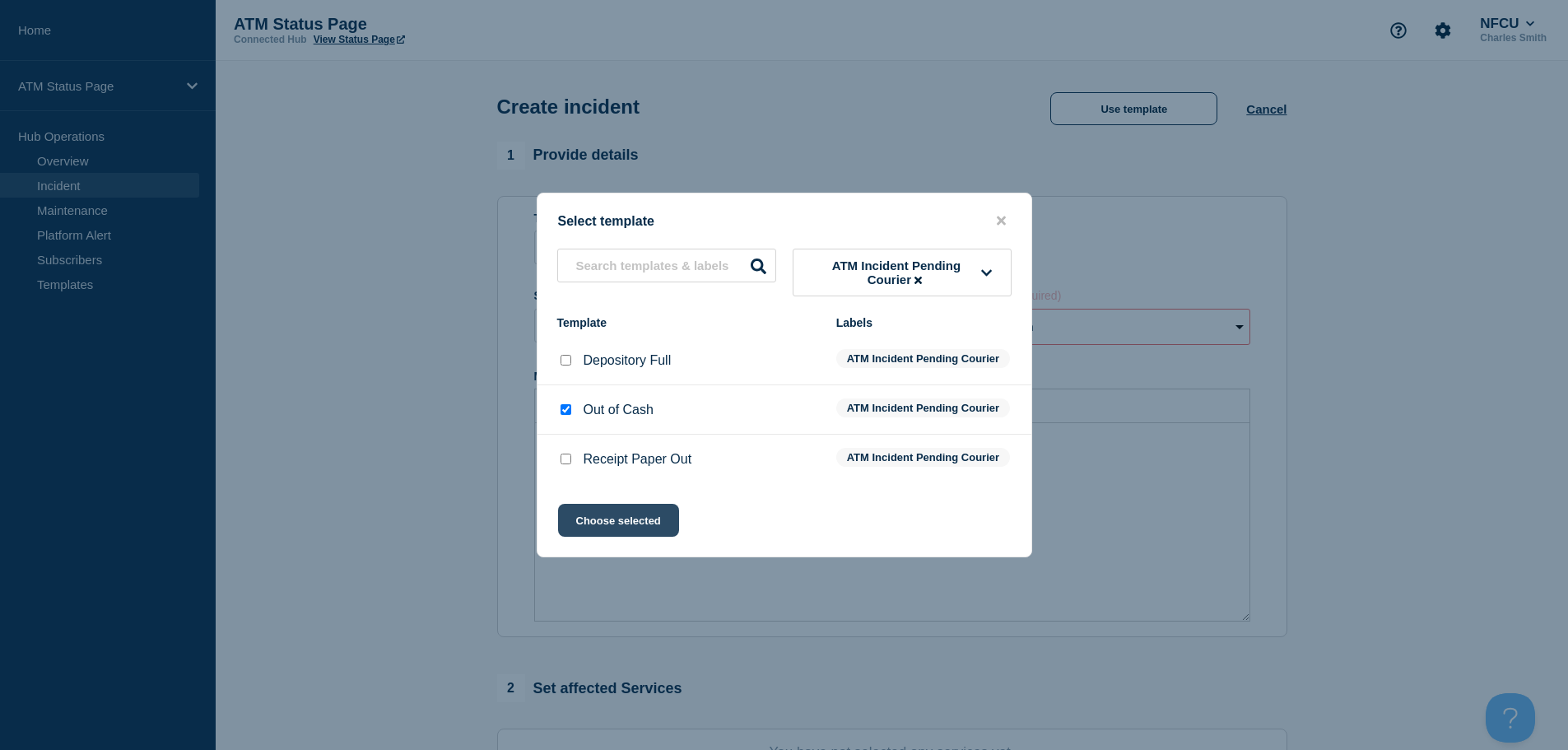 click on "Choose selected" 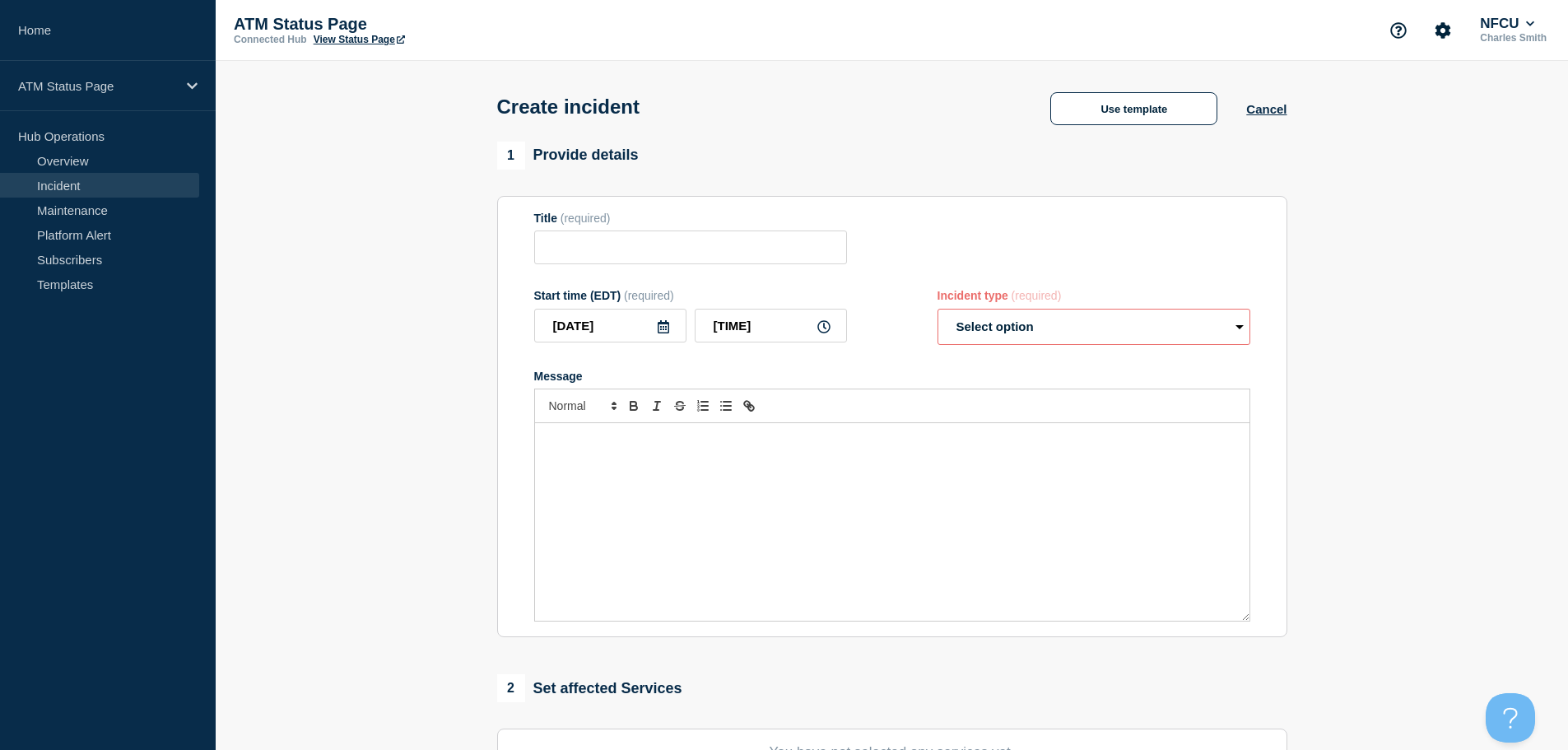 type on "Out of Cash" 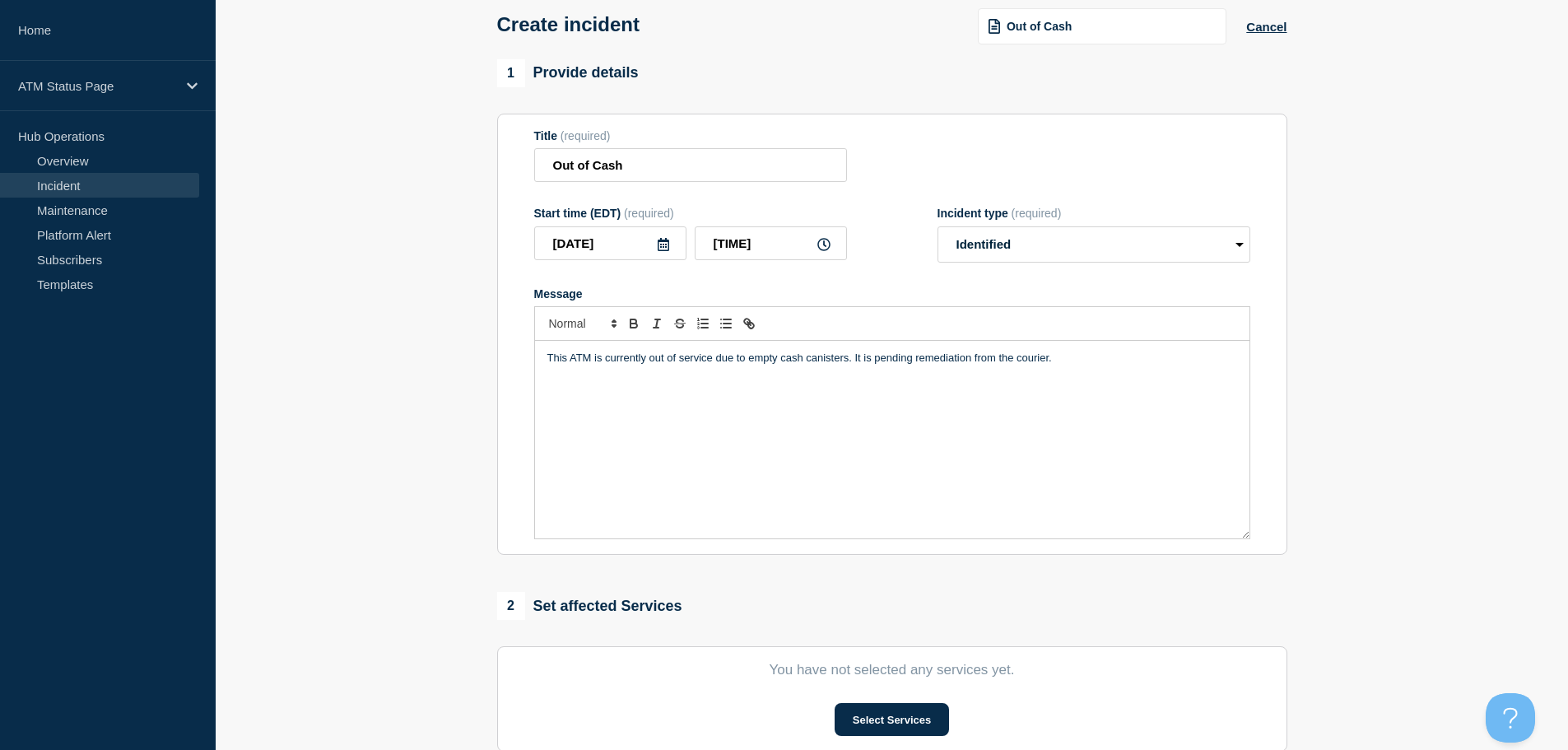 scroll, scrollTop: 403, scrollLeft: 0, axis: vertical 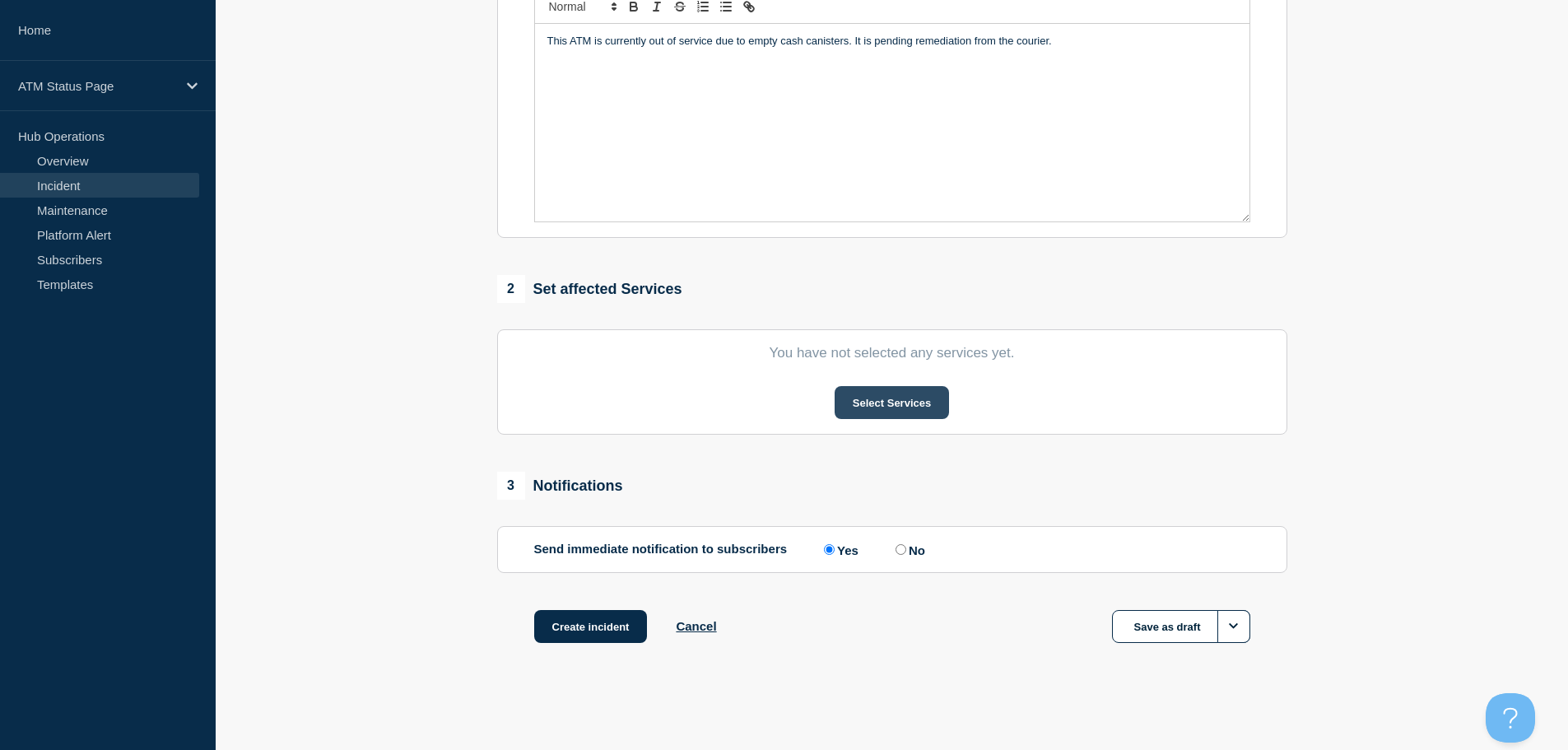 click on "Select Services" at bounding box center (891, 403) 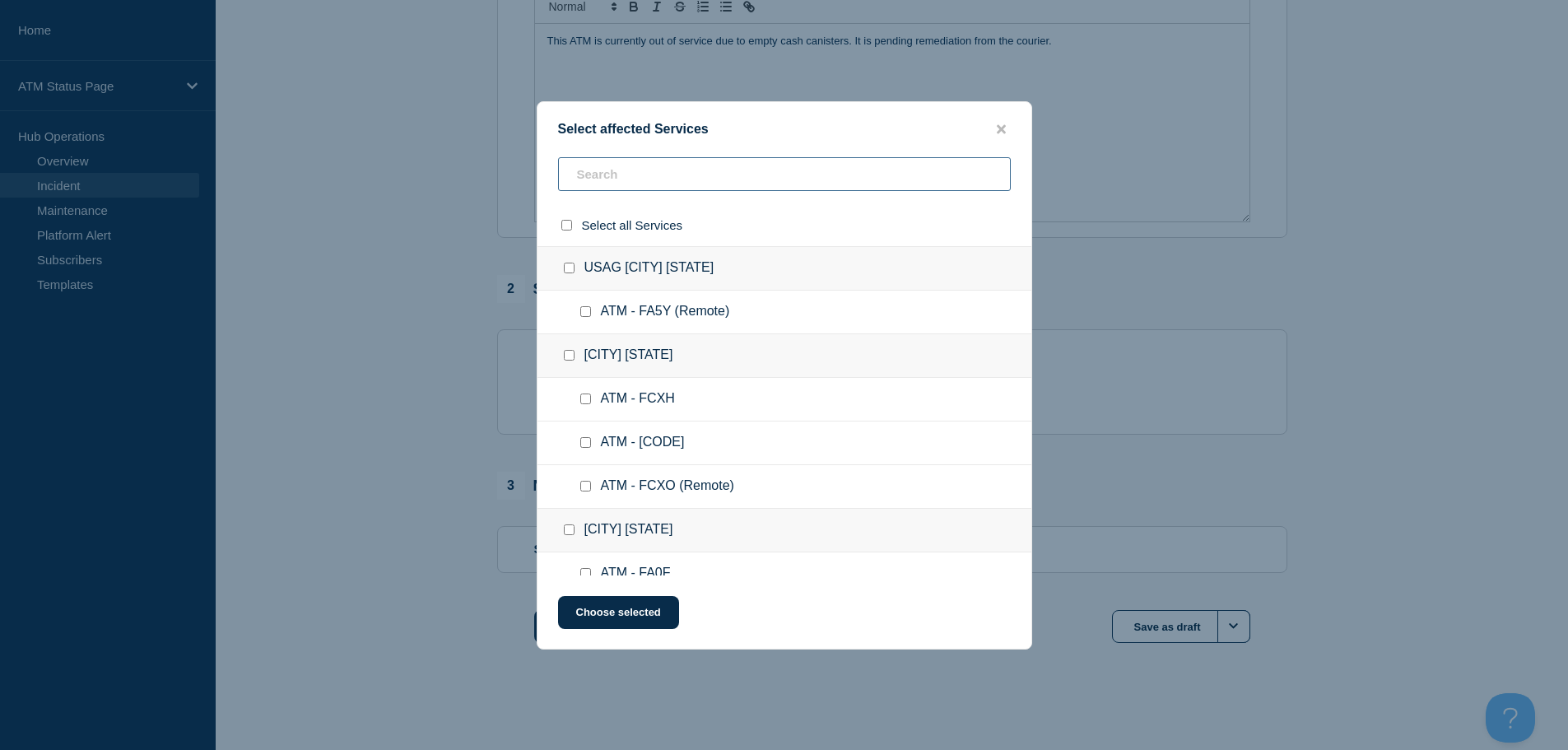 click at bounding box center [784, 174] 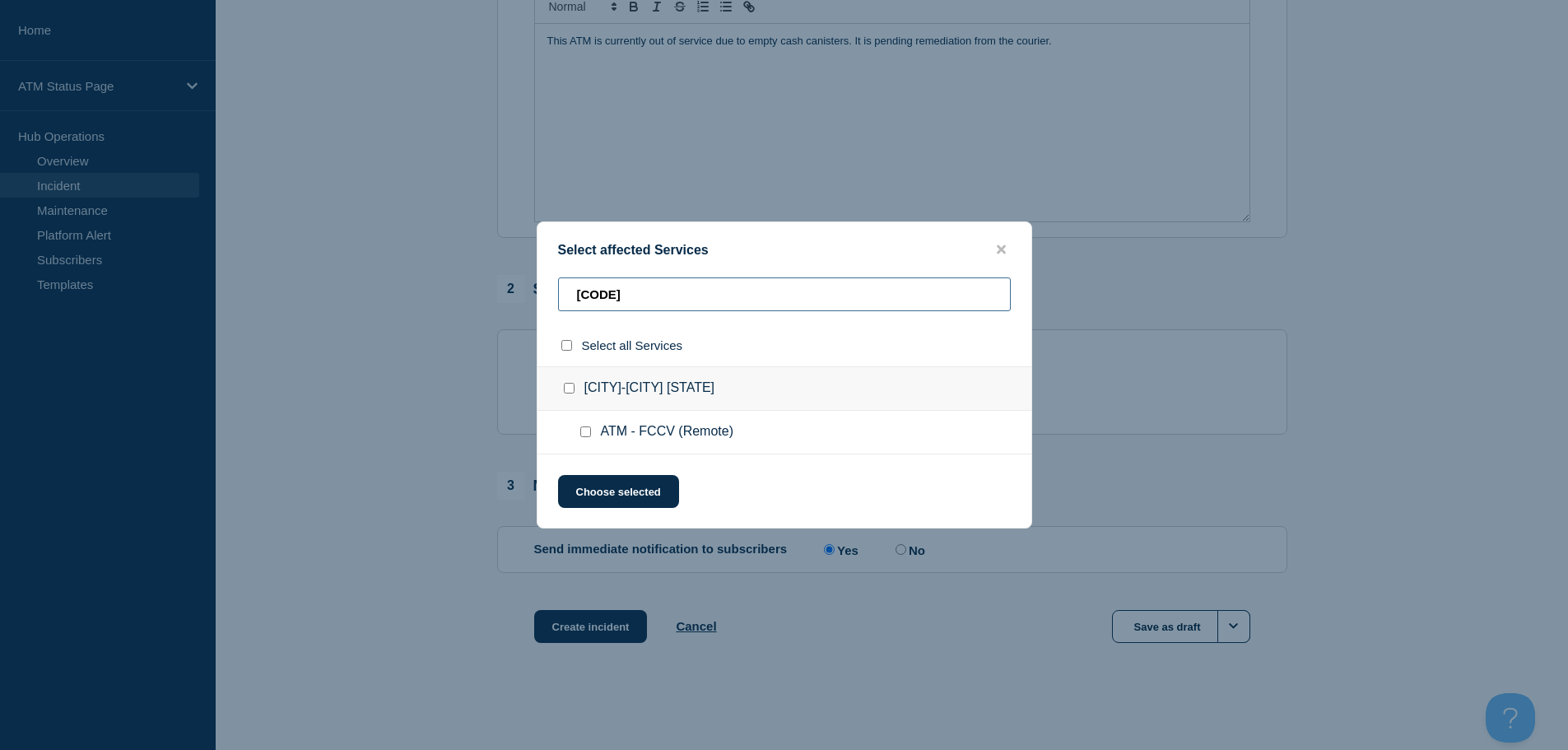 type on "[CODE]" 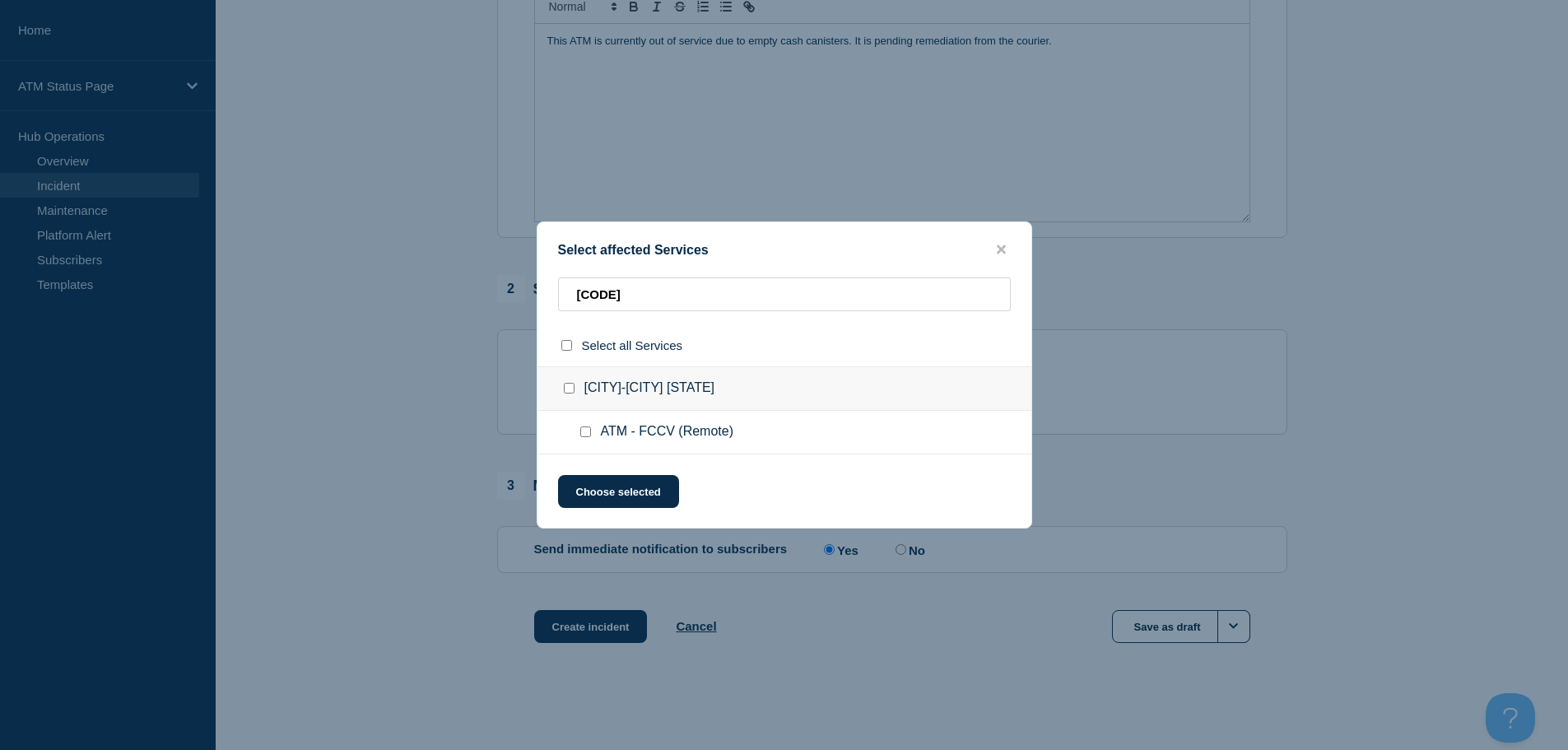 click at bounding box center [589, 432] 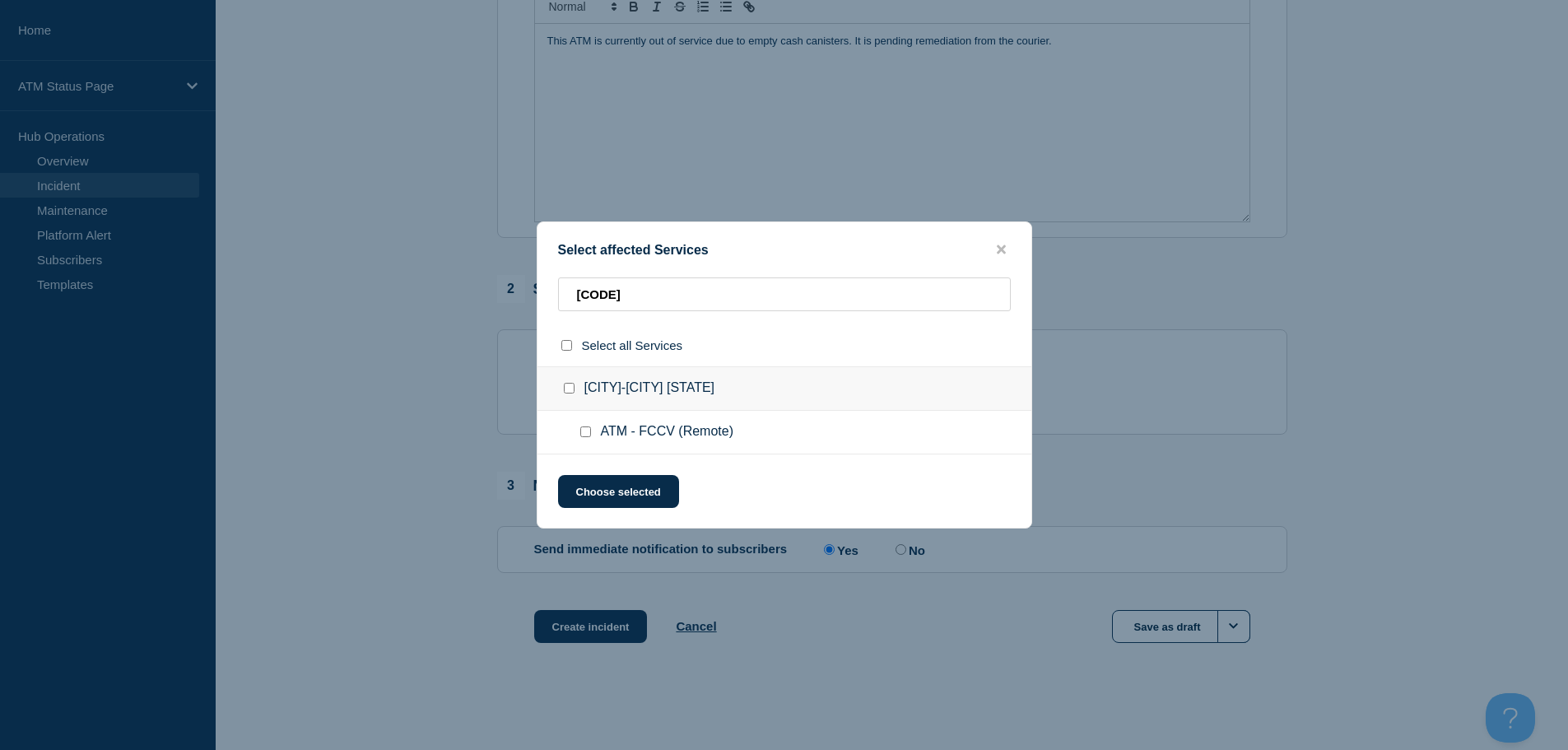 click at bounding box center (585, 431) 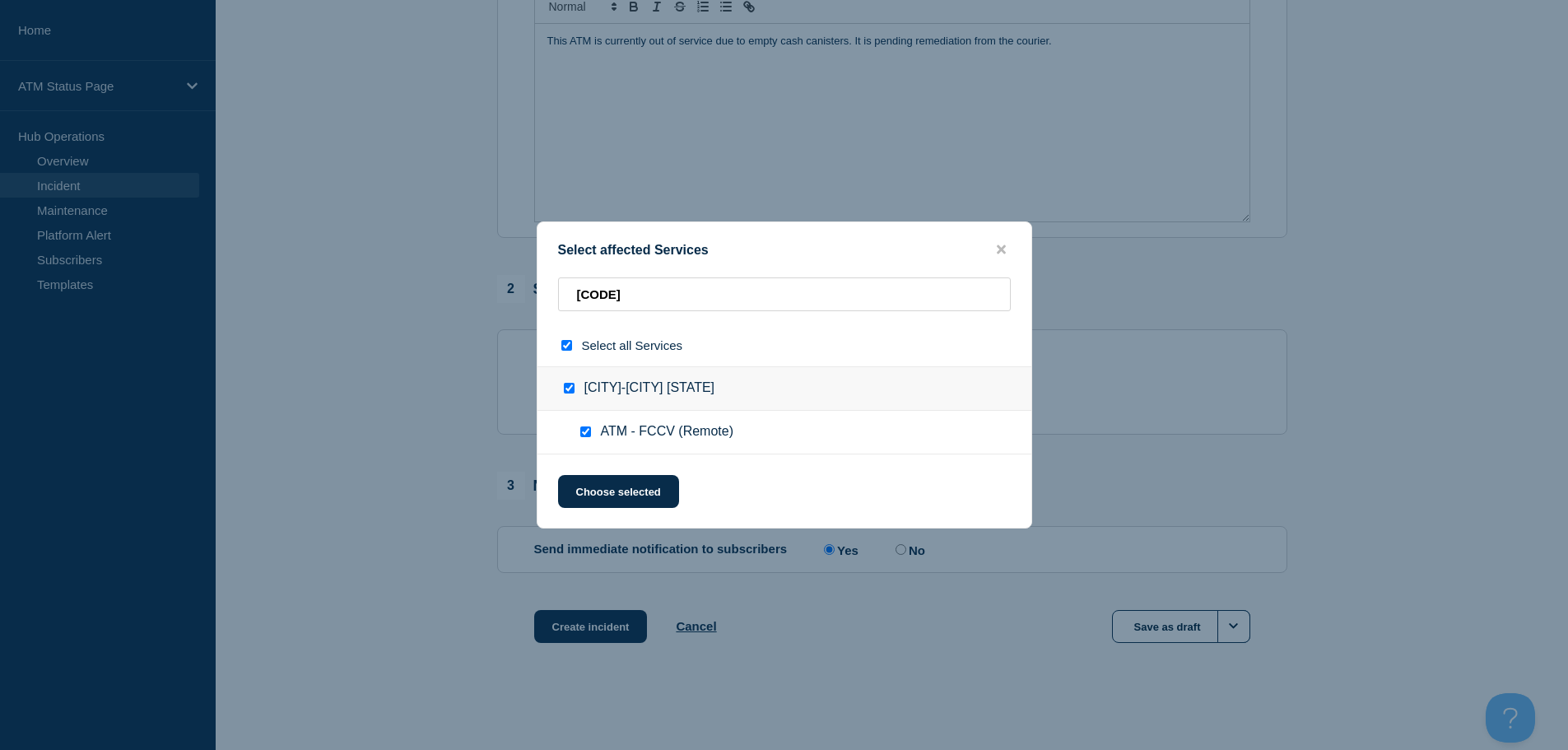 checkbox on "true" 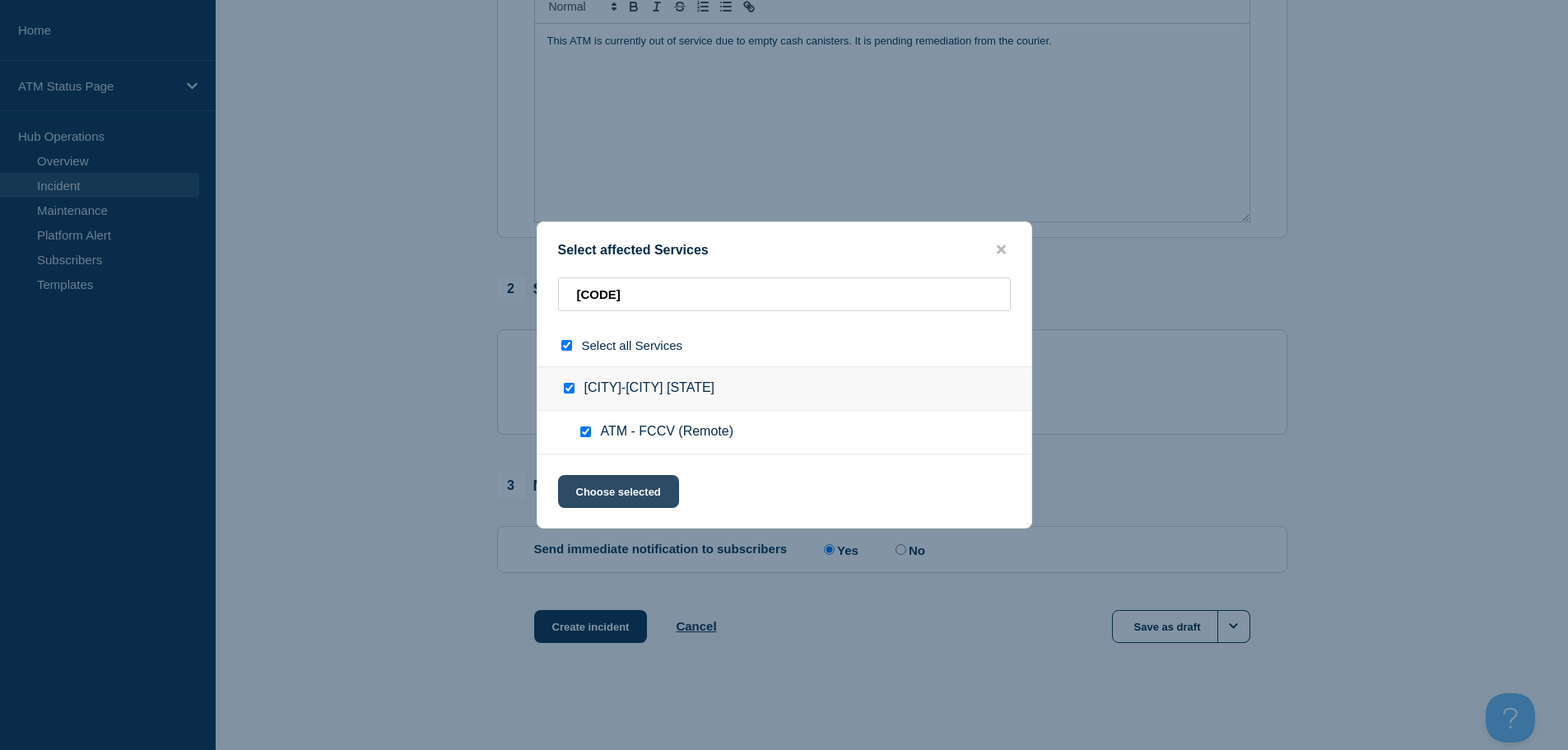 click on "Choose selected" 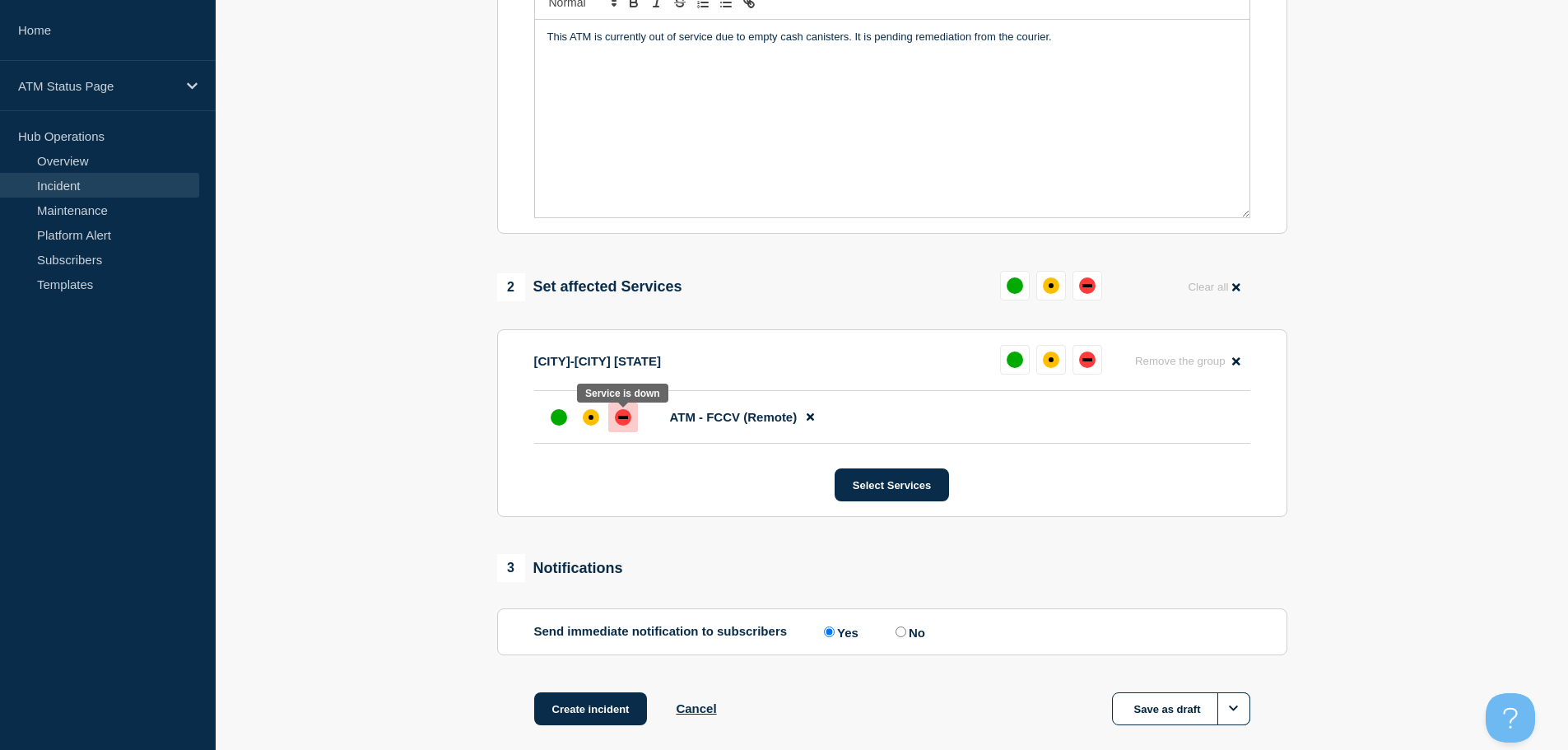click at bounding box center (623, 417) 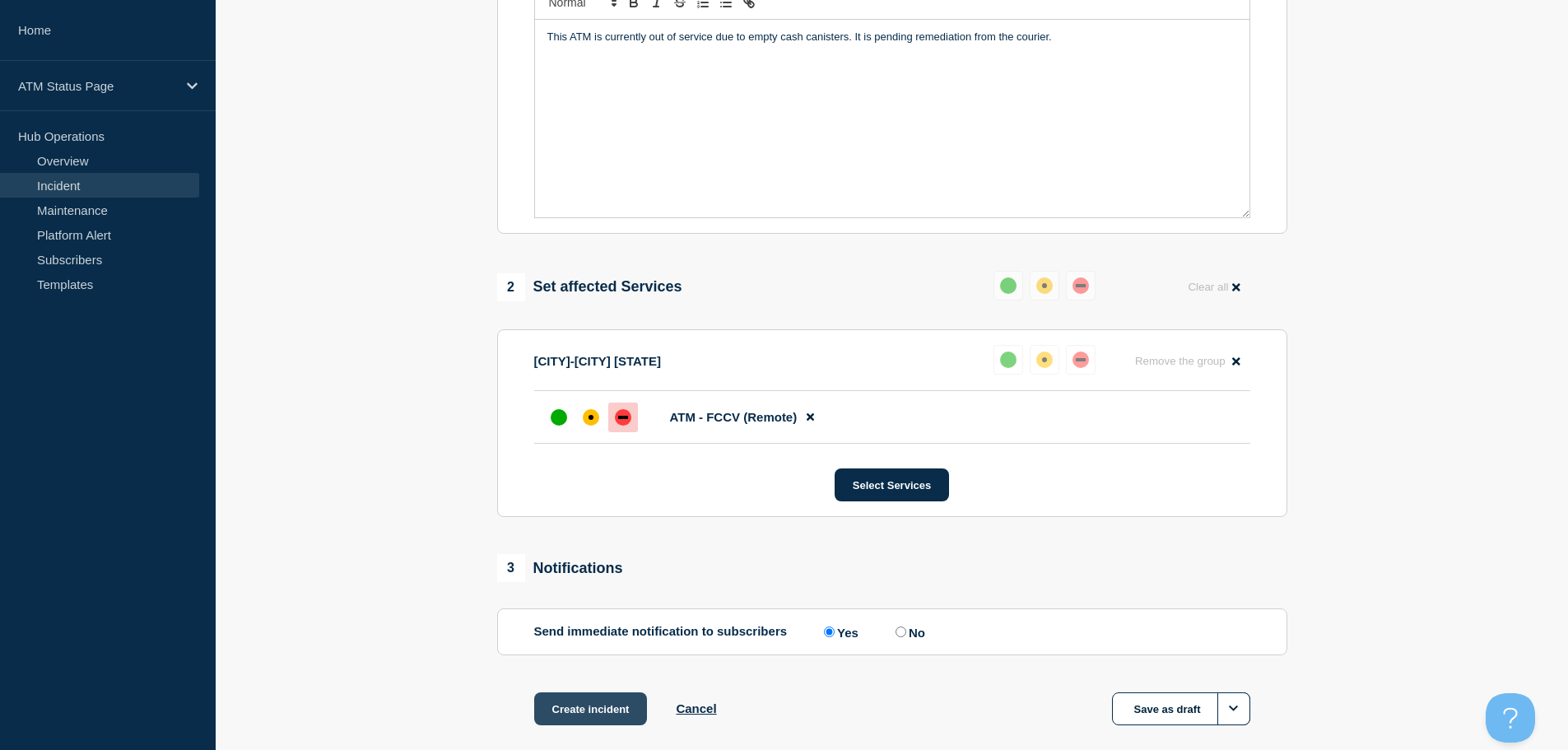 click on "Create incident" at bounding box center [591, 709] 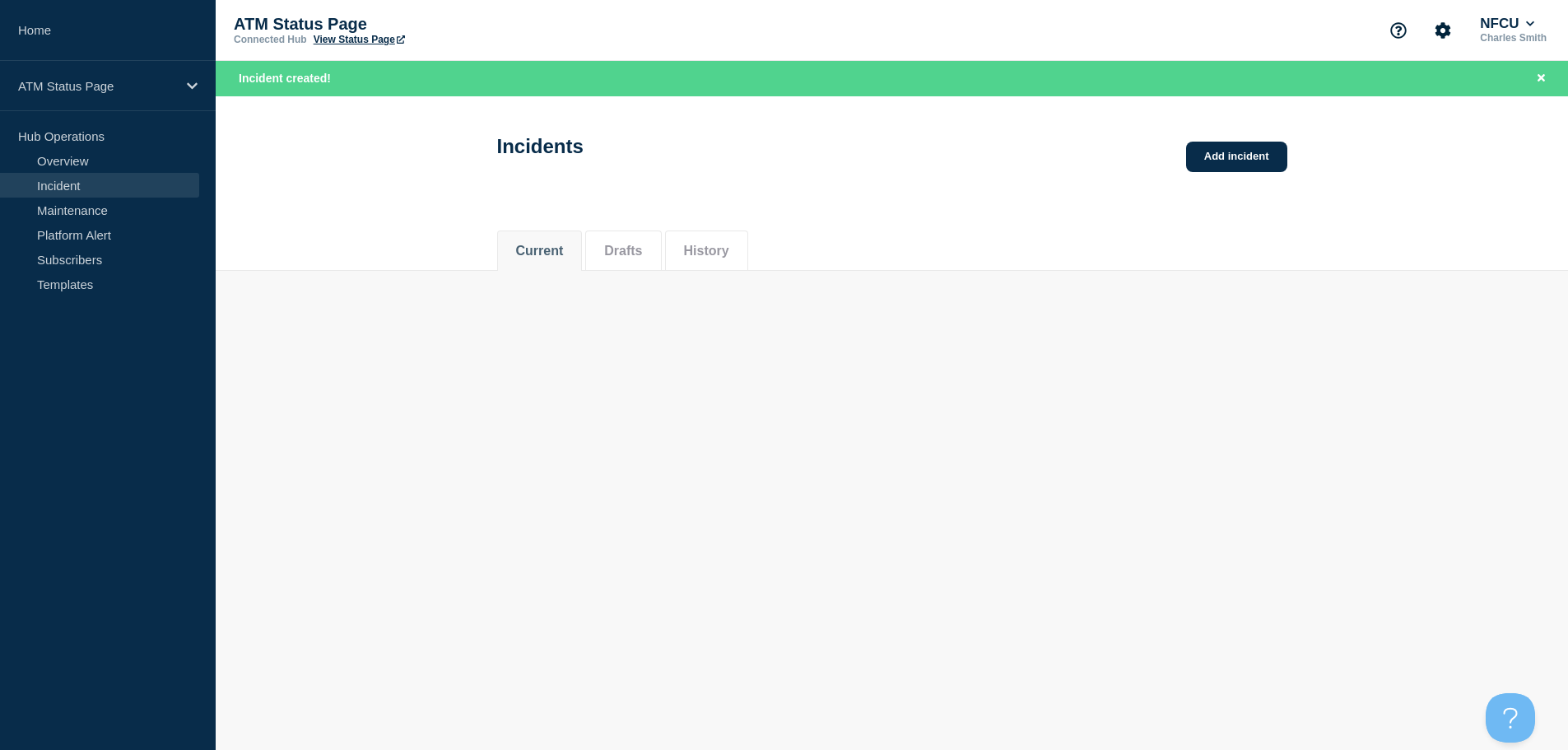 scroll, scrollTop: 0, scrollLeft: 0, axis: both 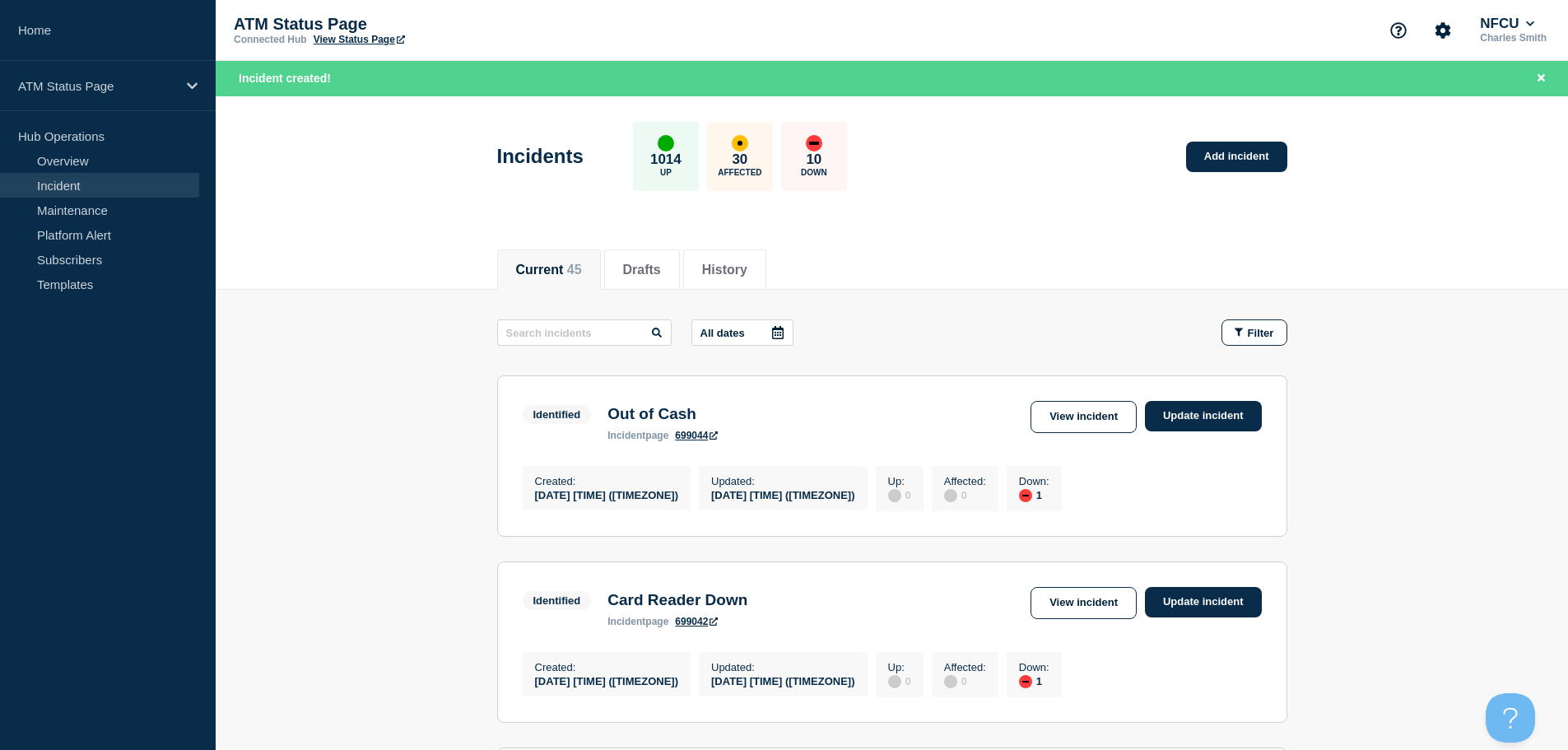 click on "Incidents 1014 Up 30 Affected 10 Down Add incident" at bounding box center [891, 165] 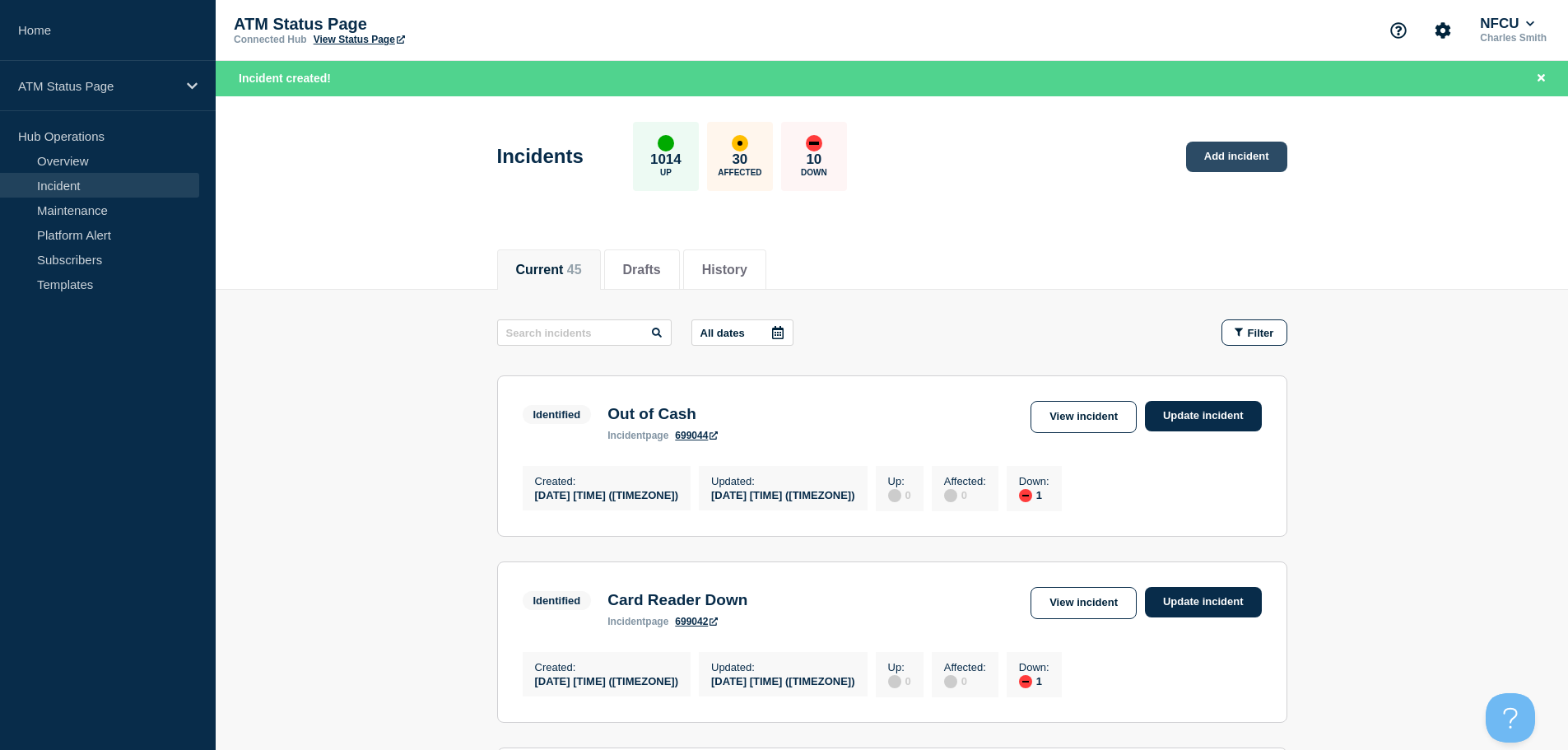 click on "Add incident" 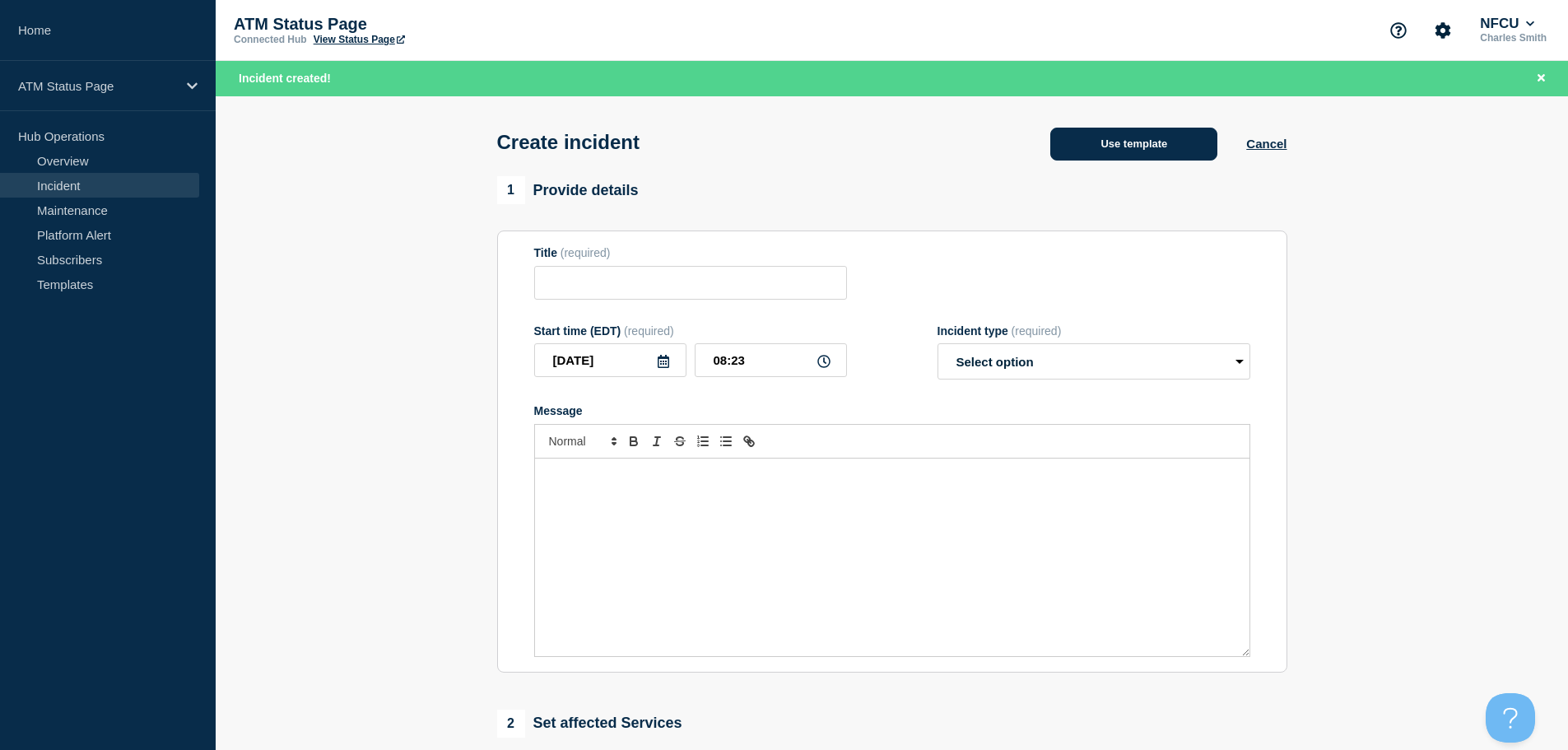 click on "Use template" at bounding box center (1133, 144) 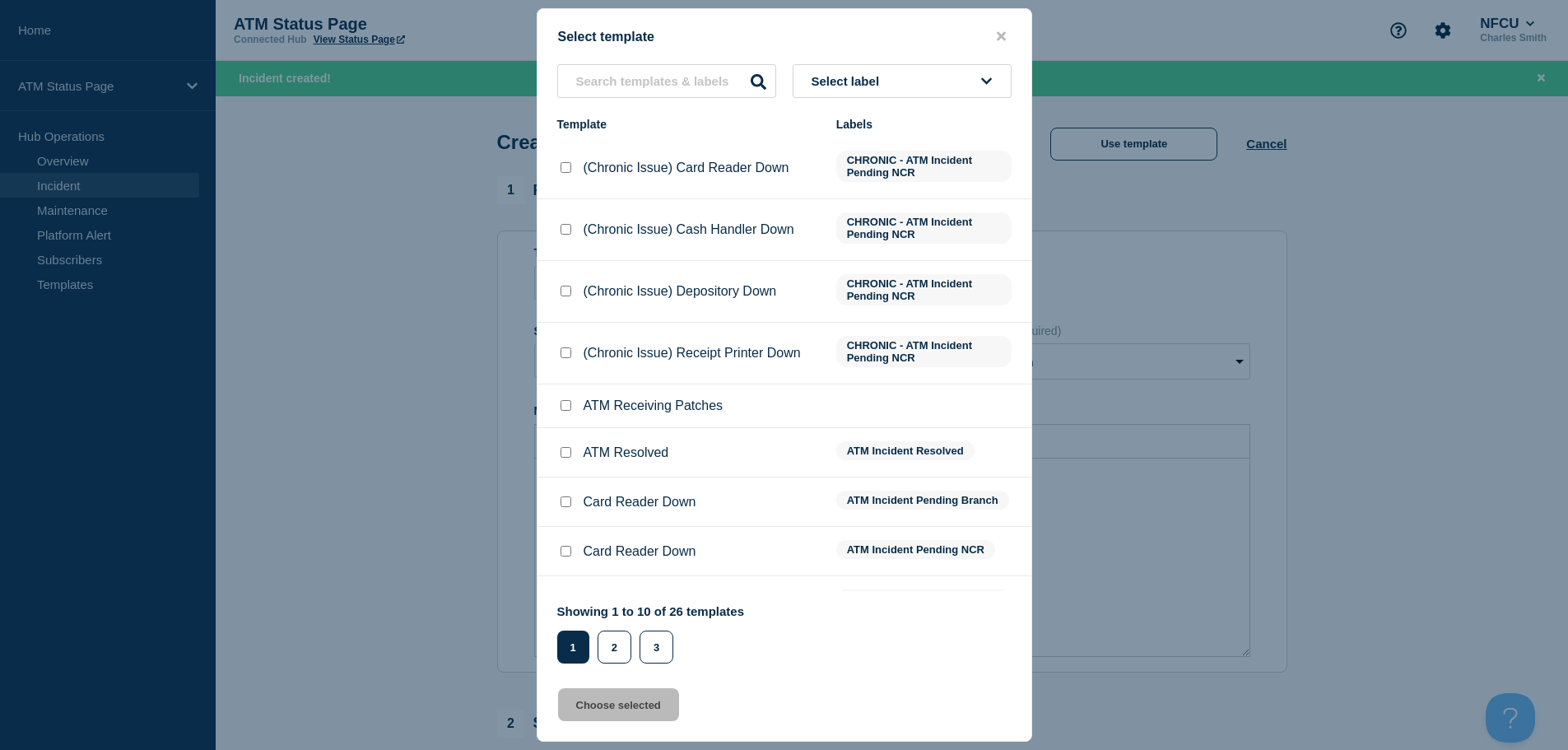 click on "Select label" at bounding box center [902, 81] 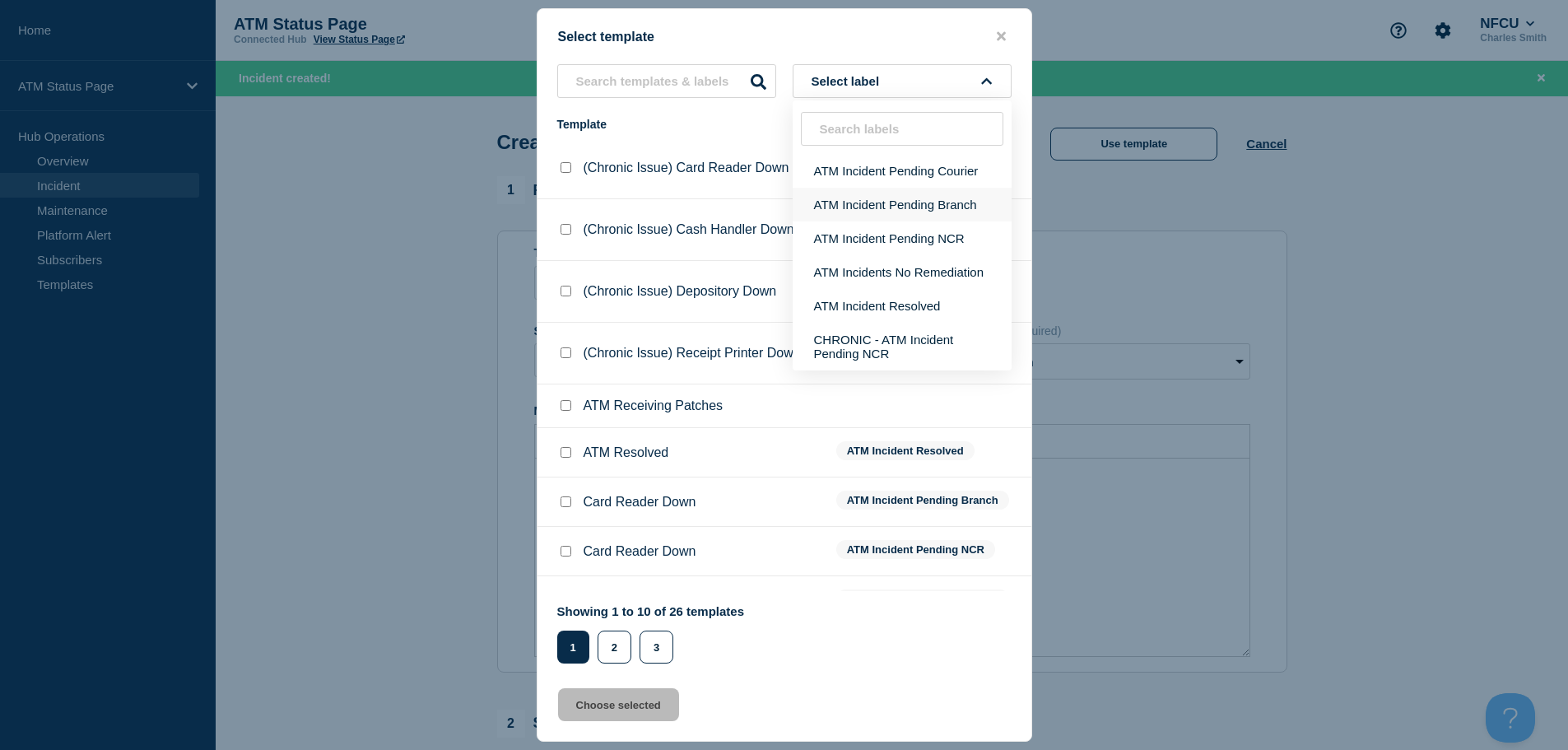 click on "ATM Incident Pending Branch" at bounding box center [902, 204] 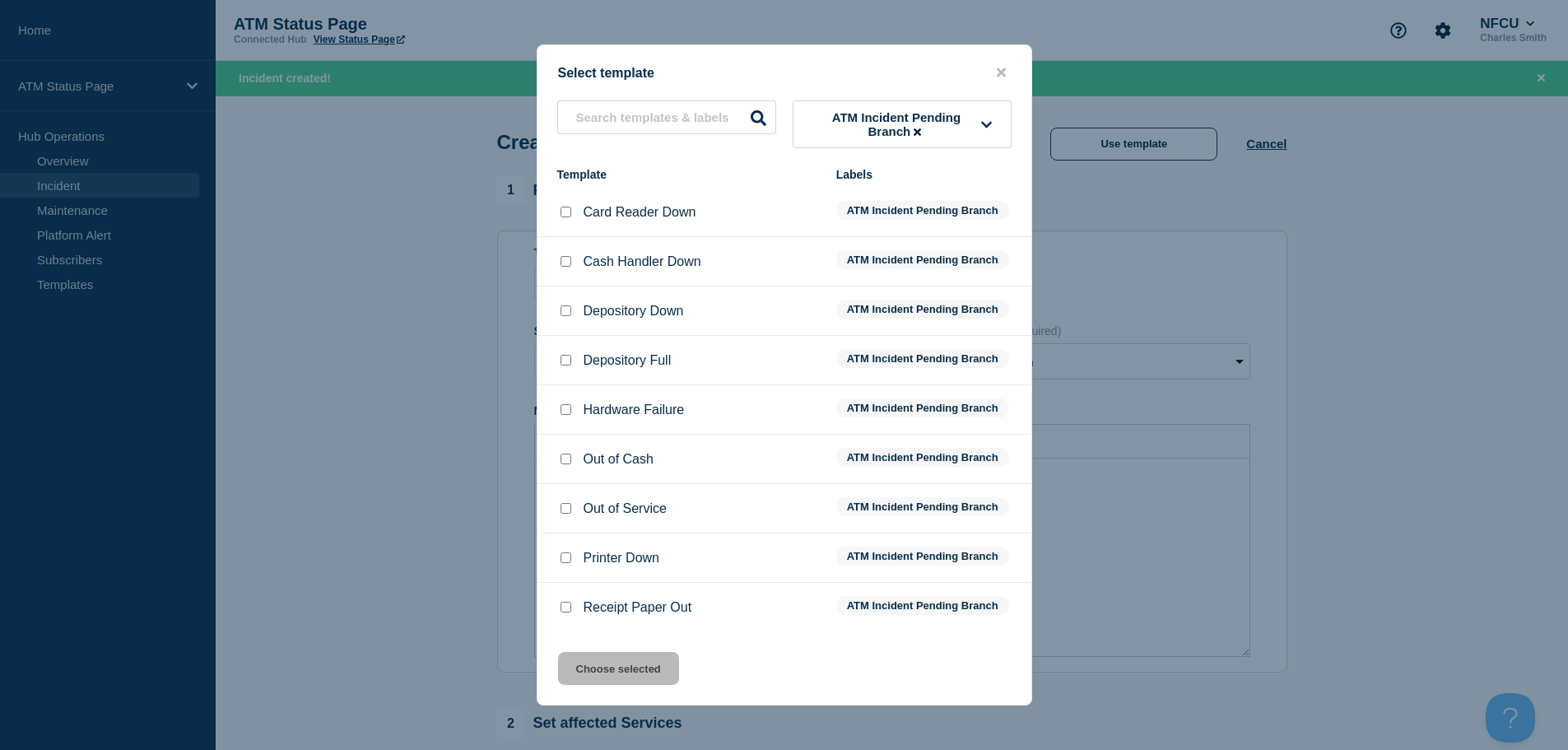 click at bounding box center [565, 310] 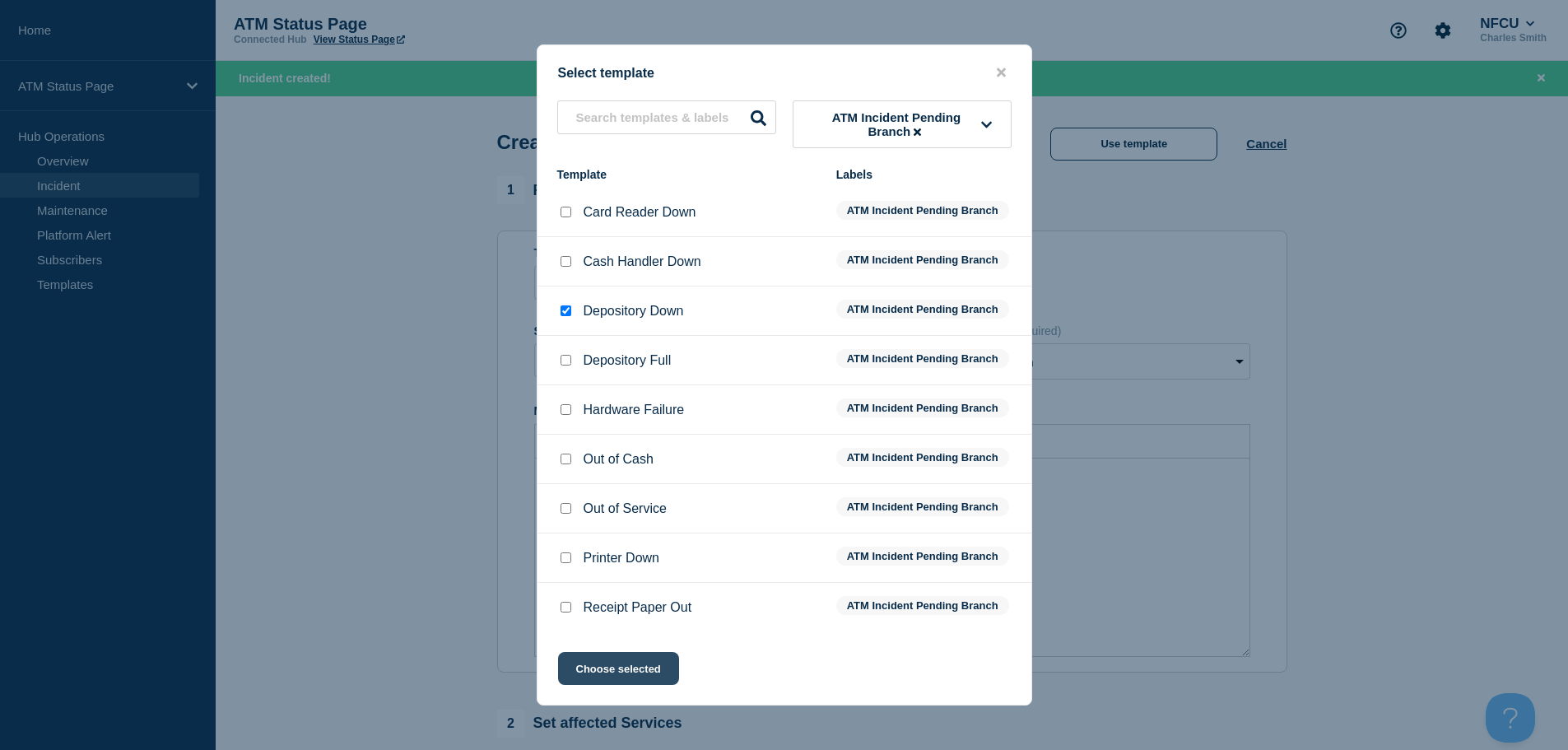click on "Choose selected" 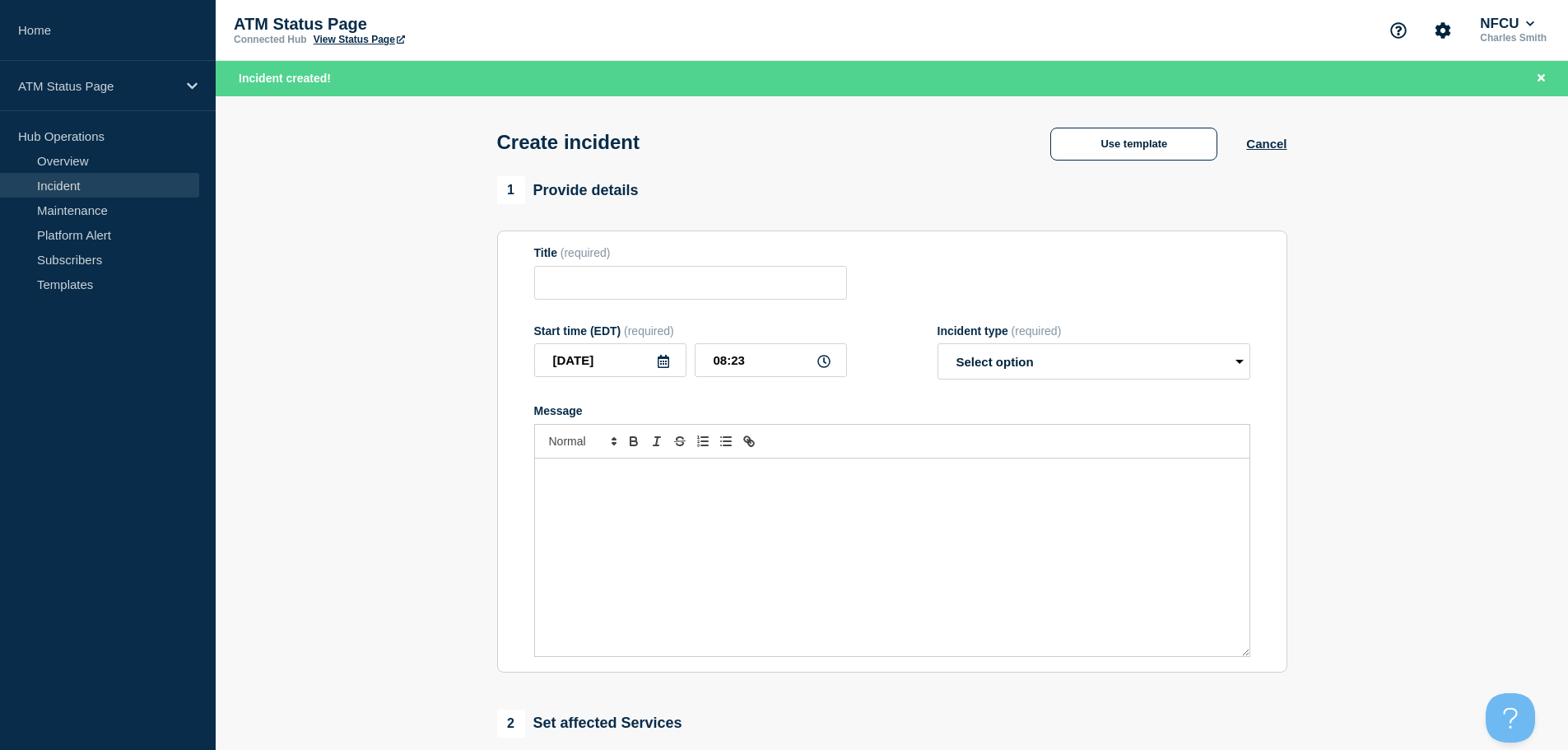 type on "Depository Down" 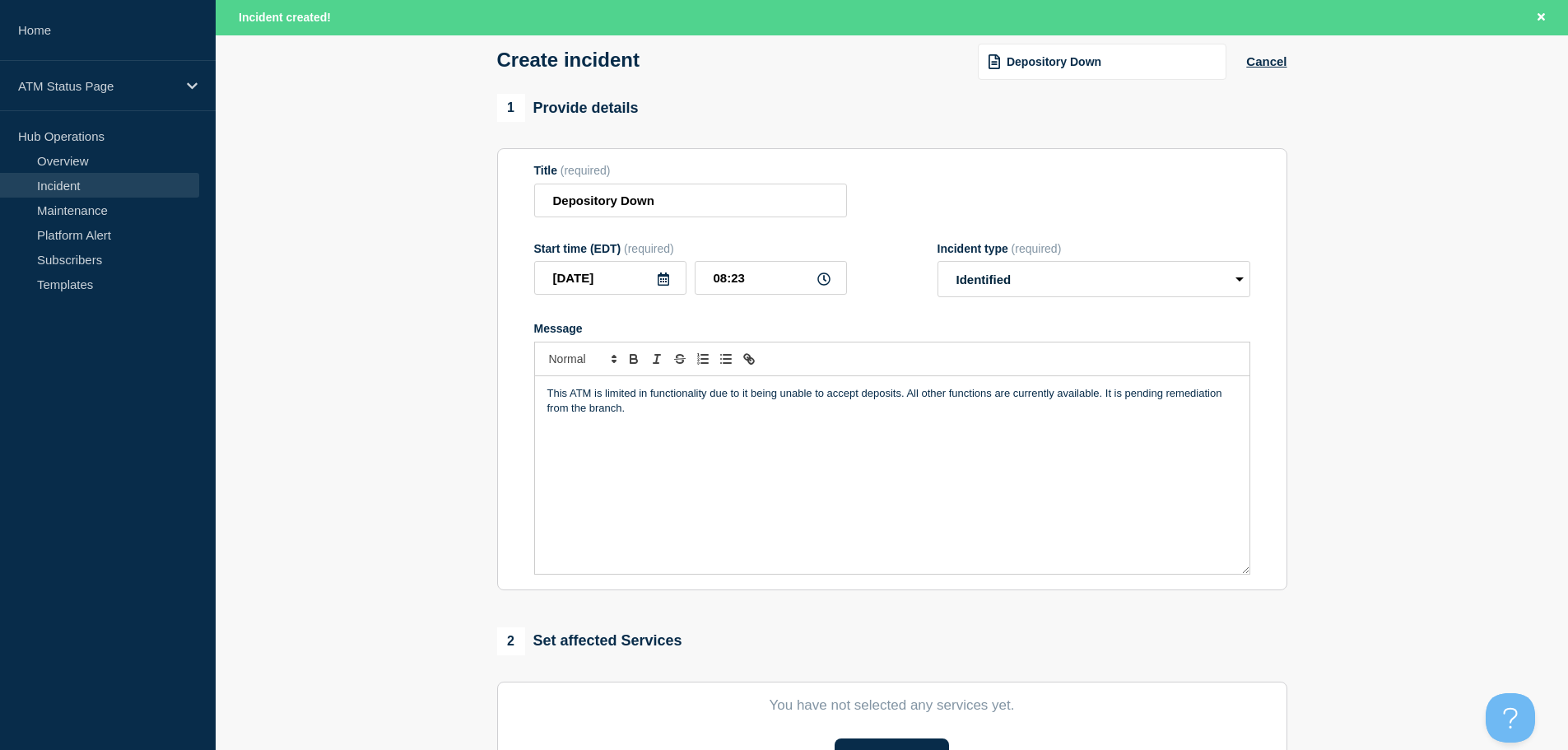 scroll, scrollTop: 329, scrollLeft: 0, axis: vertical 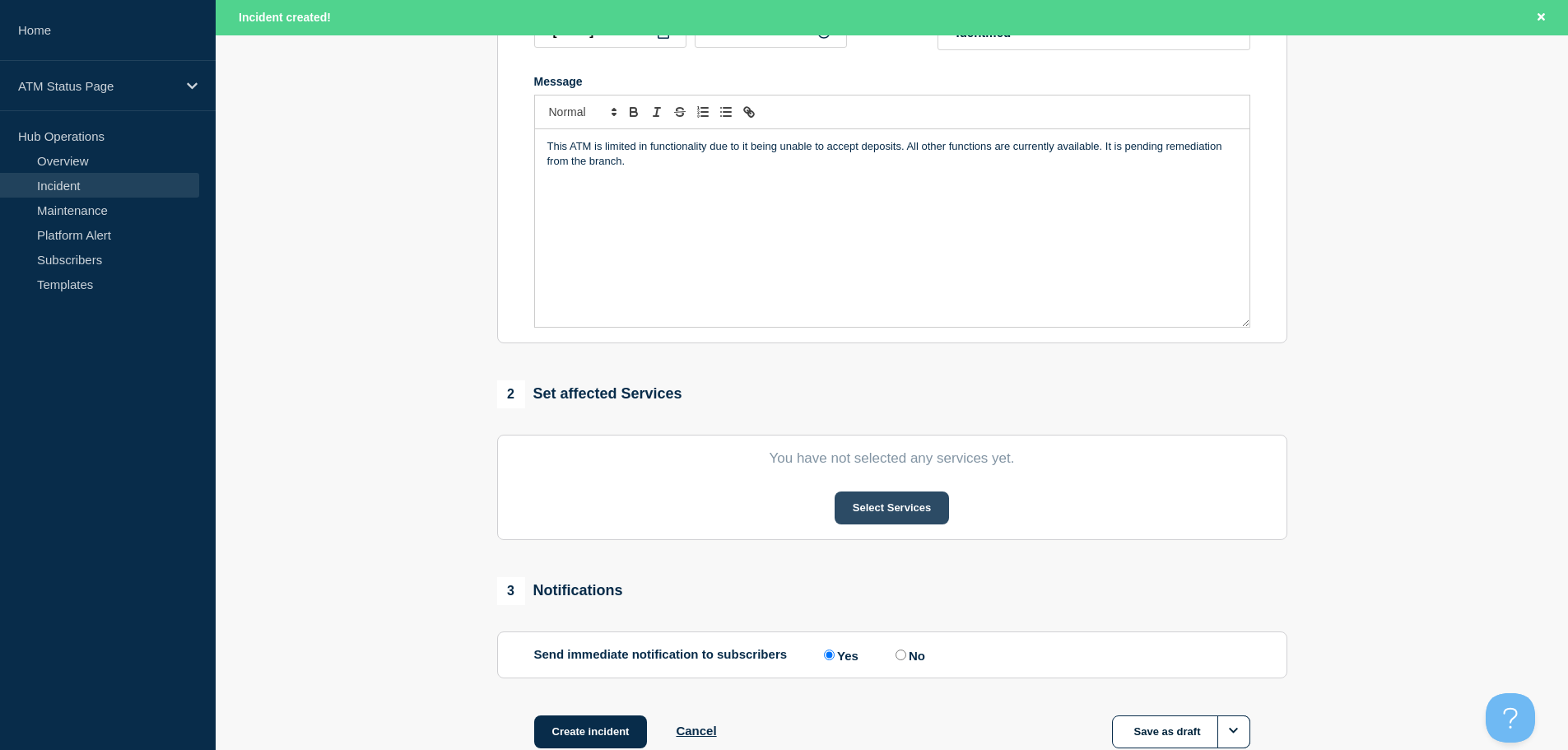click on "Select Services" at bounding box center (891, 508) 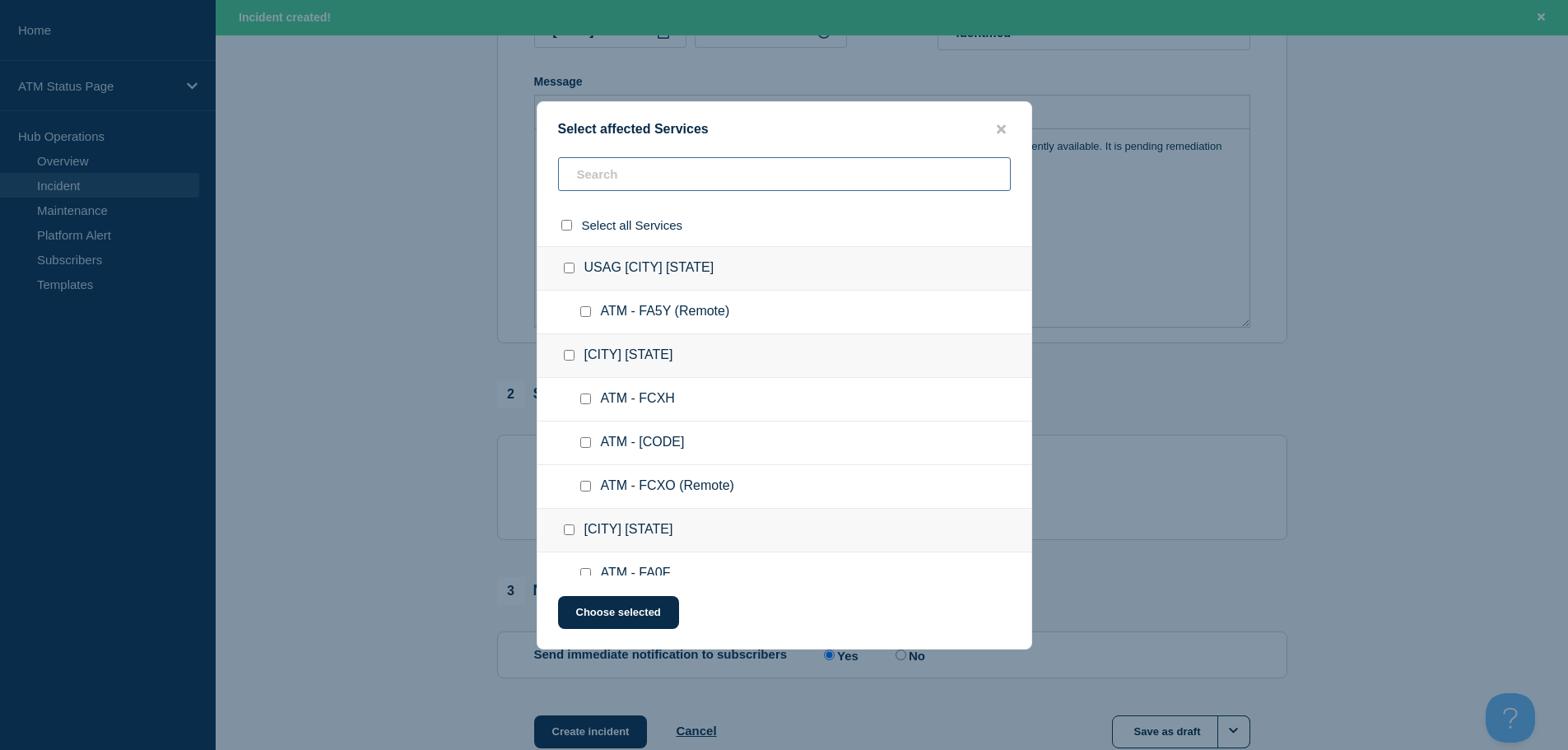 click at bounding box center [784, 174] 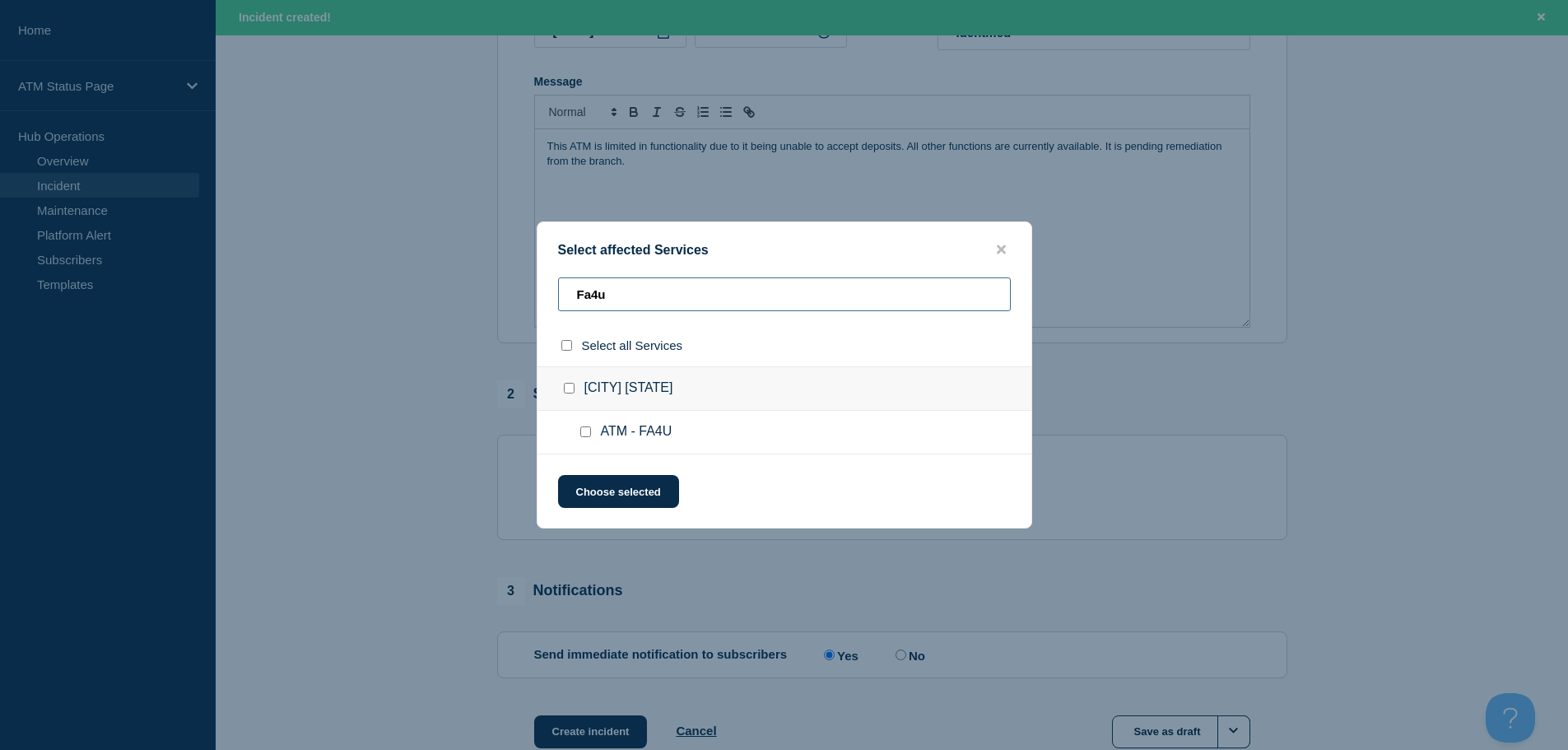type on "Fa4u" 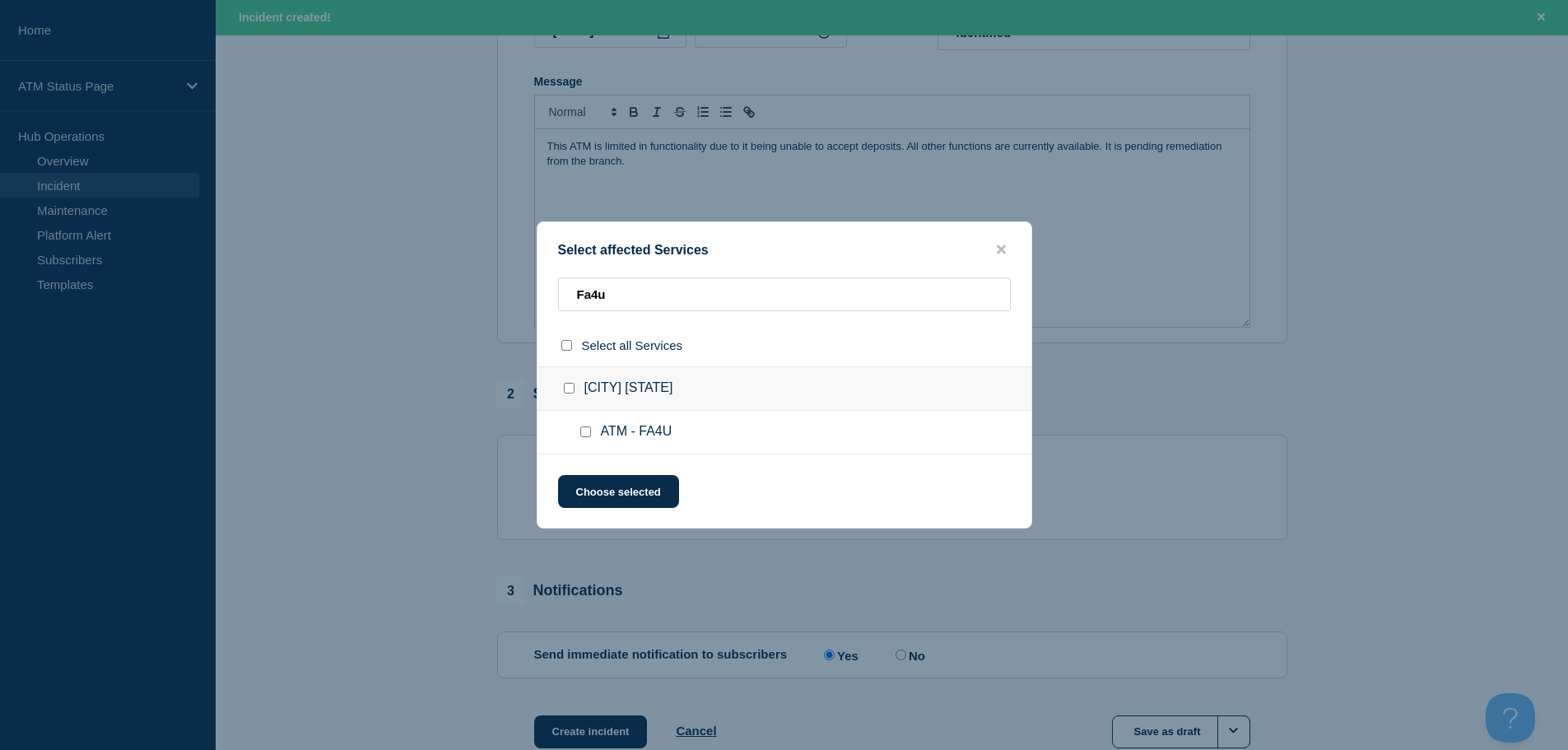 click at bounding box center (585, 431) 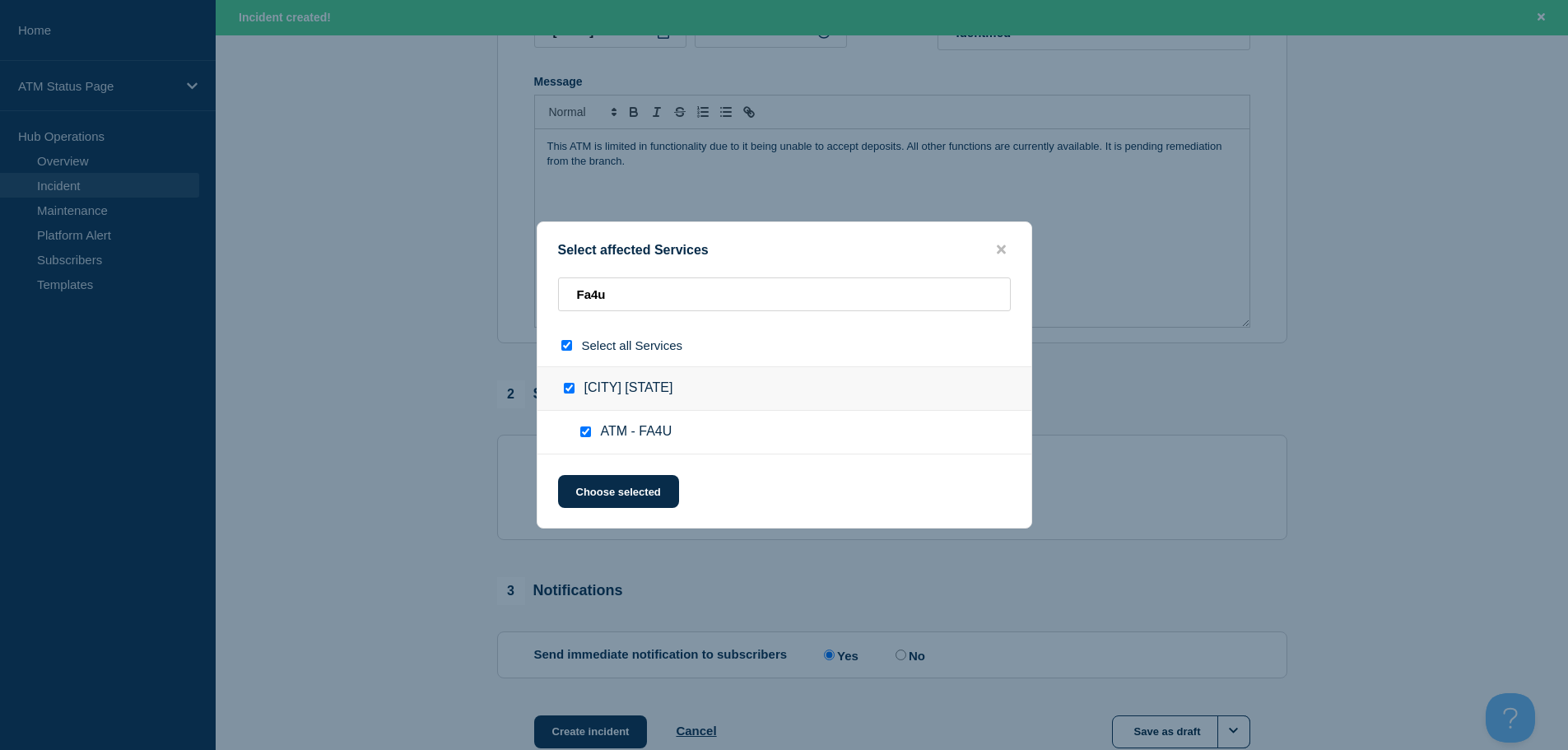 checkbox on "true" 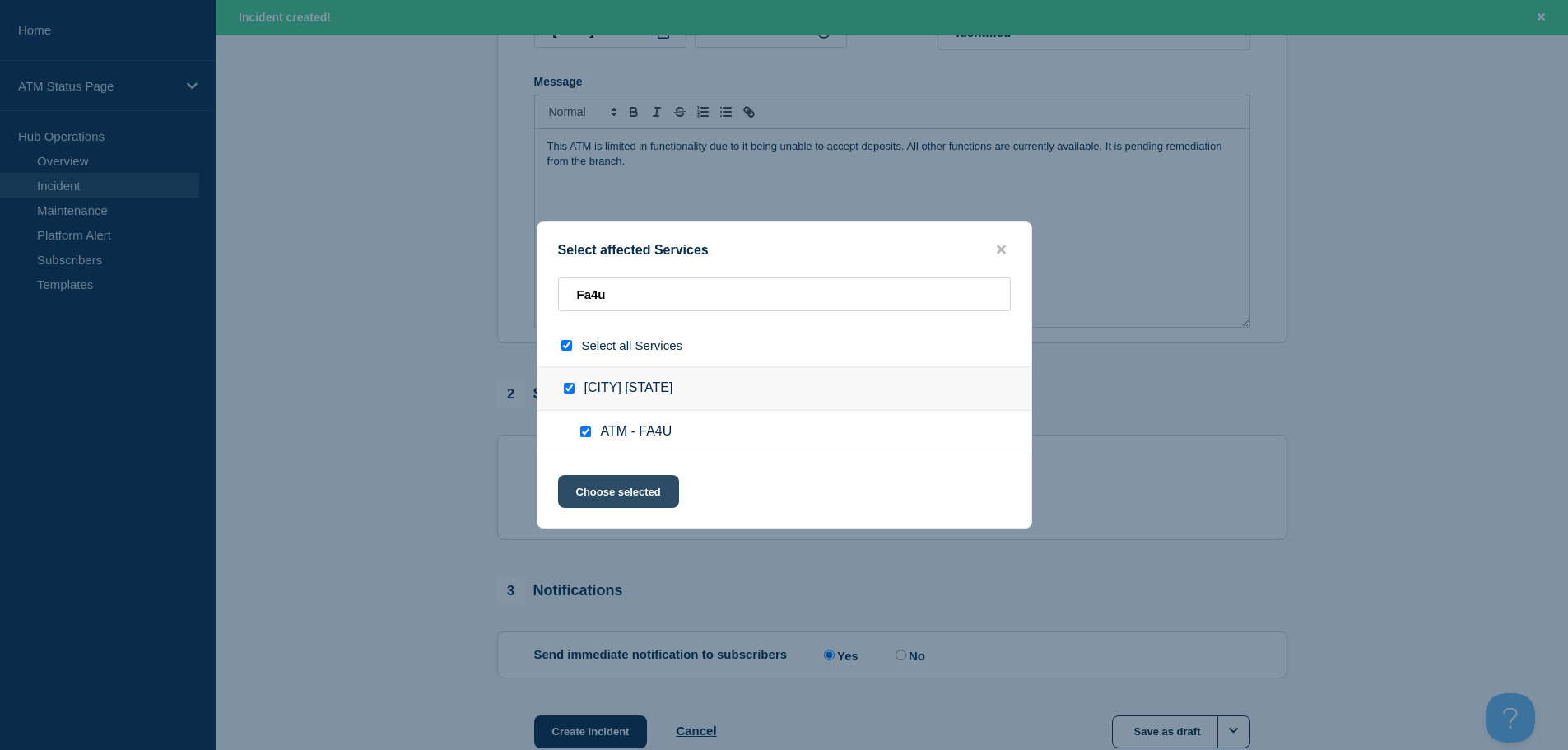 click on "Choose selected" 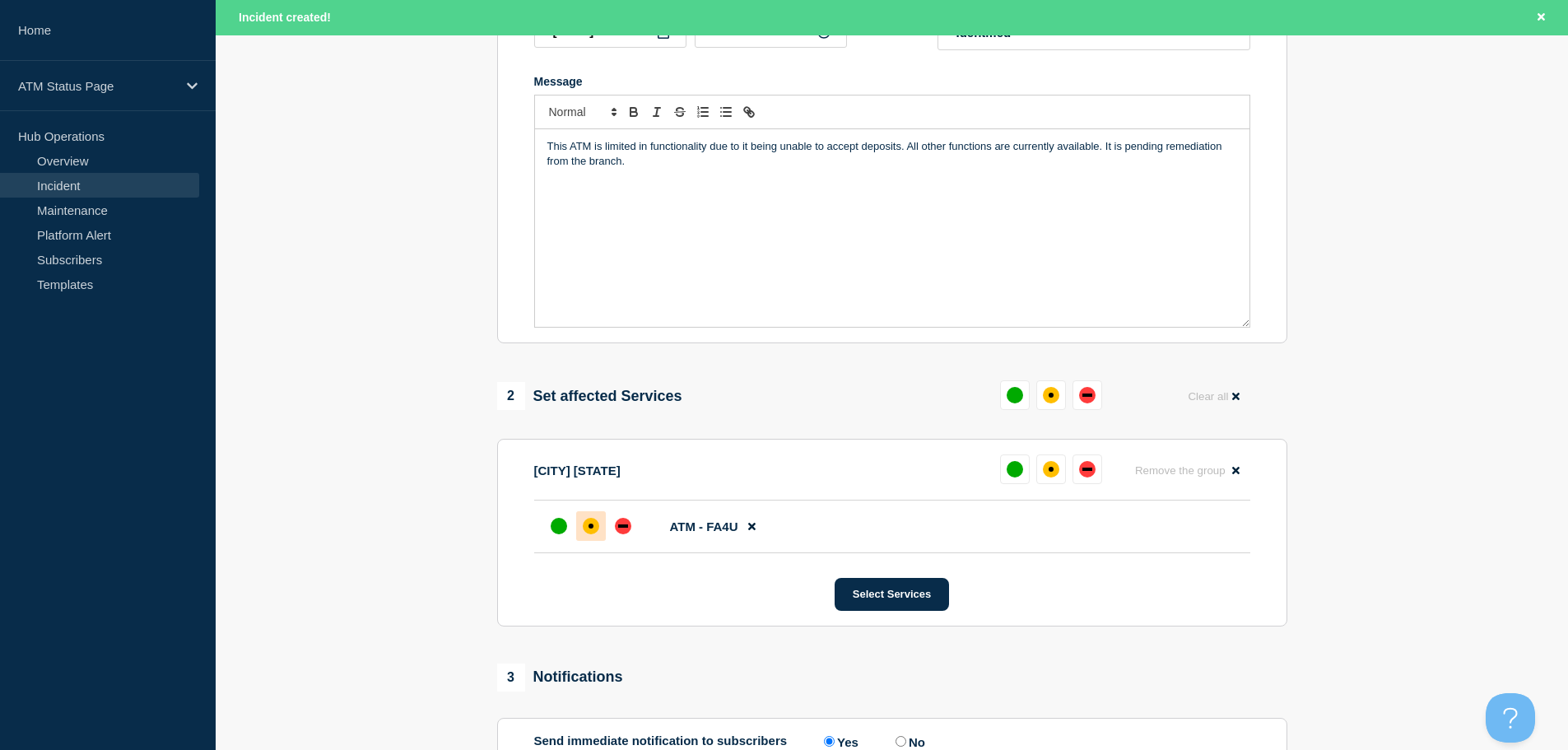 click at bounding box center [591, 526] 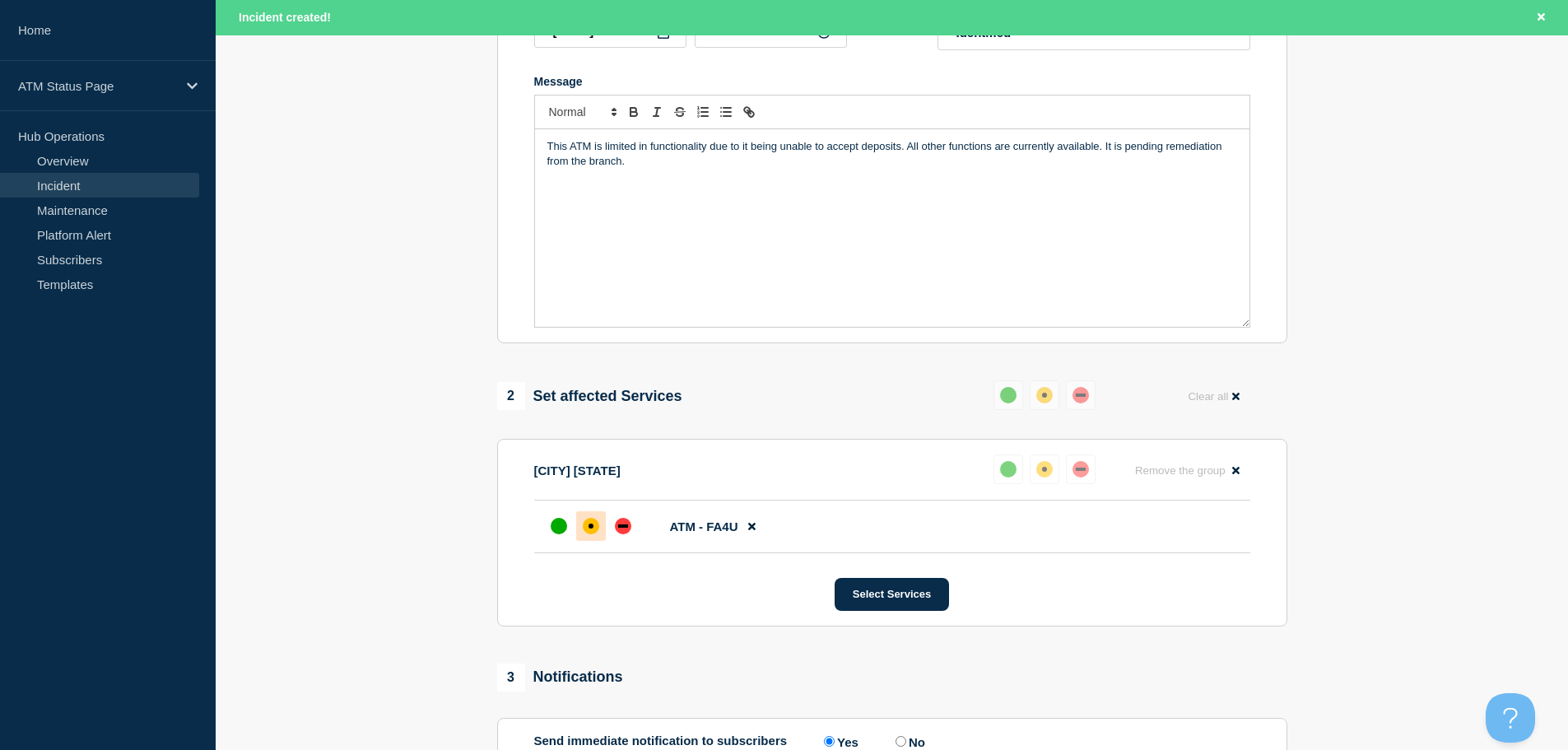 scroll, scrollTop: 525, scrollLeft: 0, axis: vertical 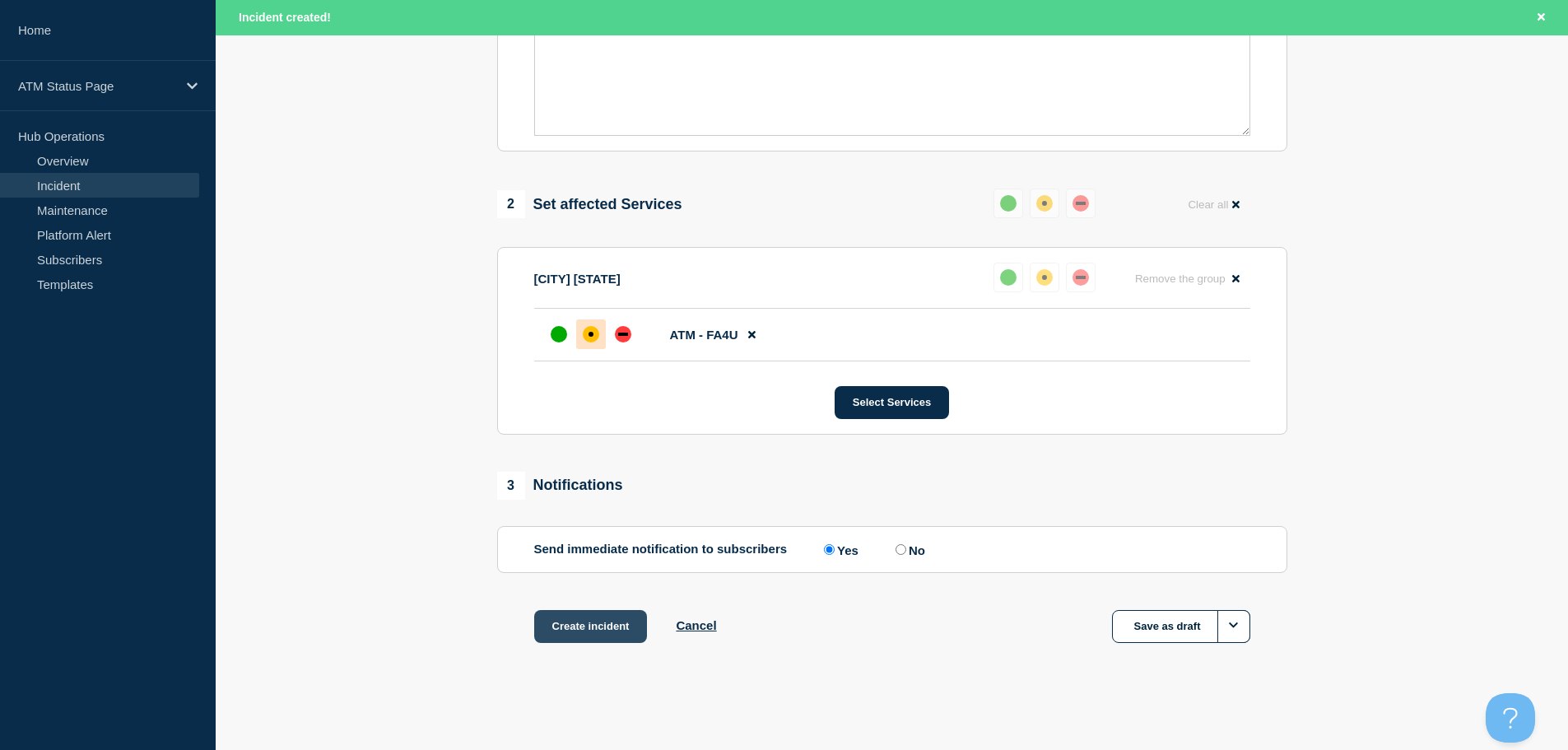 click on "Create incident" at bounding box center (591, 627) 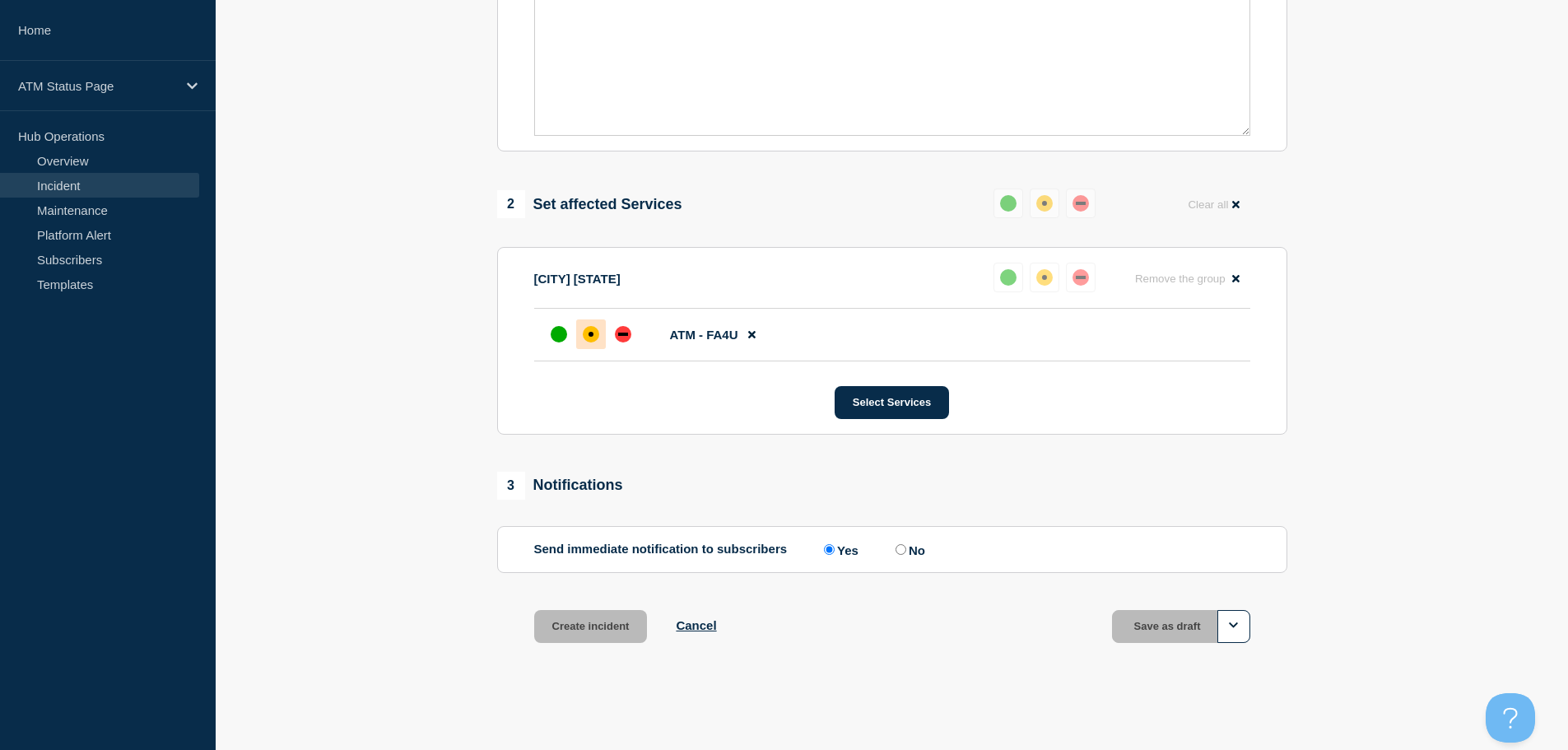 scroll, scrollTop: 490, scrollLeft: 0, axis: vertical 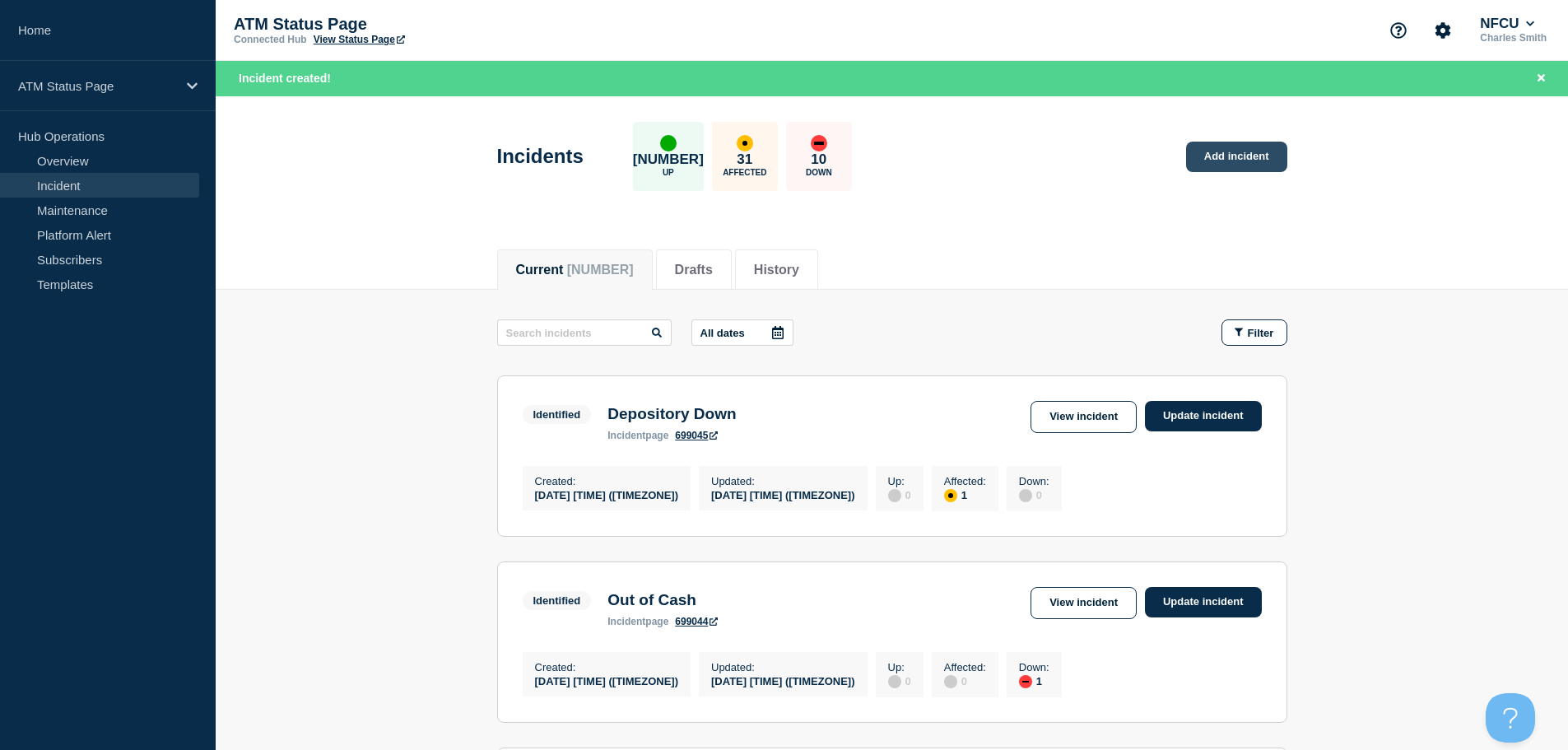 click on "Add incident" 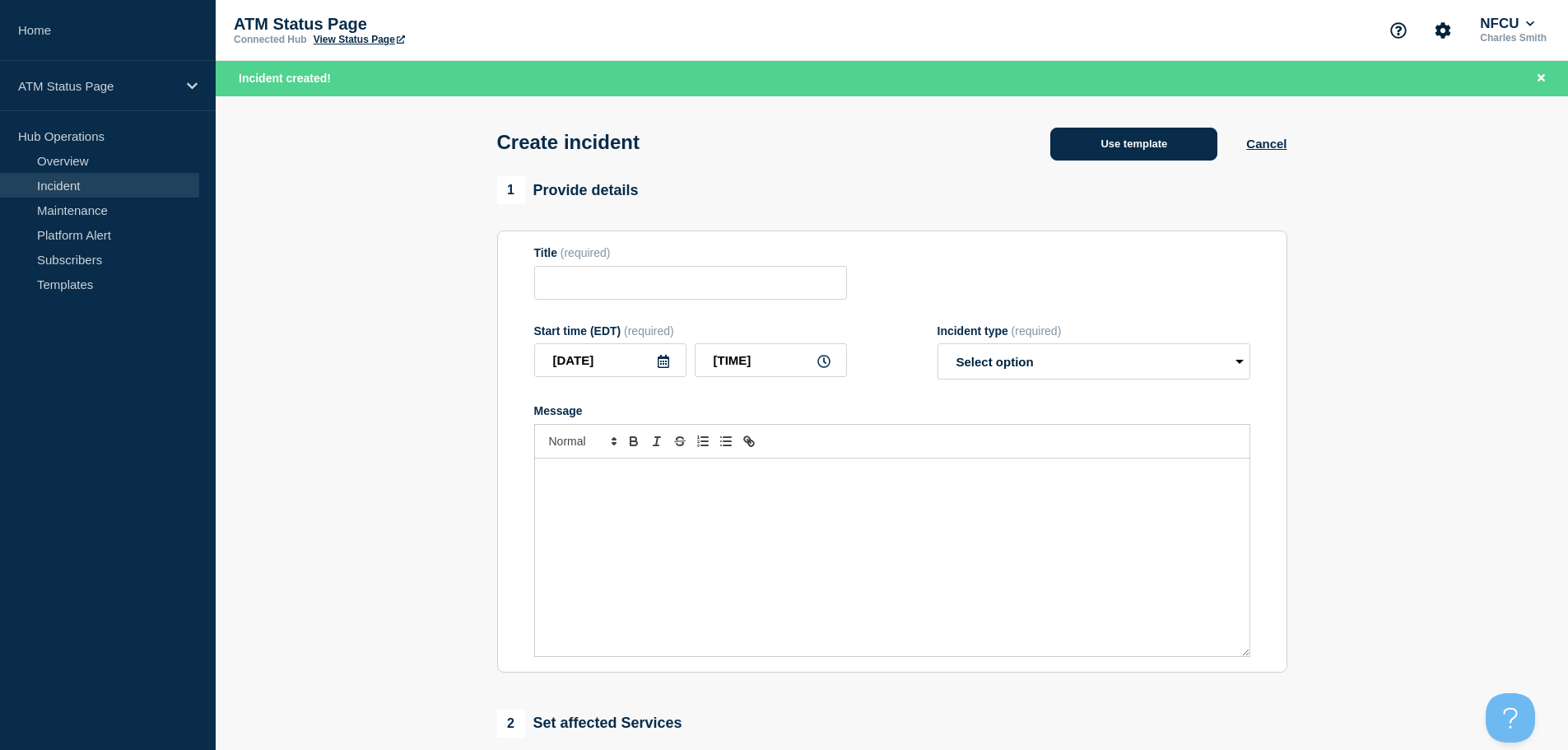 click on "Use template" at bounding box center [1133, 144] 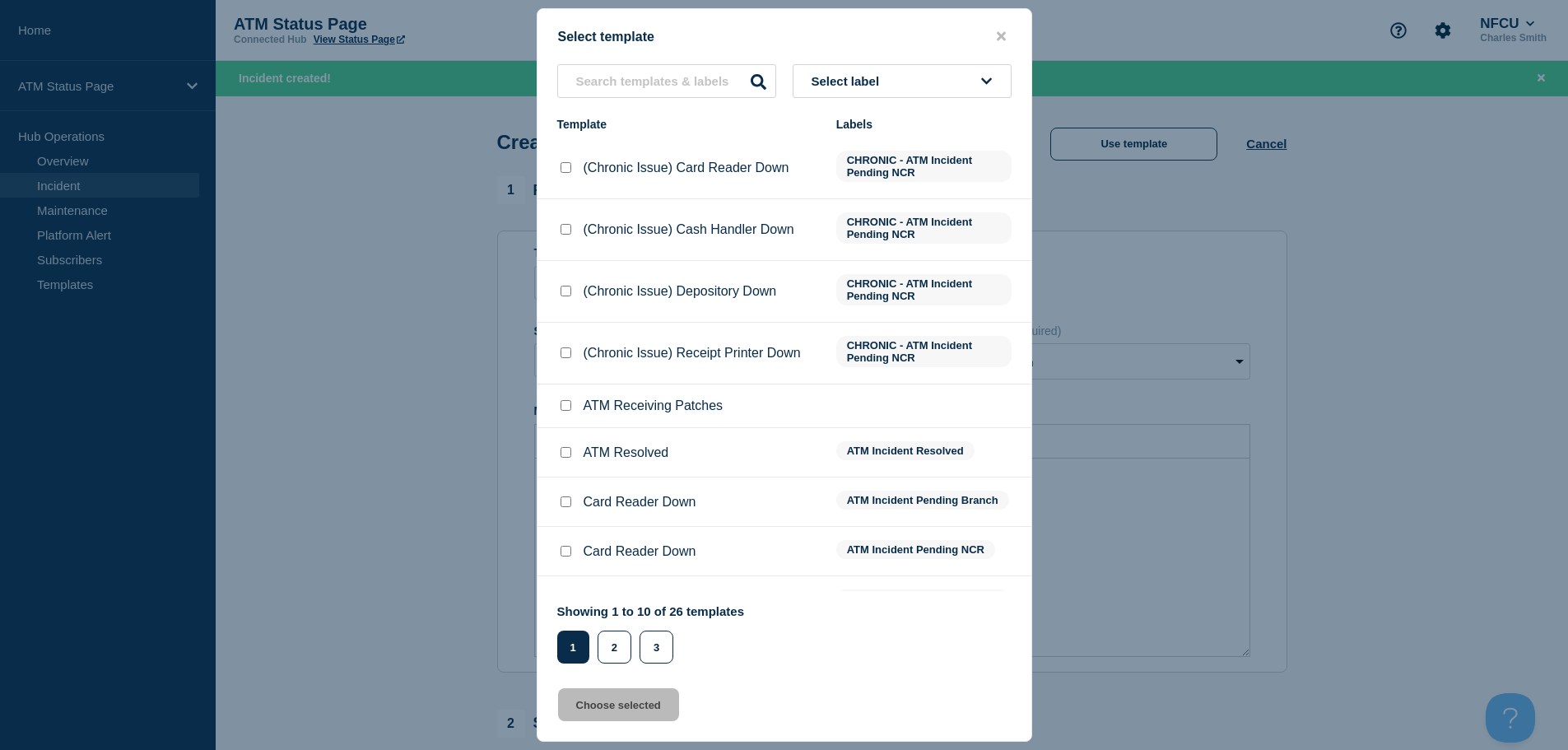 click on "Select label" at bounding box center (849, 81) 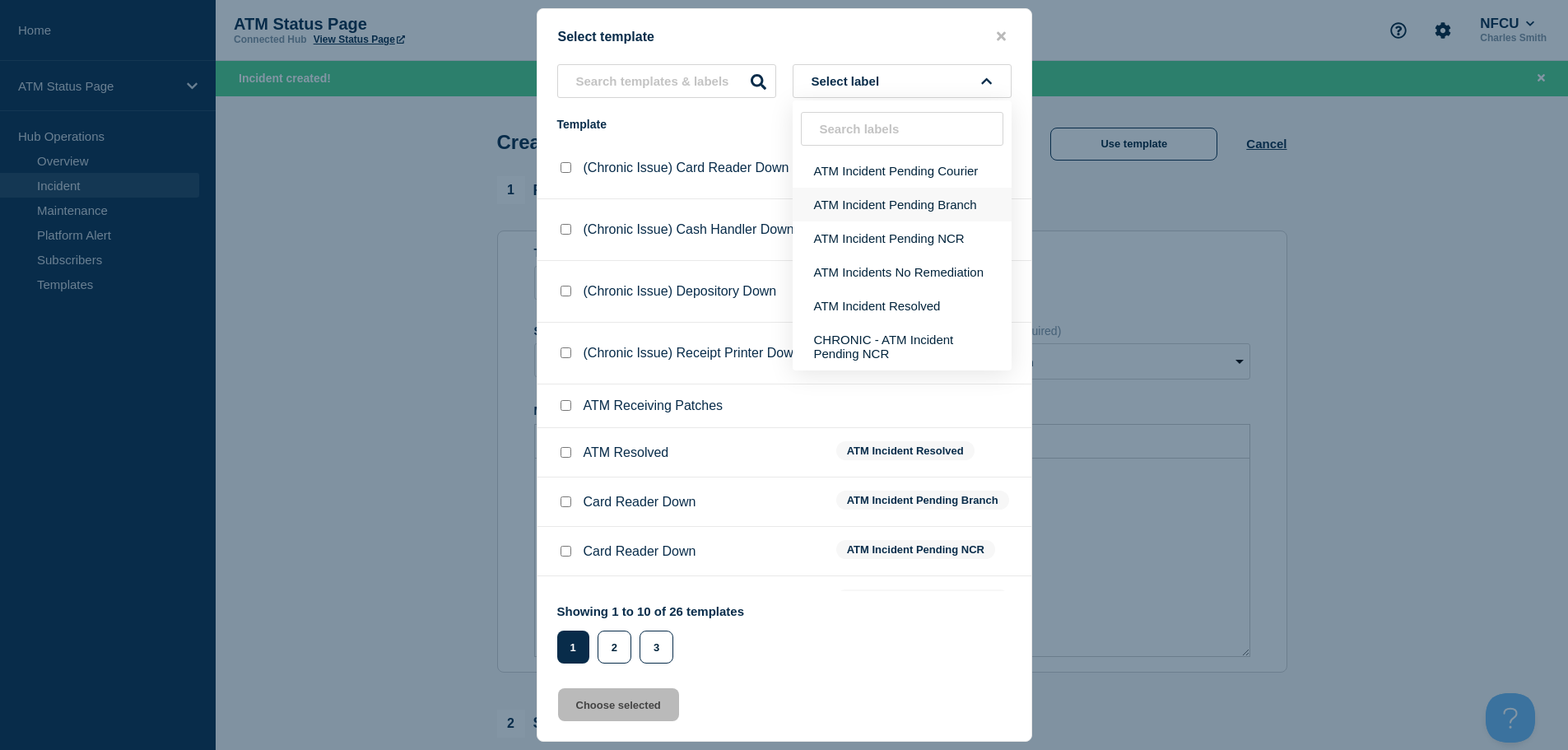 click on "ATM Incident Pending Branch" at bounding box center [902, 204] 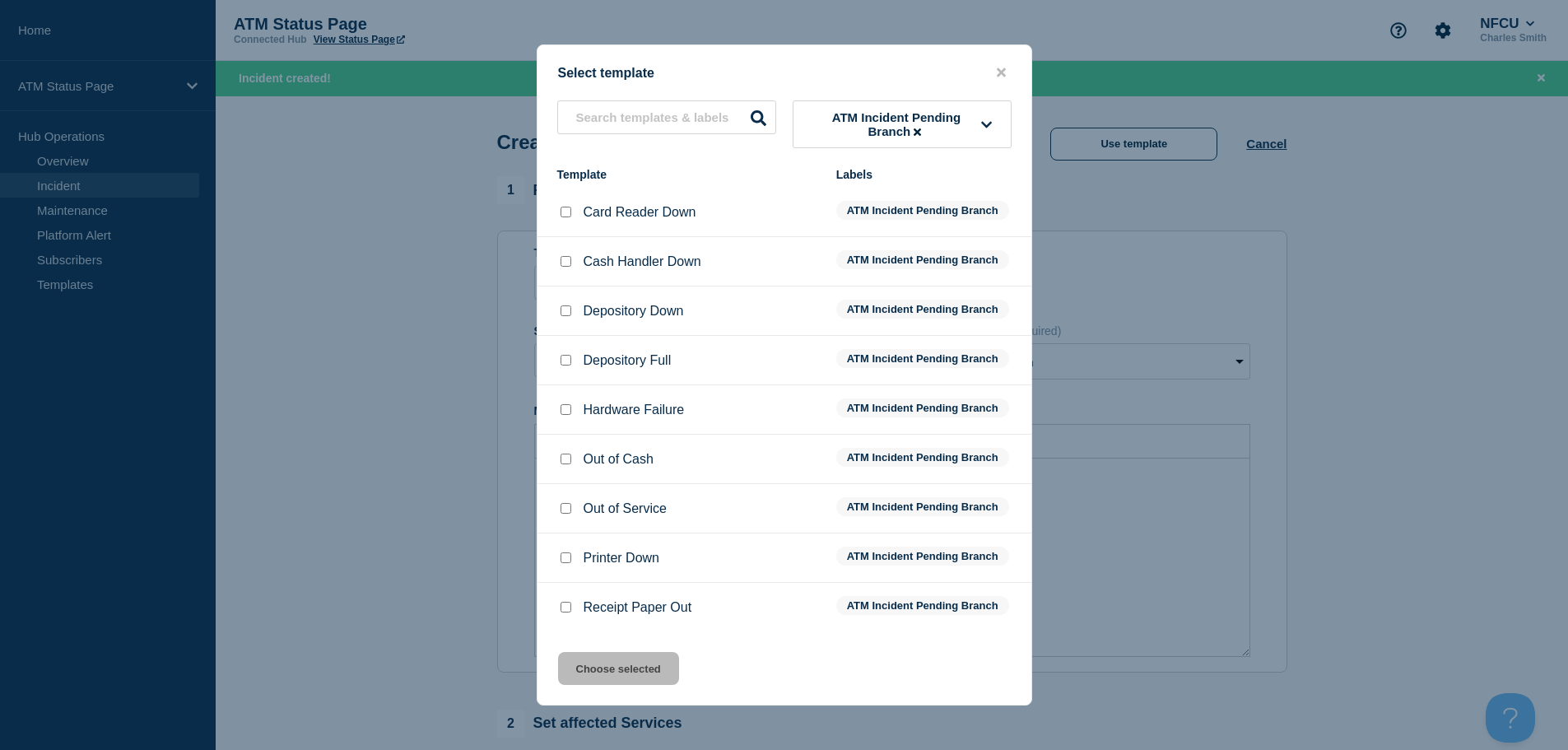 click at bounding box center (565, 310) 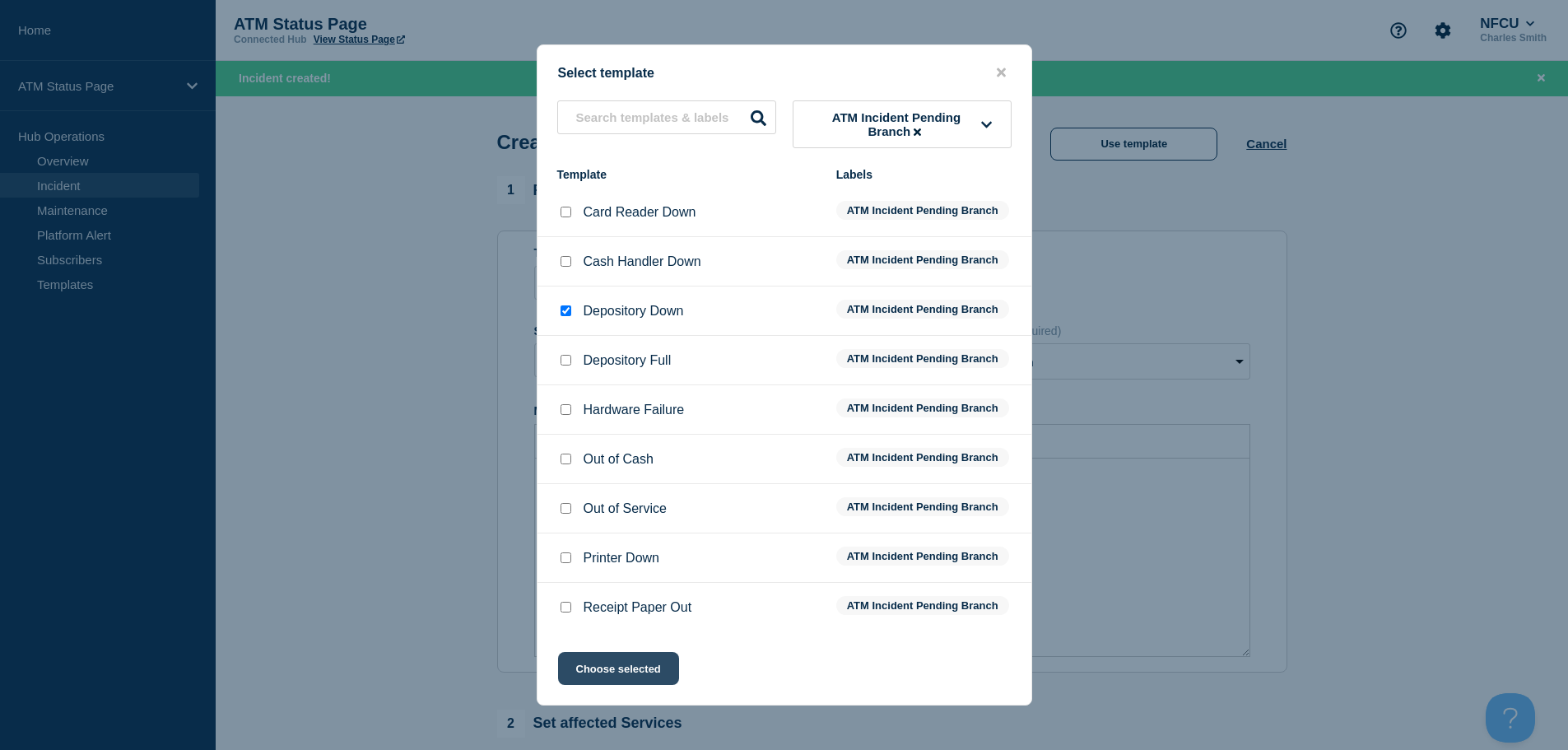click on "Choose selected" 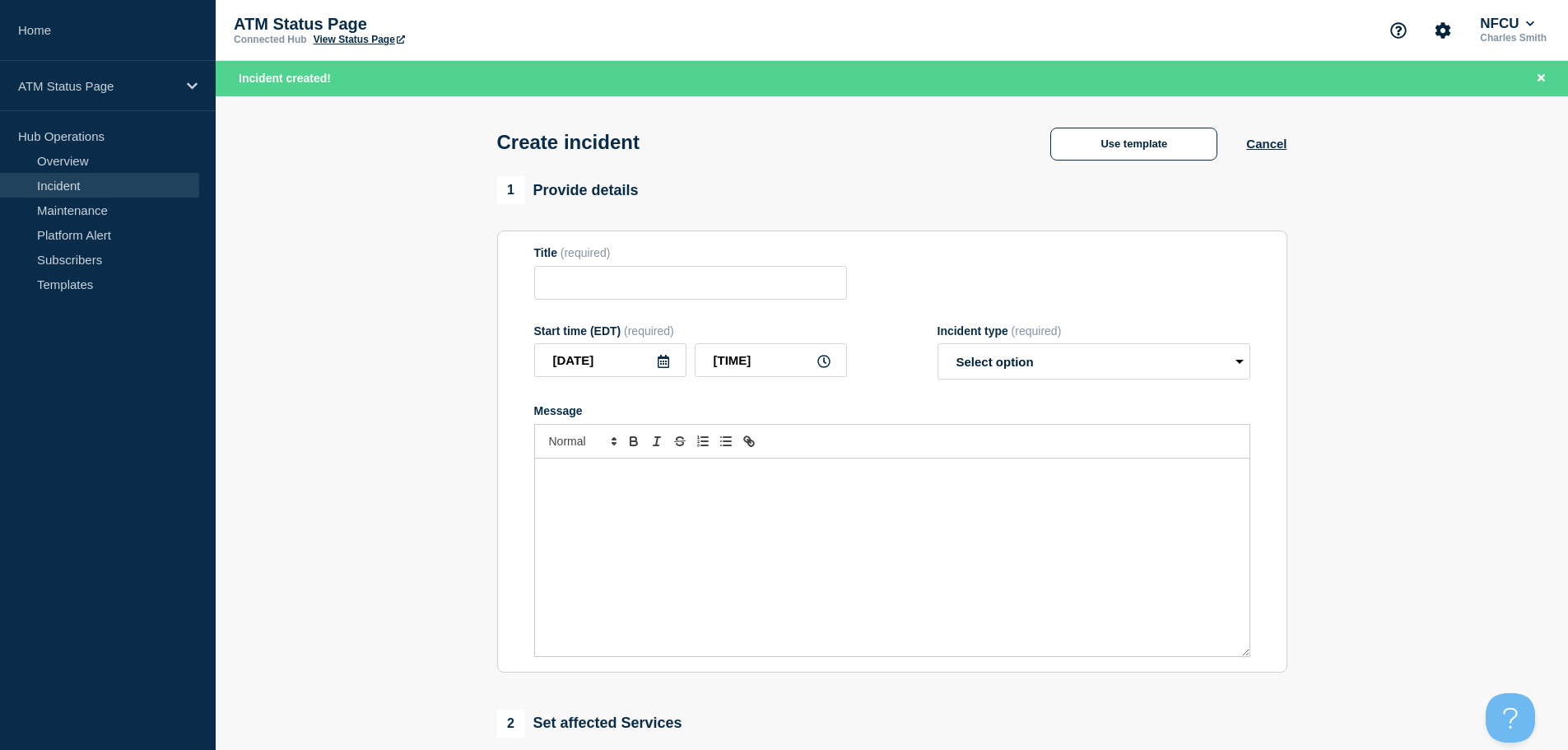 type on "Depository Down" 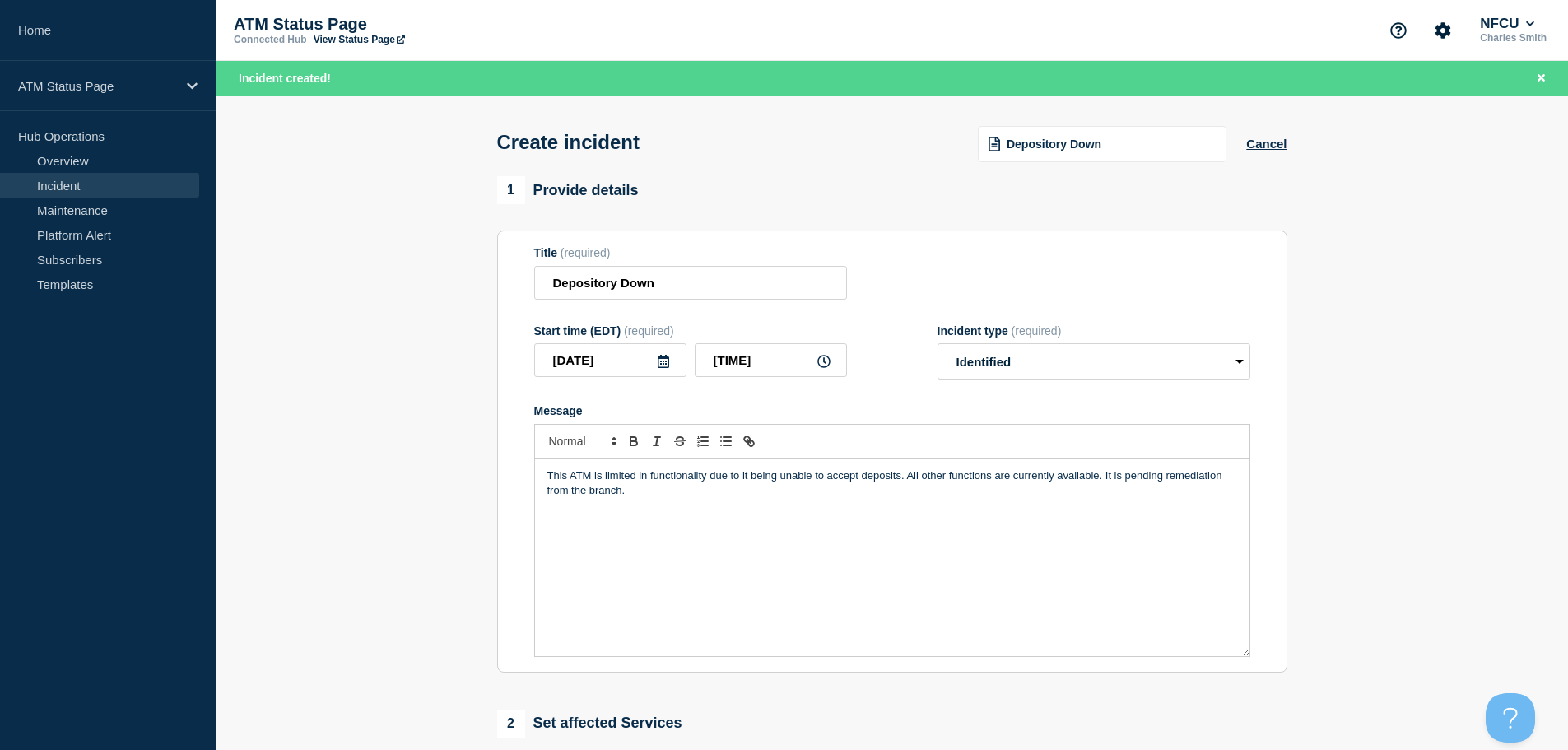 scroll, scrollTop: 412, scrollLeft: 0, axis: vertical 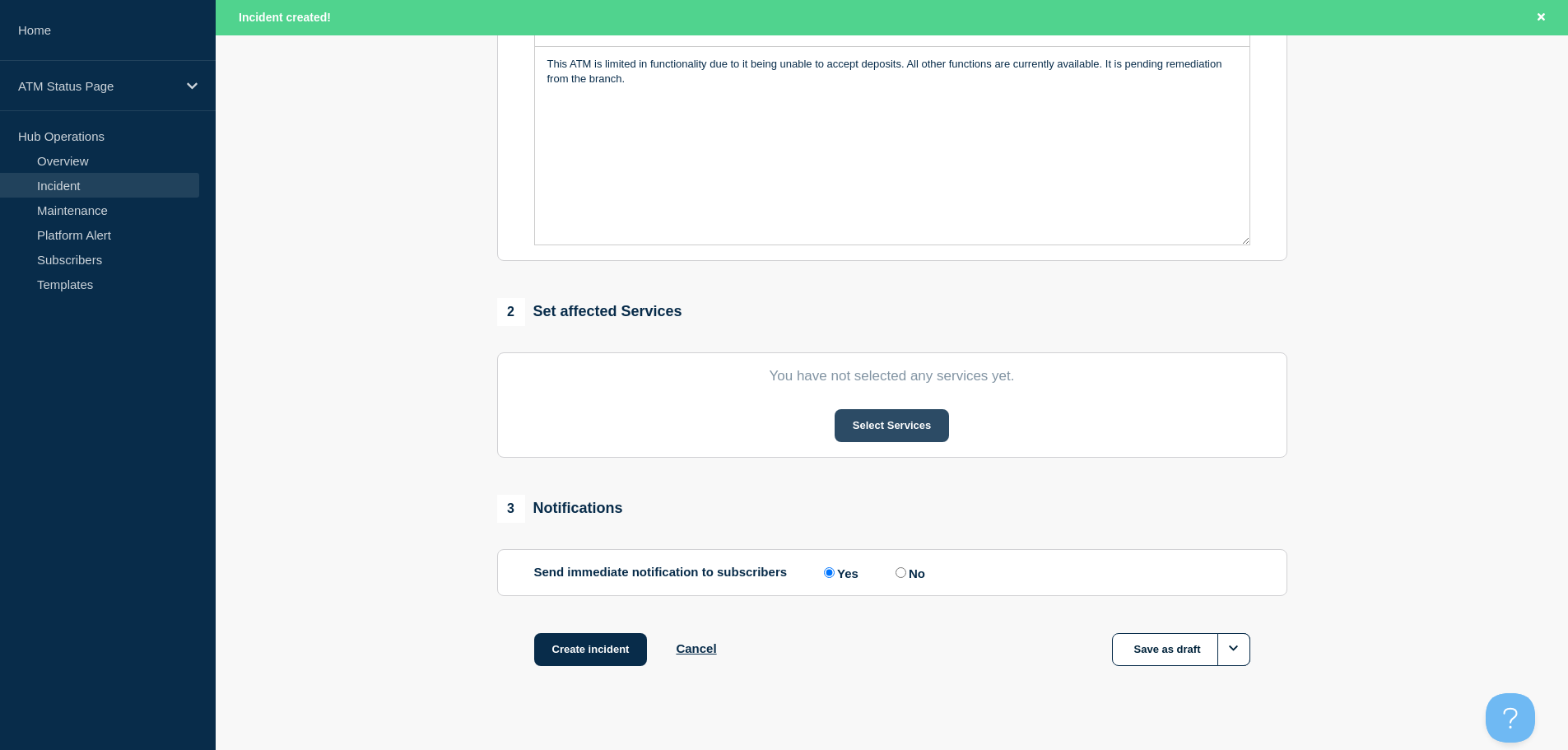 click on "Select Services" at bounding box center (891, 426) 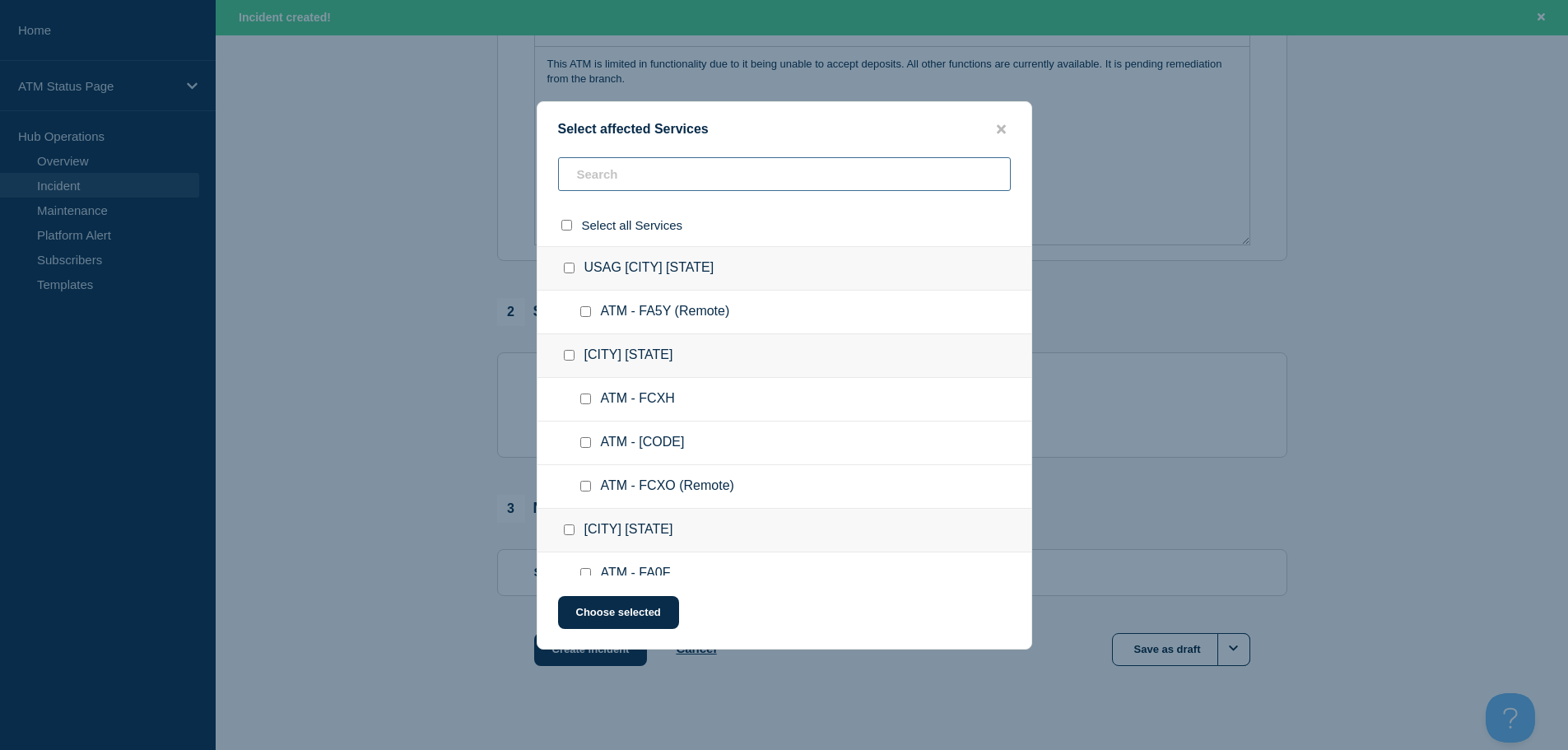click at bounding box center (784, 174) 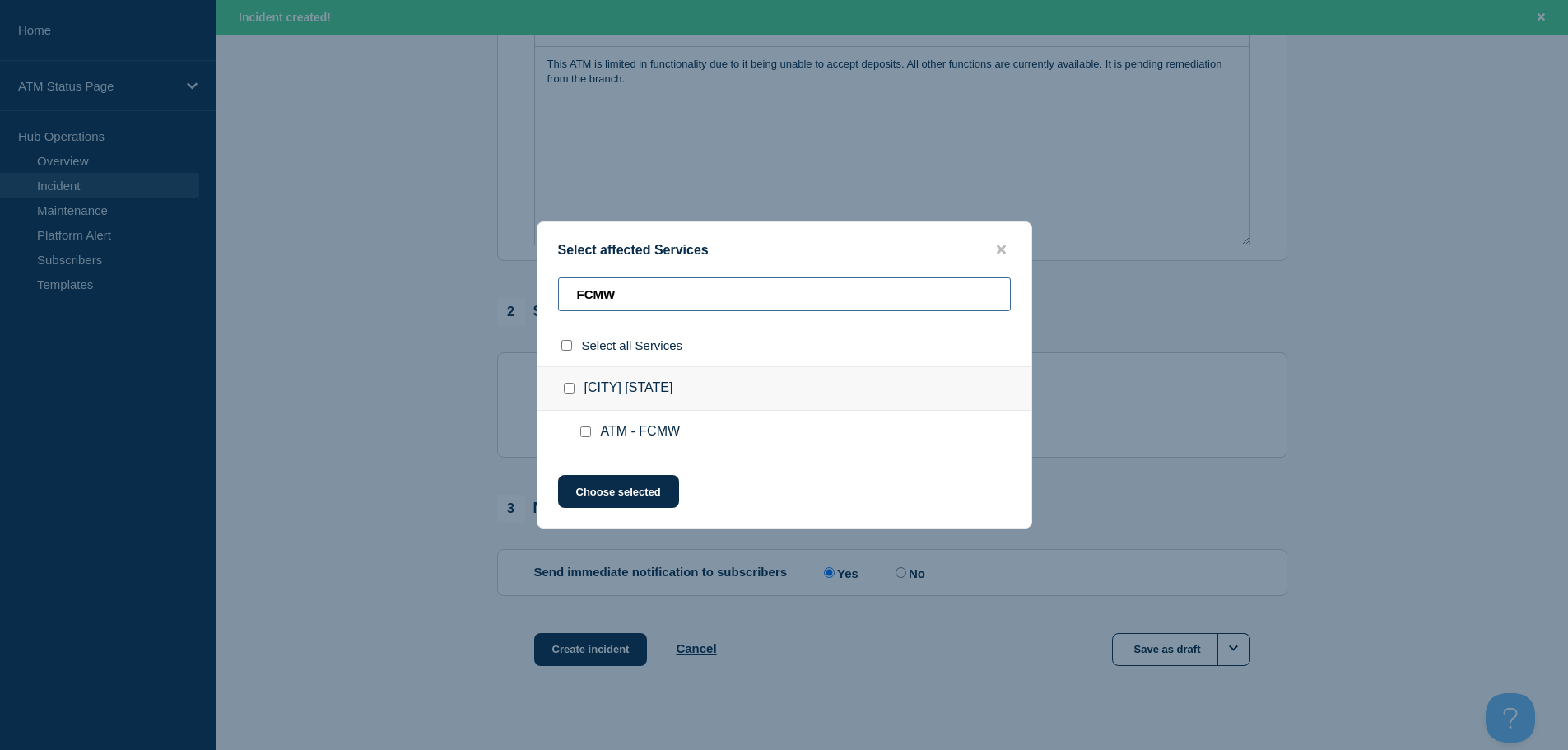 type on "FCMW" 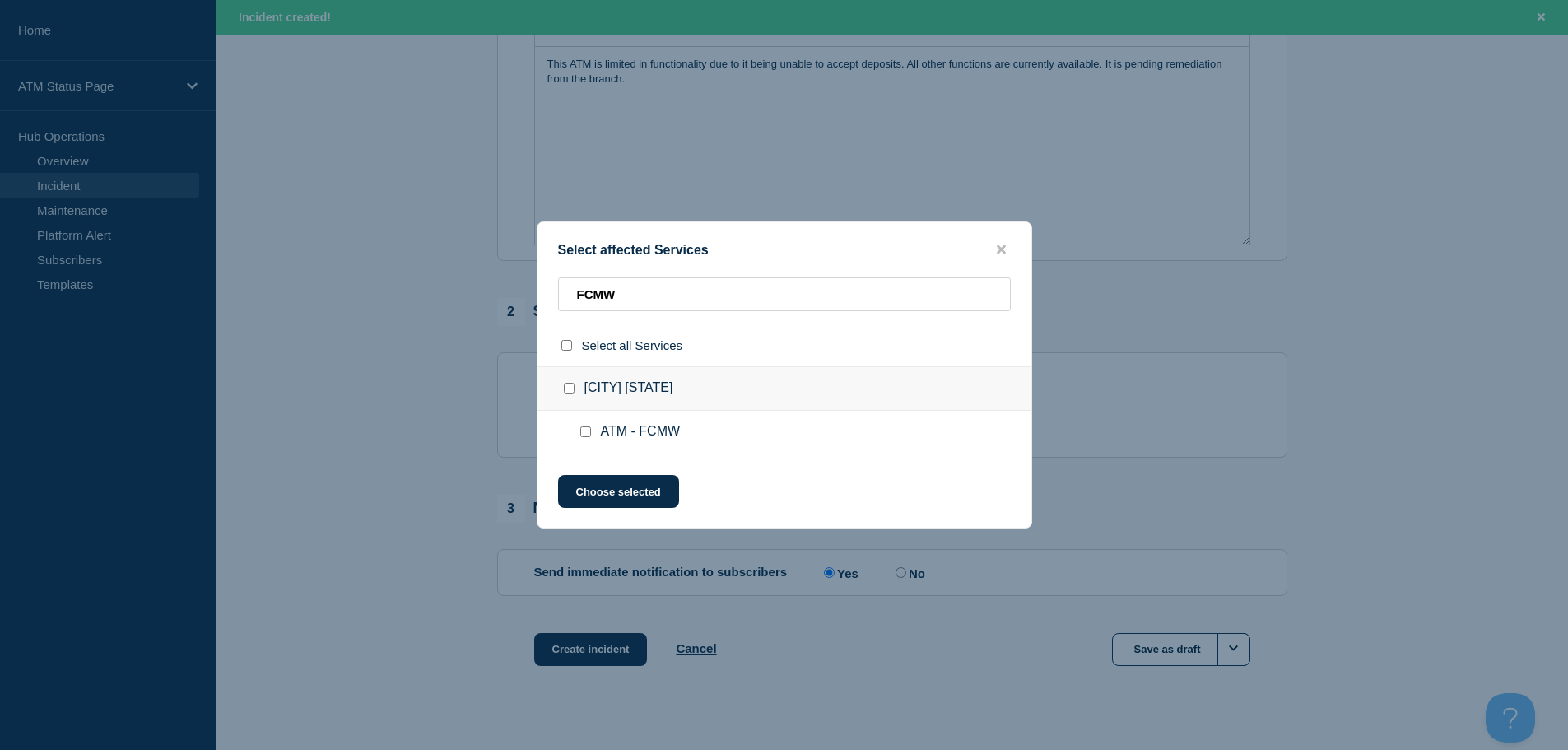 click at bounding box center [585, 431] 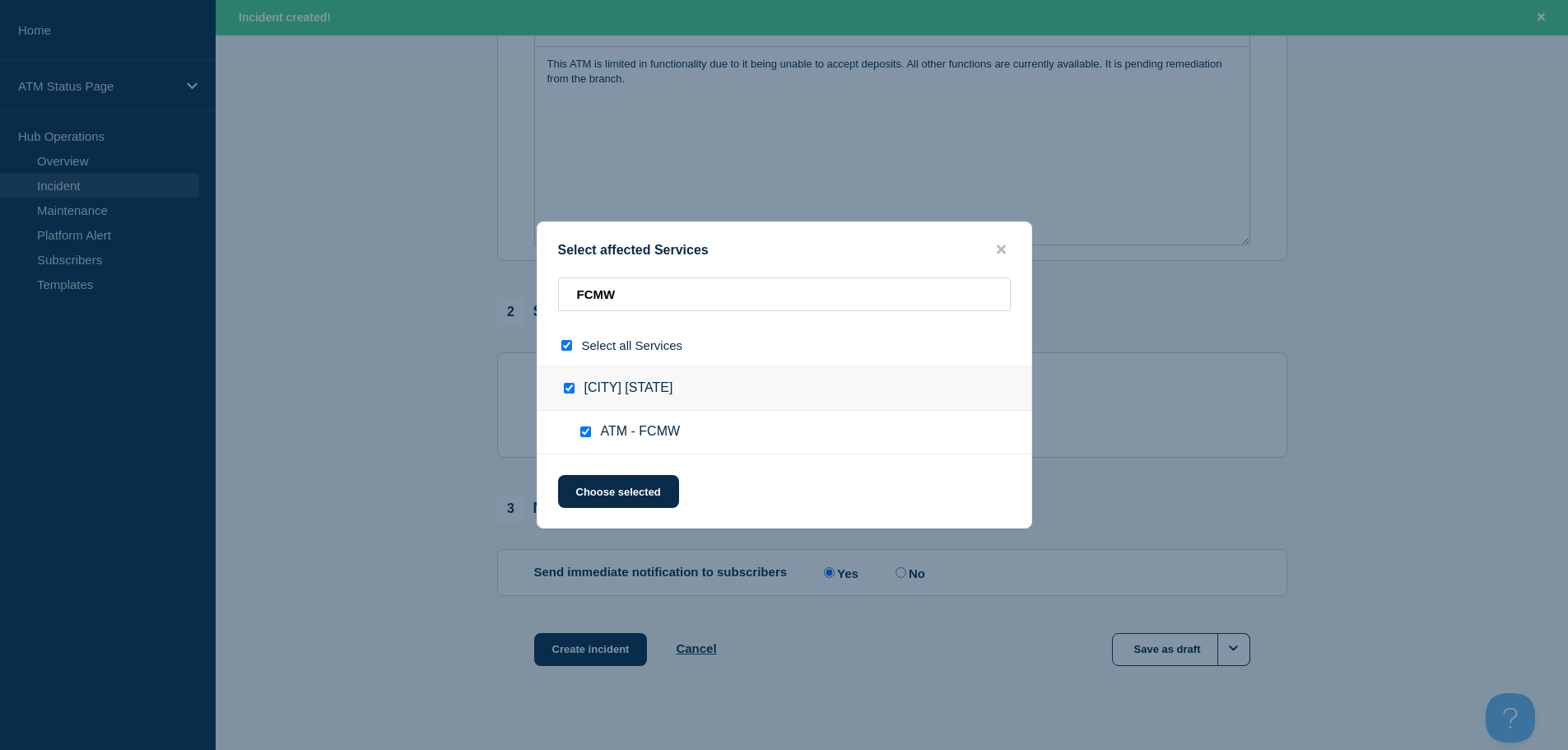 checkbox on "true" 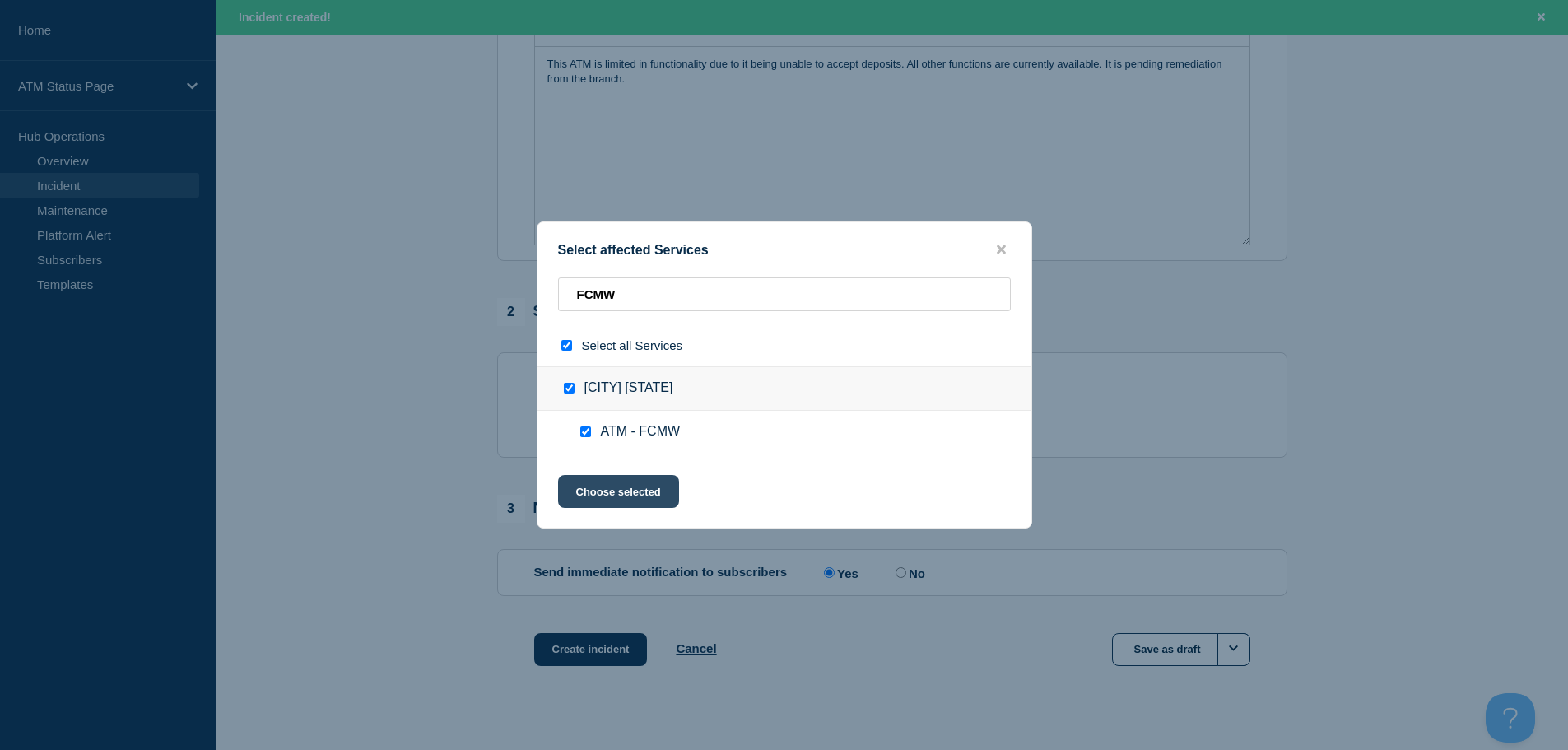 click on "Choose selected" 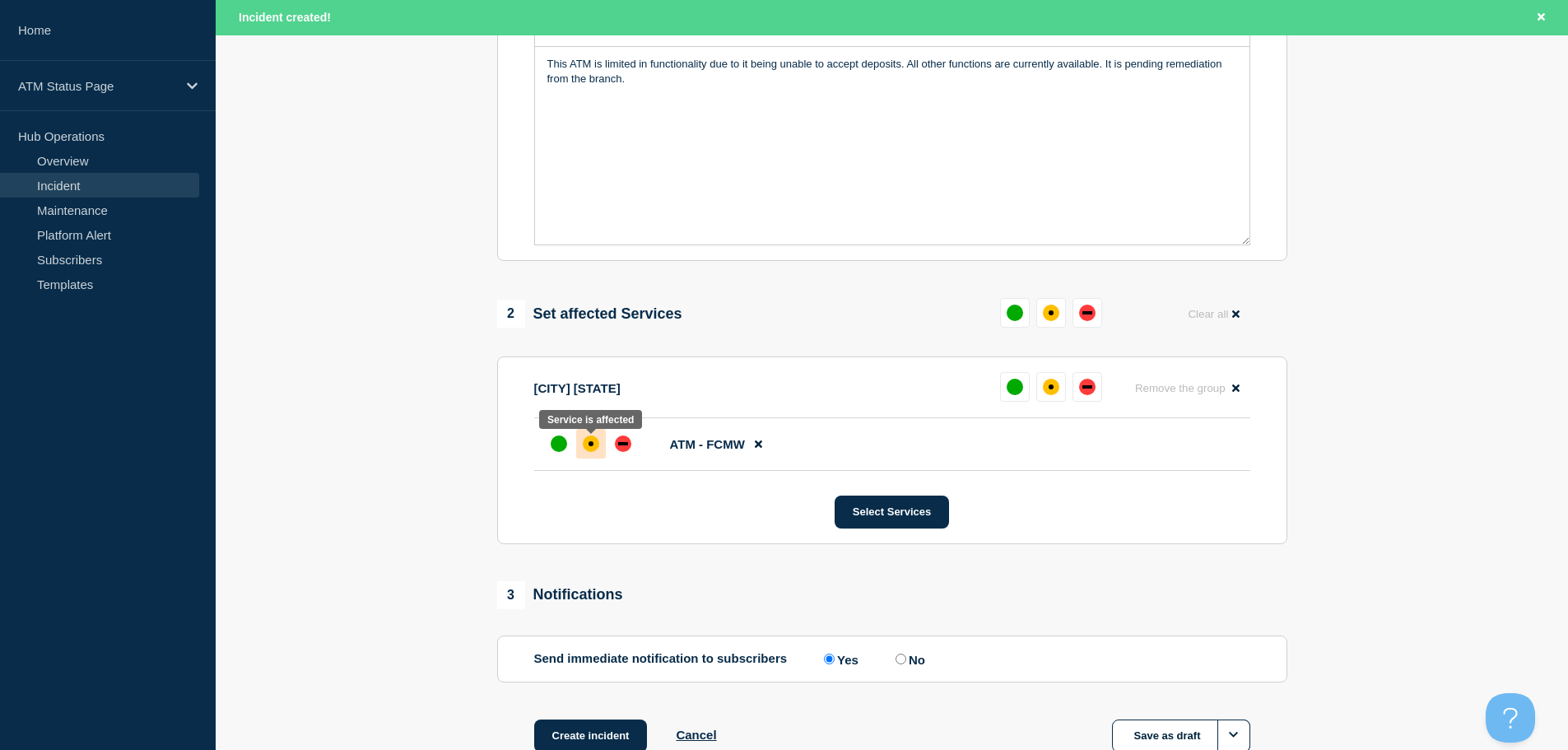 click at bounding box center [591, 444] 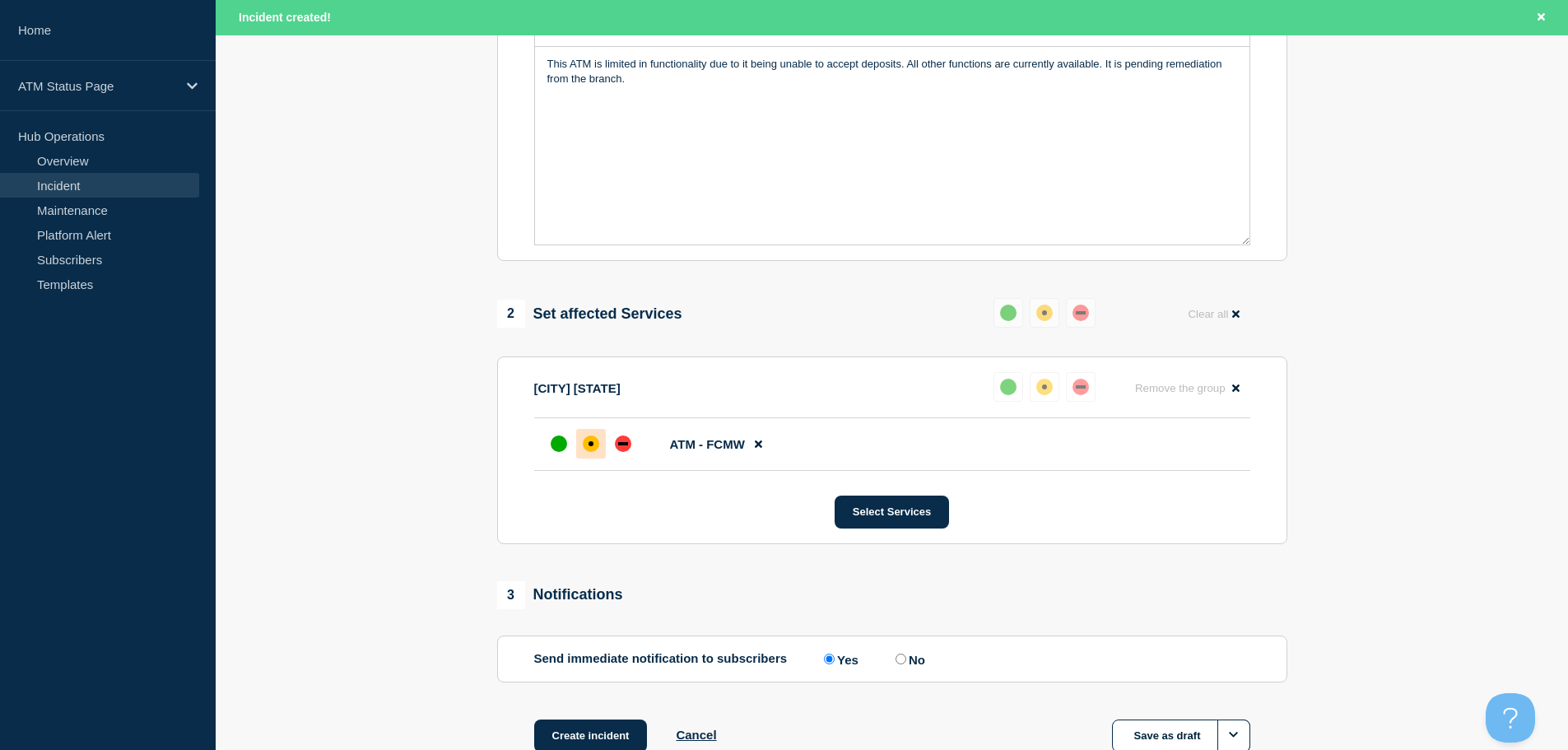 scroll, scrollTop: 525, scrollLeft: 0, axis: vertical 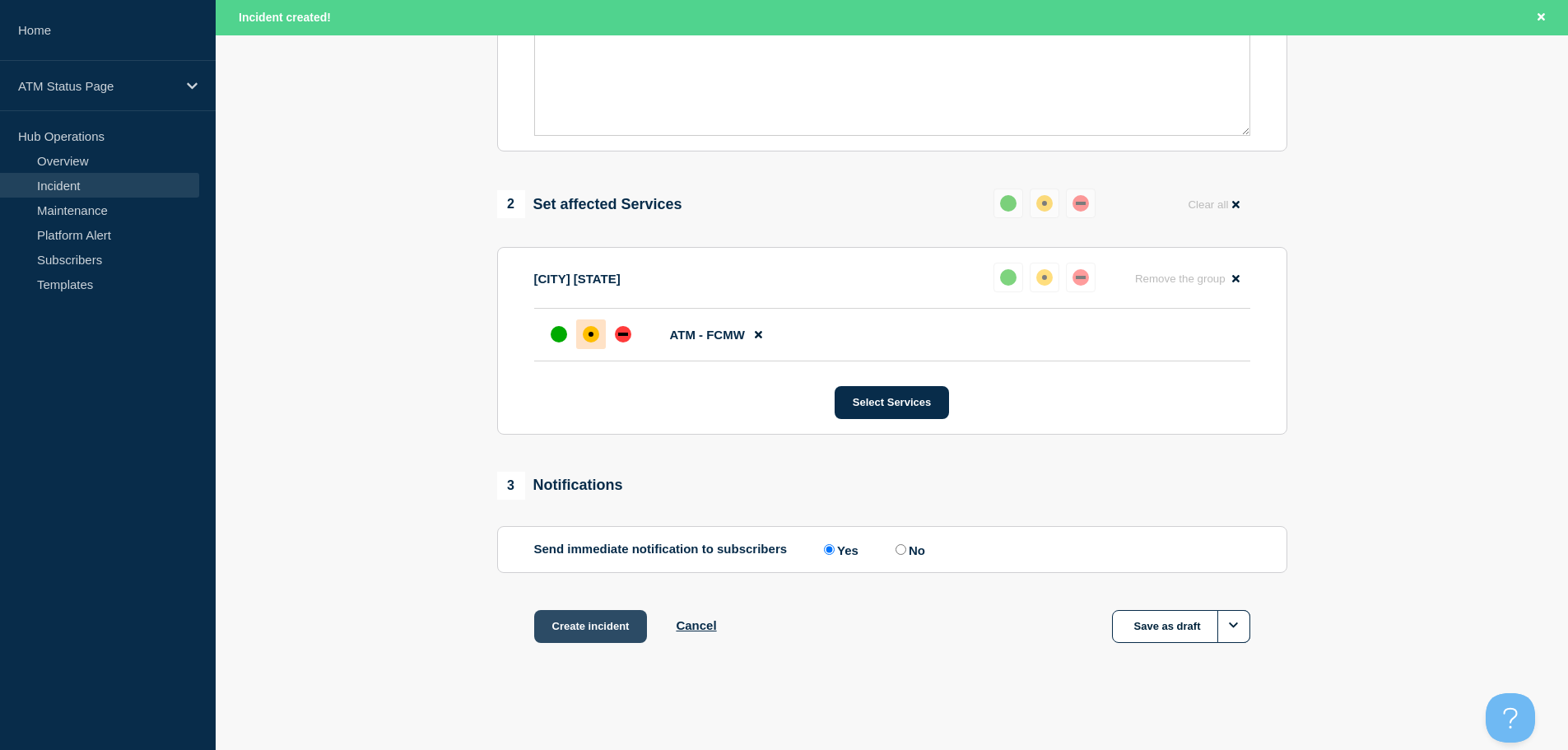 click on "Create incident" at bounding box center [591, 627] 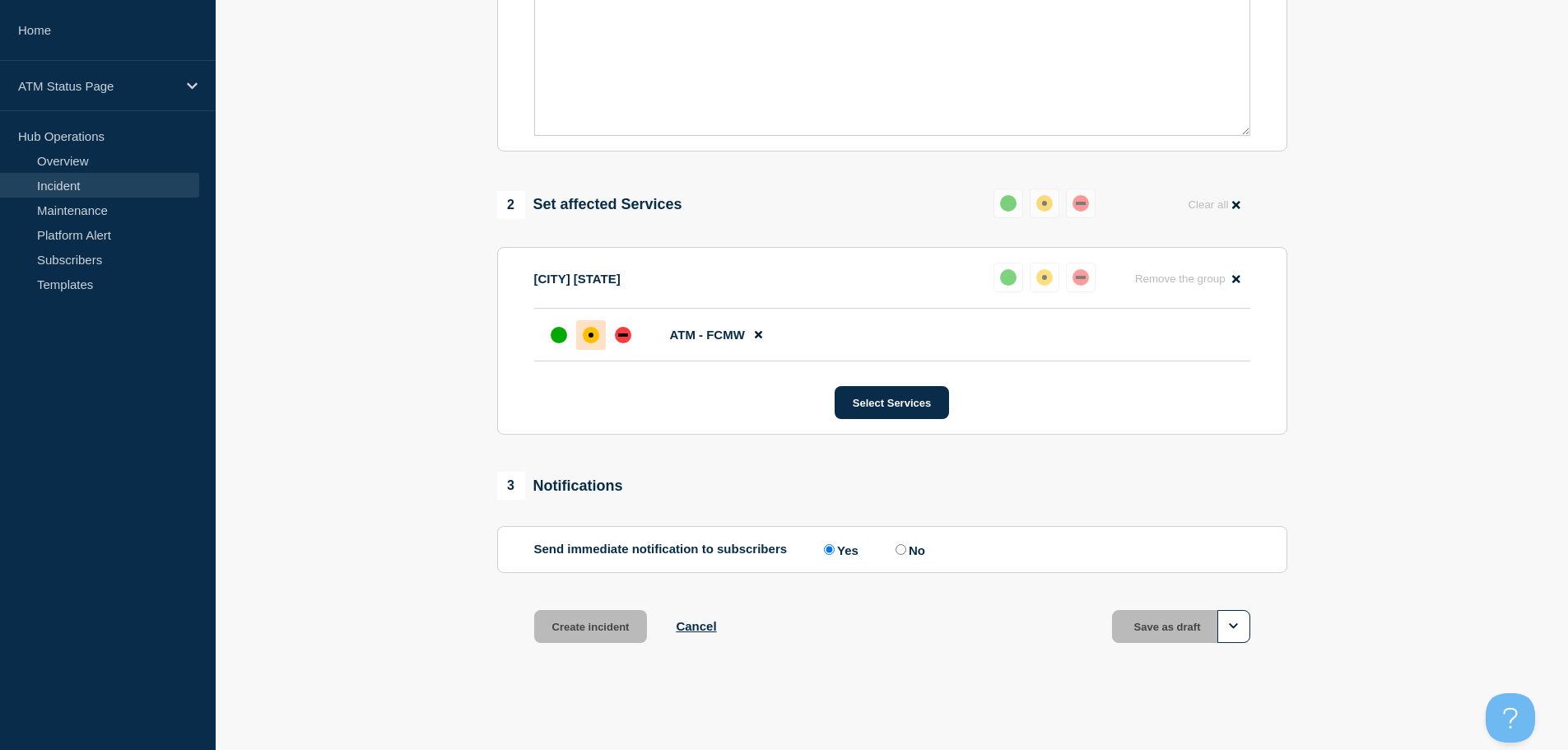 scroll, scrollTop: 490, scrollLeft: 0, axis: vertical 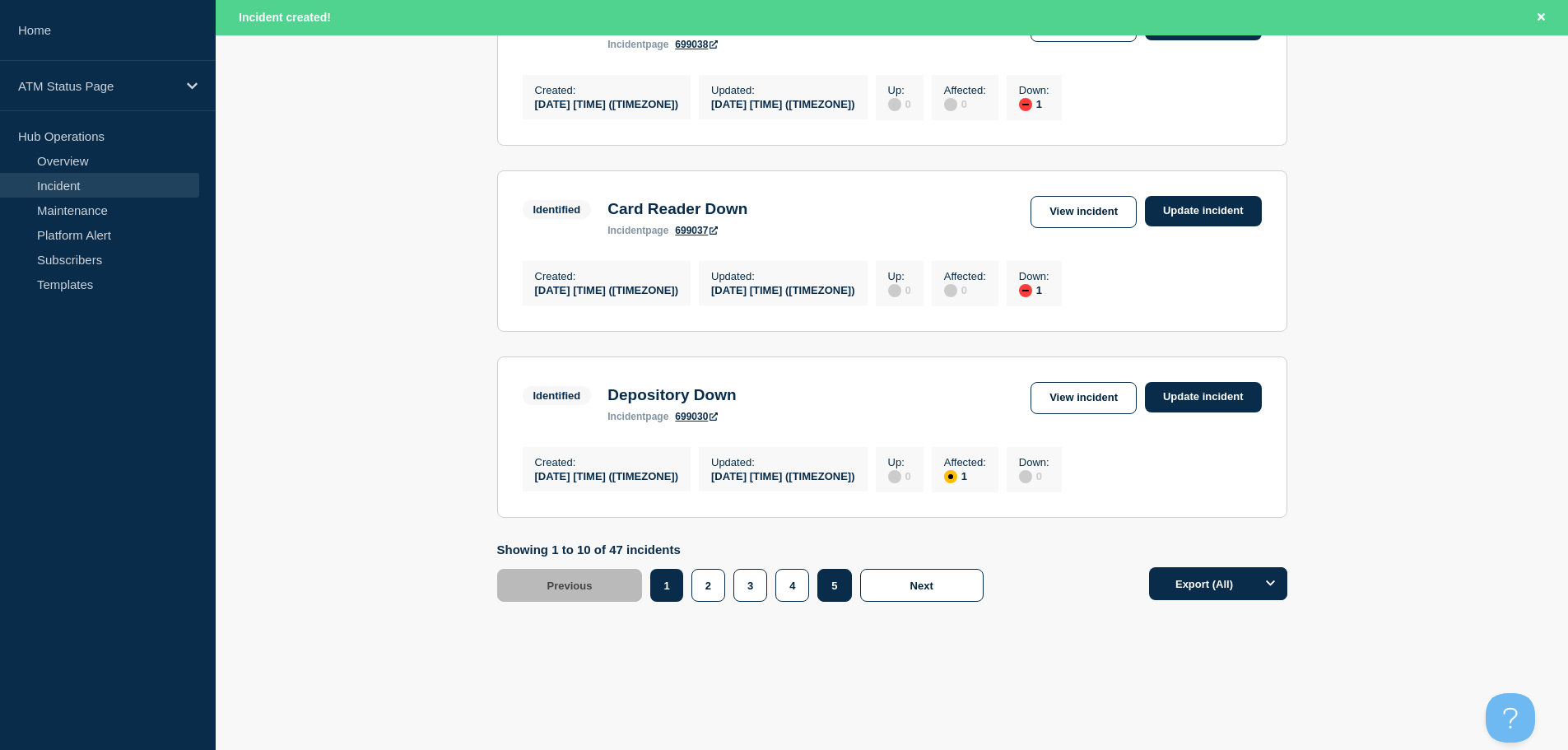 click on "5" at bounding box center (834, 585) 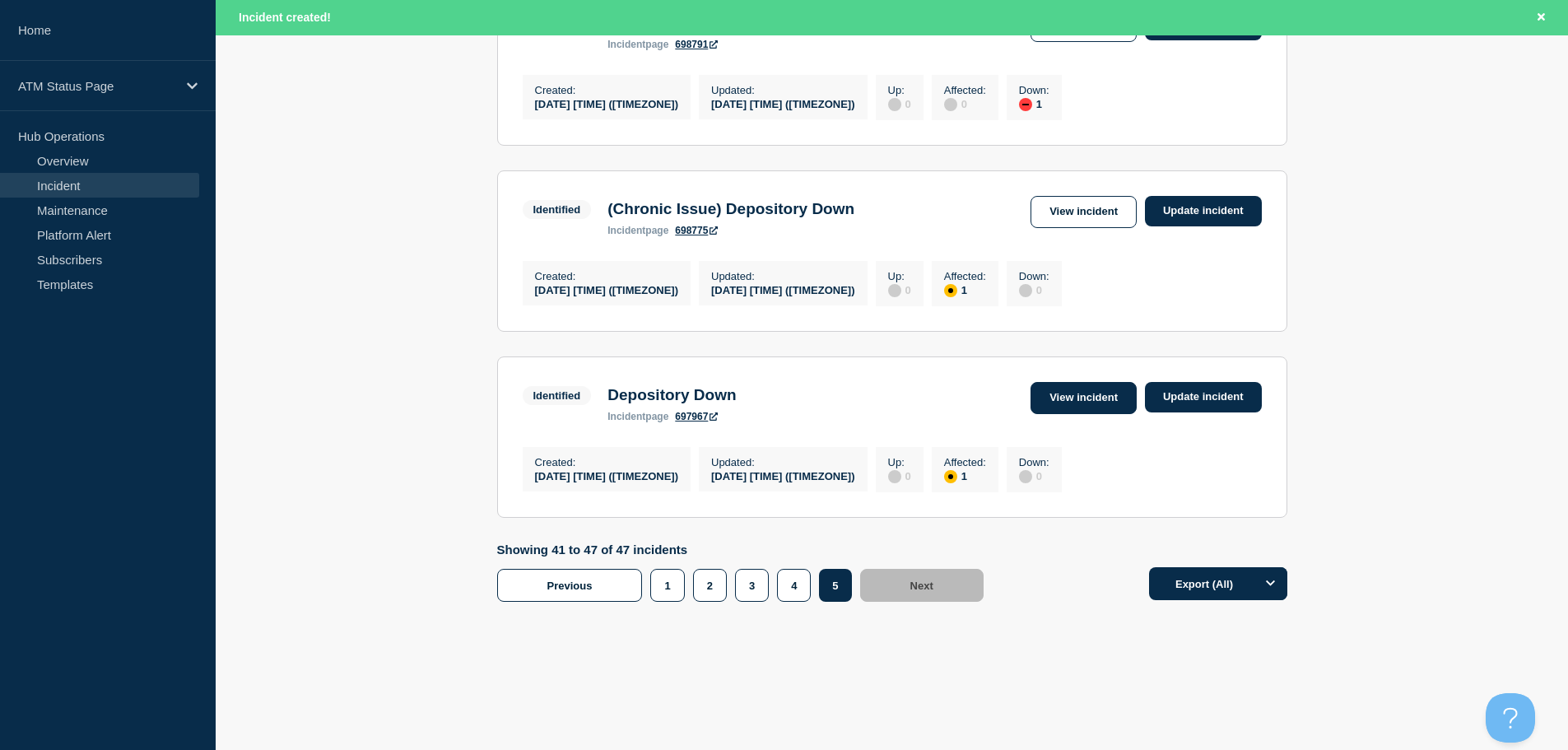 click on "View incident" at bounding box center [1083, 398] 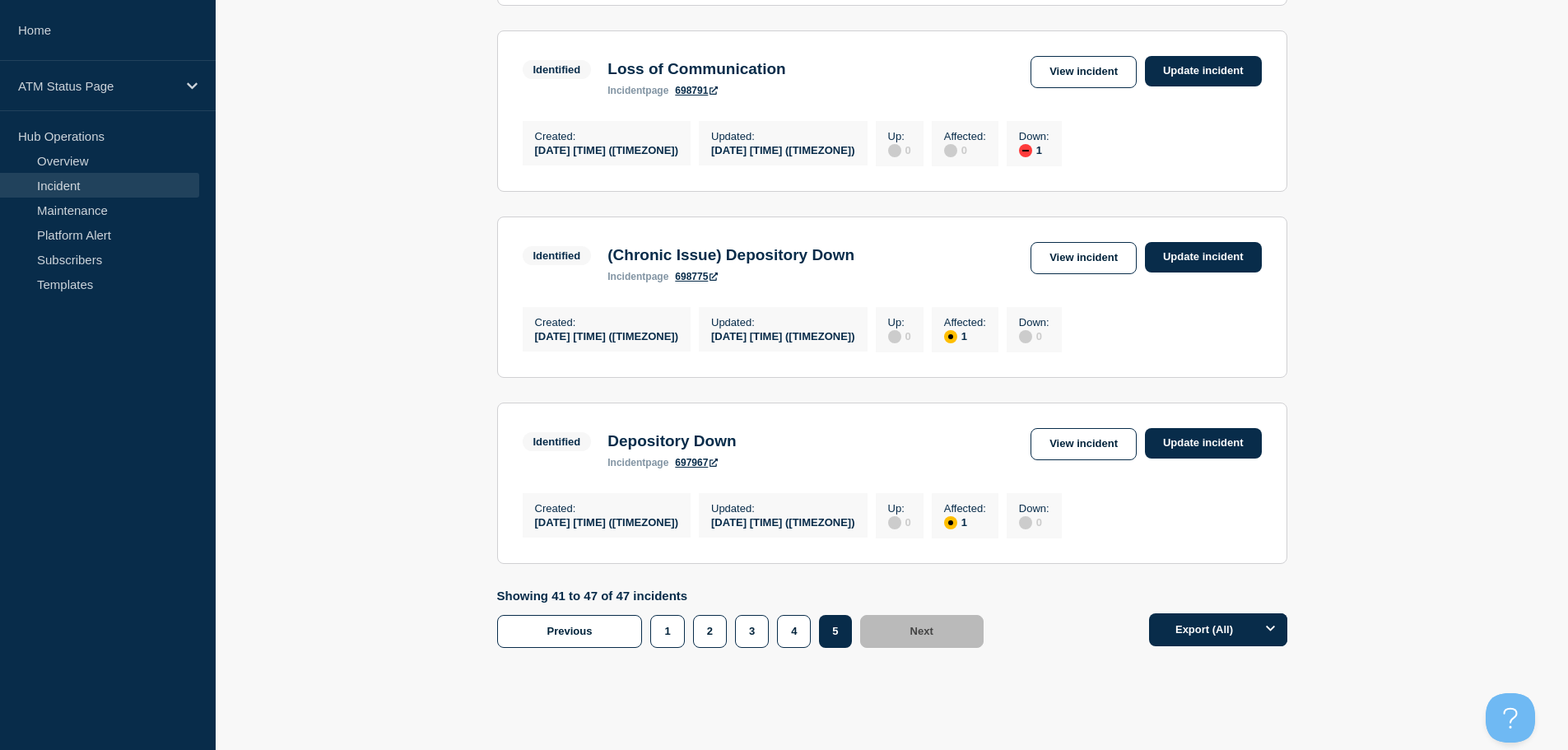 scroll, scrollTop: 1141, scrollLeft: 0, axis: vertical 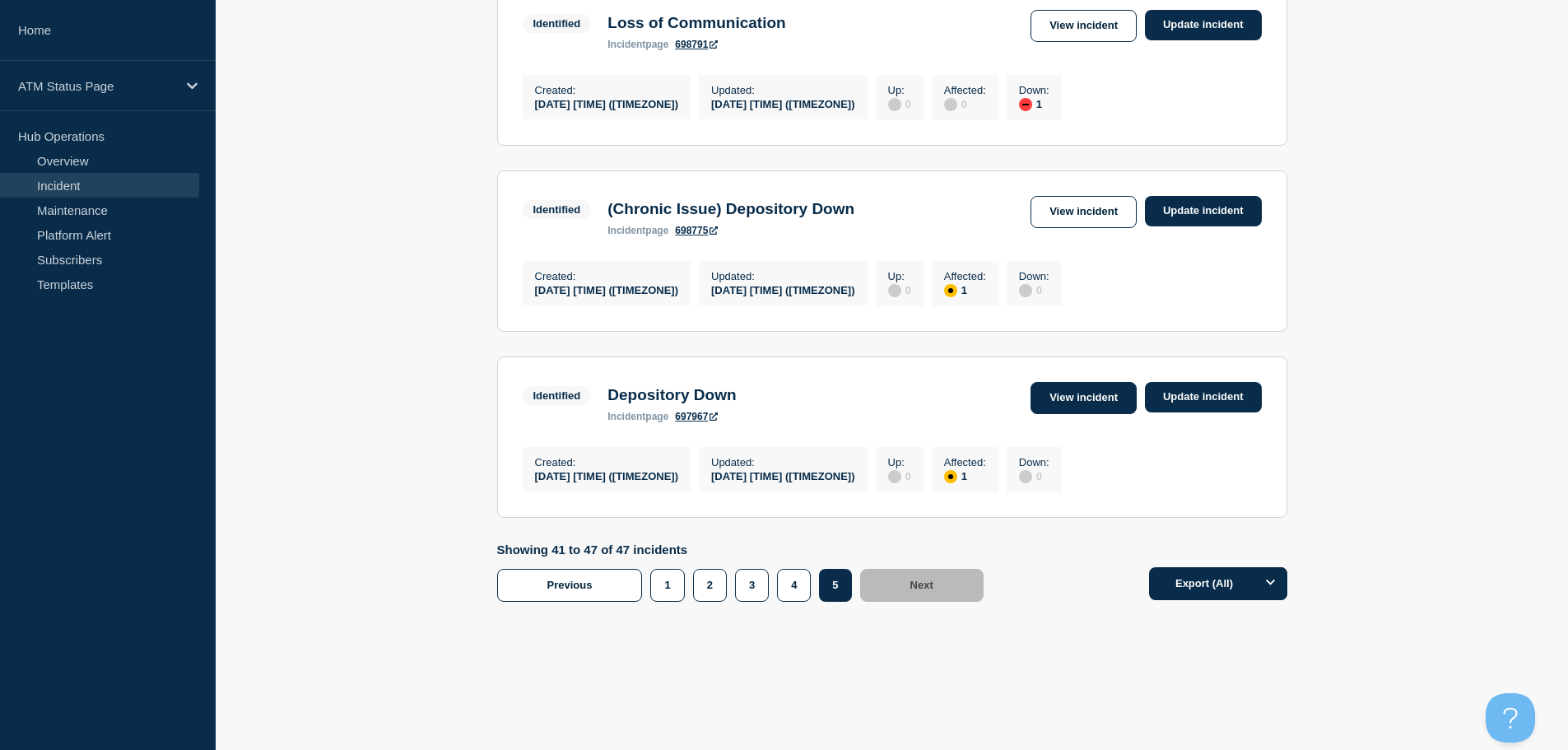 click on "View incident" at bounding box center (1083, 398) 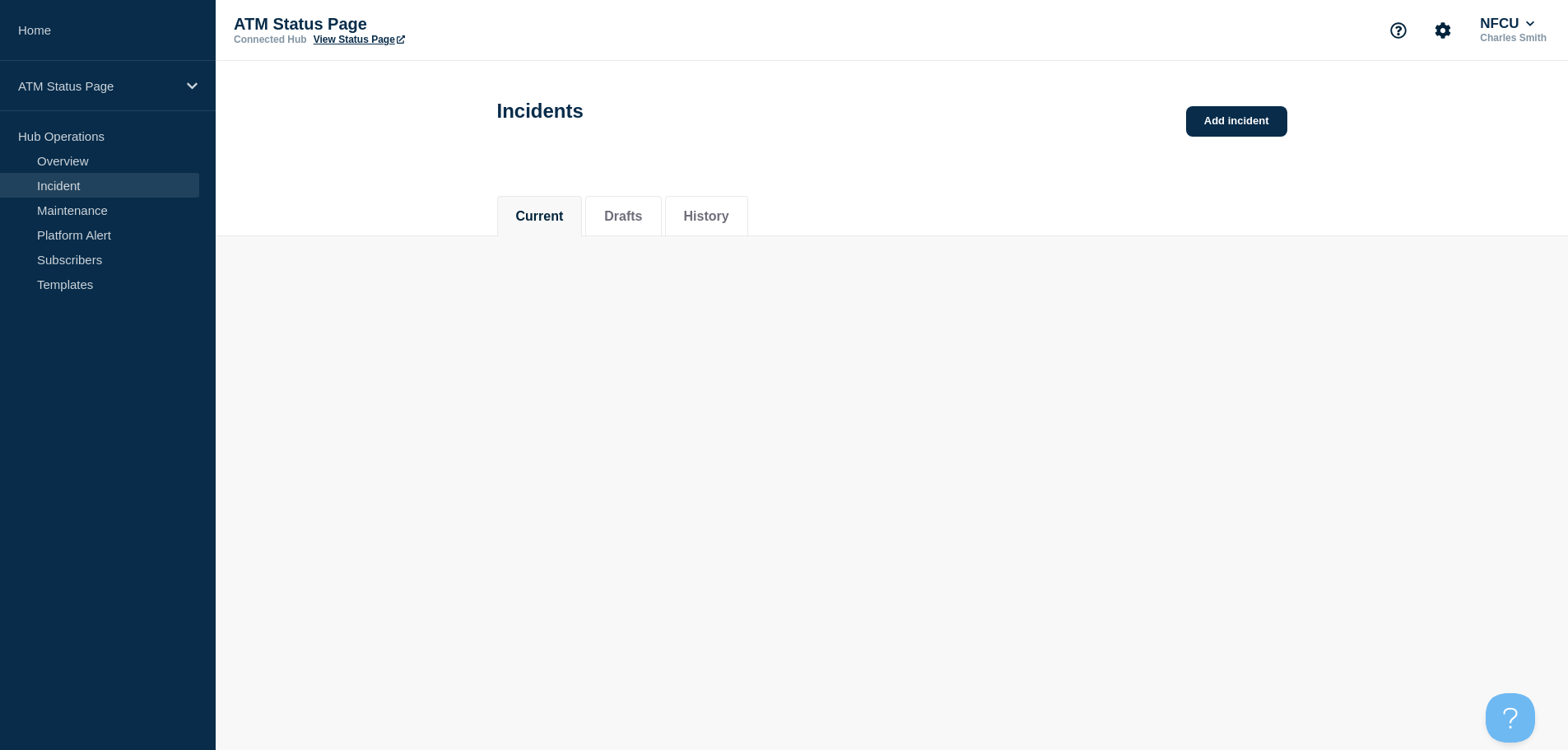 scroll, scrollTop: 0, scrollLeft: 0, axis: both 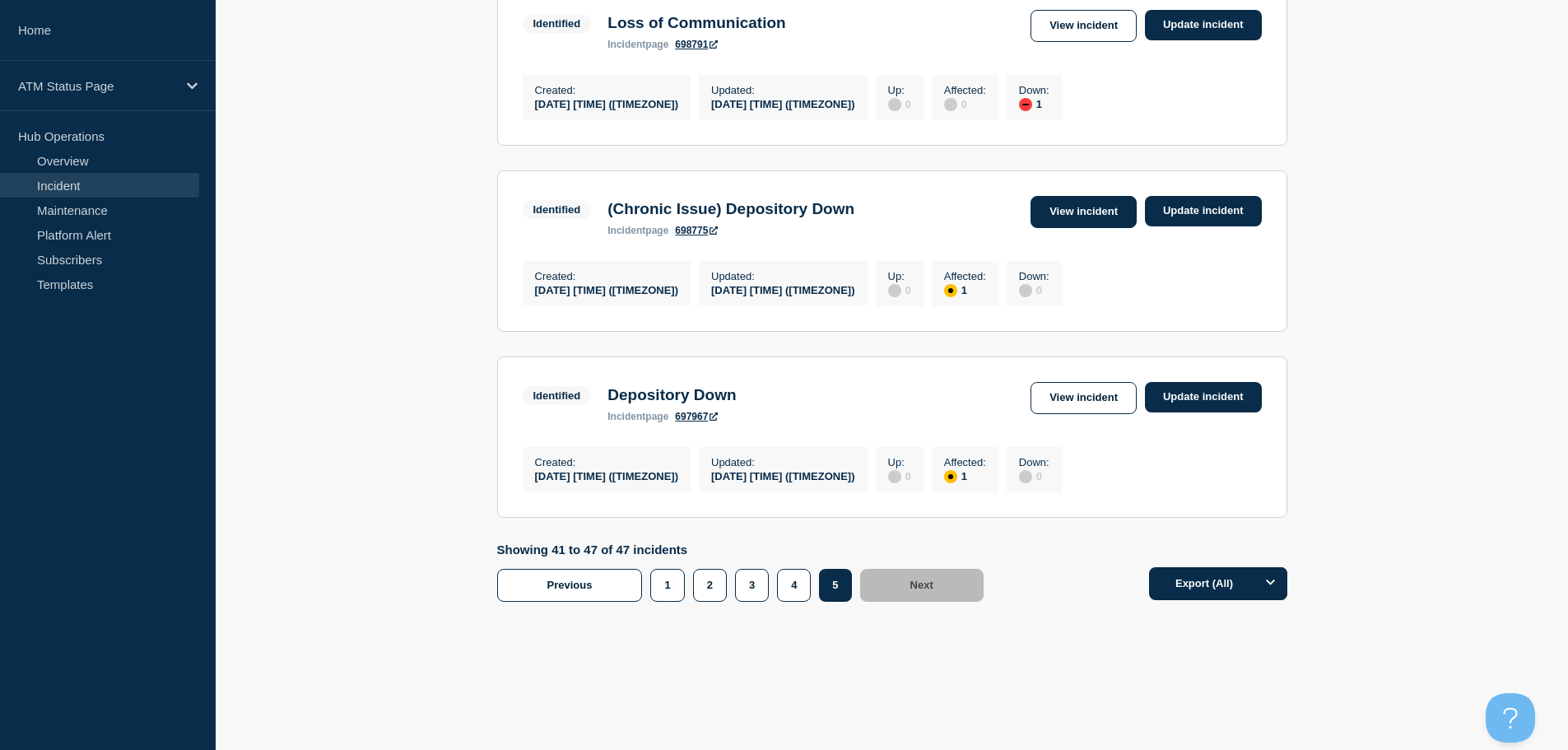 click on "View incident" at bounding box center [1083, 212] 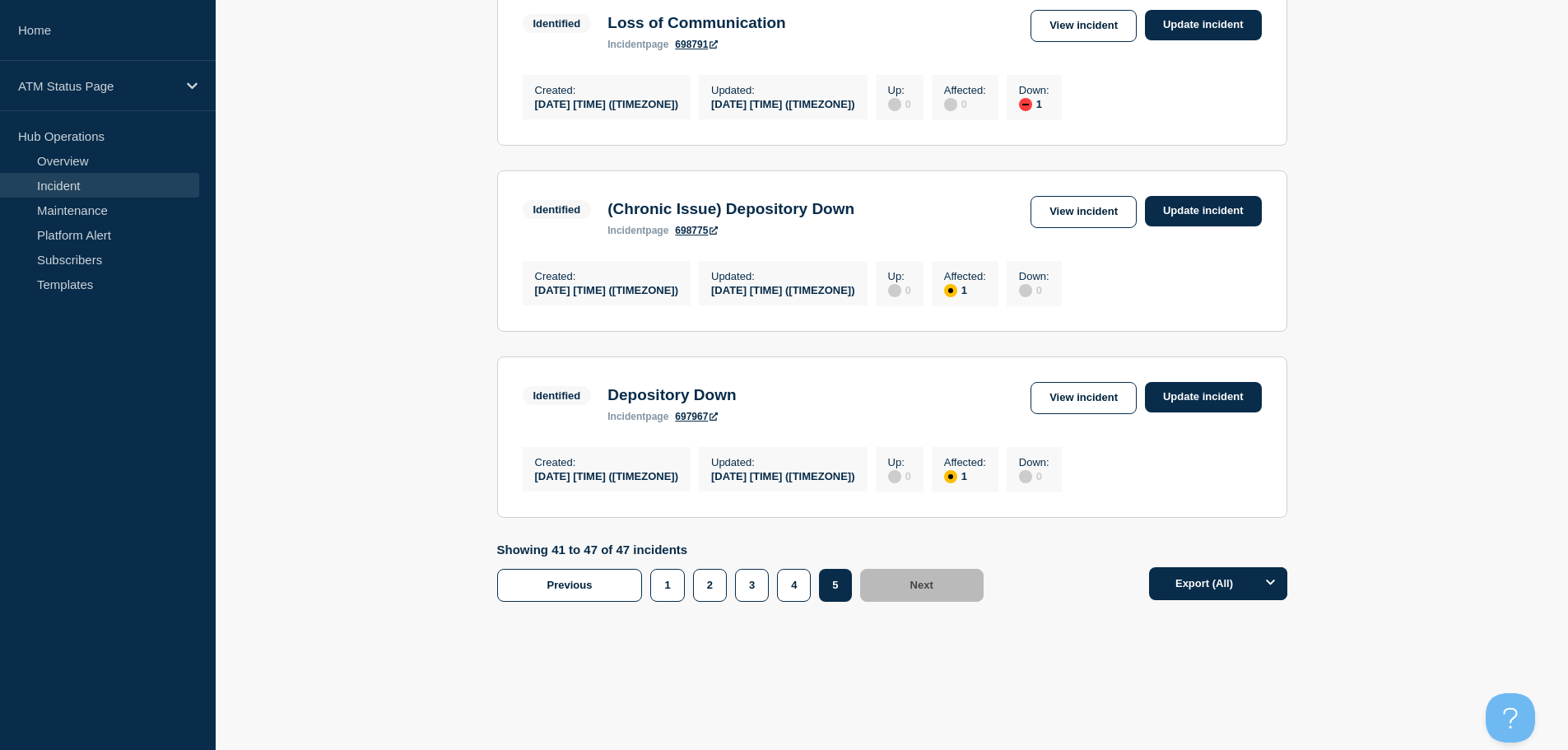scroll, scrollTop: 1141, scrollLeft: 0, axis: vertical 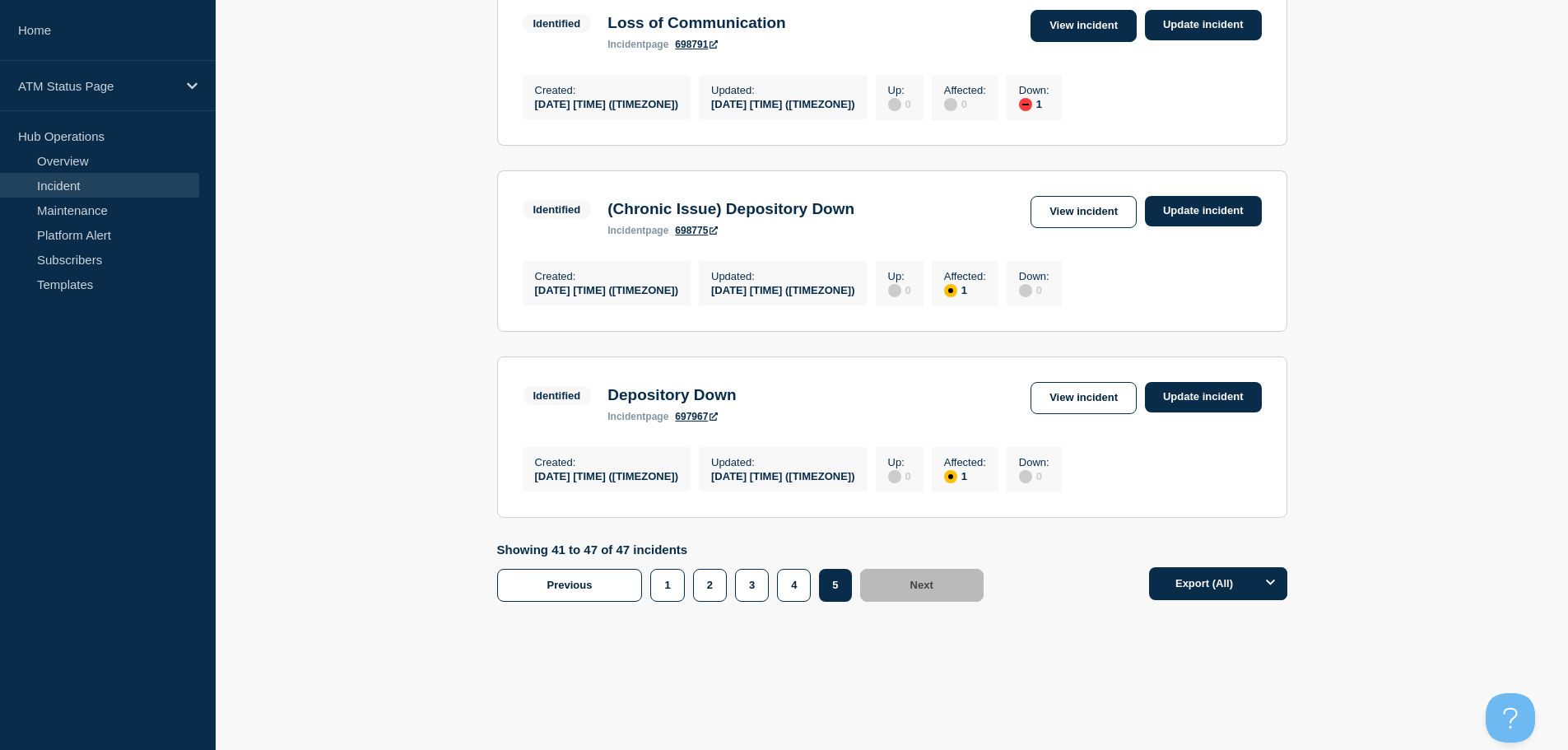 click on "View incident" at bounding box center [1083, 26] 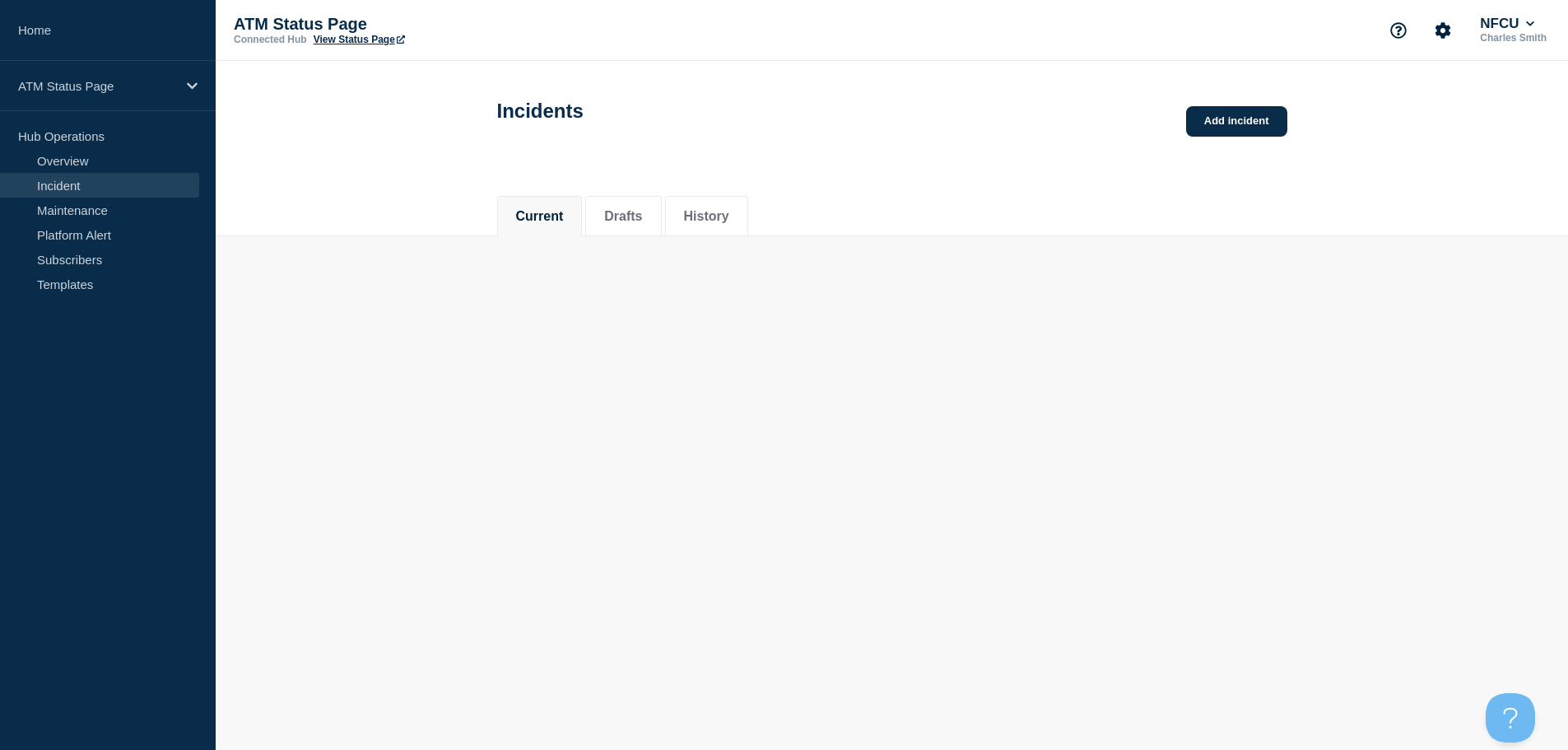 scroll, scrollTop: 0, scrollLeft: 0, axis: both 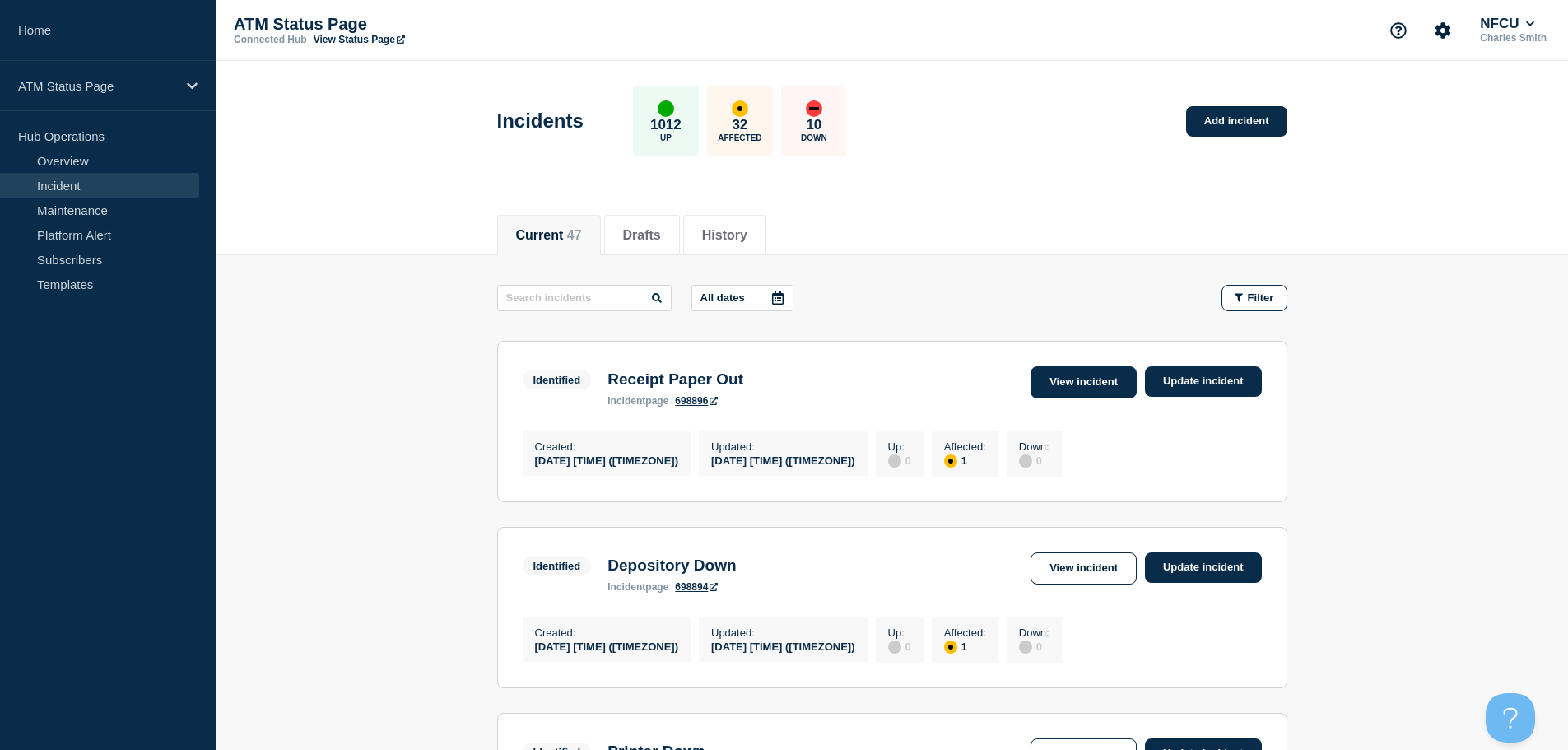 click on "View incident" at bounding box center [1083, 382] 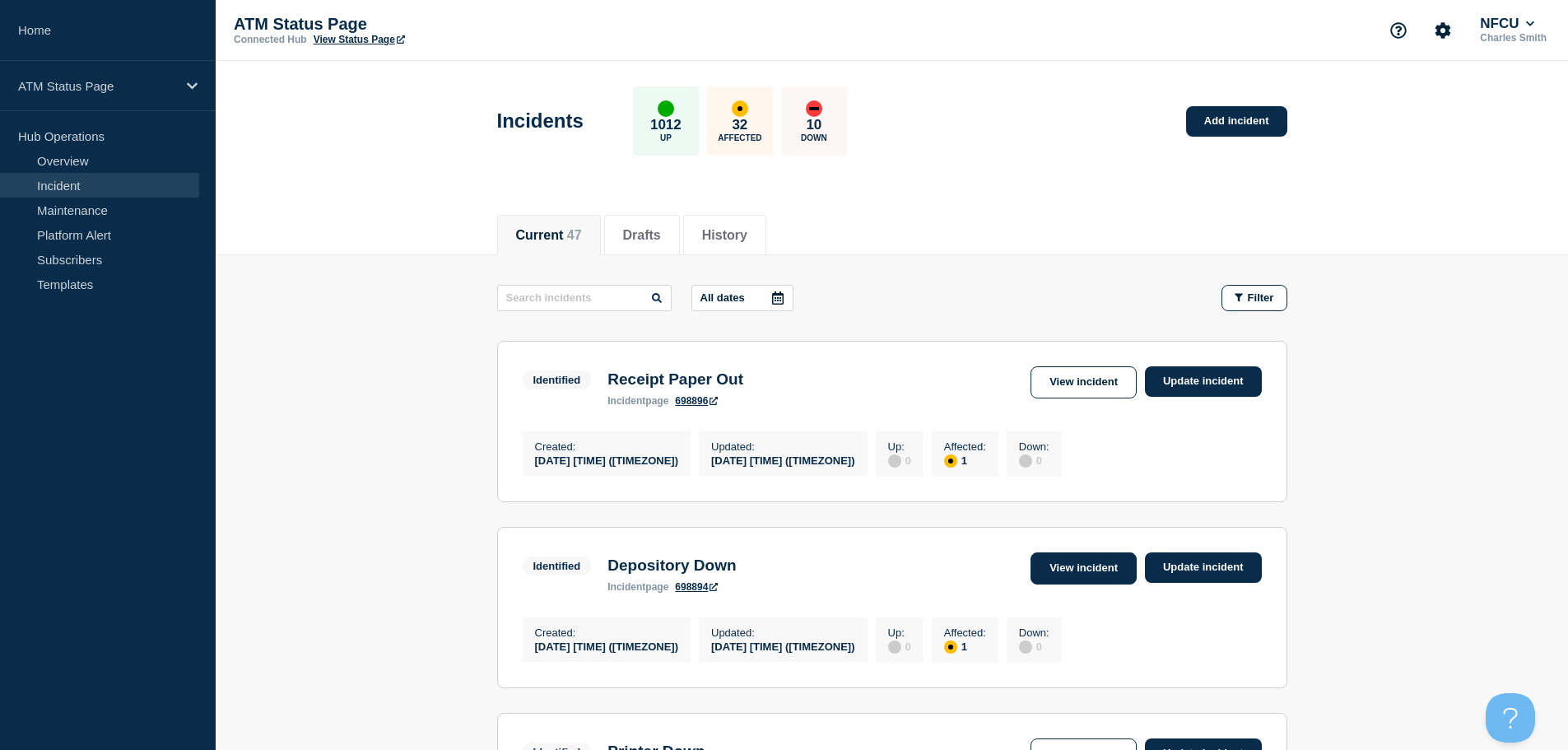 click on "View incident" at bounding box center (1083, 568) 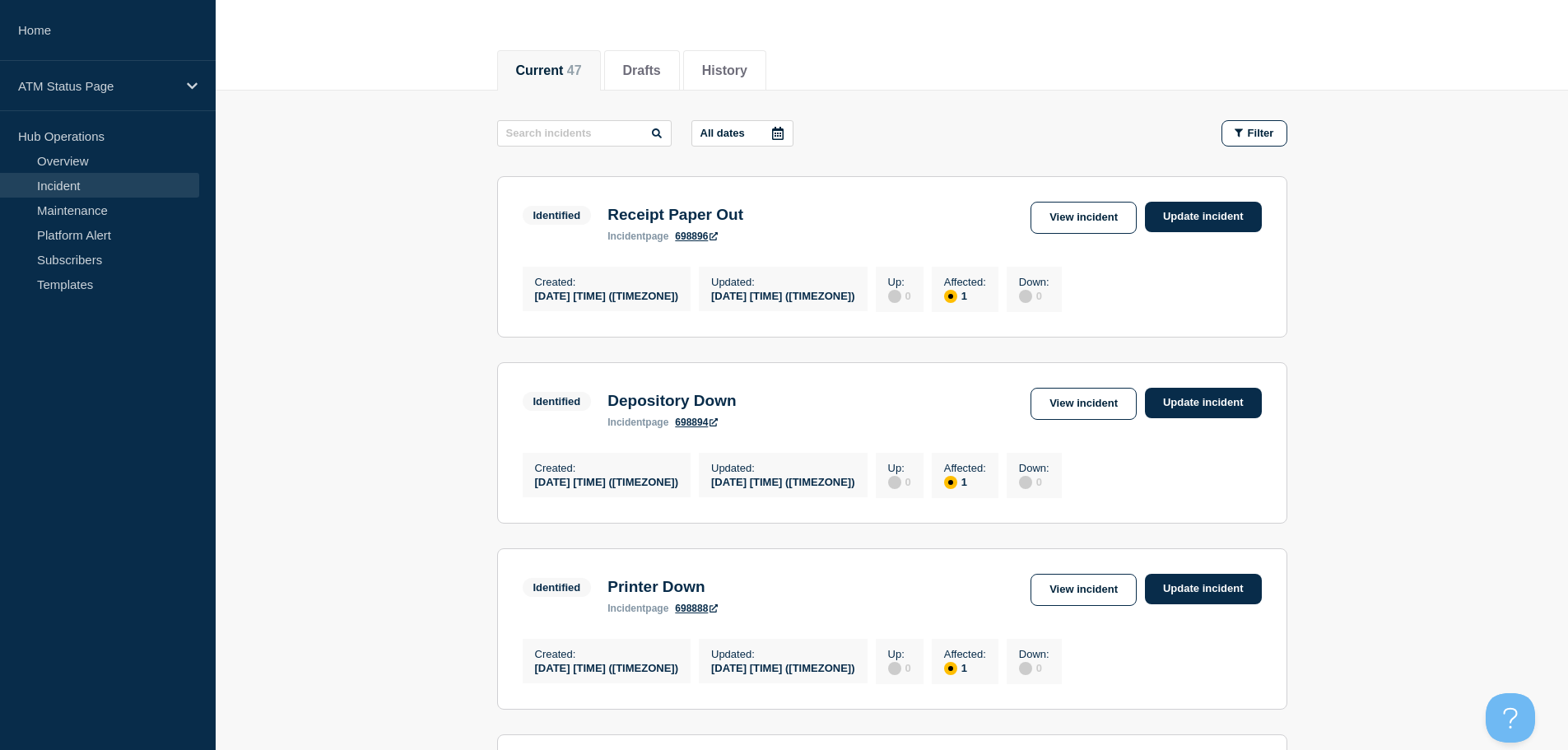 scroll, scrollTop: 247, scrollLeft: 0, axis: vertical 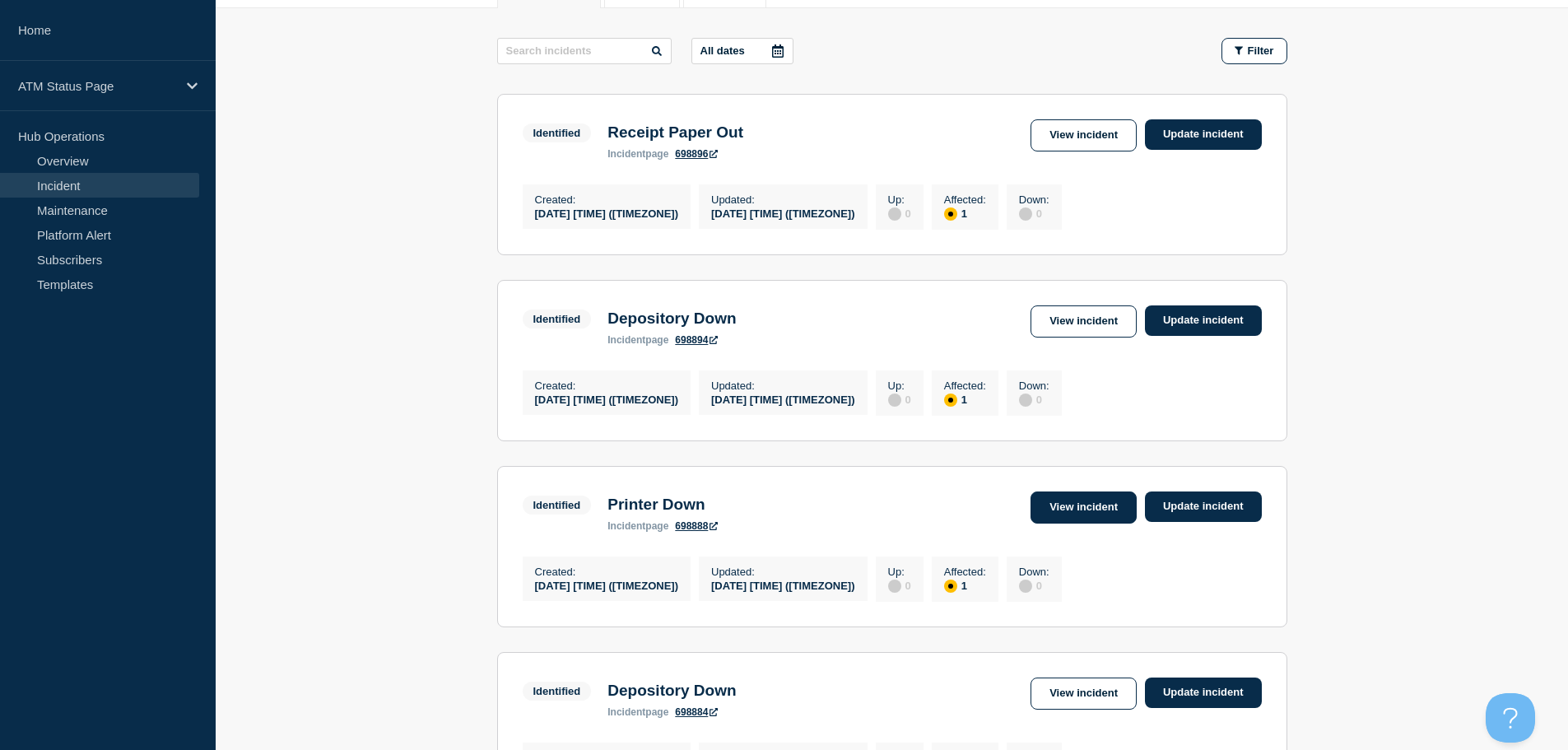 click on "View incident" at bounding box center [1083, 507] 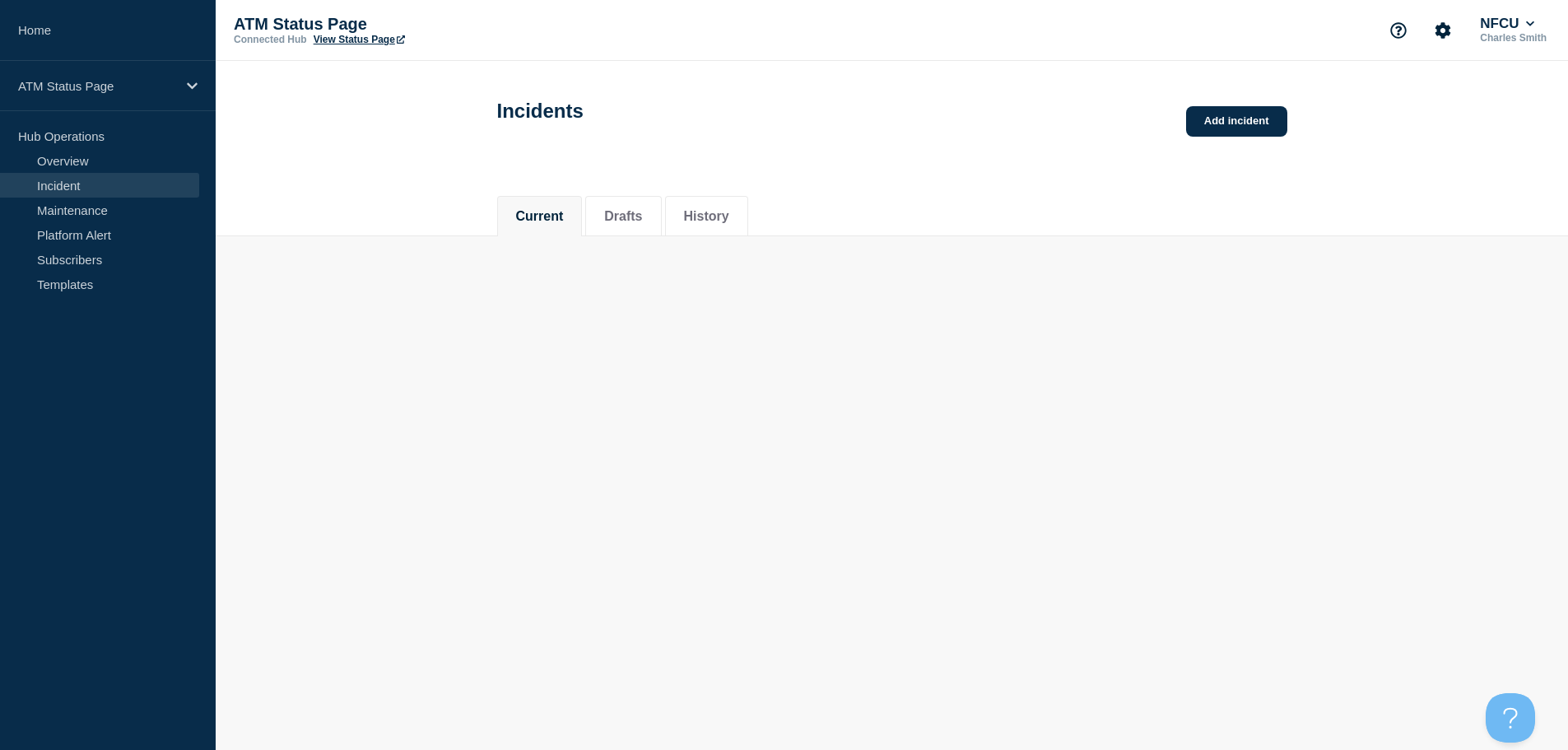 scroll, scrollTop: 0, scrollLeft: 0, axis: both 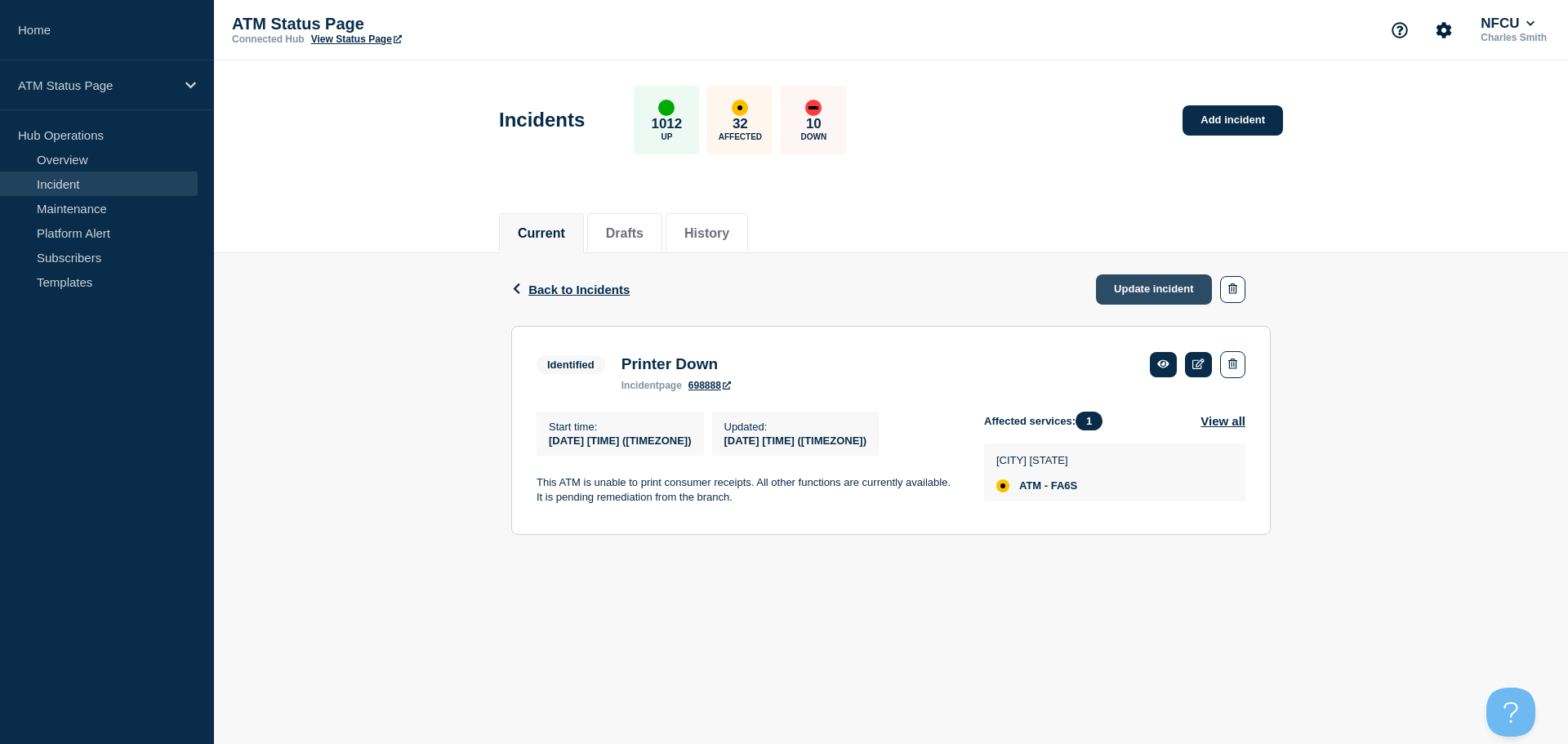 click on "Update incident" 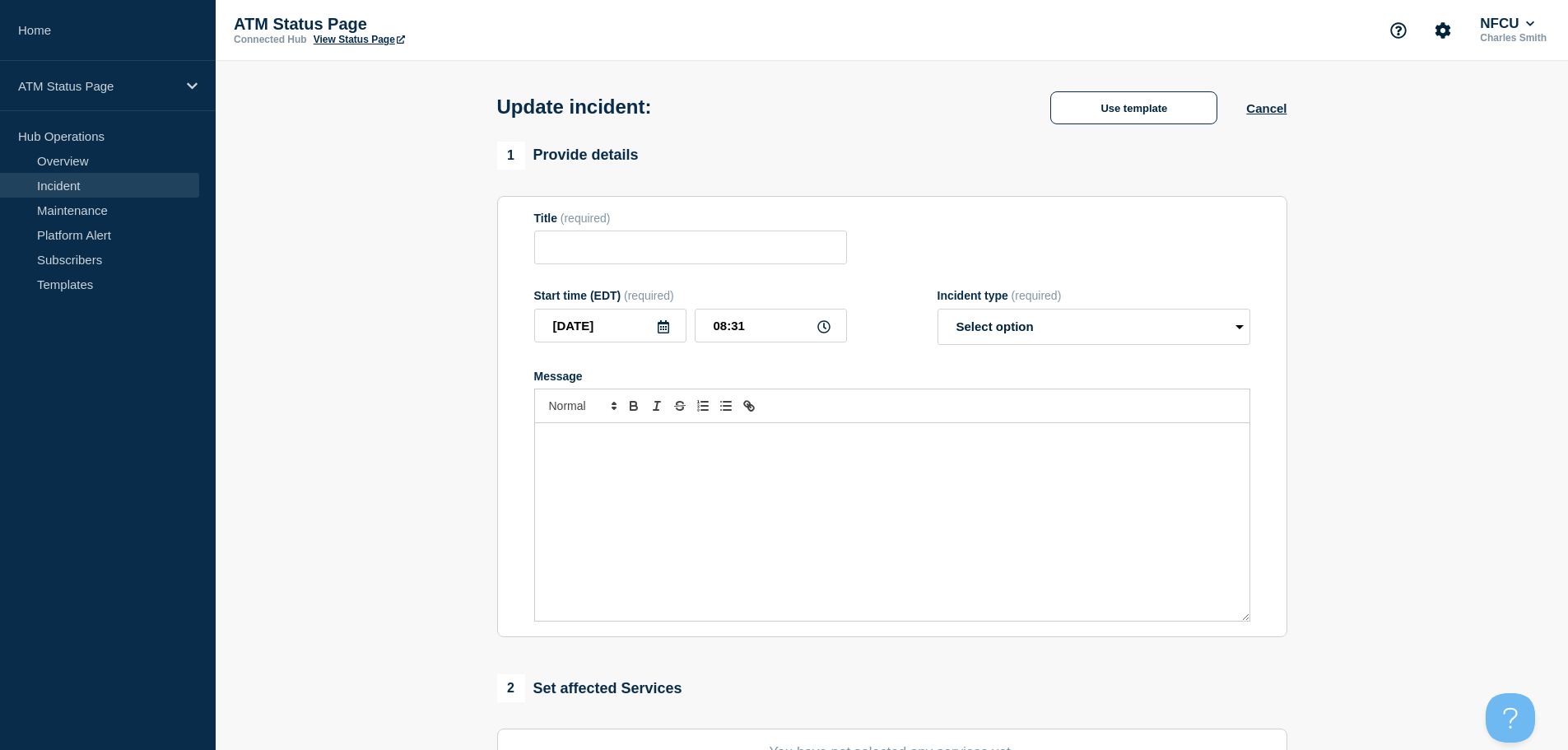 type on "Printer Down" 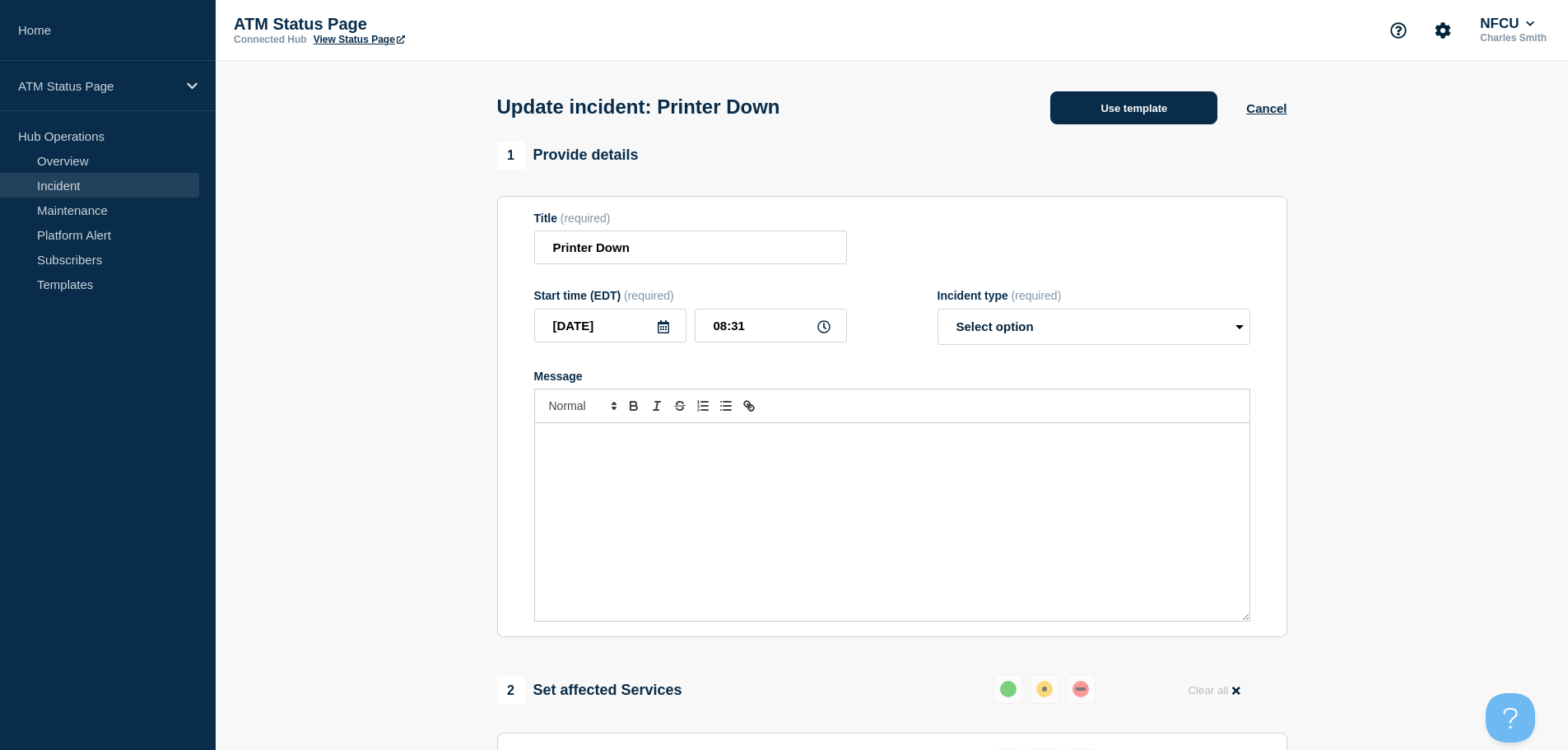 click on "Use template" at bounding box center (1133, 108) 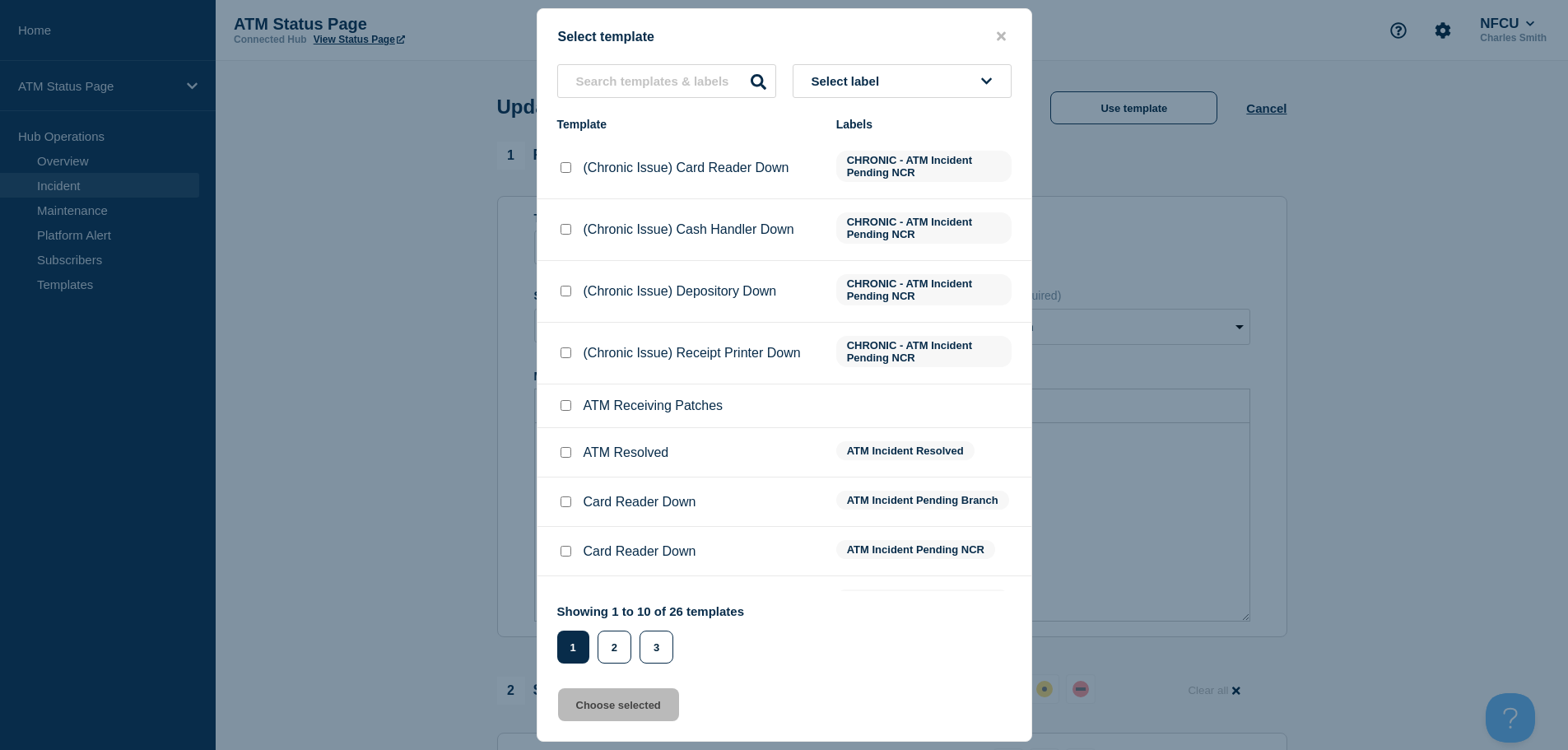 click at bounding box center (565, 452) 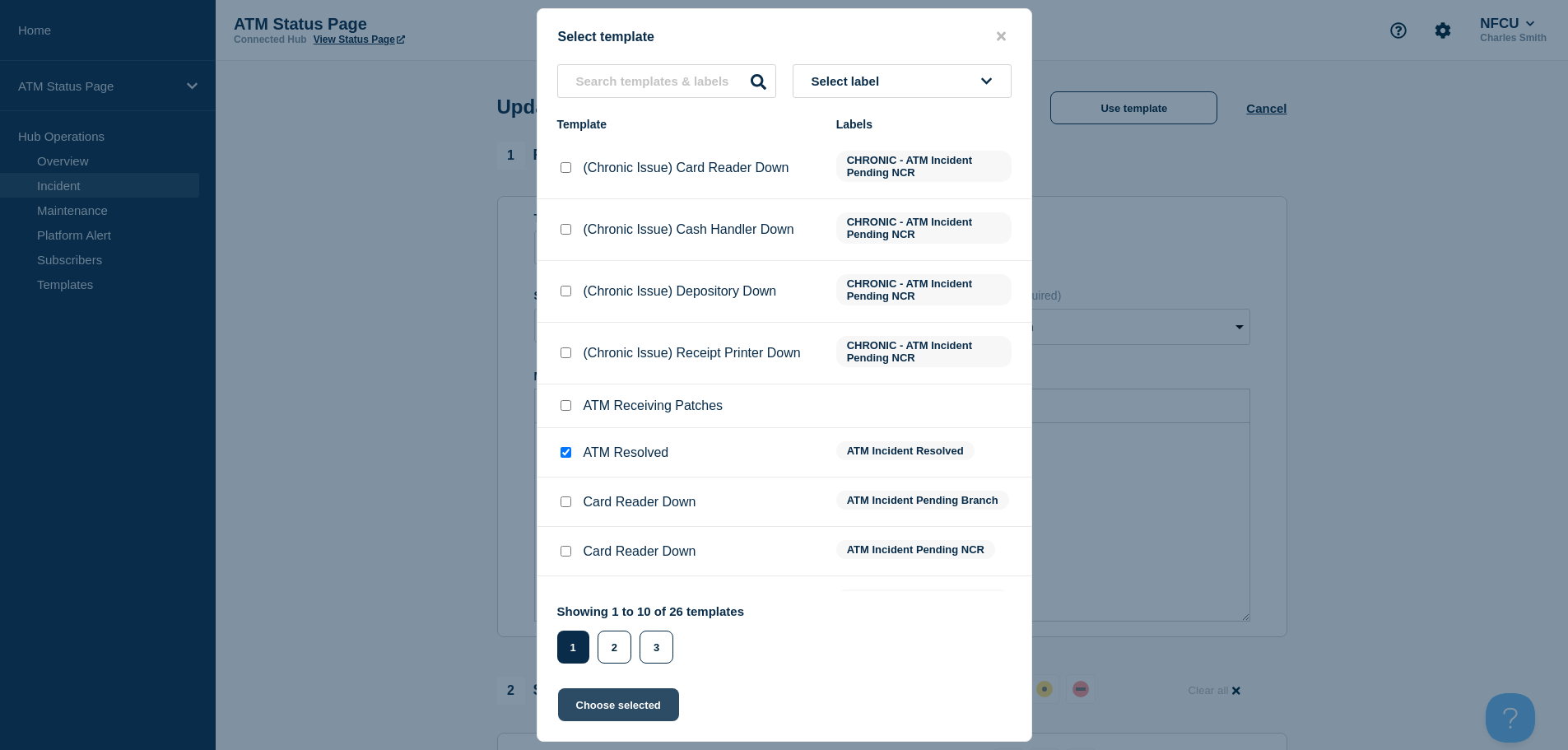 click on "Choose selected" 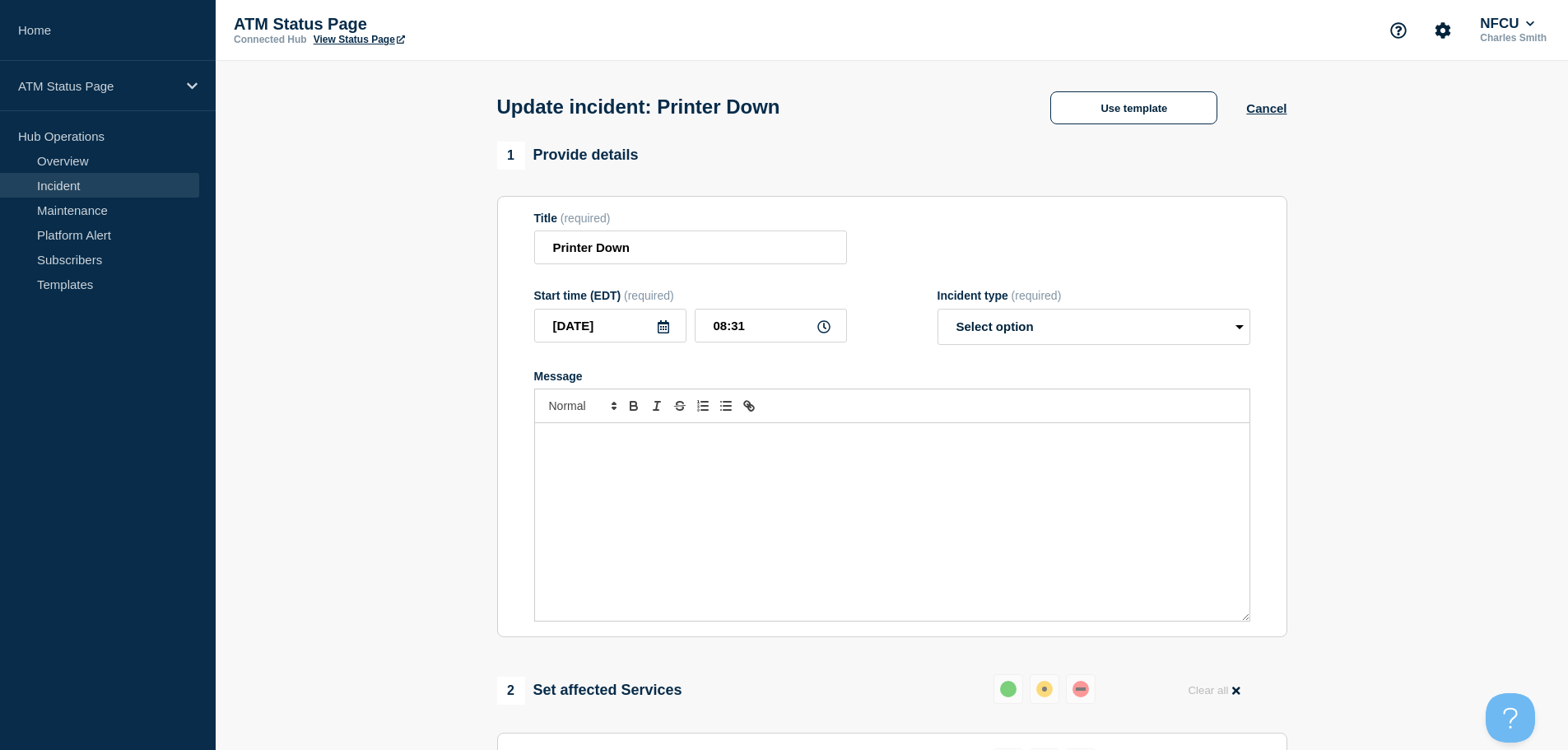 select on "resolved" 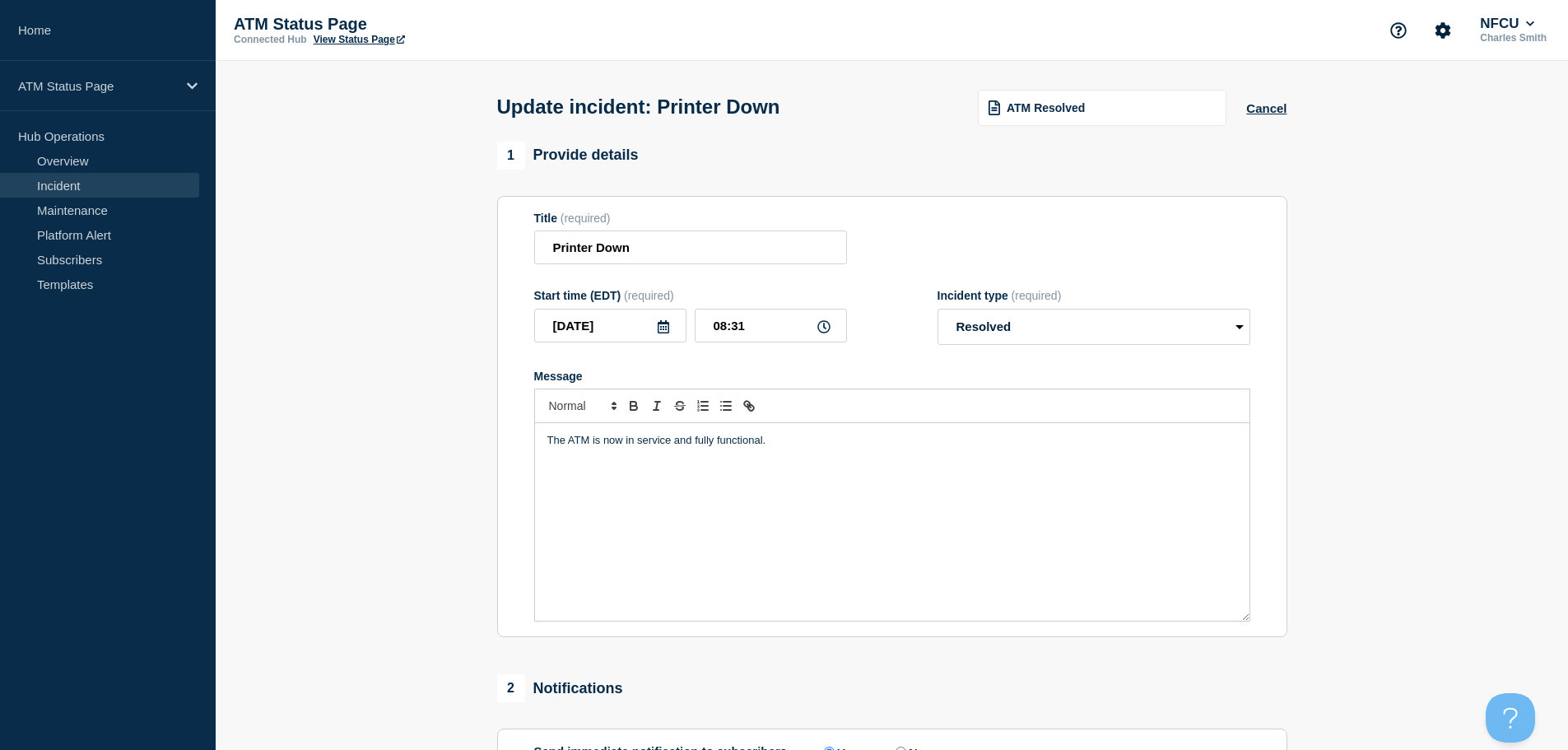 scroll, scrollTop: 304, scrollLeft: 0, axis: vertical 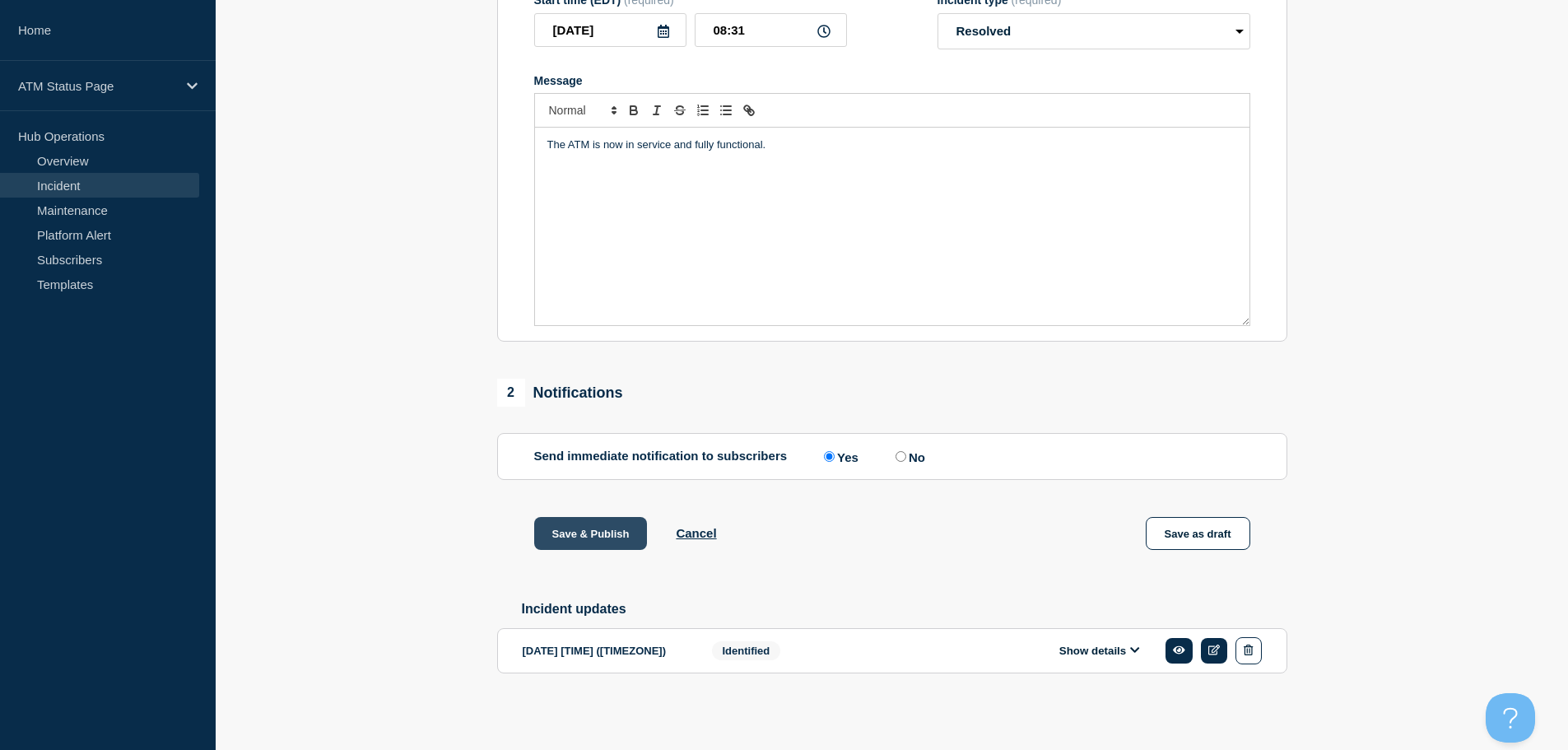click on "Save & Publish" at bounding box center [591, 533] 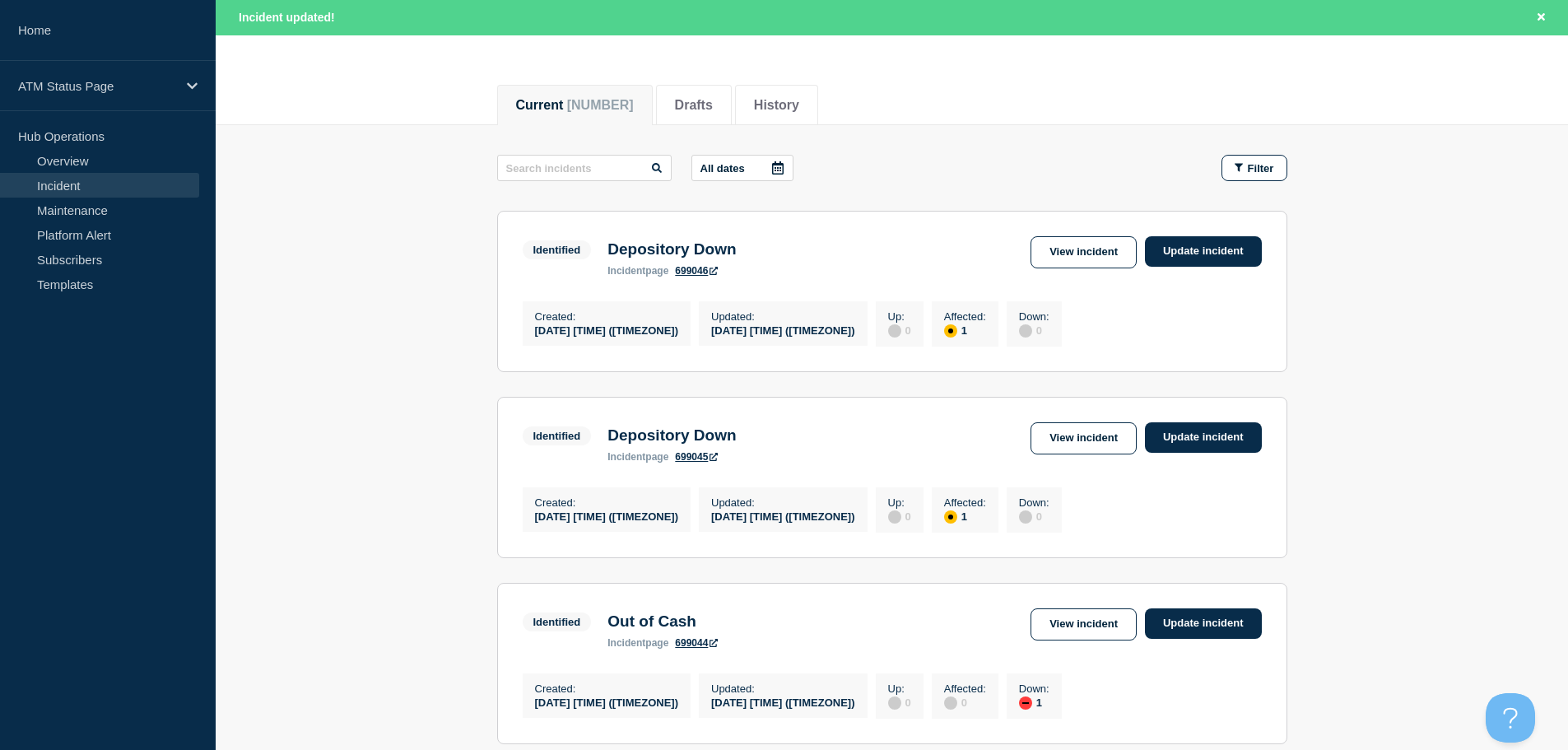 scroll, scrollTop: 247, scrollLeft: 0, axis: vertical 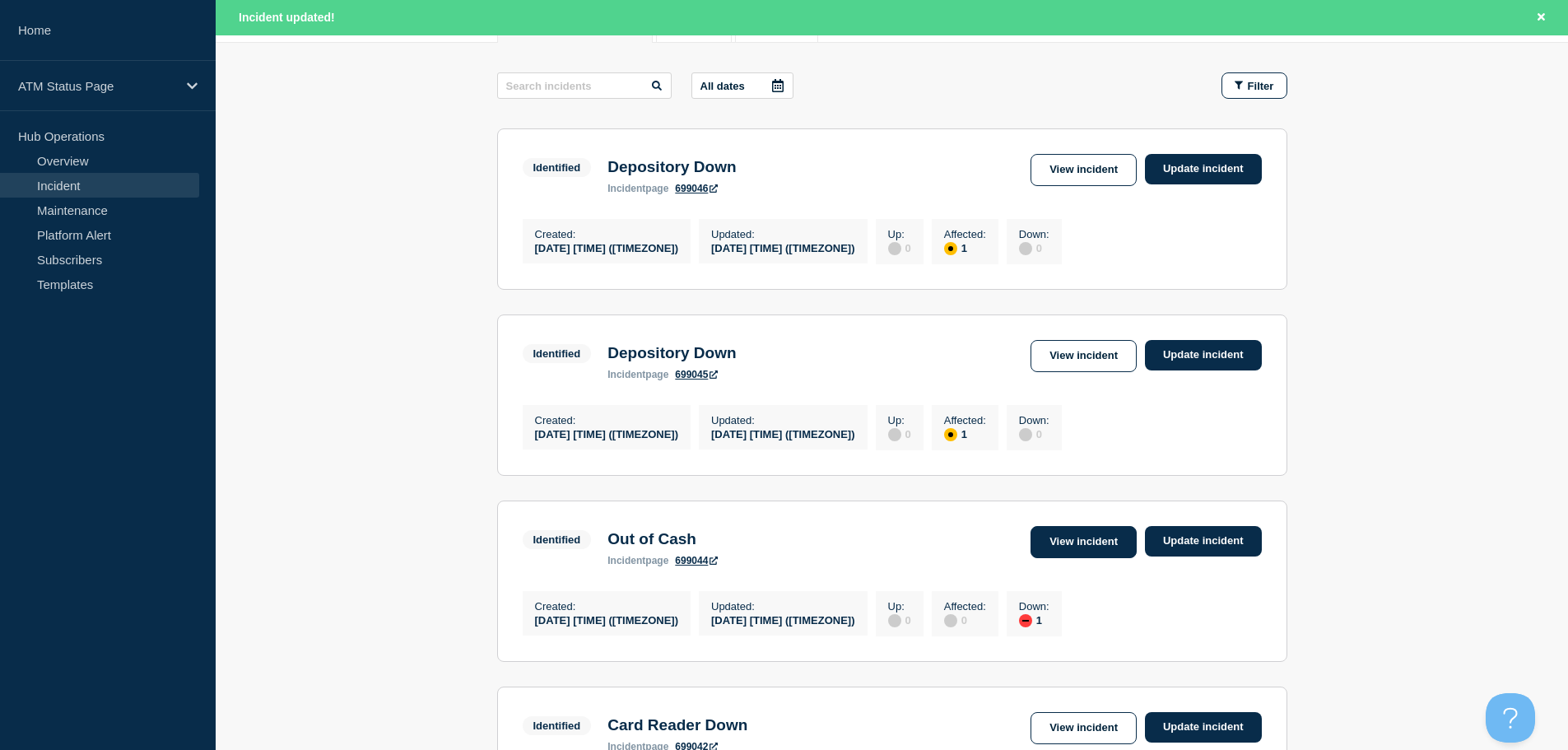 click on "View incident" at bounding box center (1083, 542) 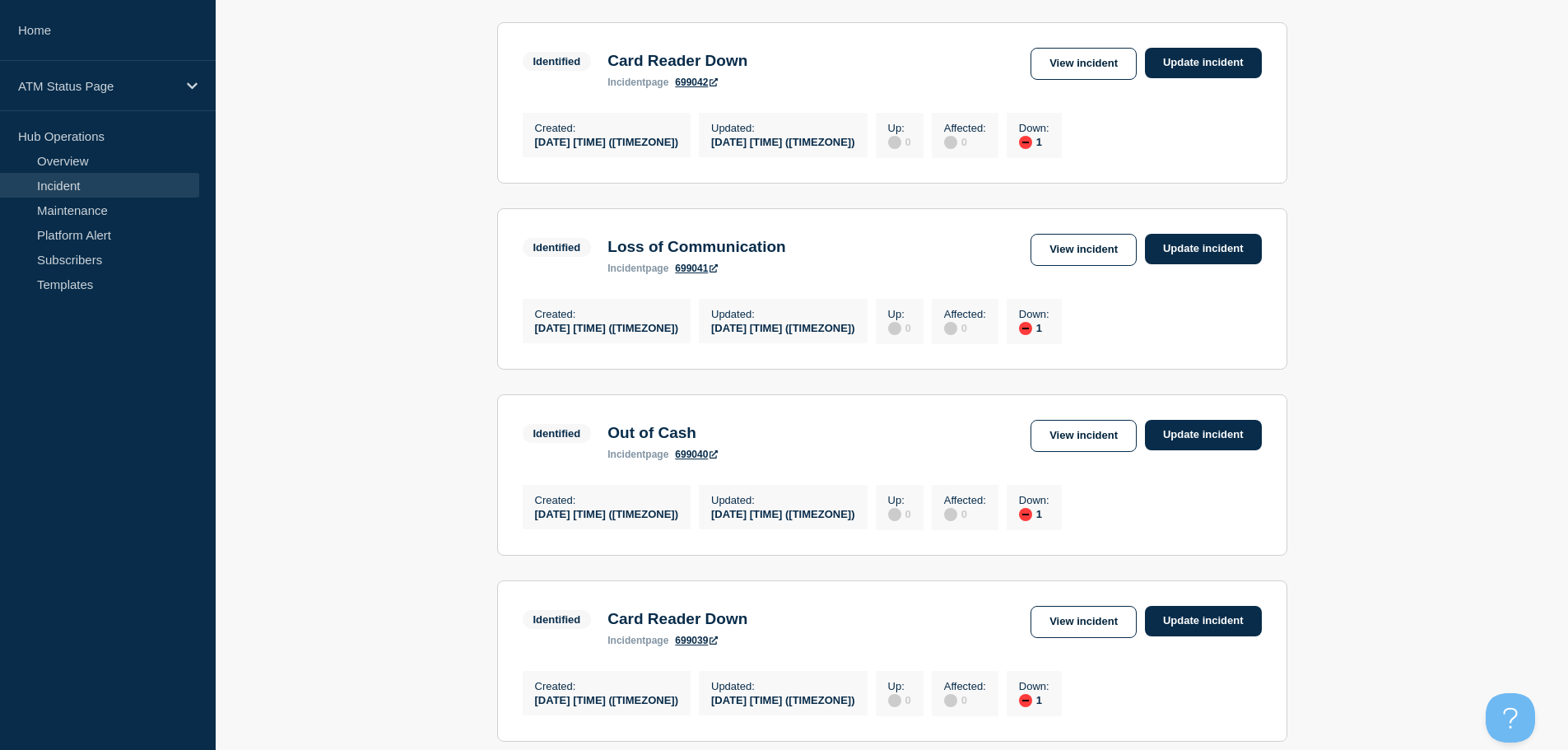scroll, scrollTop: 899, scrollLeft: 0, axis: vertical 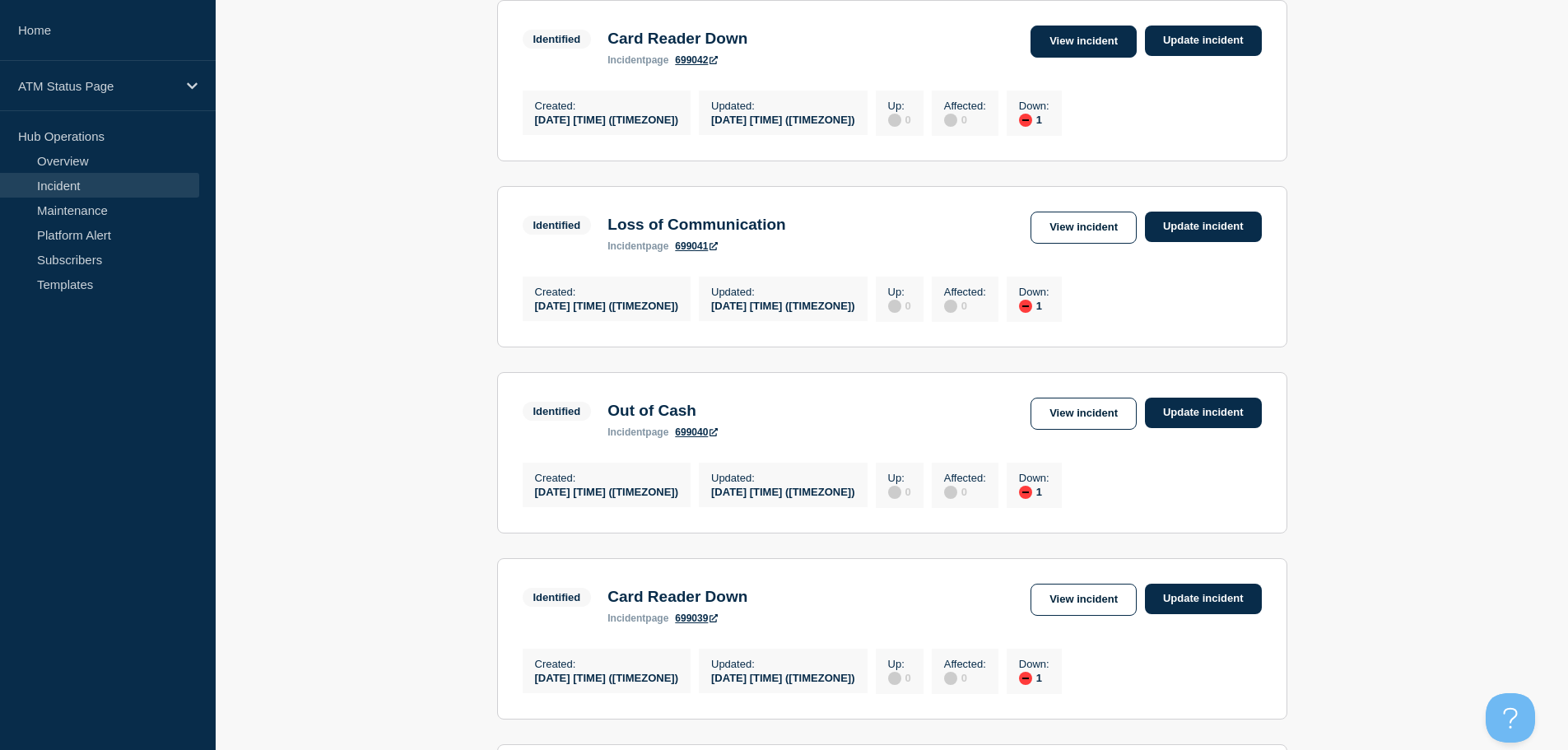 click on "View incident" at bounding box center (1083, 41) 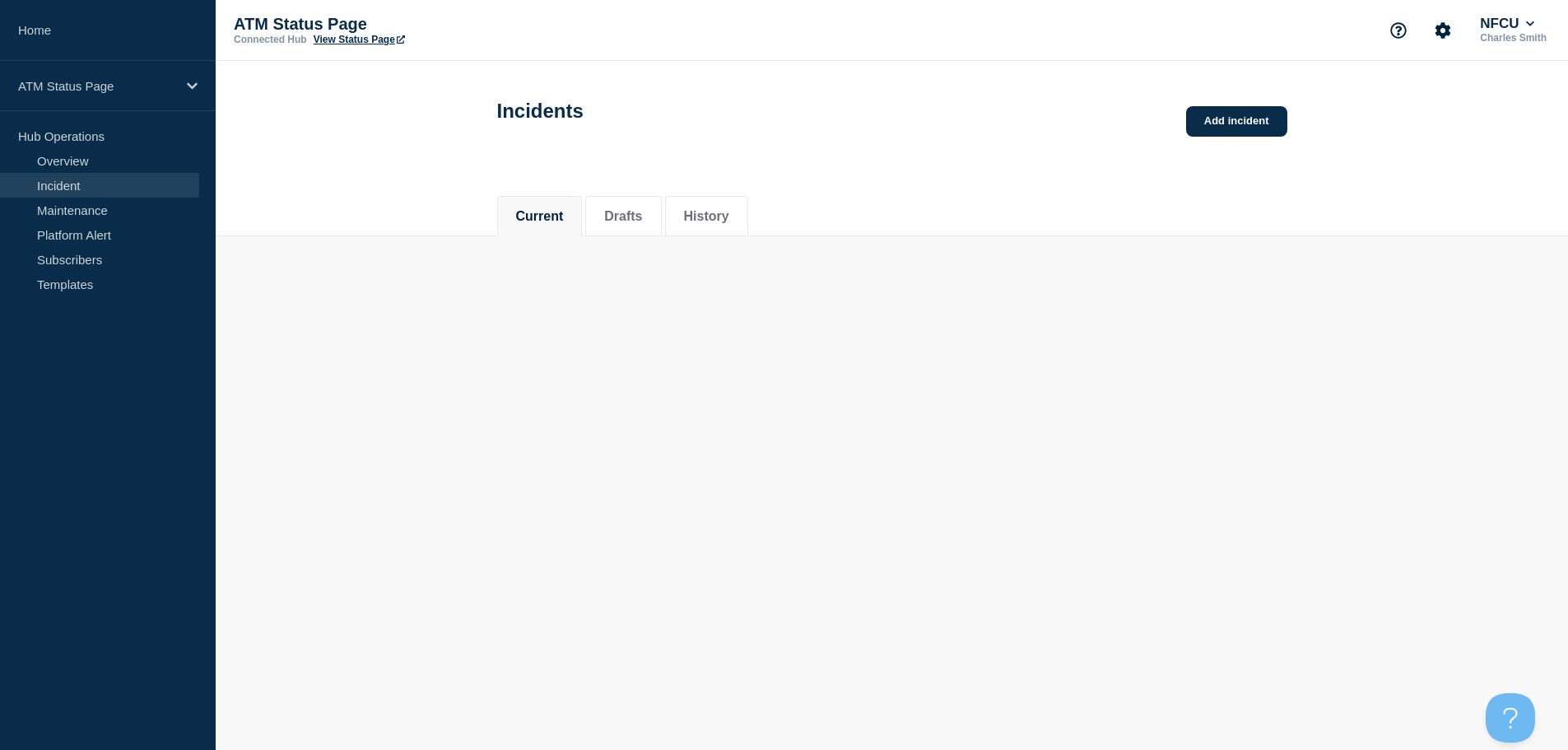 scroll, scrollTop: 0, scrollLeft: 0, axis: both 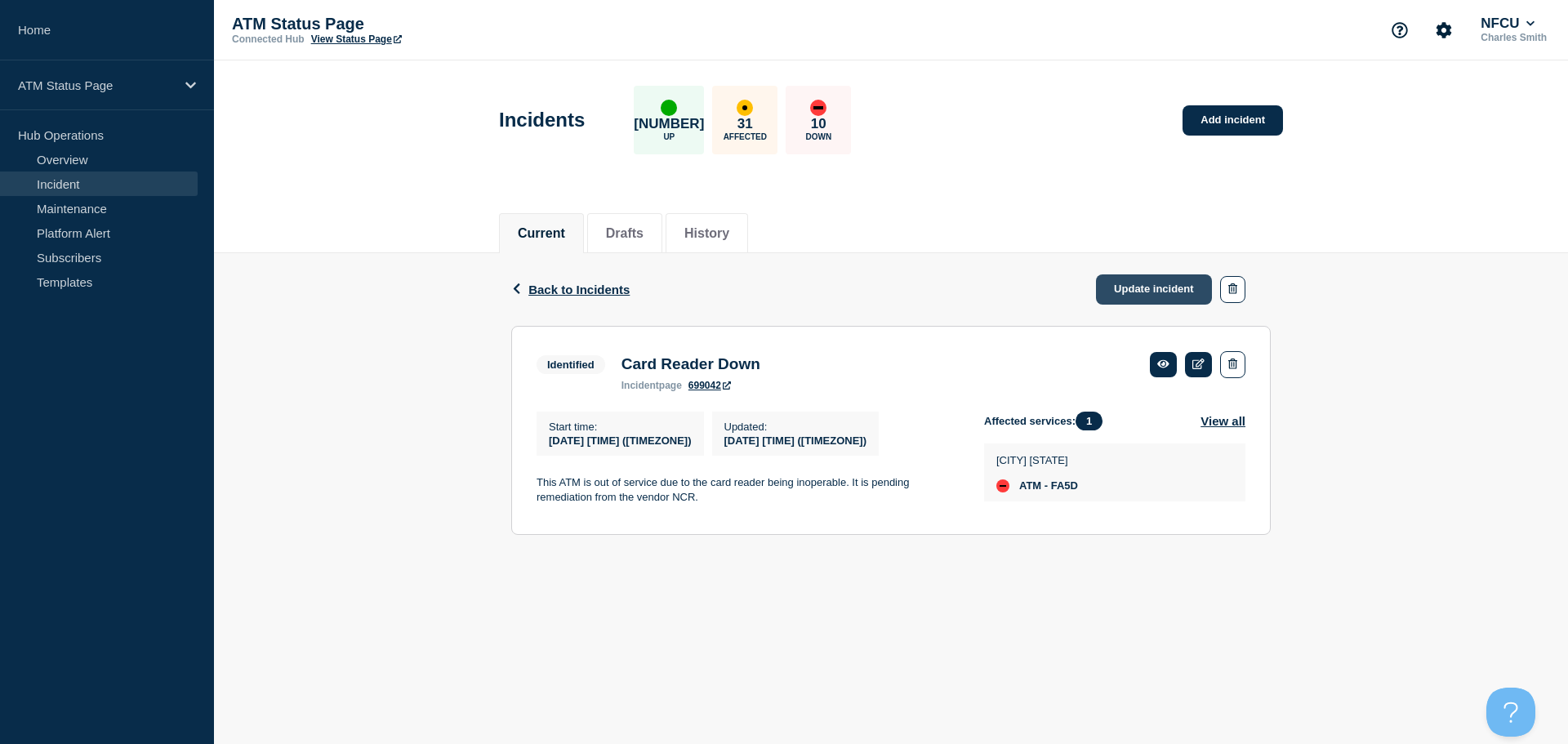 click on "Update incident" 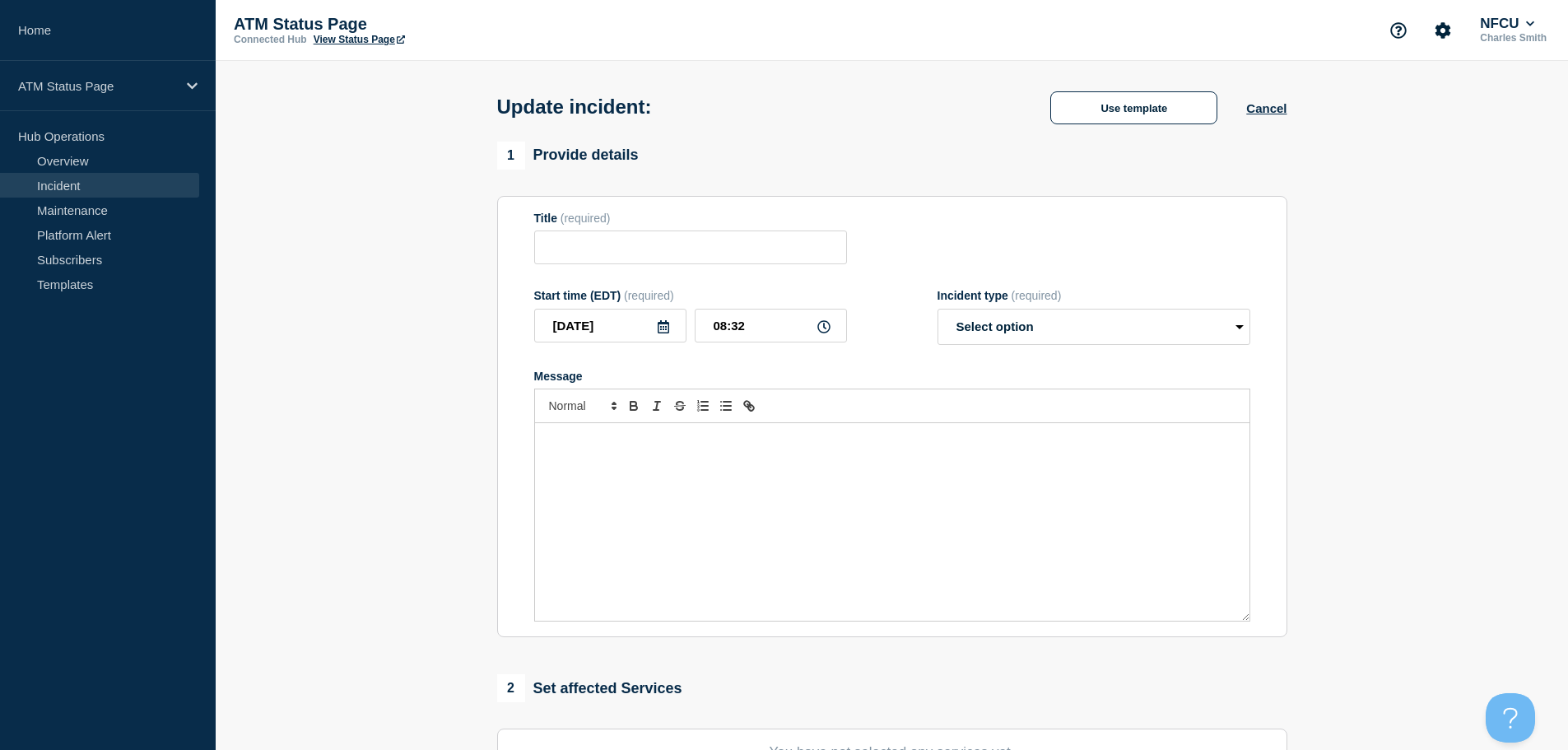 type on "Card Reader Down" 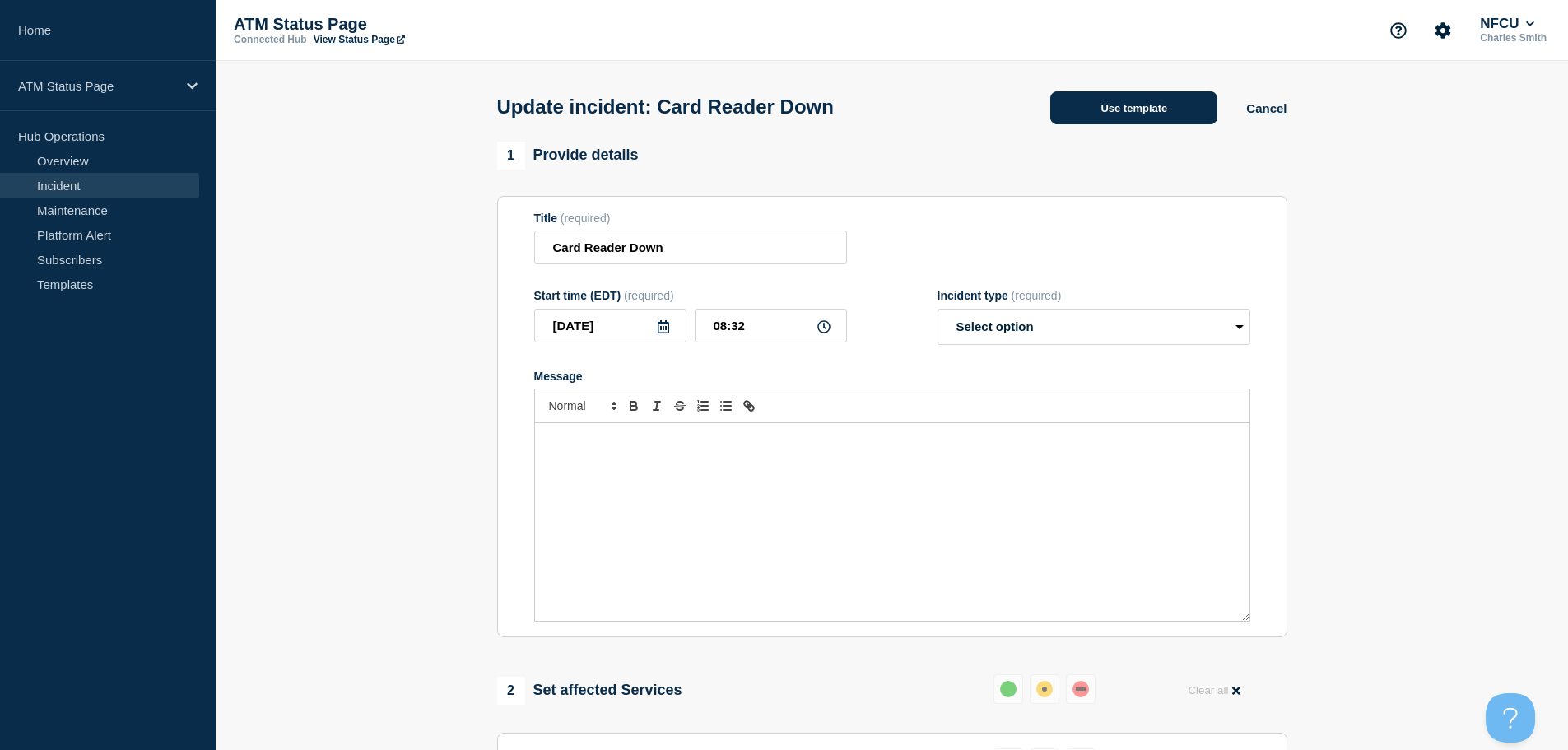 click on "Use template" at bounding box center (1133, 108) 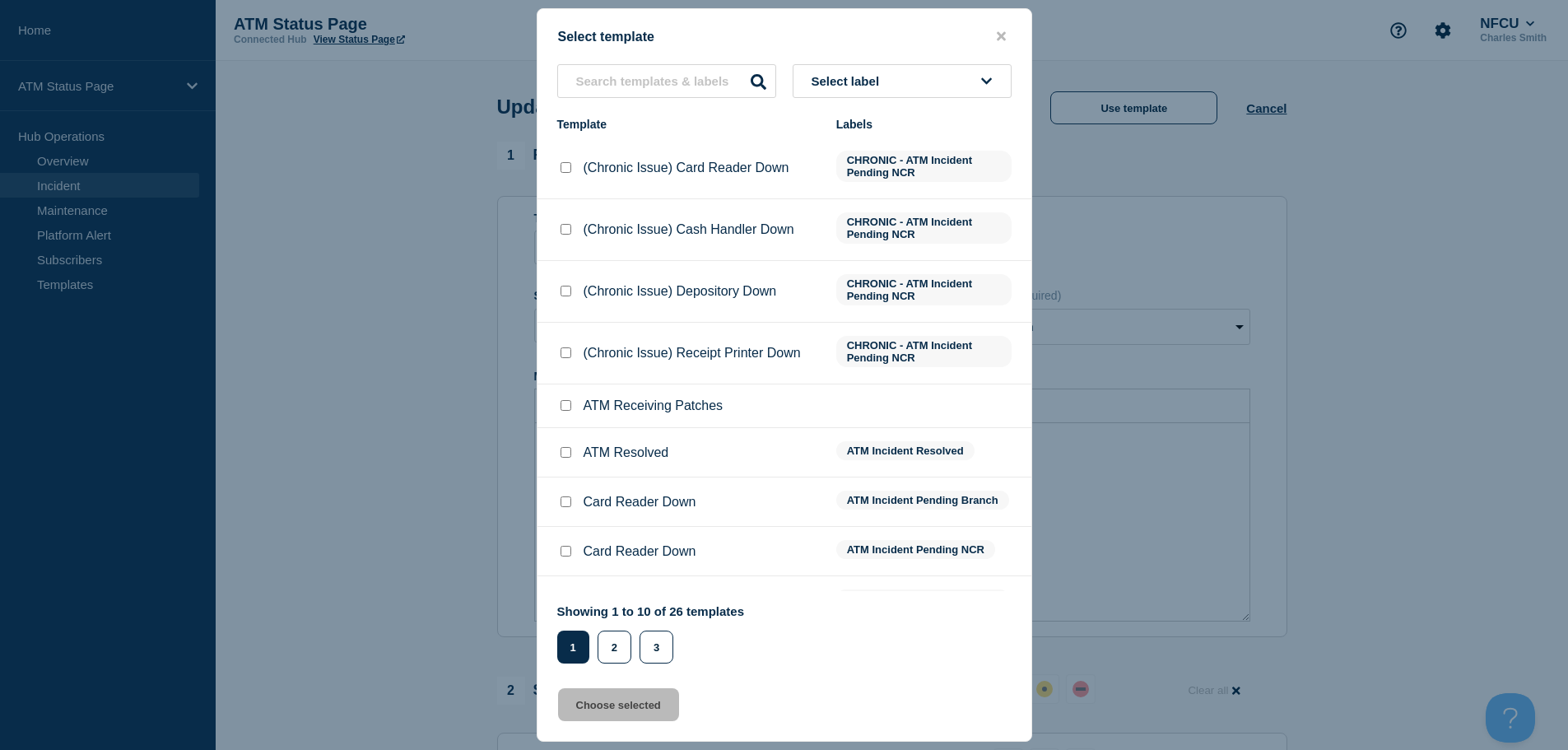 click at bounding box center [565, 453] 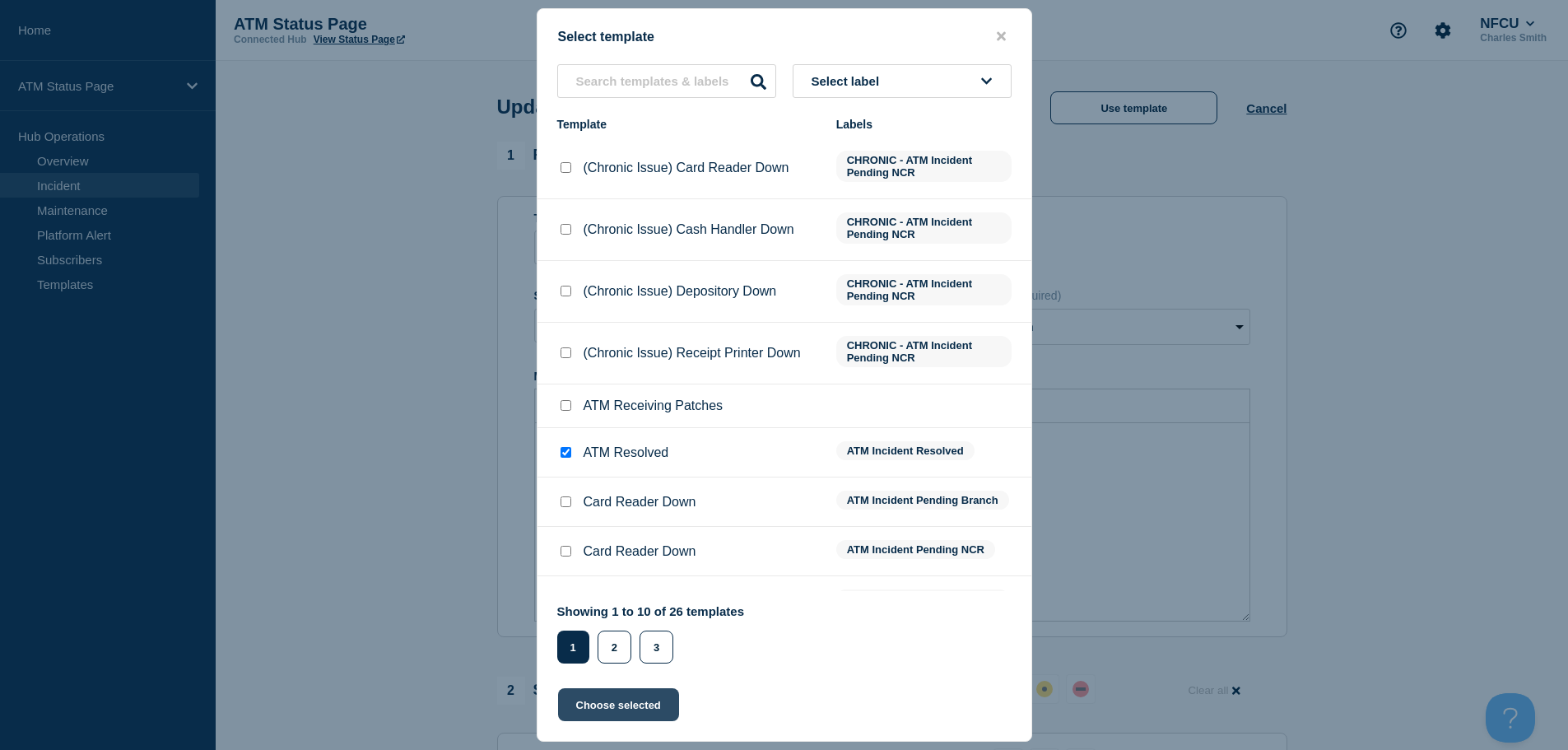 click on "Choose selected" 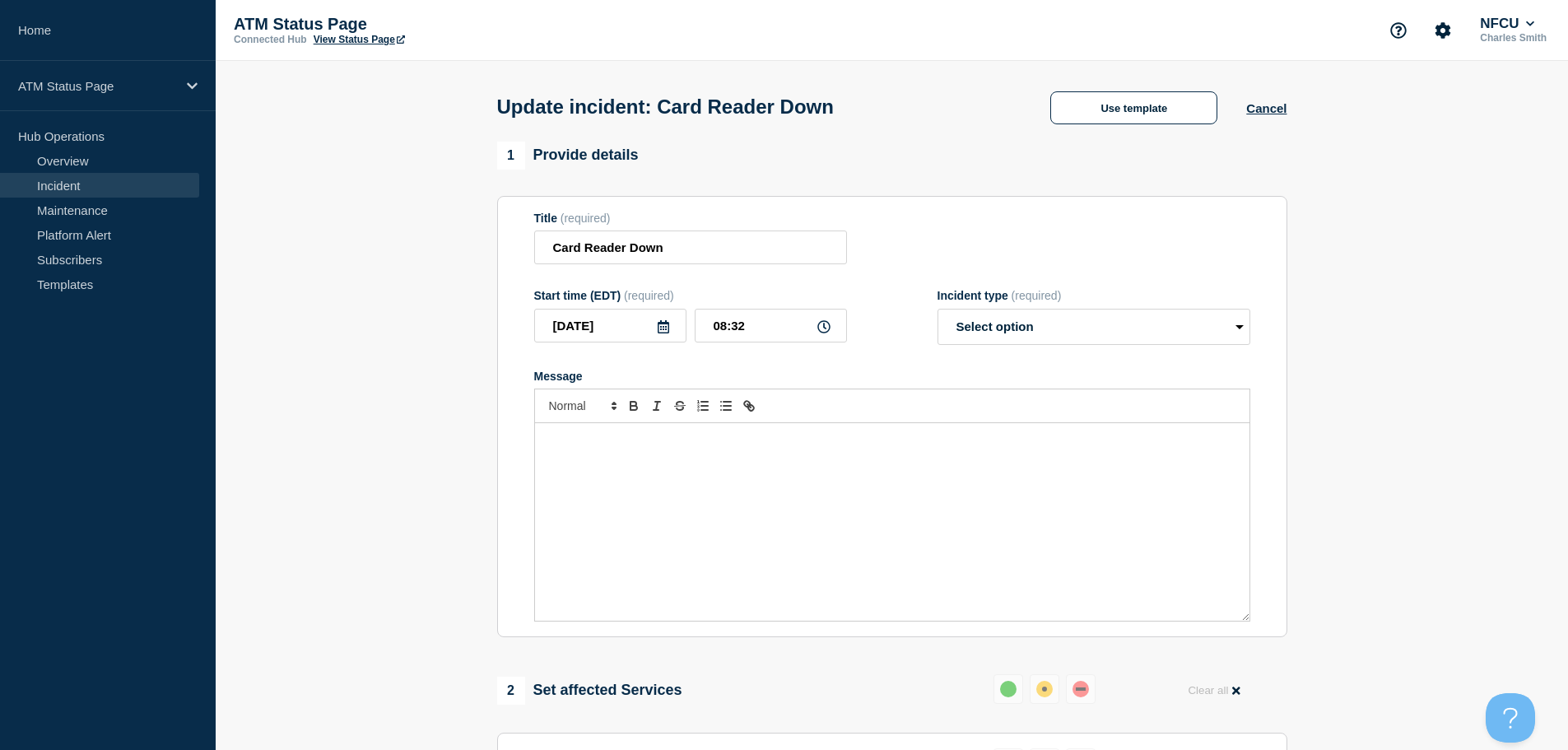 select on "resolved" 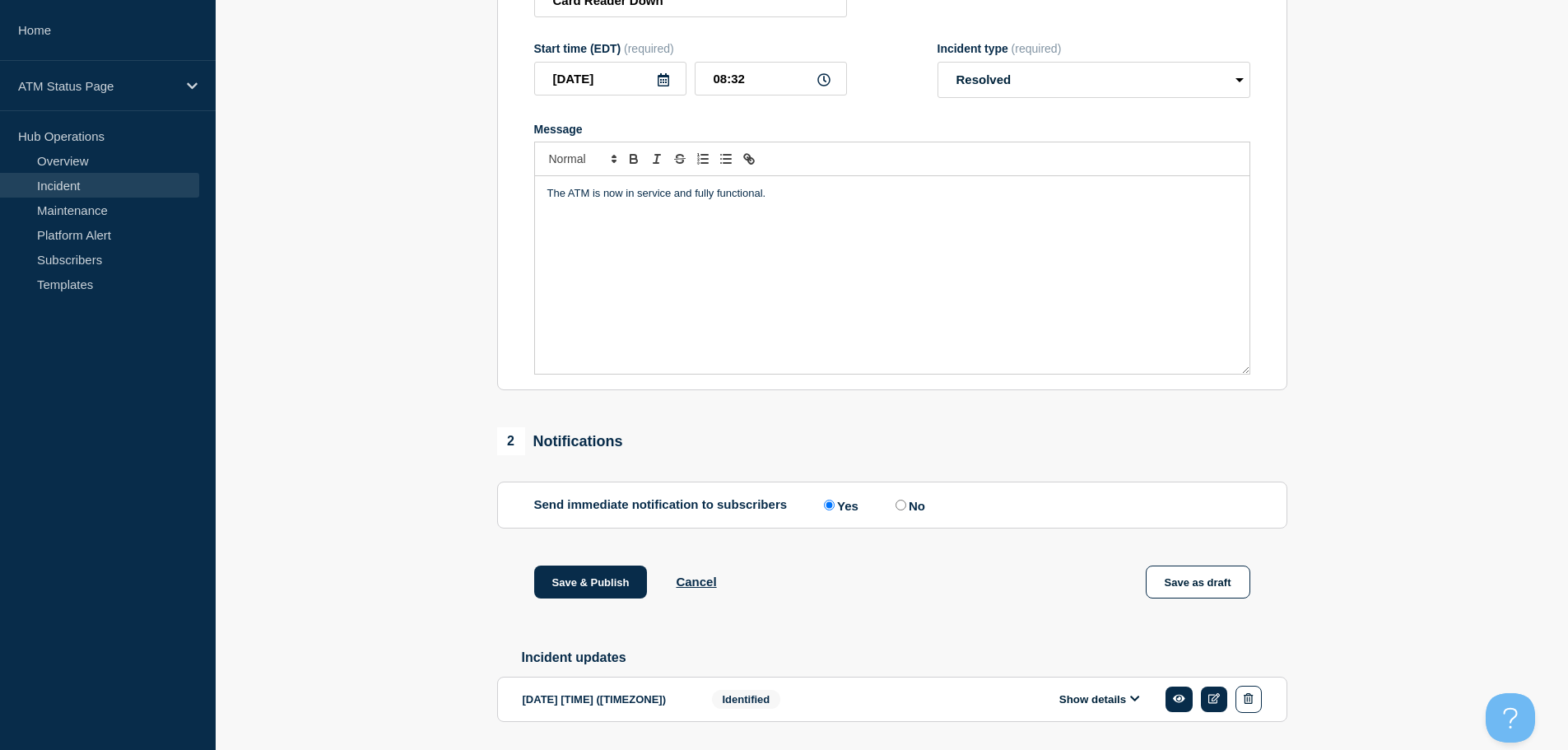 scroll, scrollTop: 304, scrollLeft: 0, axis: vertical 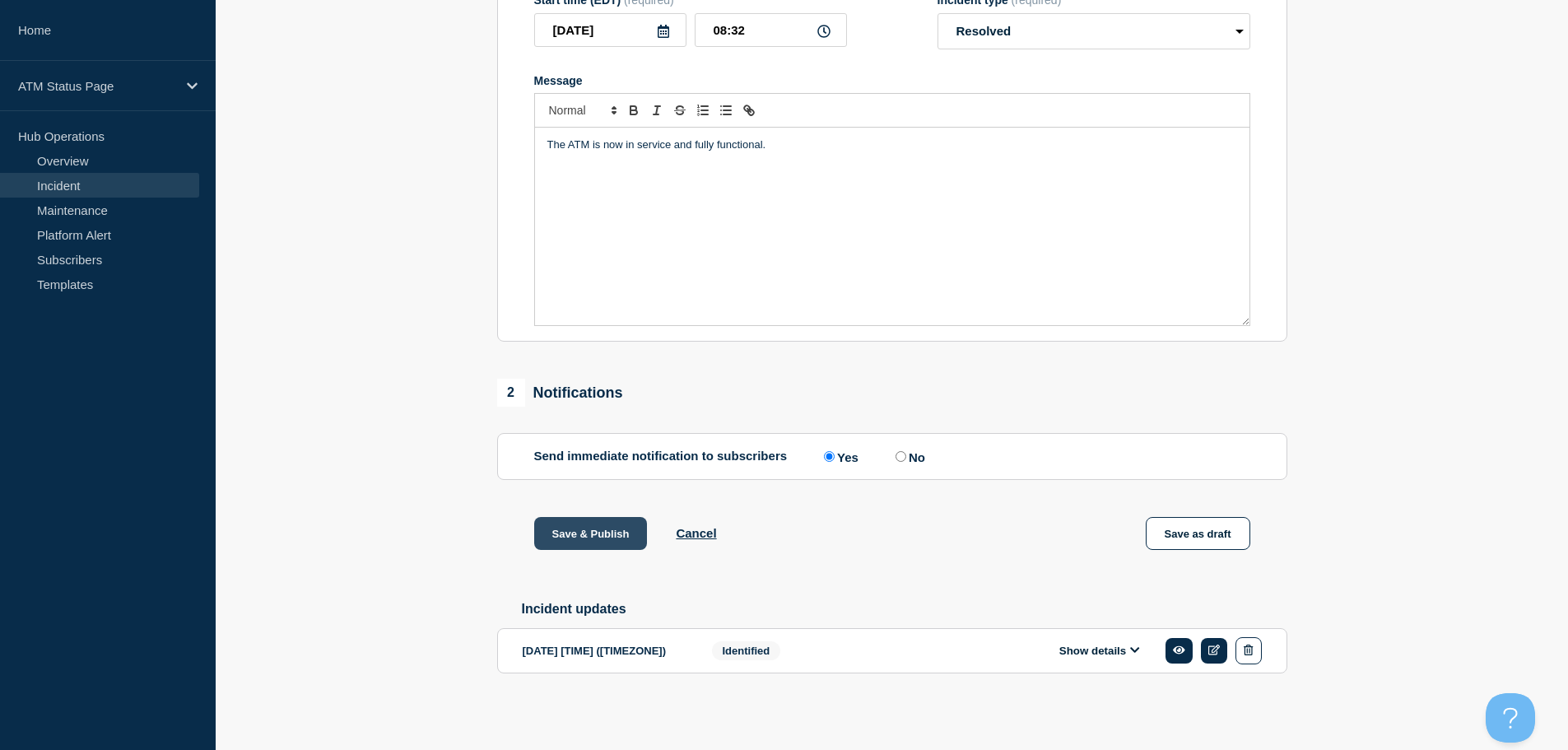 click on "Save & Publish" at bounding box center (591, 533) 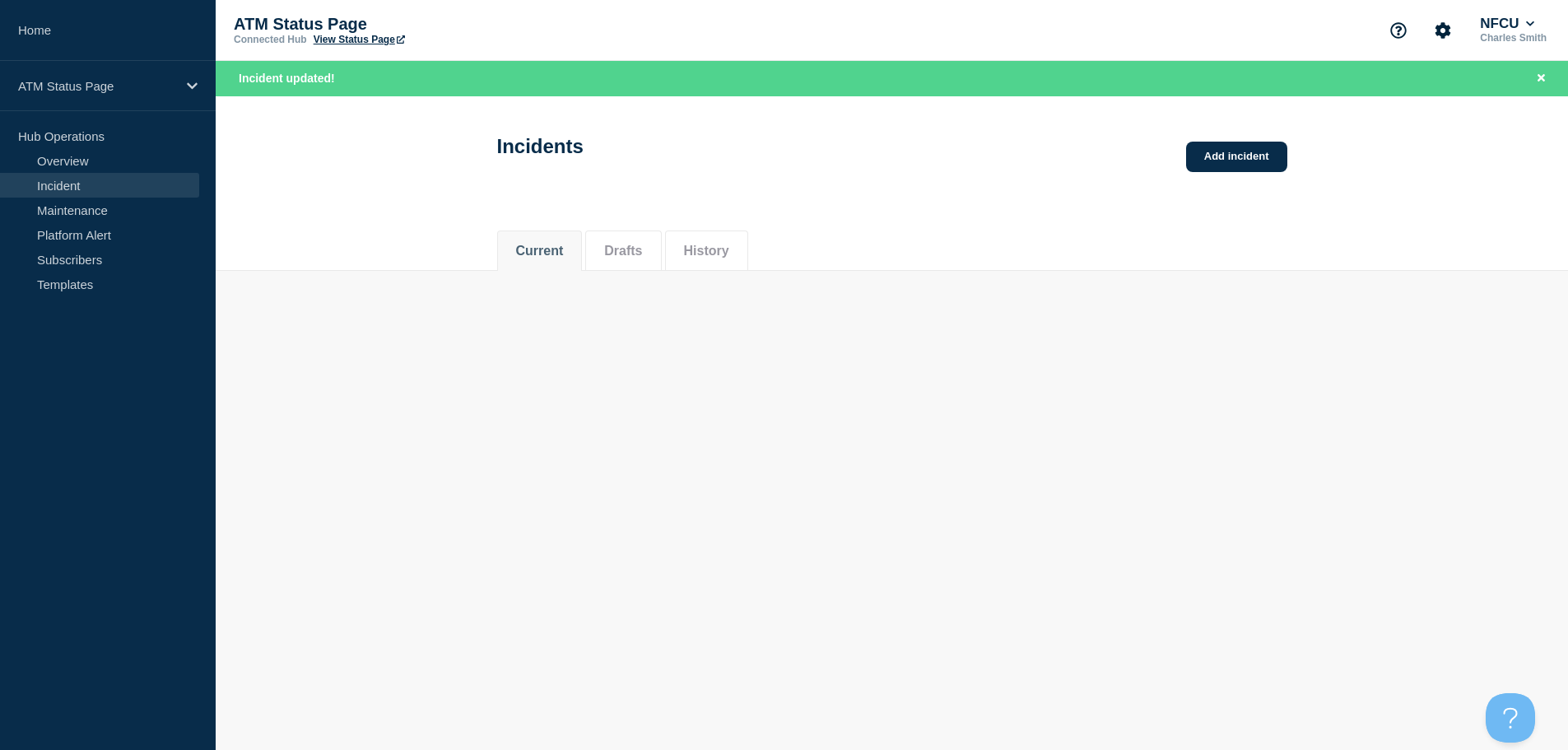 scroll, scrollTop: 0, scrollLeft: 0, axis: both 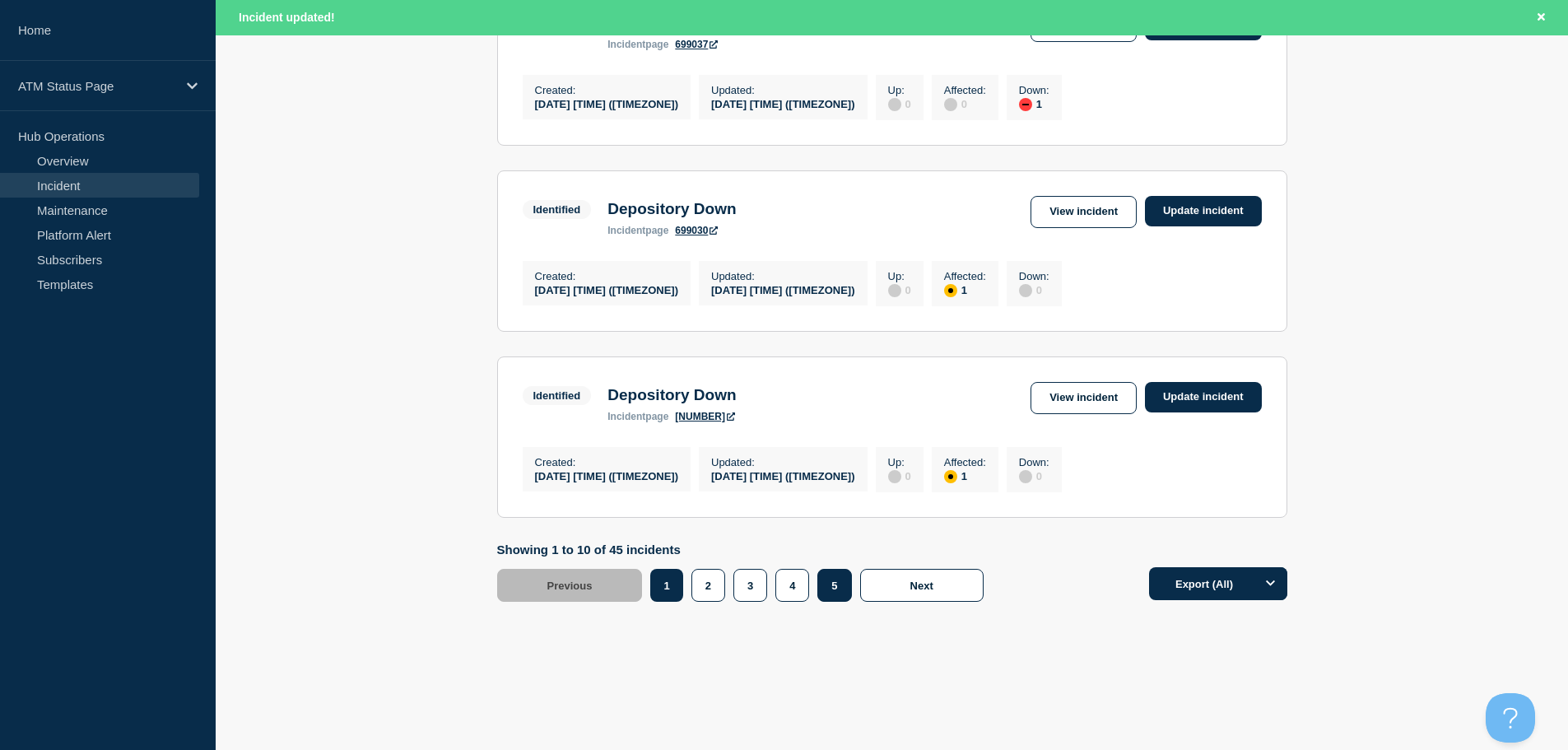 click on "5" at bounding box center [834, 585] 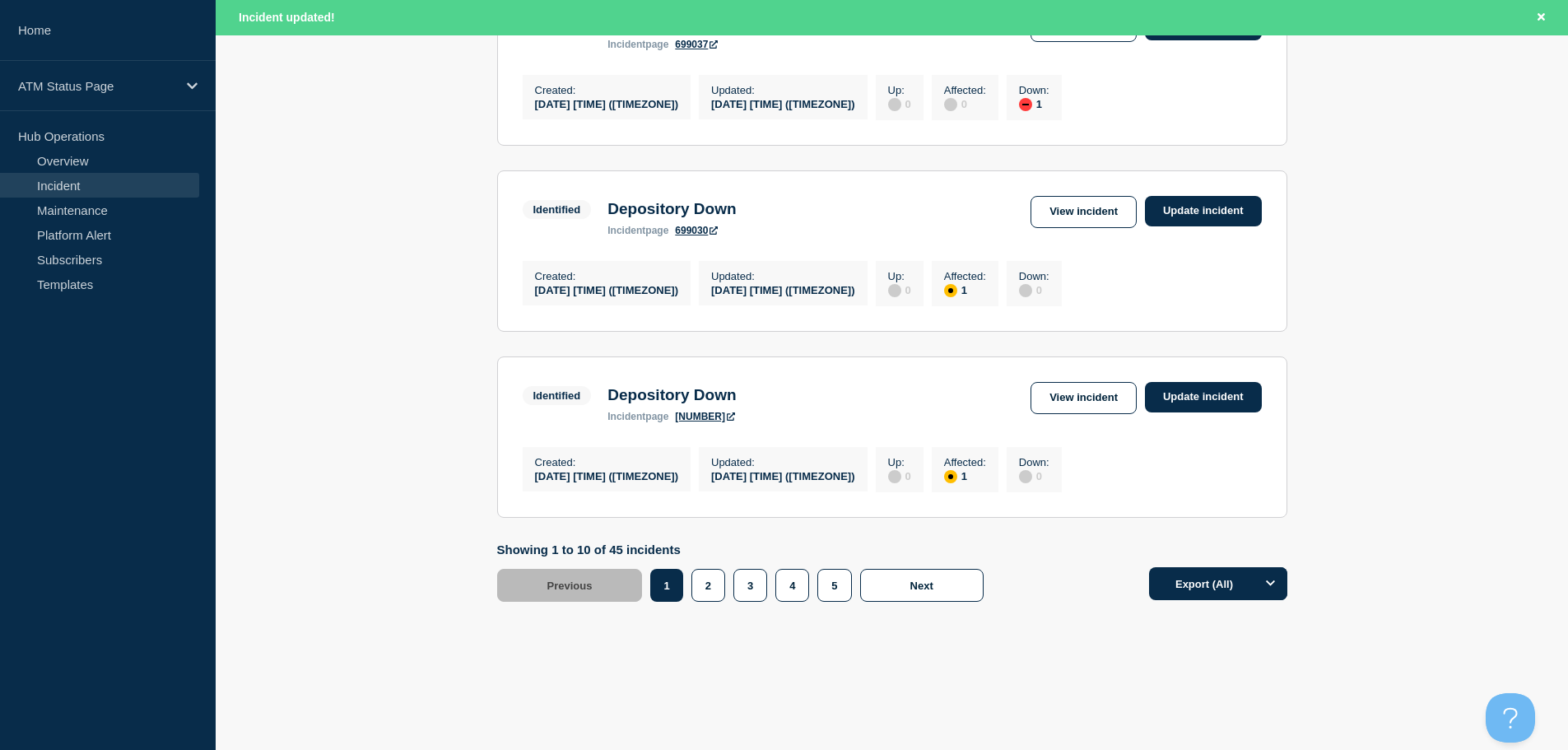 scroll, scrollTop: 792, scrollLeft: 0, axis: vertical 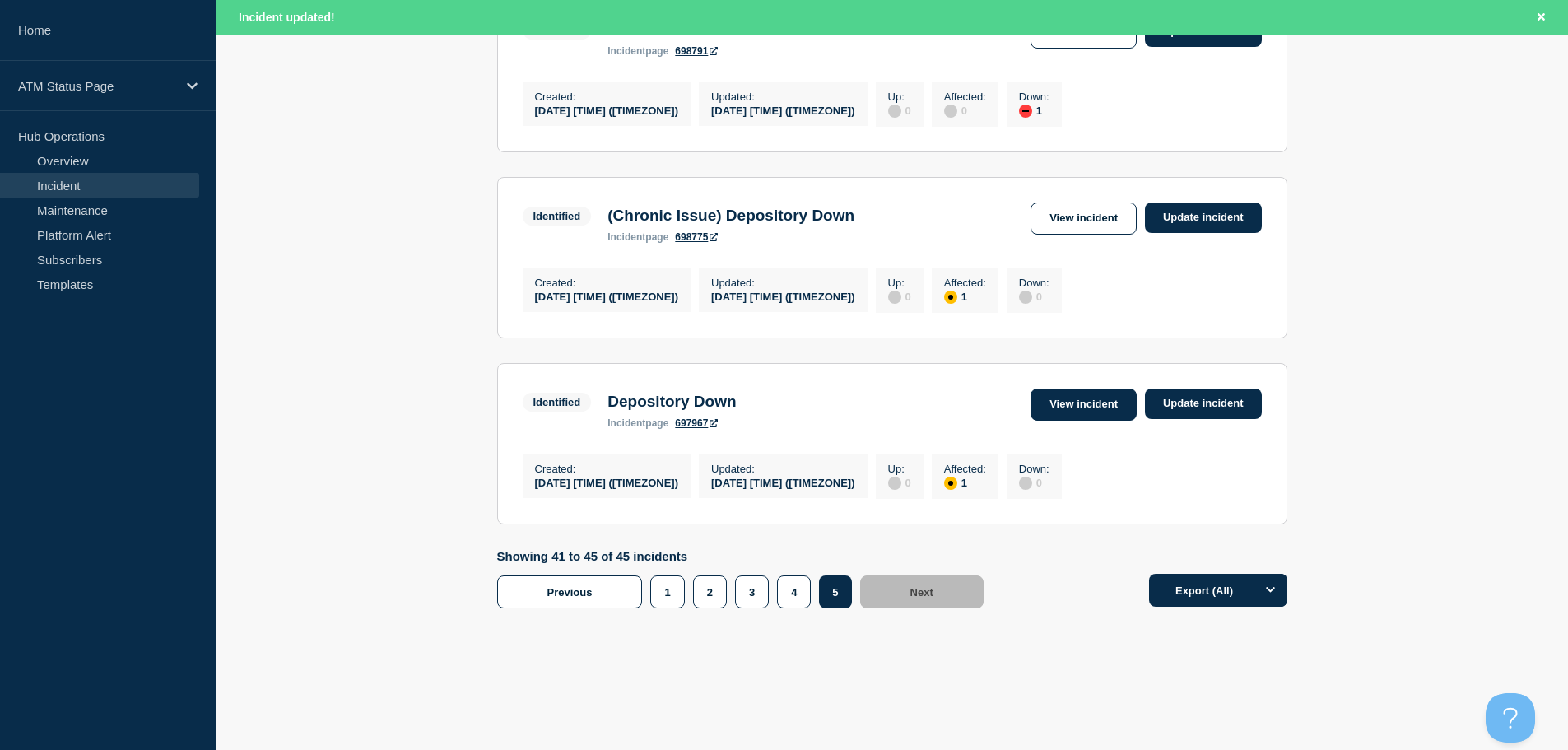 click on "View incident" at bounding box center [1083, 404] 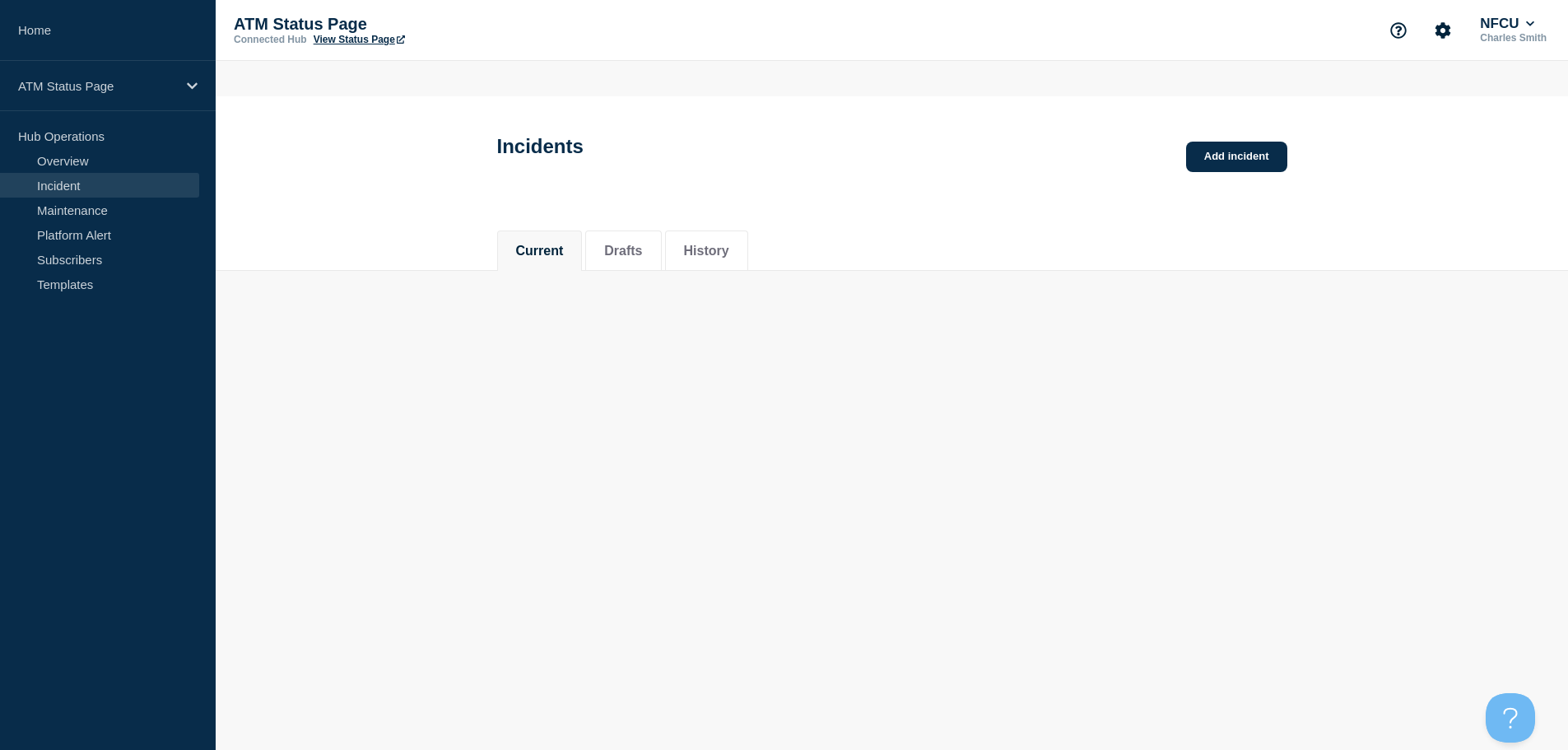 scroll, scrollTop: 0, scrollLeft: 0, axis: both 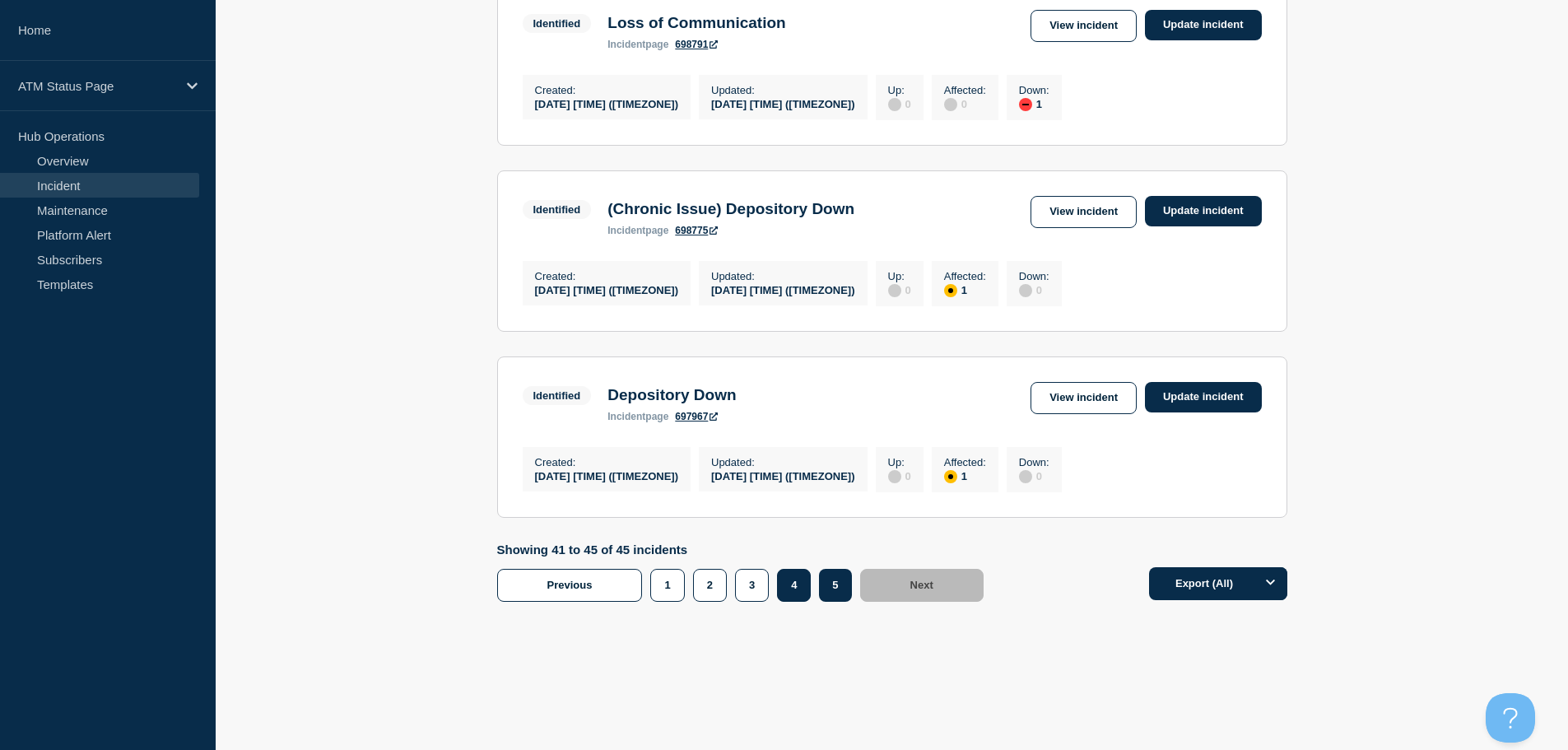 click on "4" at bounding box center [793, 585] 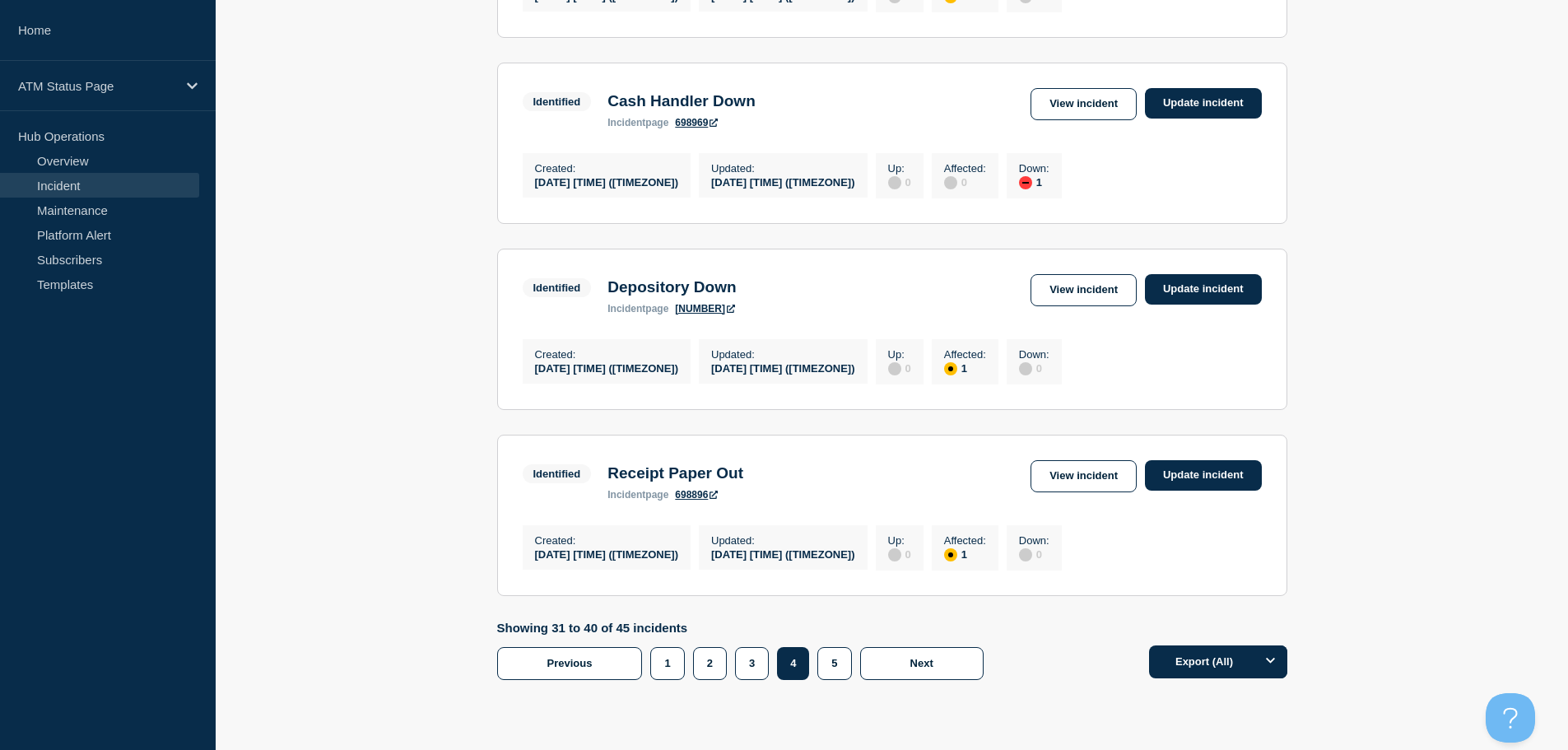 scroll, scrollTop: 1717, scrollLeft: 0, axis: vertical 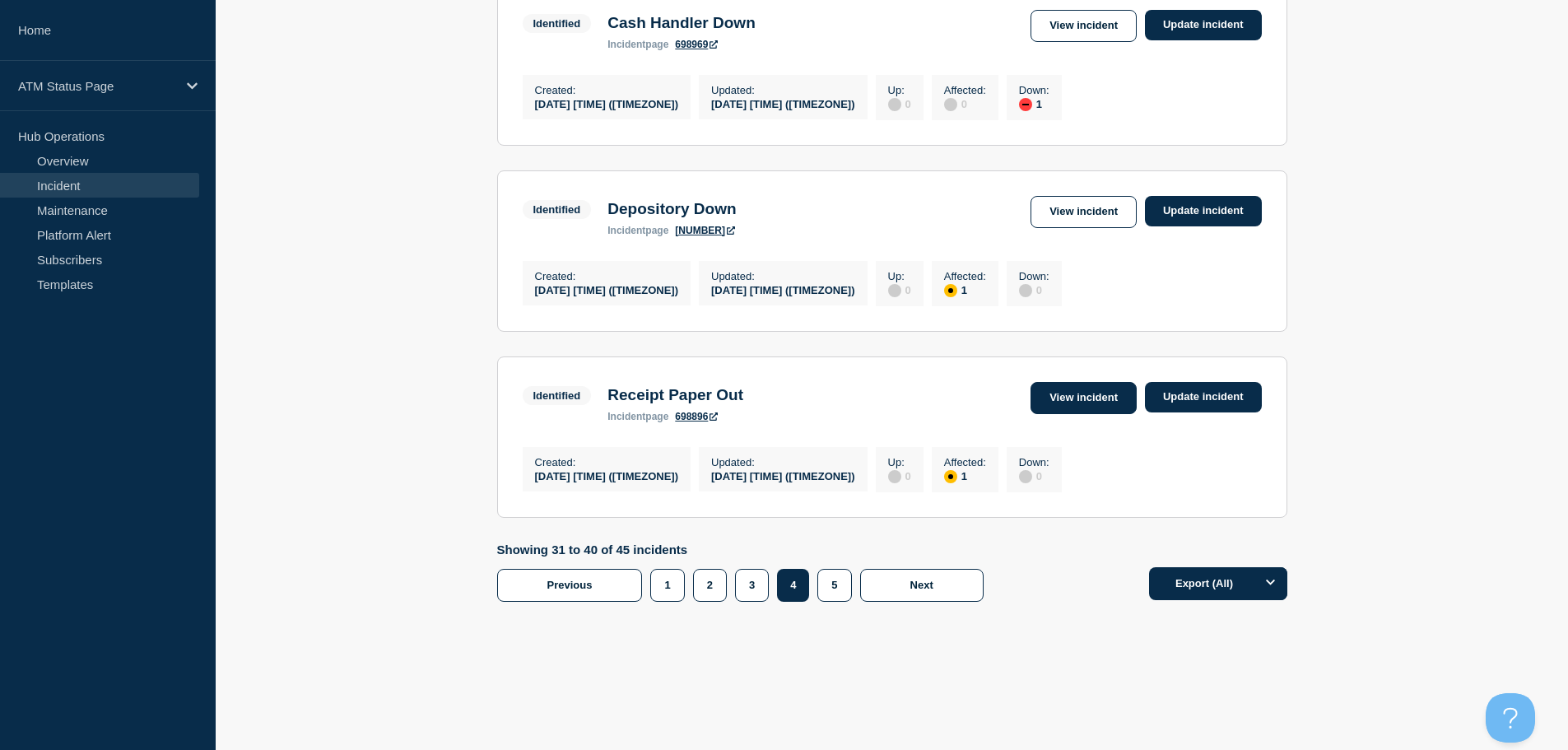 click on "View incident" at bounding box center (1083, 398) 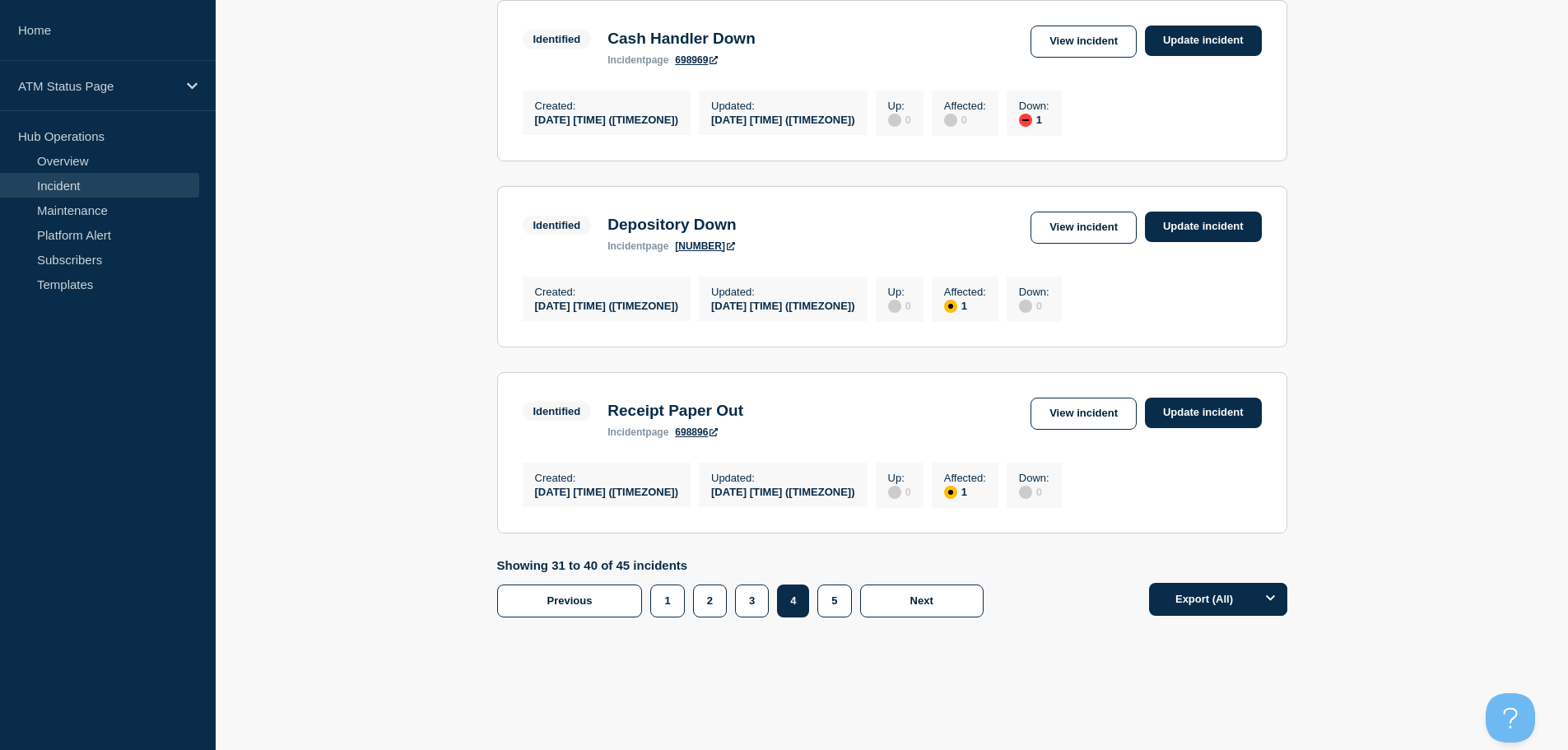 scroll, scrollTop: 1717, scrollLeft: 0, axis: vertical 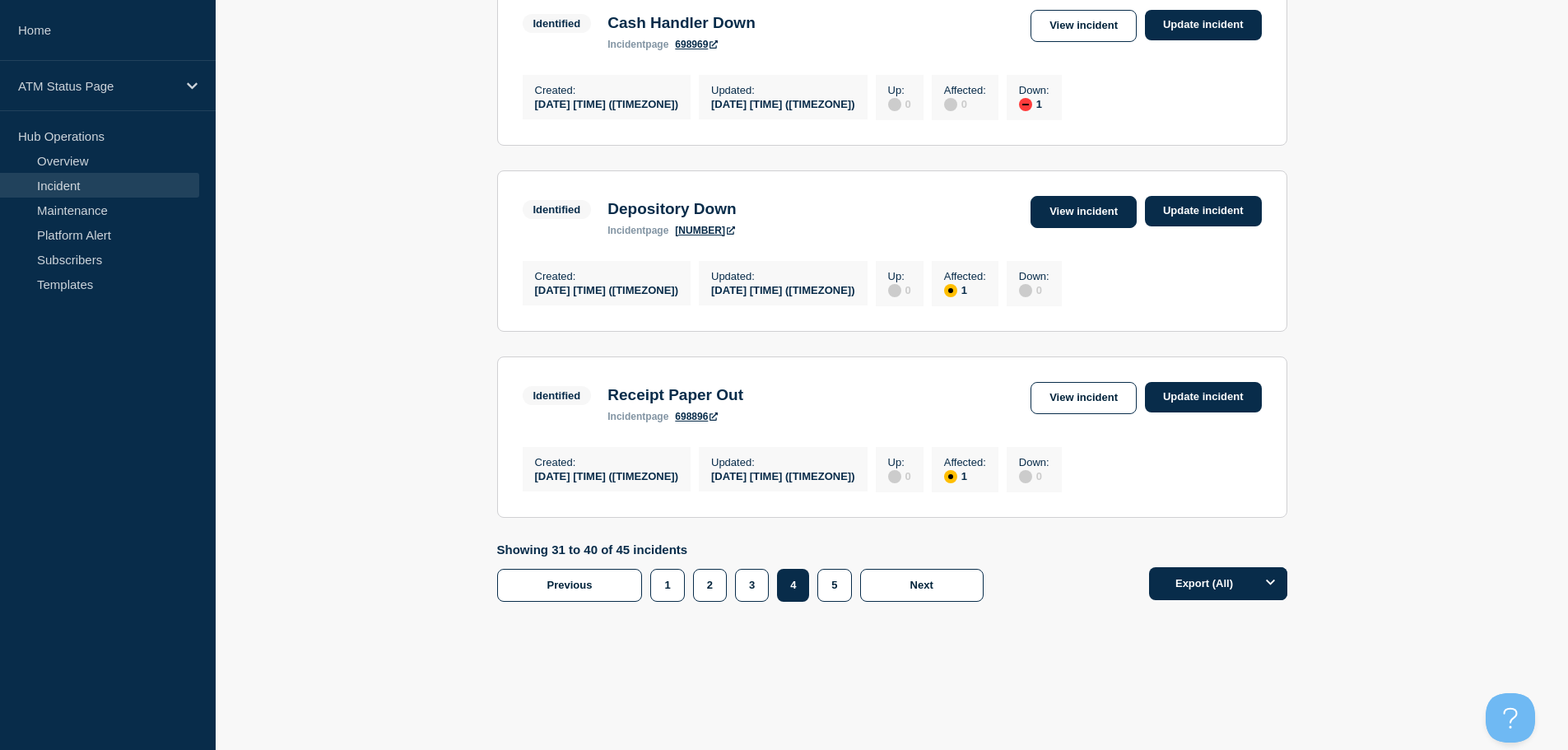 click on "View incident" at bounding box center (1083, 212) 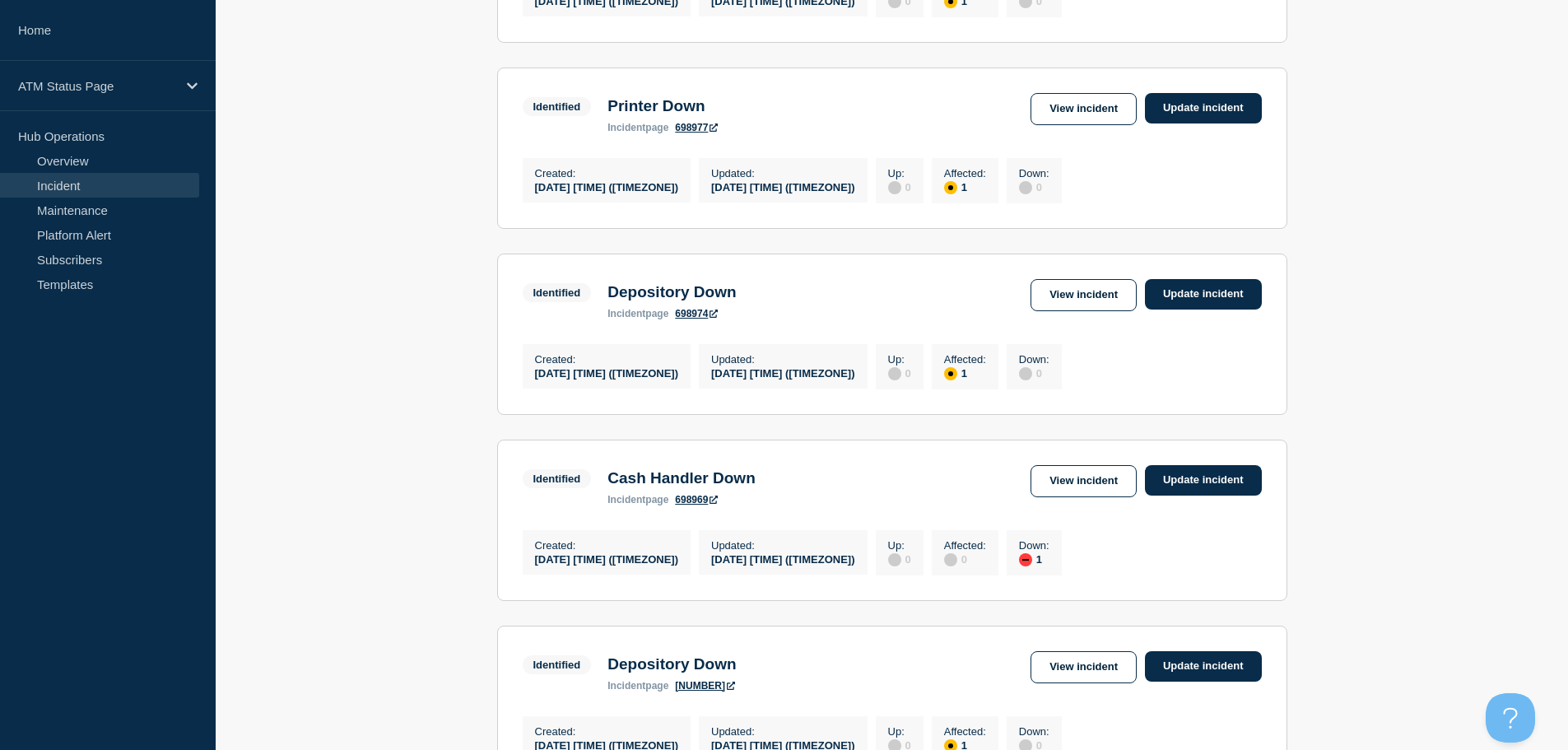 scroll, scrollTop: 1717, scrollLeft: 0, axis: vertical 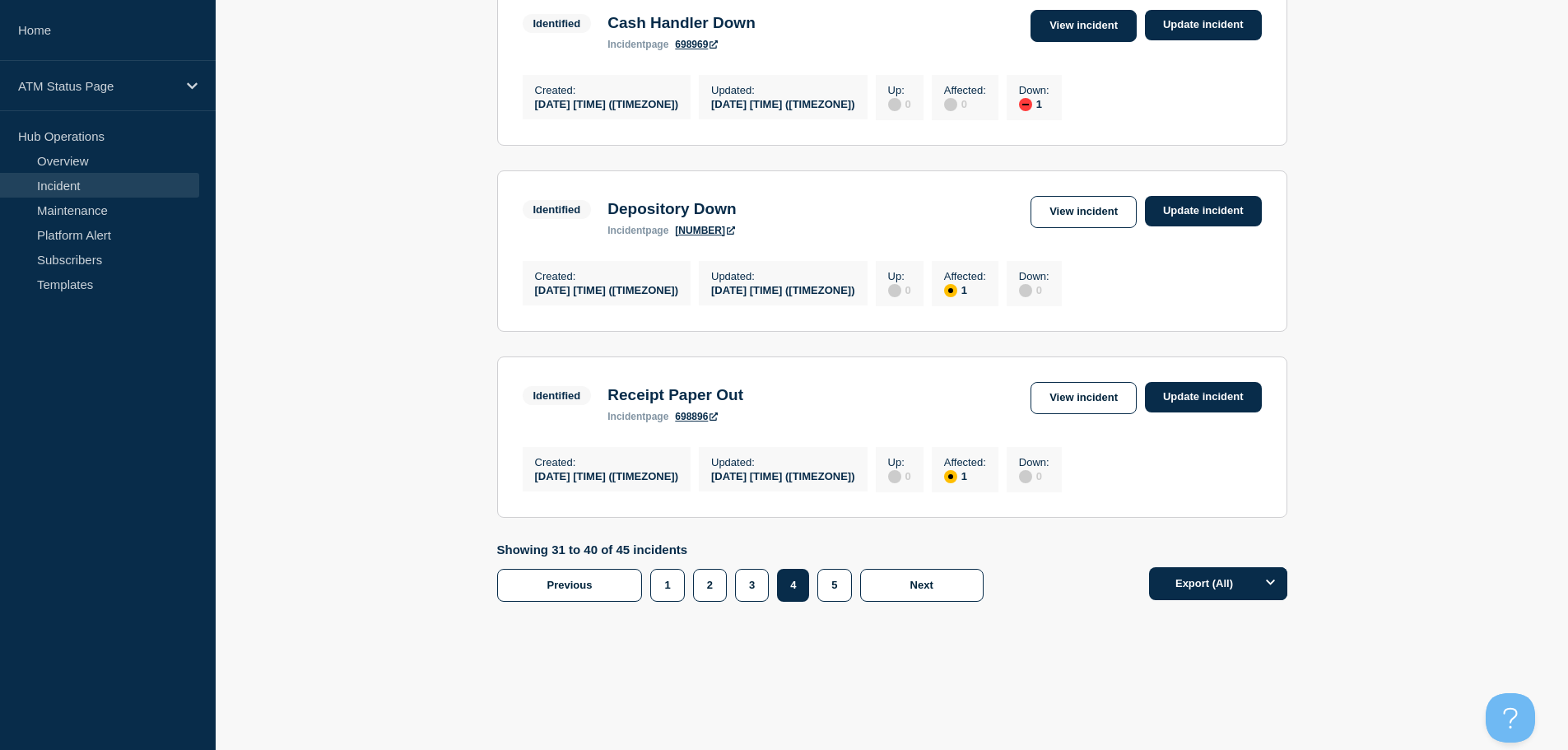 click on "View incident" at bounding box center (1083, 26) 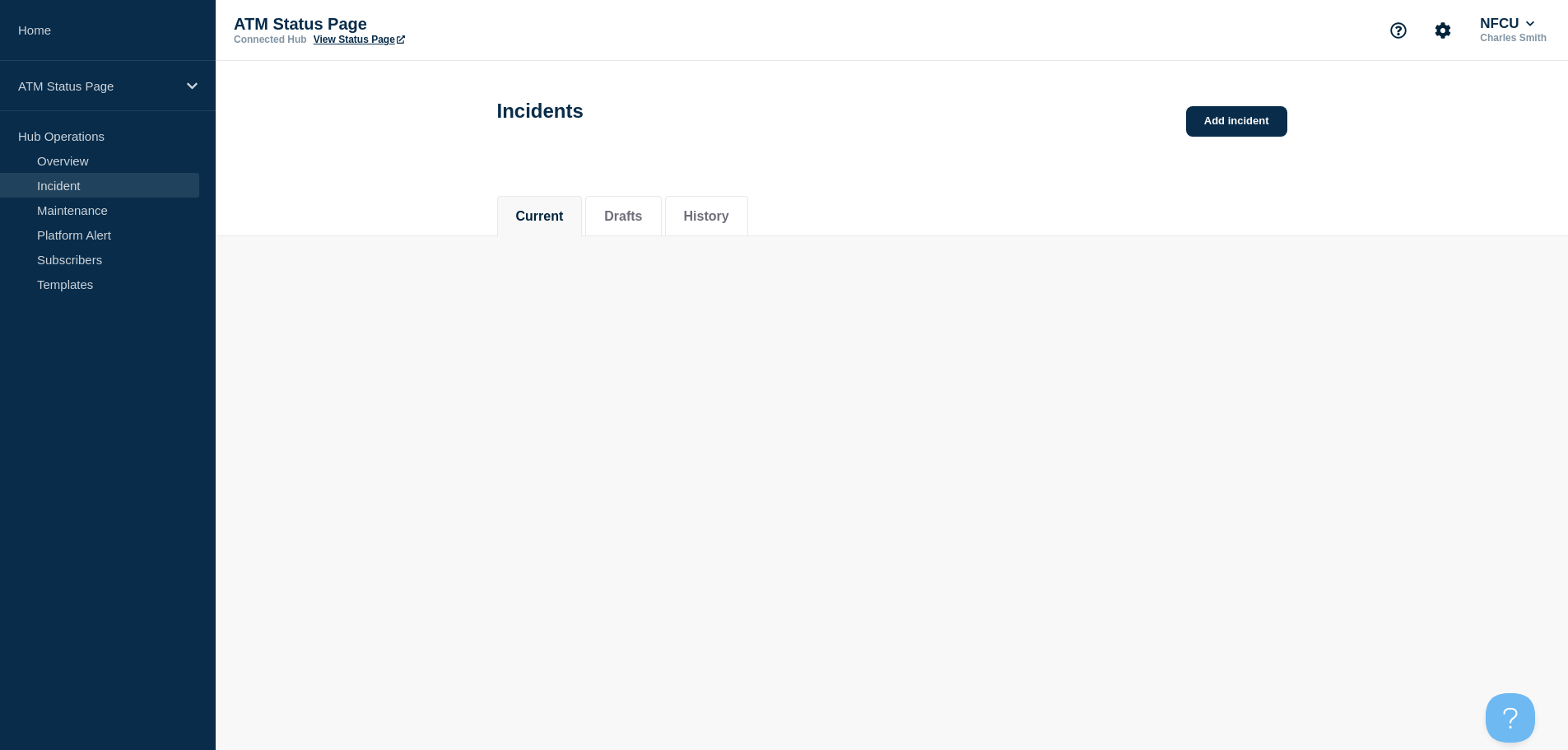 scroll, scrollTop: 0, scrollLeft: 0, axis: both 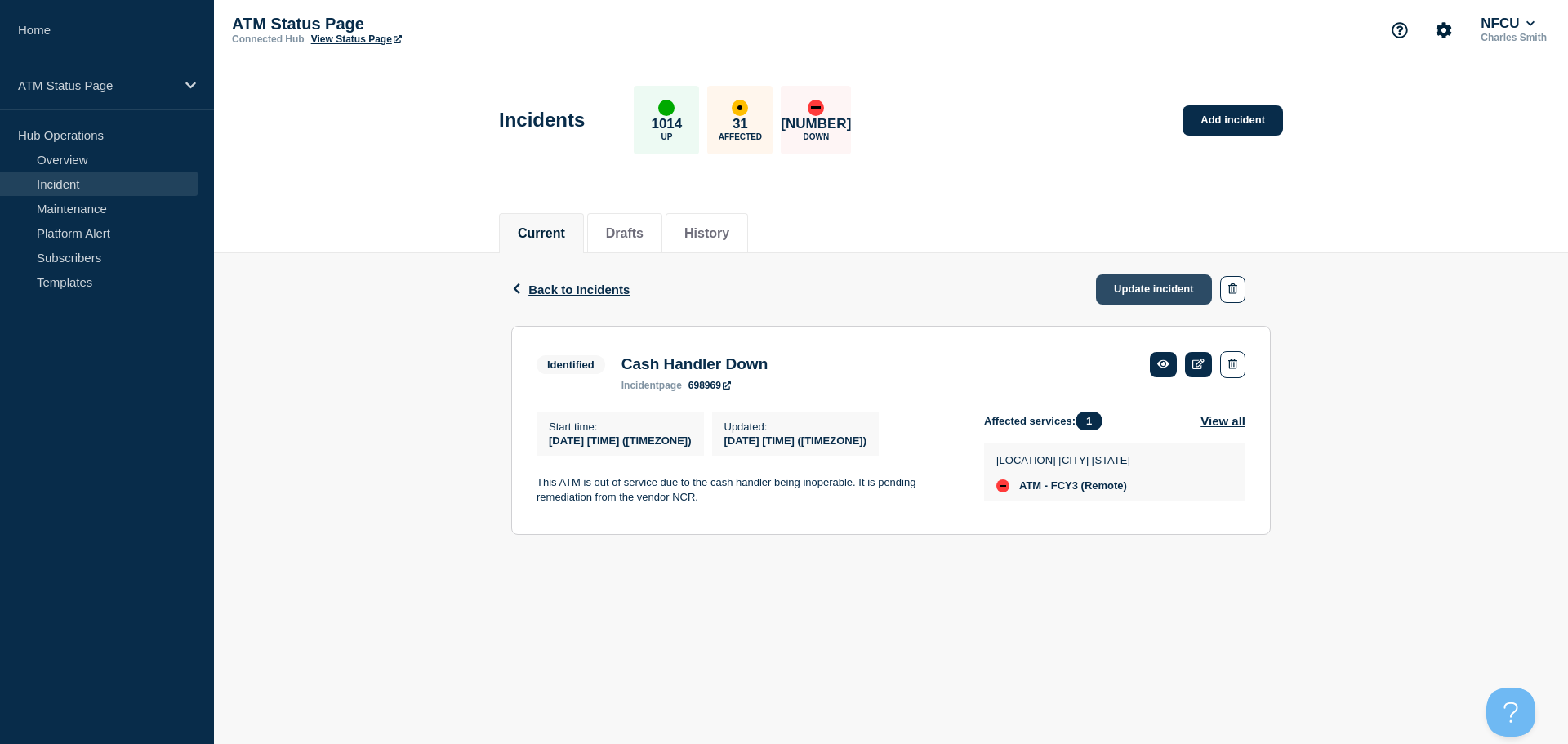 click on "Update incident" 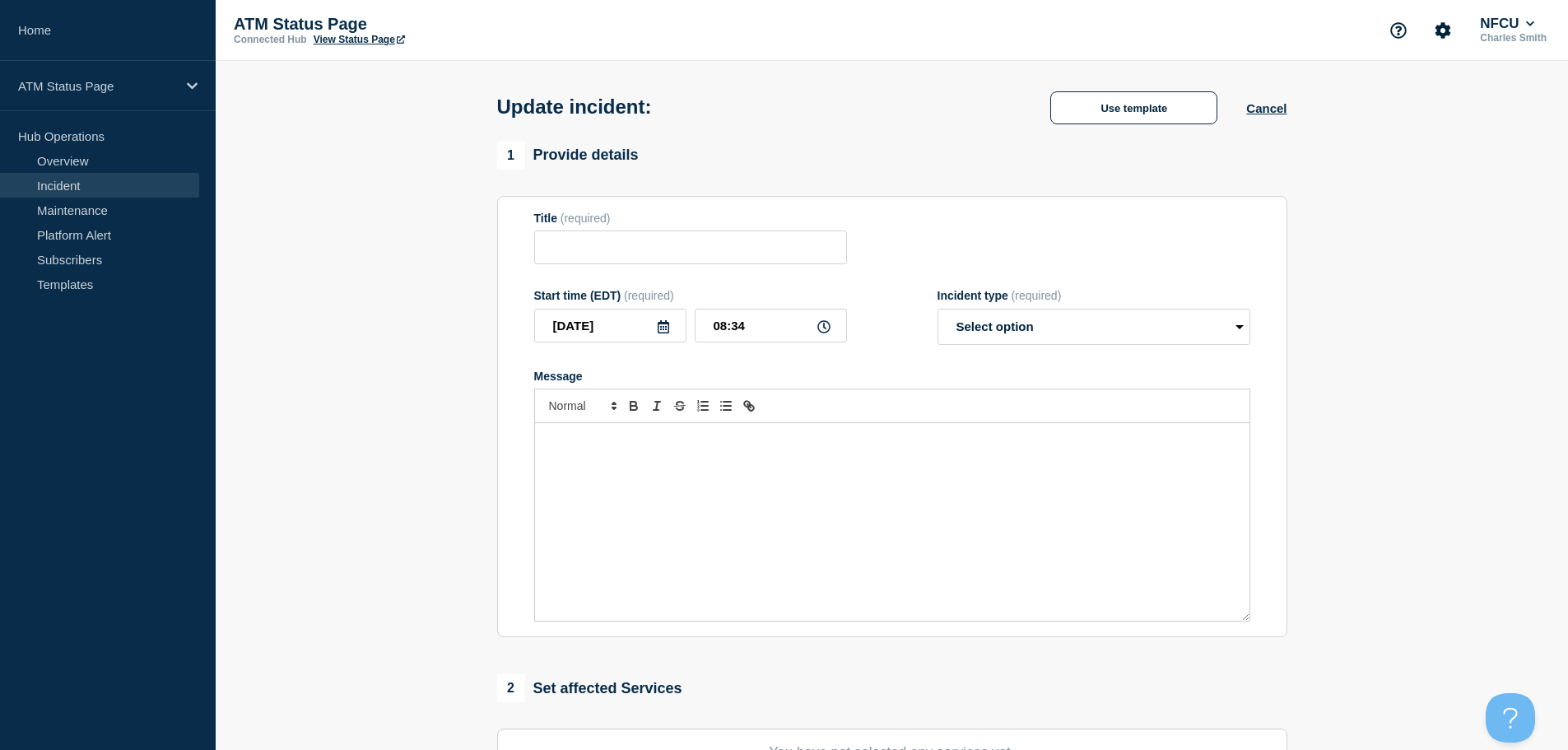 type on "Cash Handler Down" 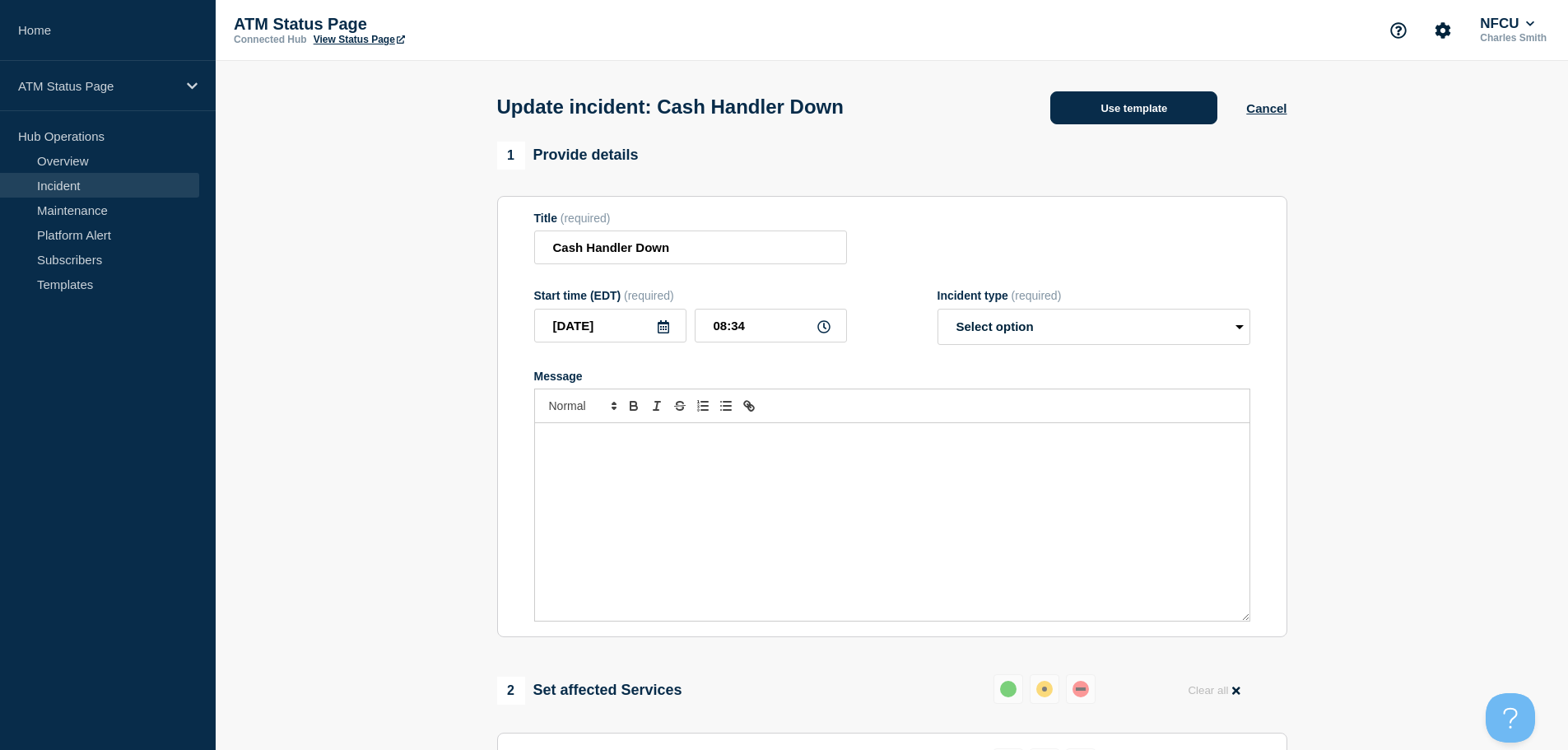 click on "Use template" at bounding box center (1133, 108) 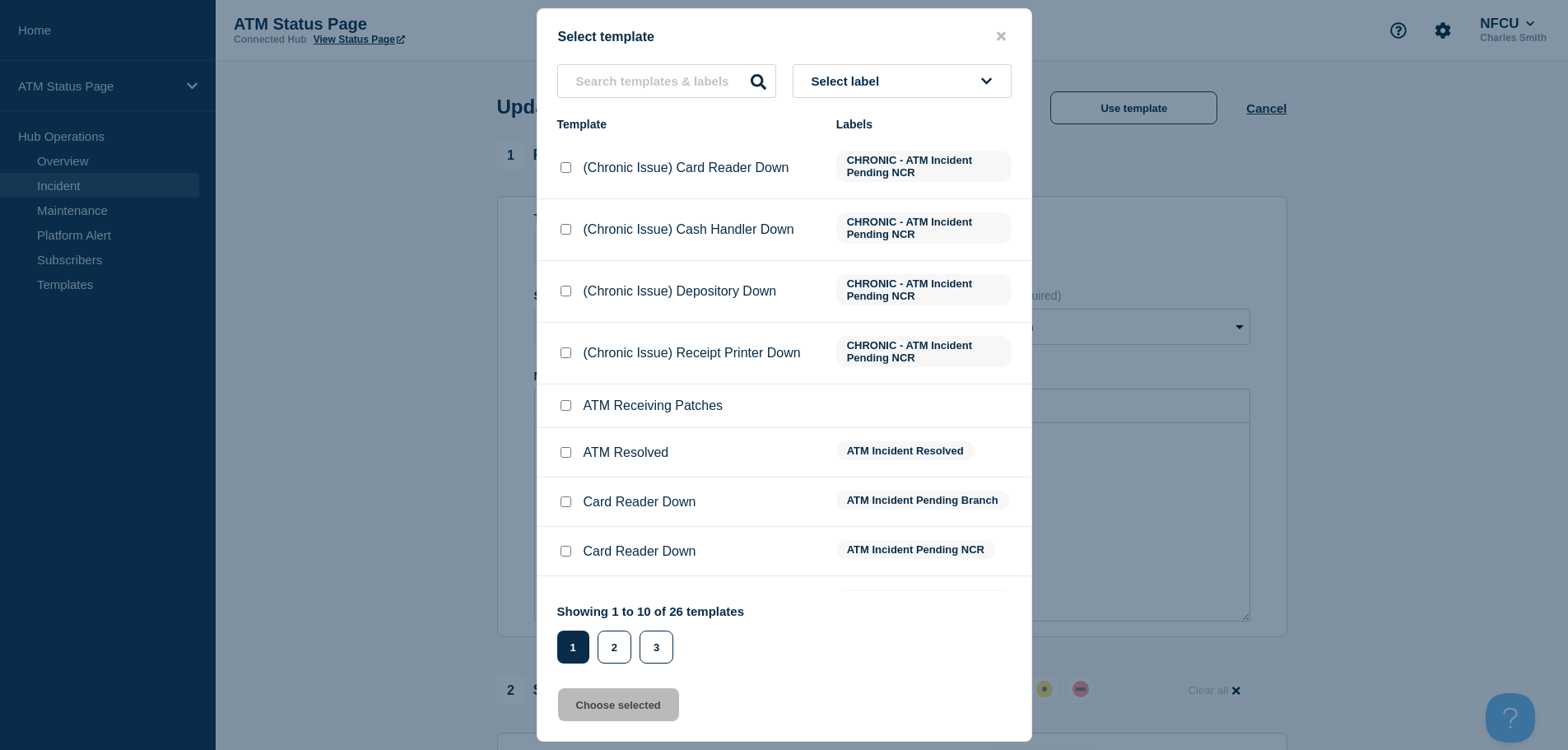 click at bounding box center (565, 452) 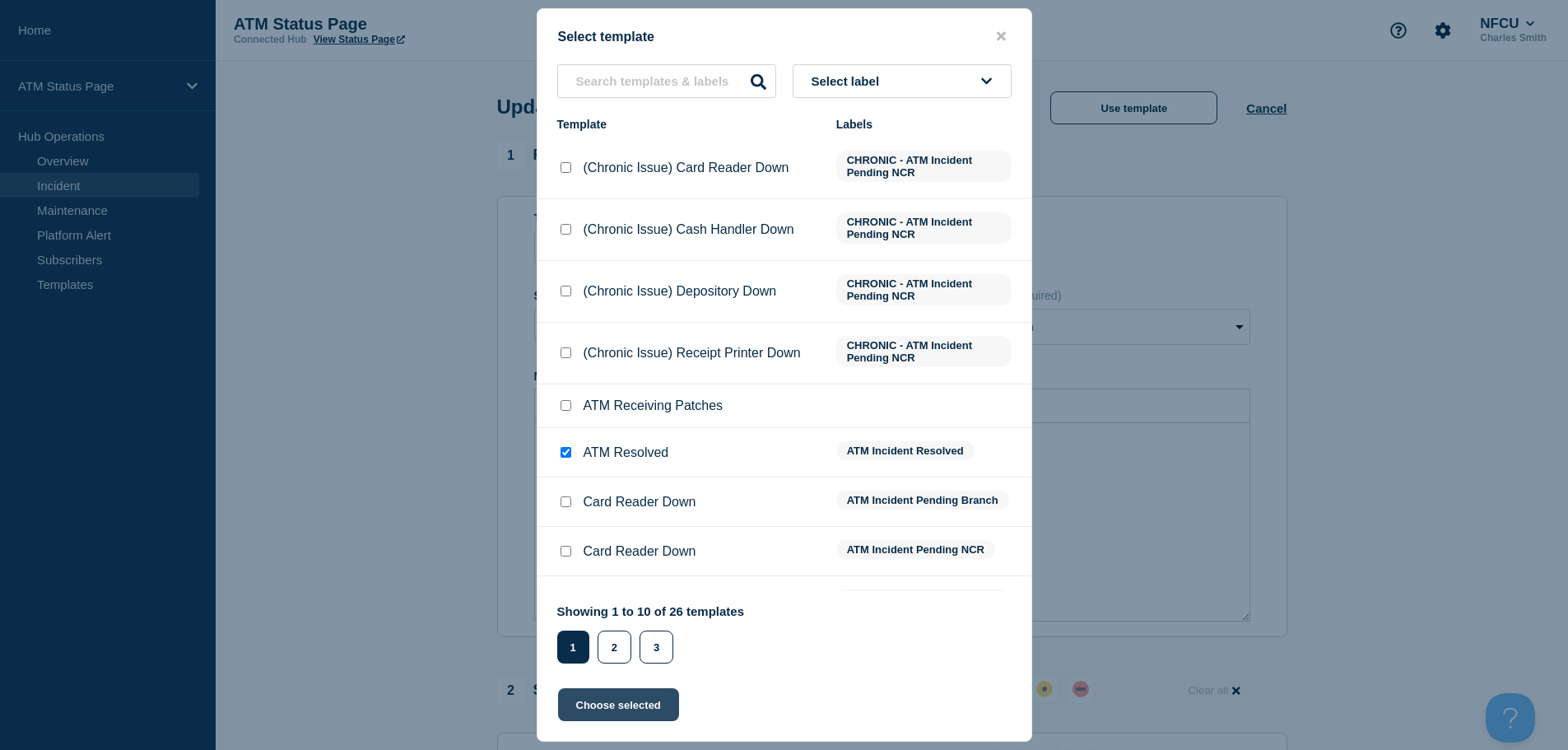 click on "Choose selected" 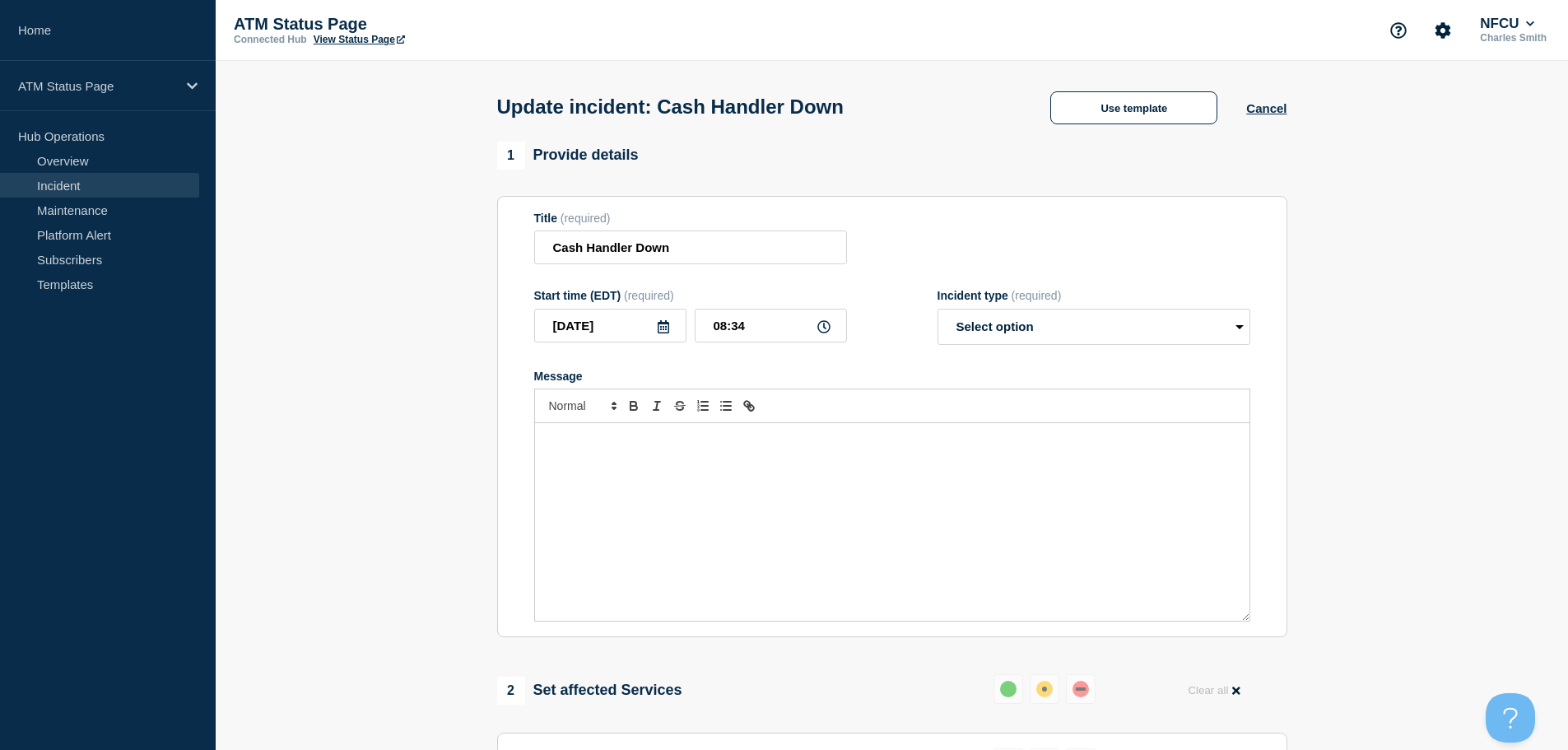 select on "resolved" 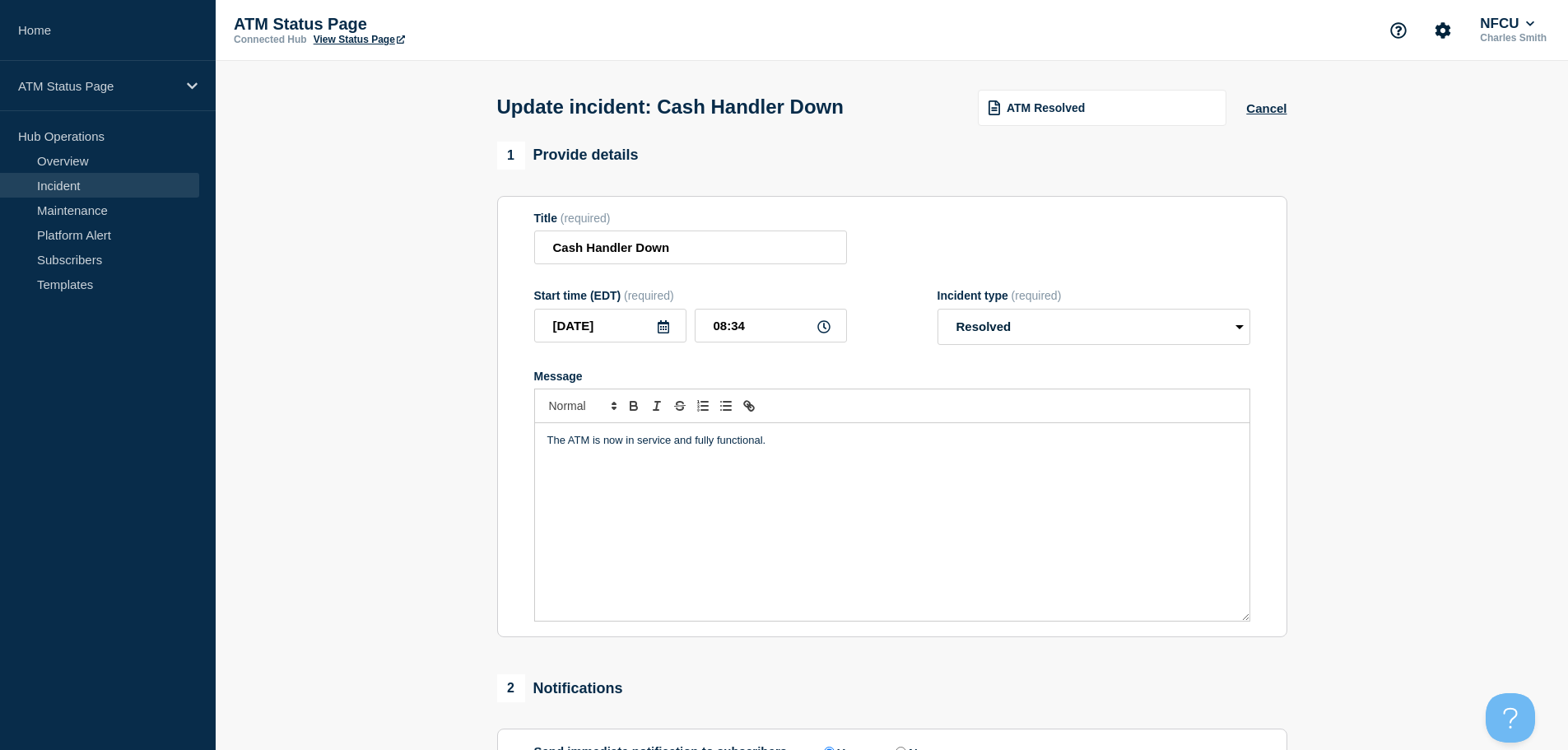 scroll, scrollTop: 247, scrollLeft: 0, axis: vertical 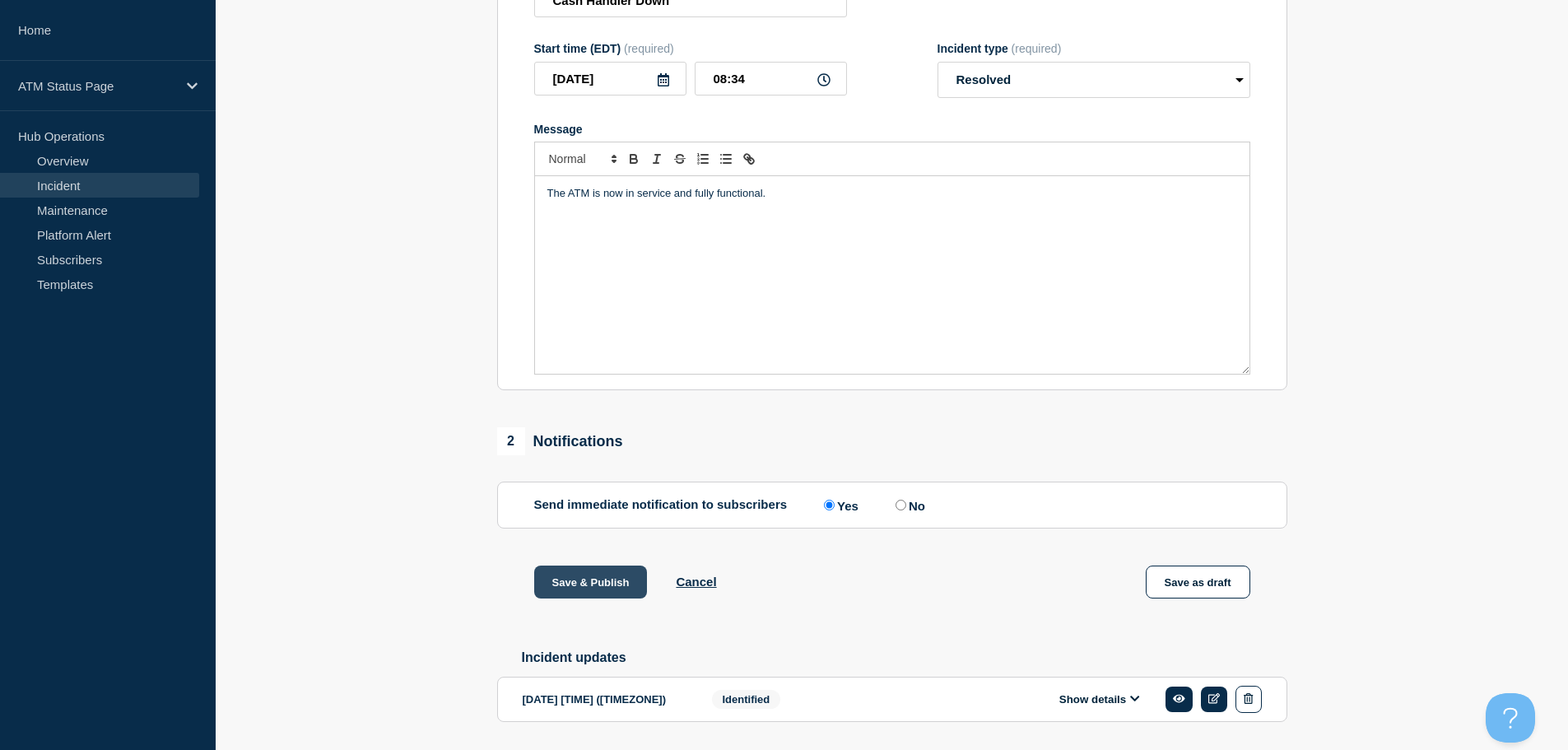 click on "Save & Publish" at bounding box center (591, 582) 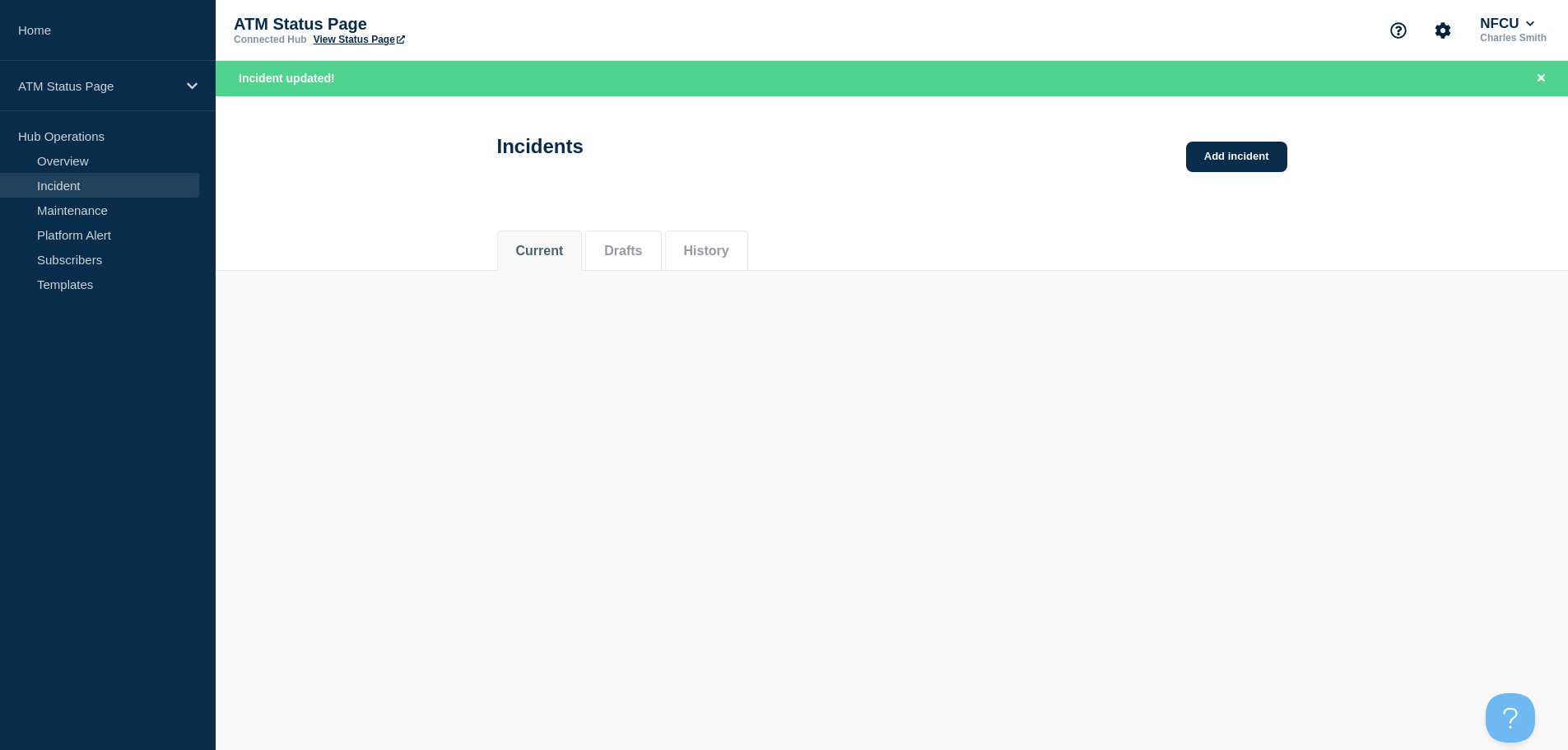 scroll, scrollTop: 0, scrollLeft: 0, axis: both 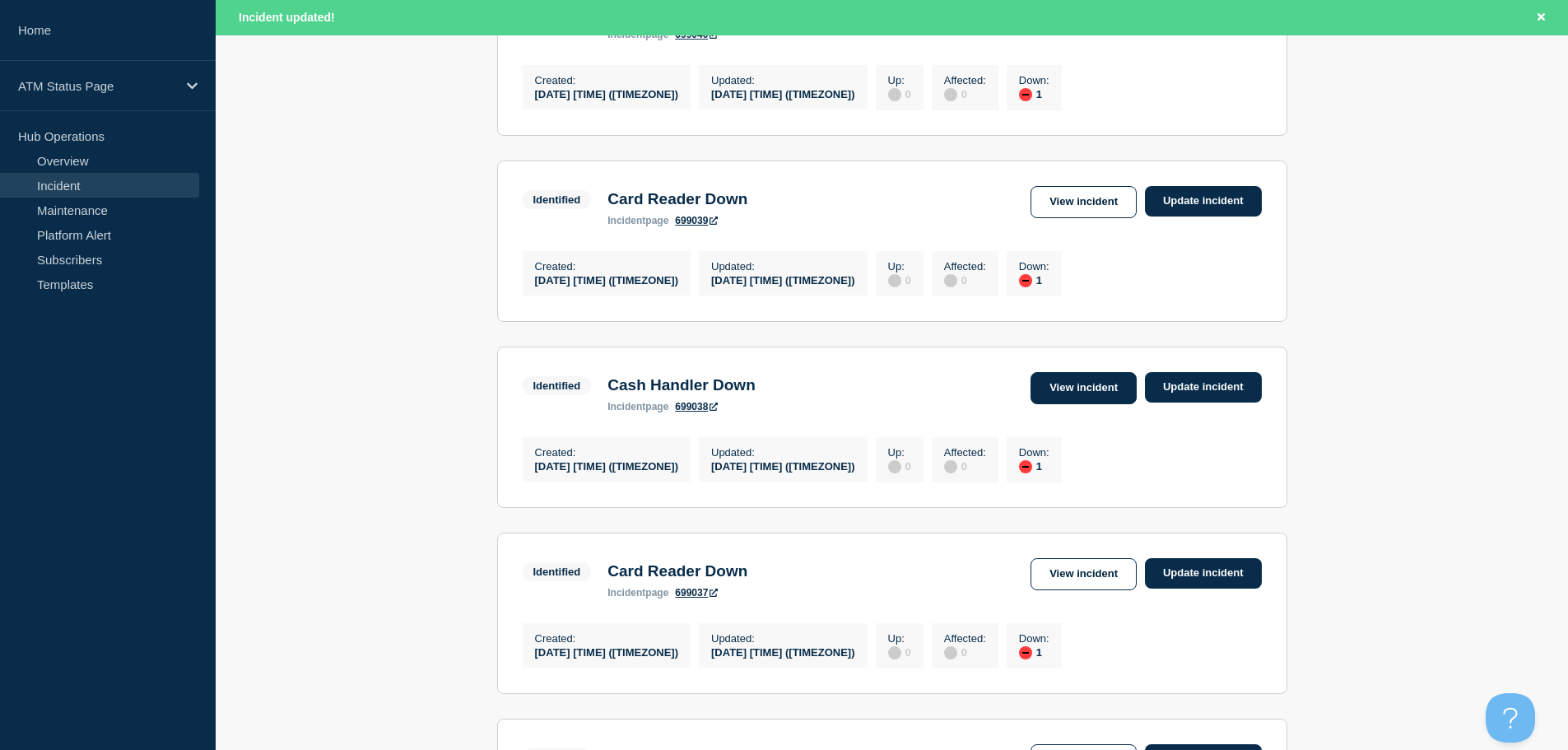 click on "View incident" at bounding box center (1083, 388) 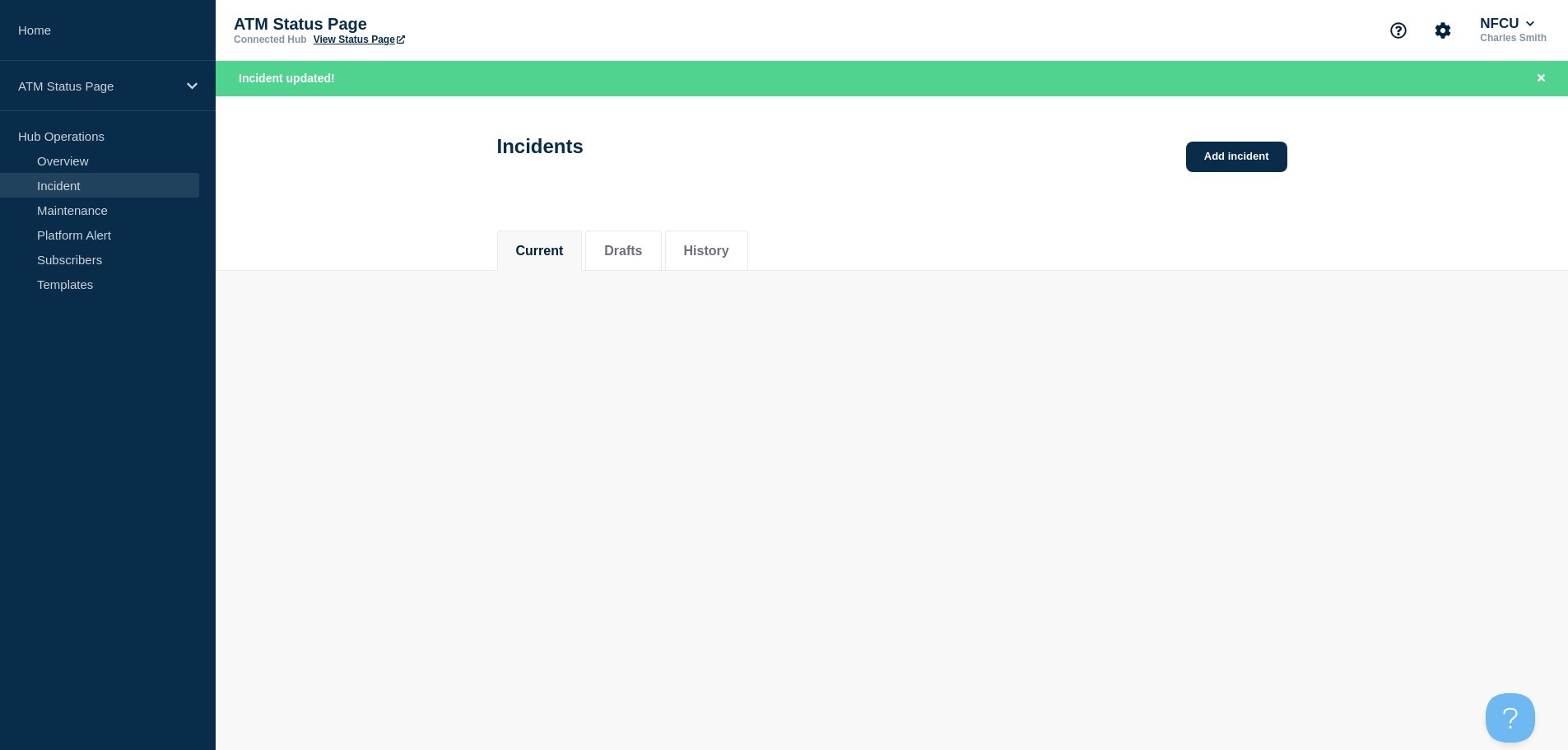 scroll, scrollTop: 0, scrollLeft: 0, axis: both 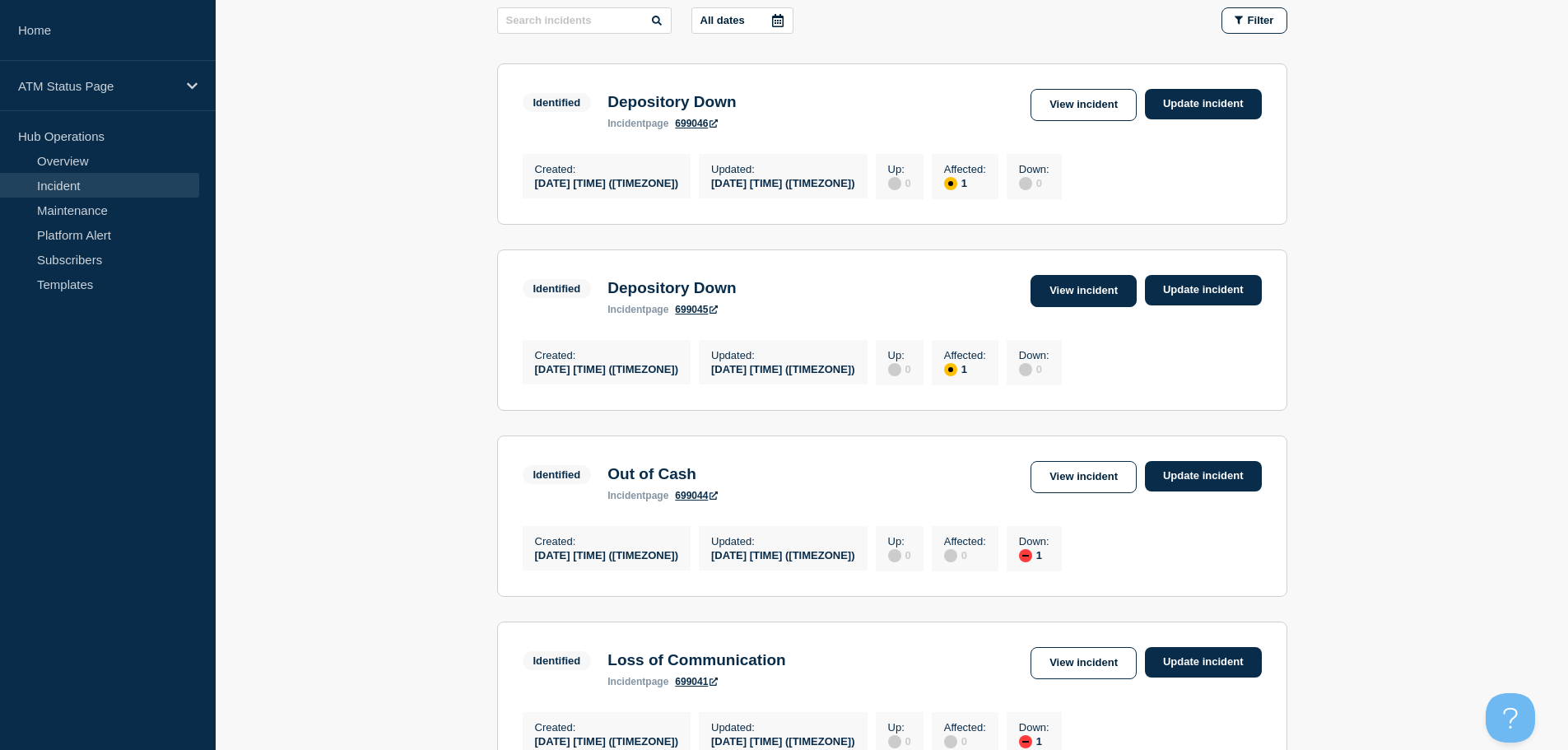 click on "View incident" at bounding box center (1083, 291) 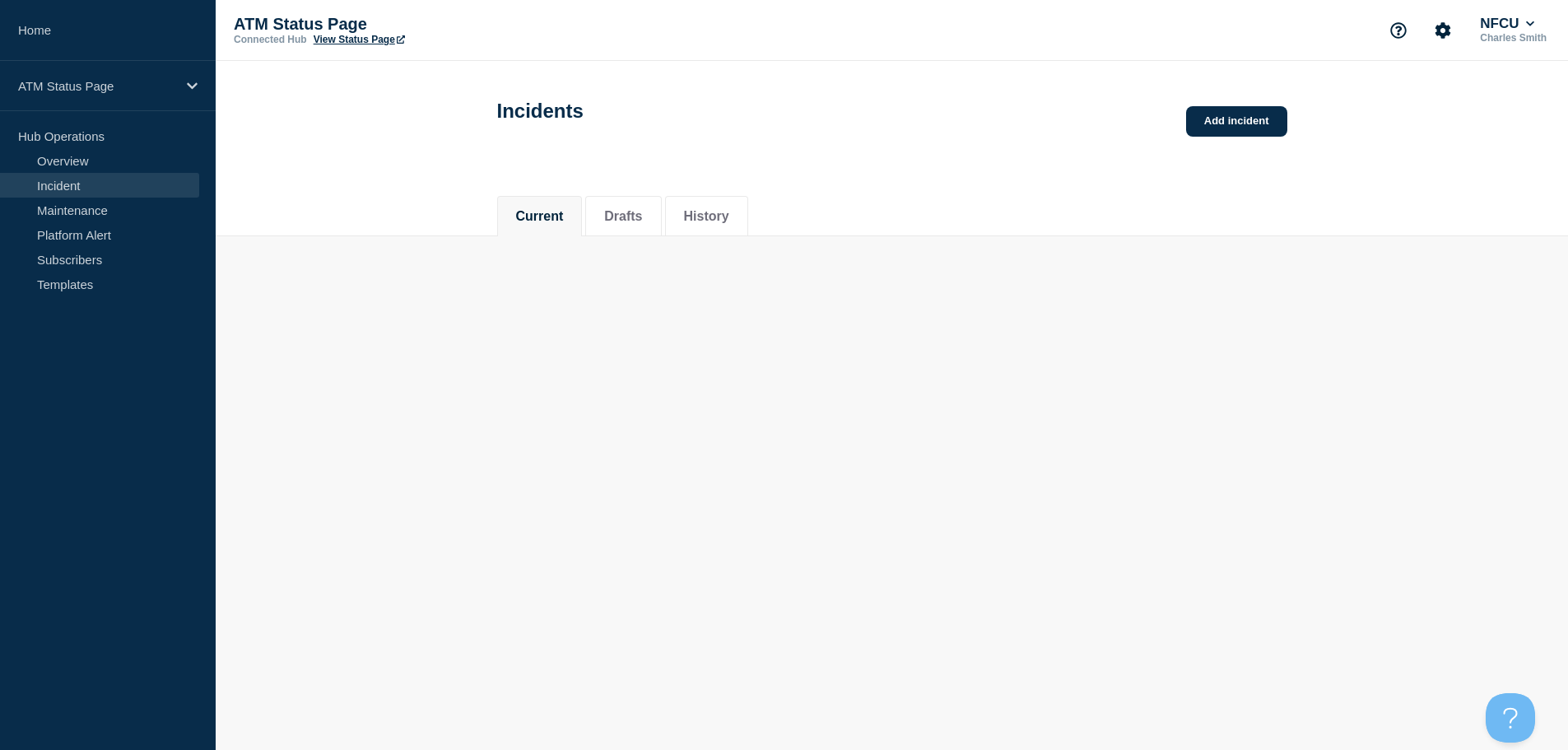 scroll, scrollTop: 0, scrollLeft: 0, axis: both 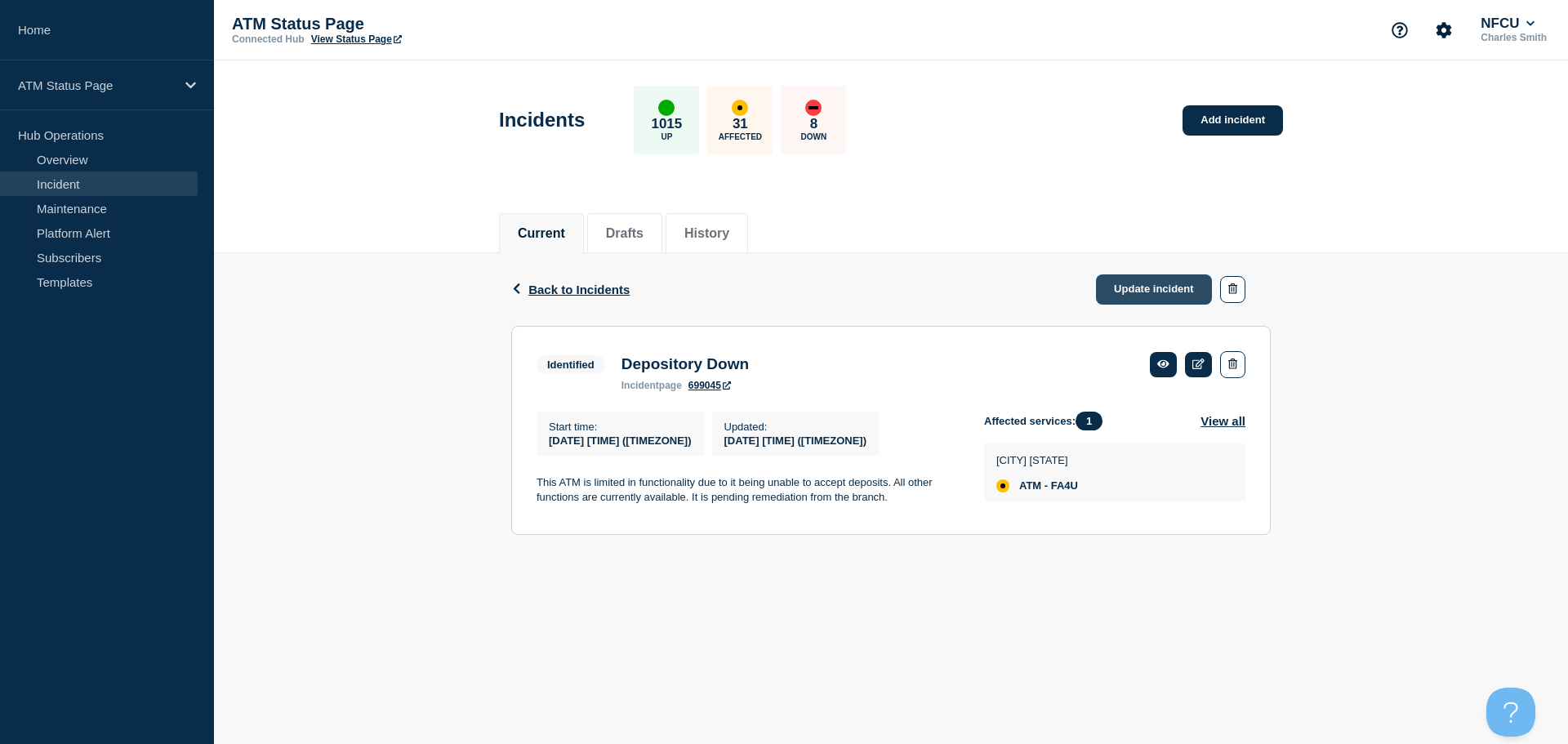 click on "Update incident" 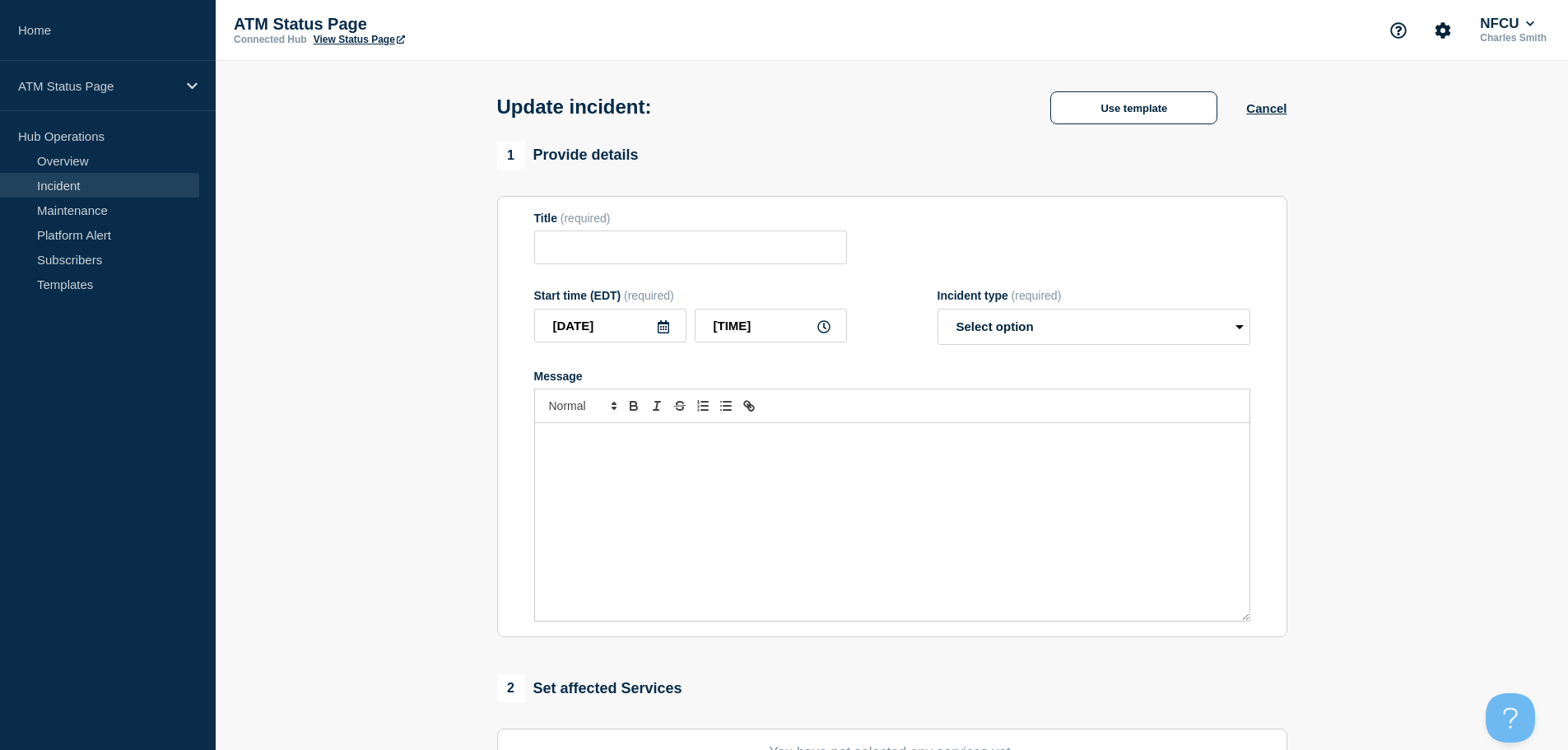 type on "Depository Down" 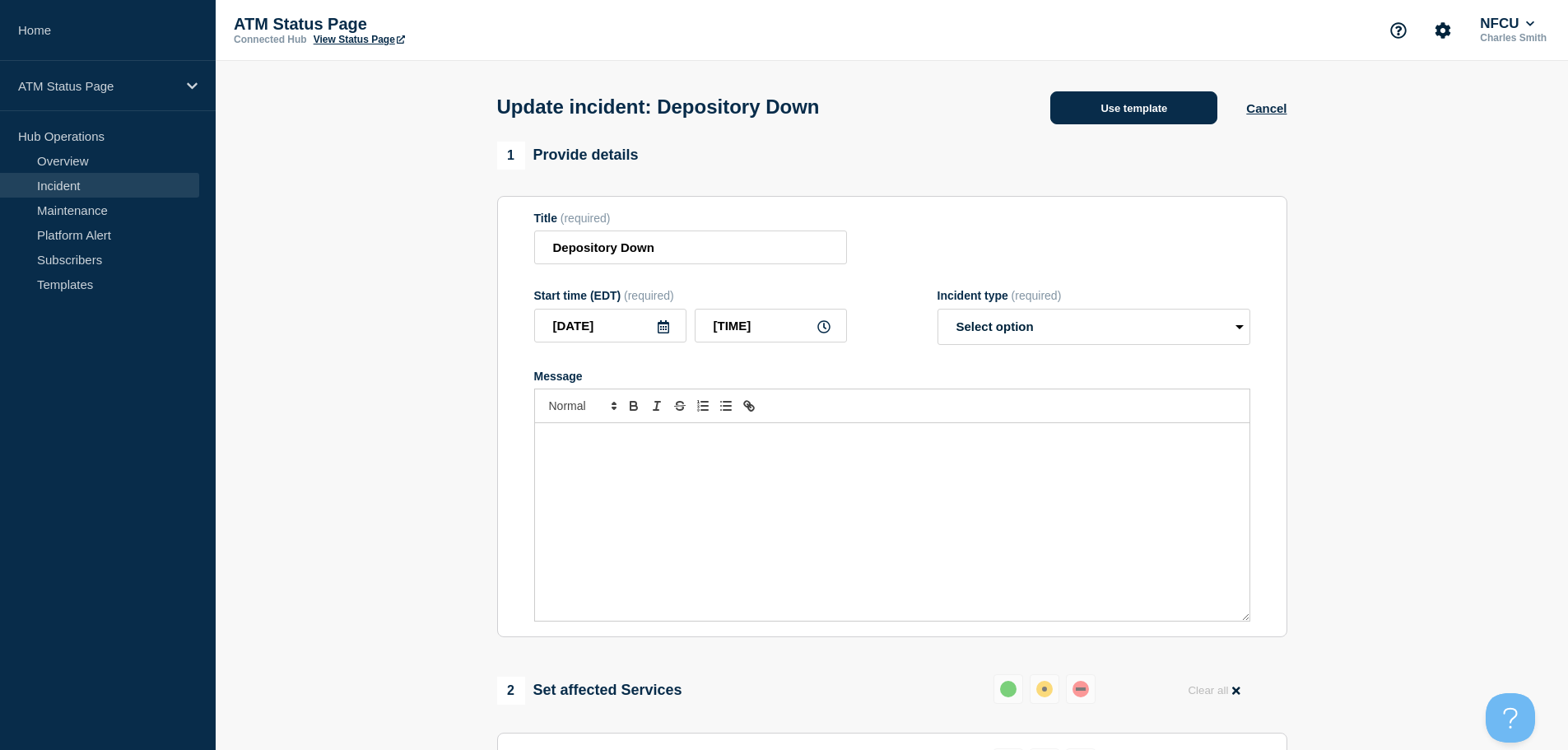 click on "Use template" at bounding box center [1133, 108] 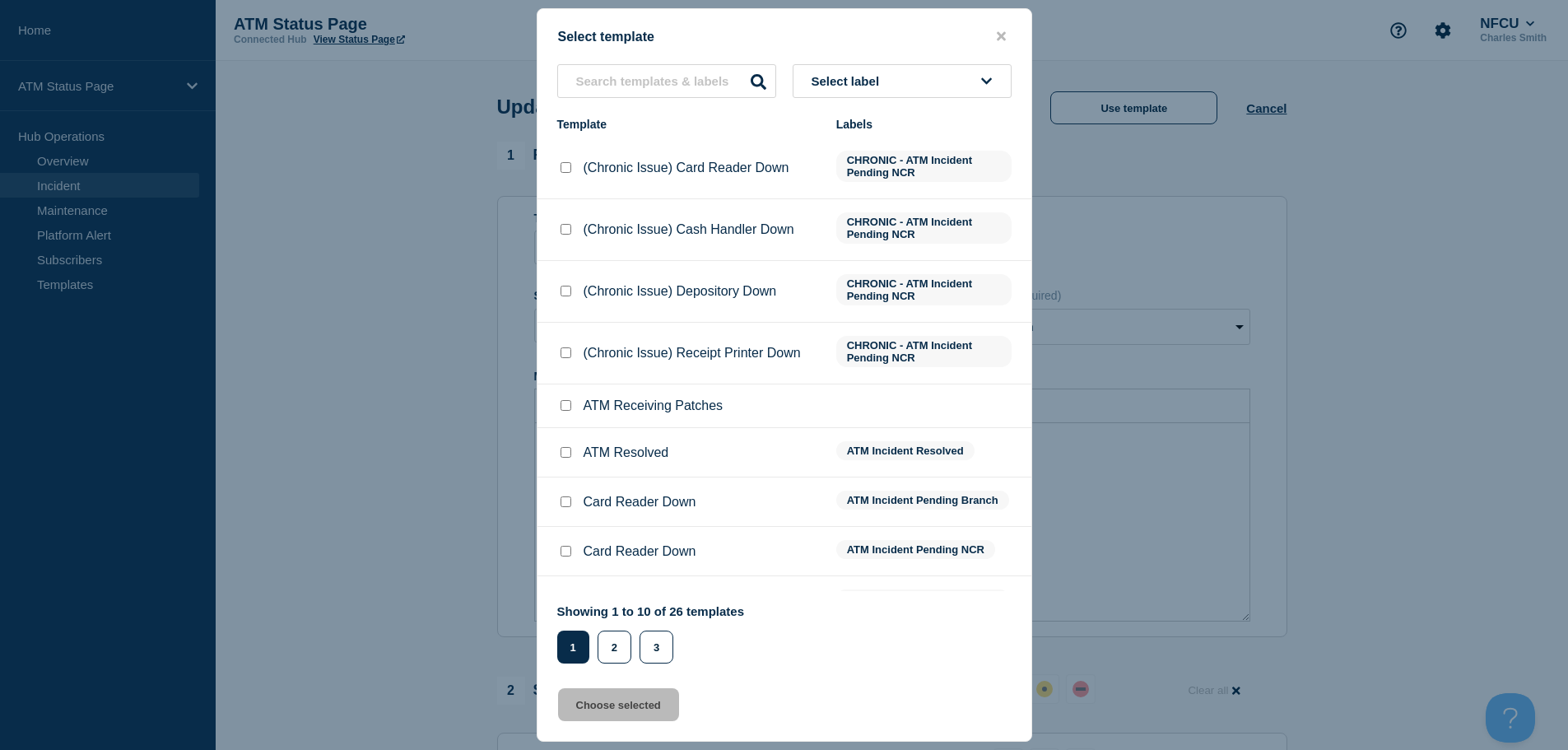 click at bounding box center [565, 452] 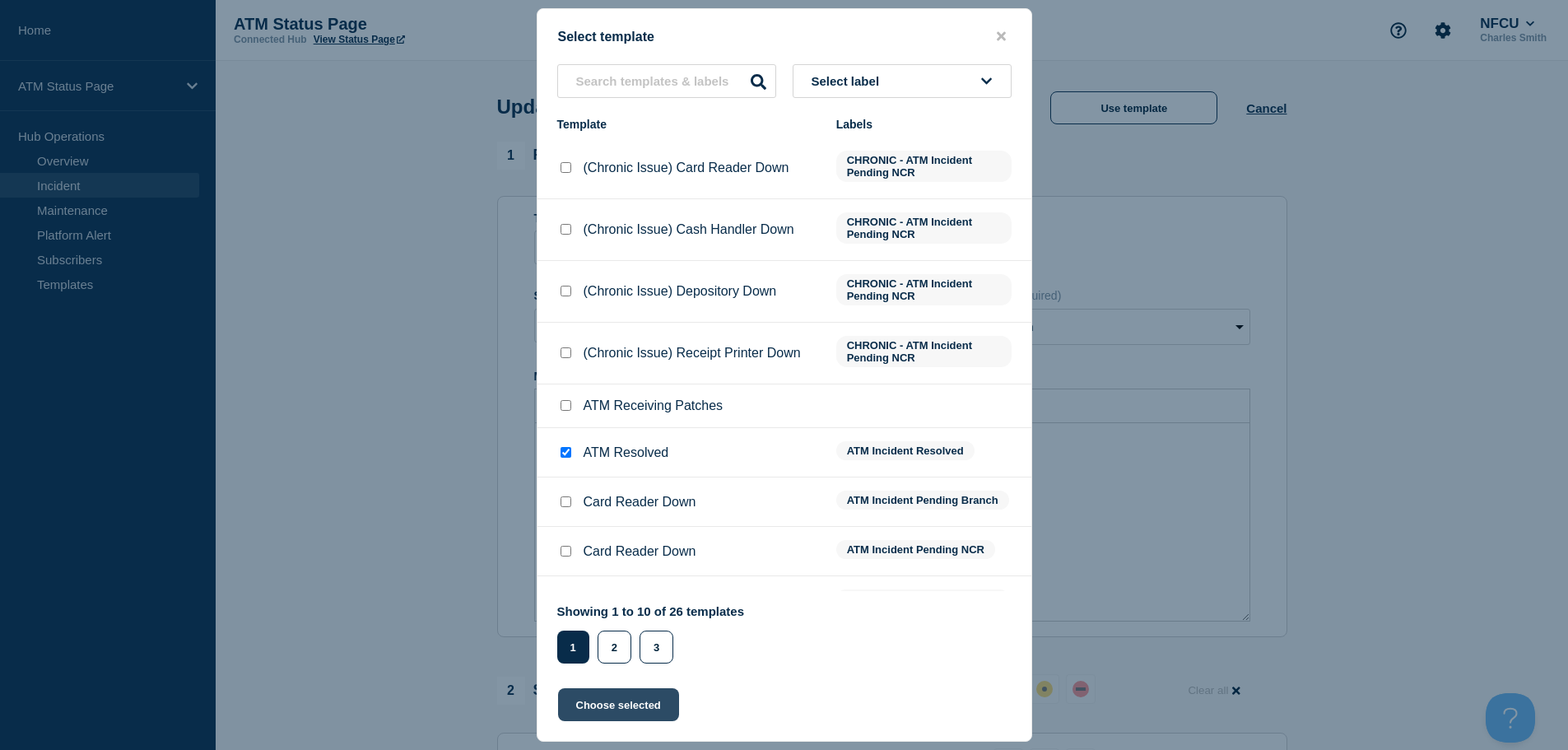 click on "Choose selected" 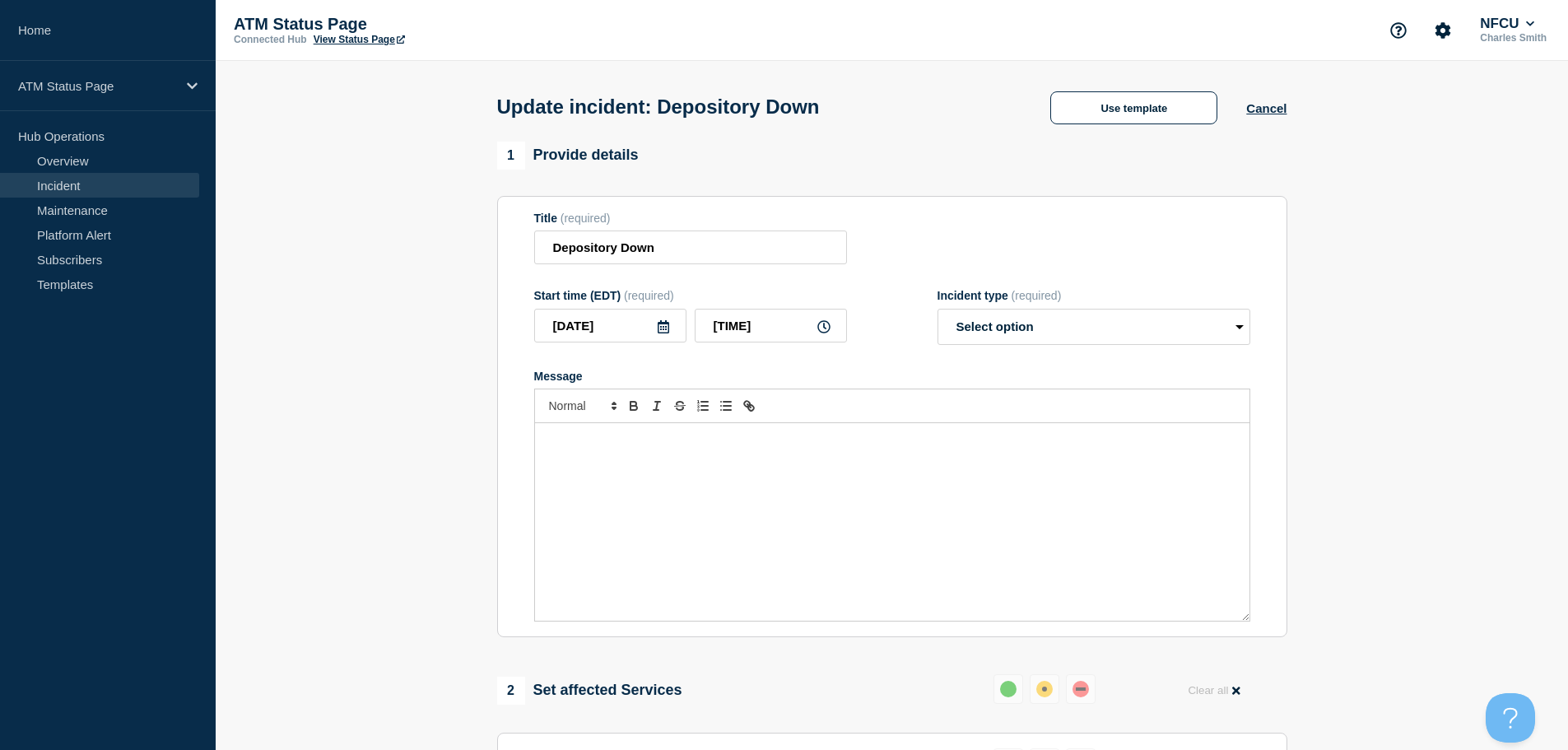 select on "resolved" 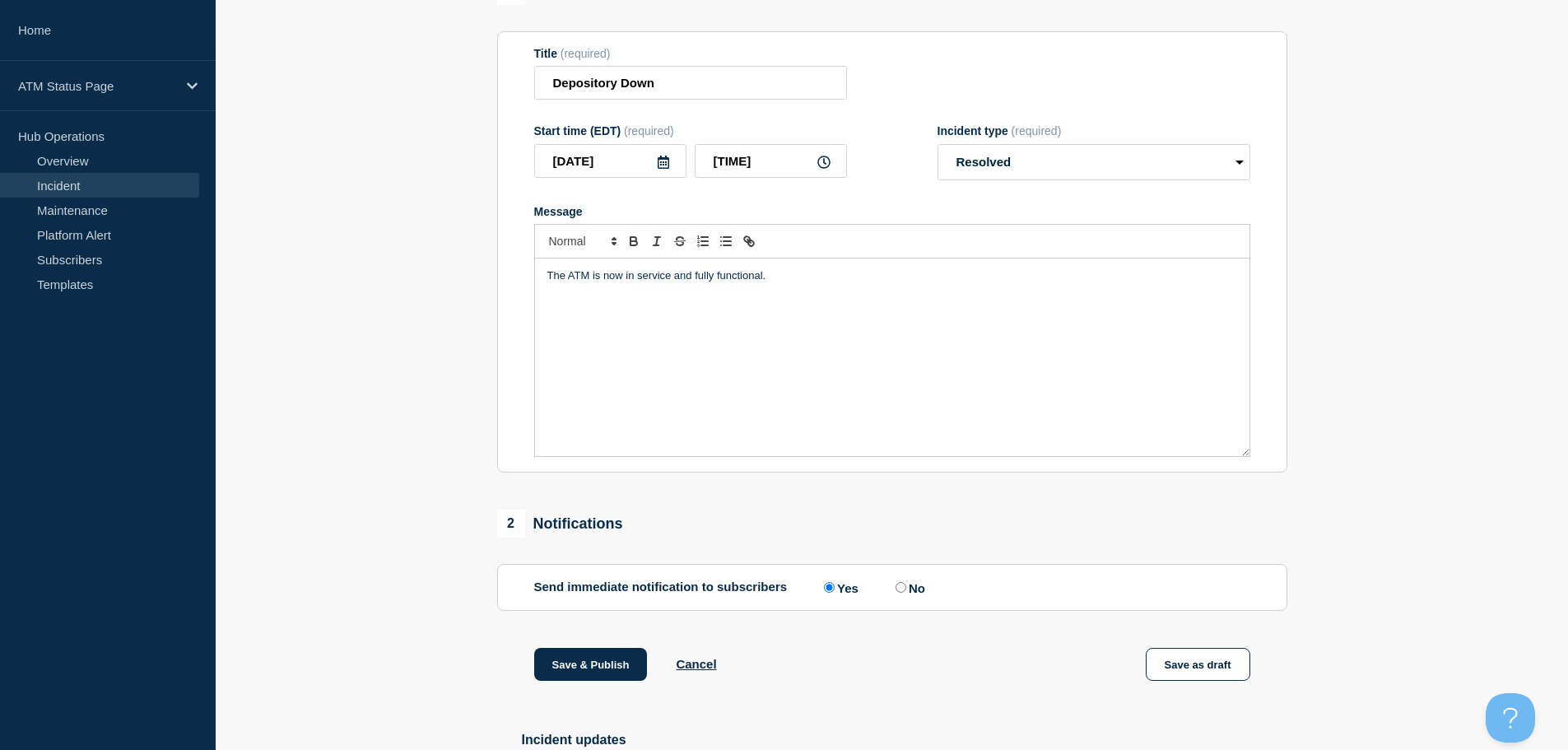 scroll, scrollTop: 304, scrollLeft: 0, axis: vertical 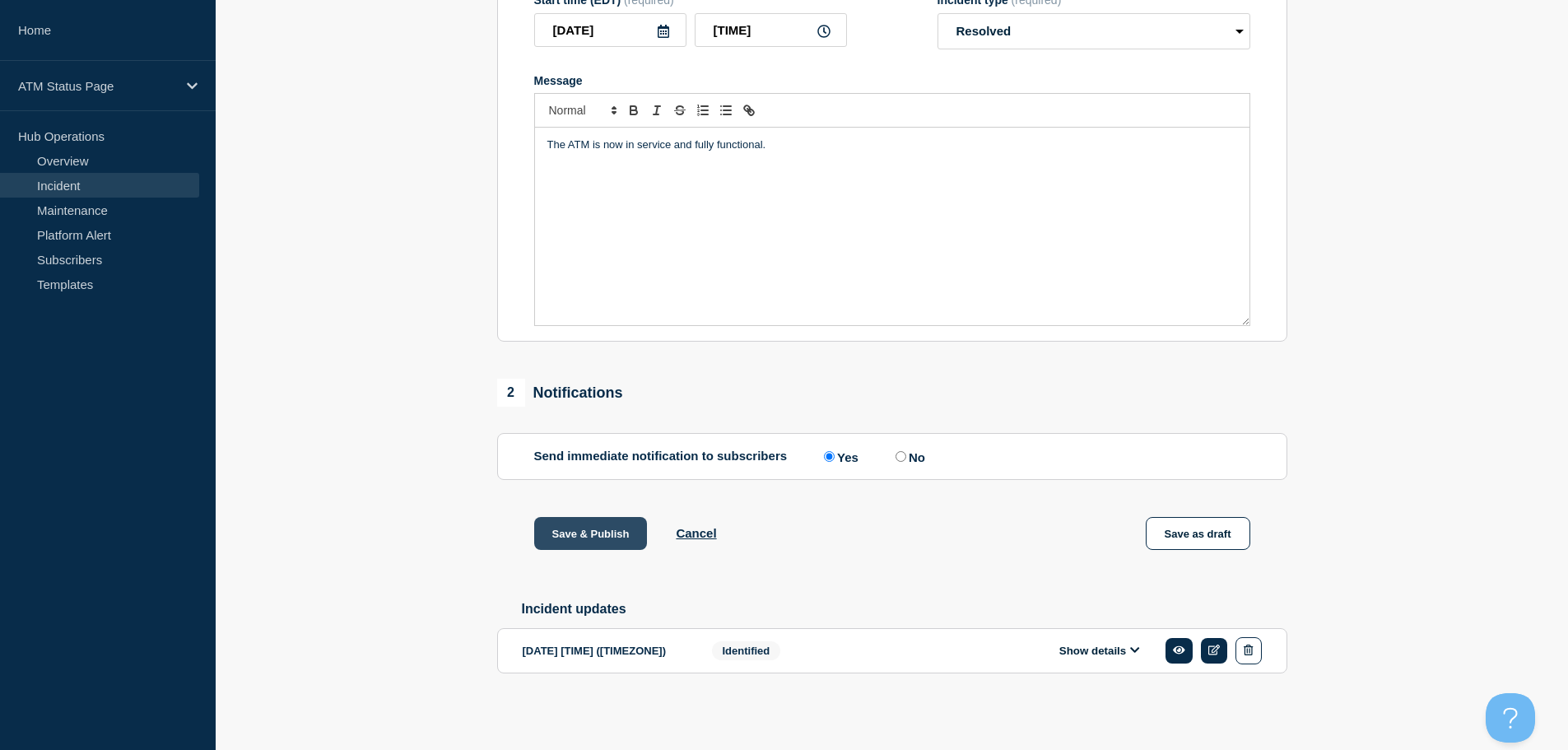click on "Save & Publish" at bounding box center (591, 533) 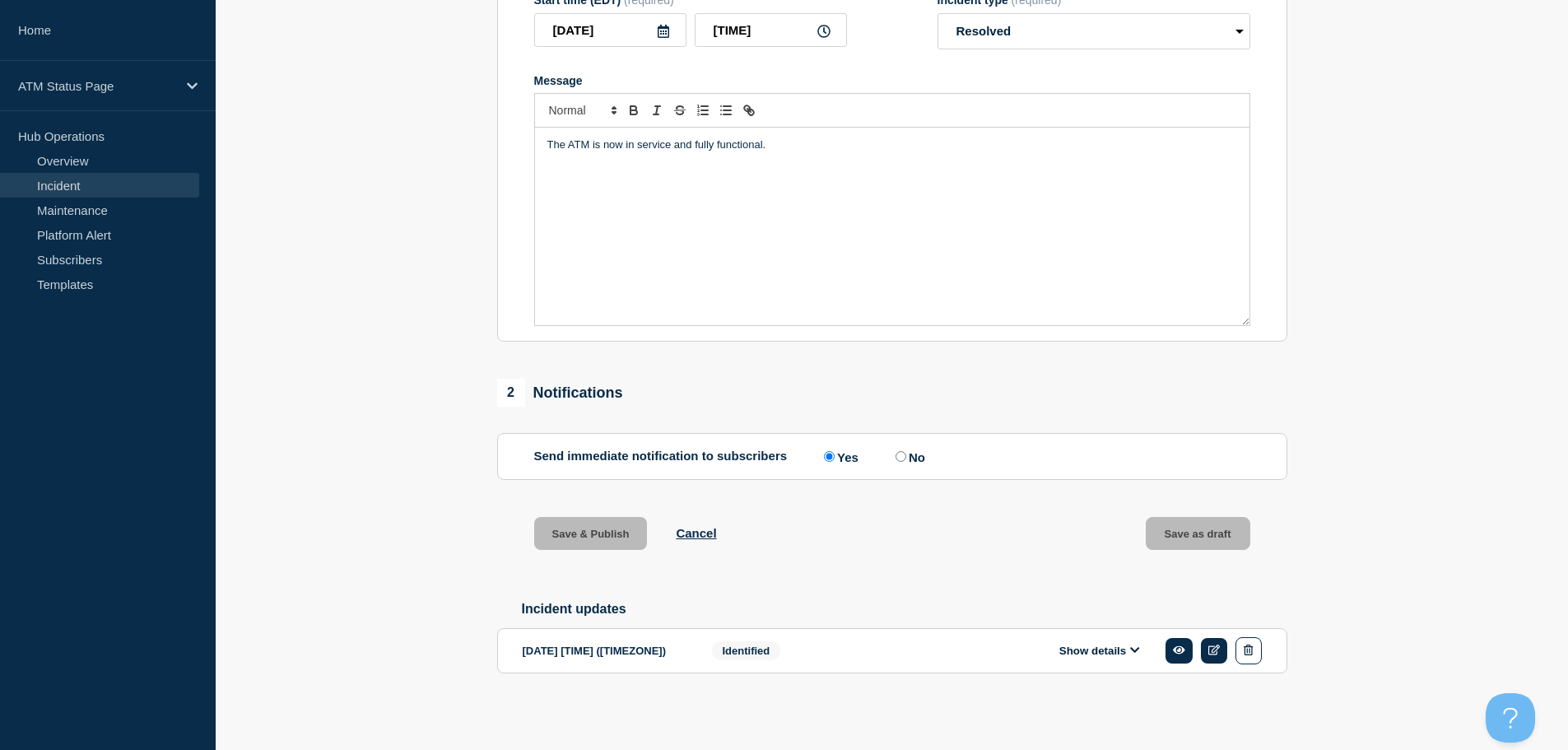 scroll, scrollTop: 0, scrollLeft: 0, axis: both 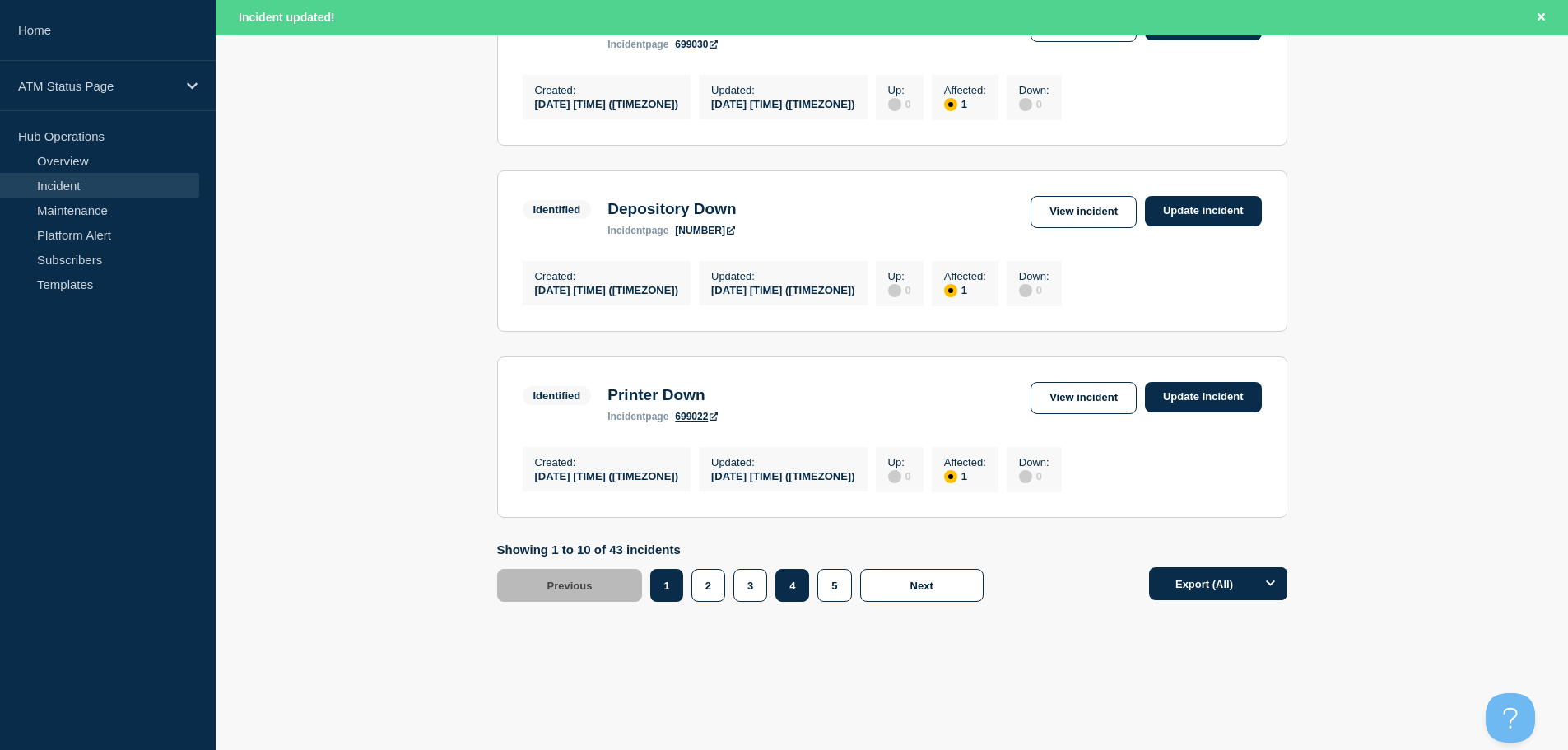 click on "4" at bounding box center (792, 585) 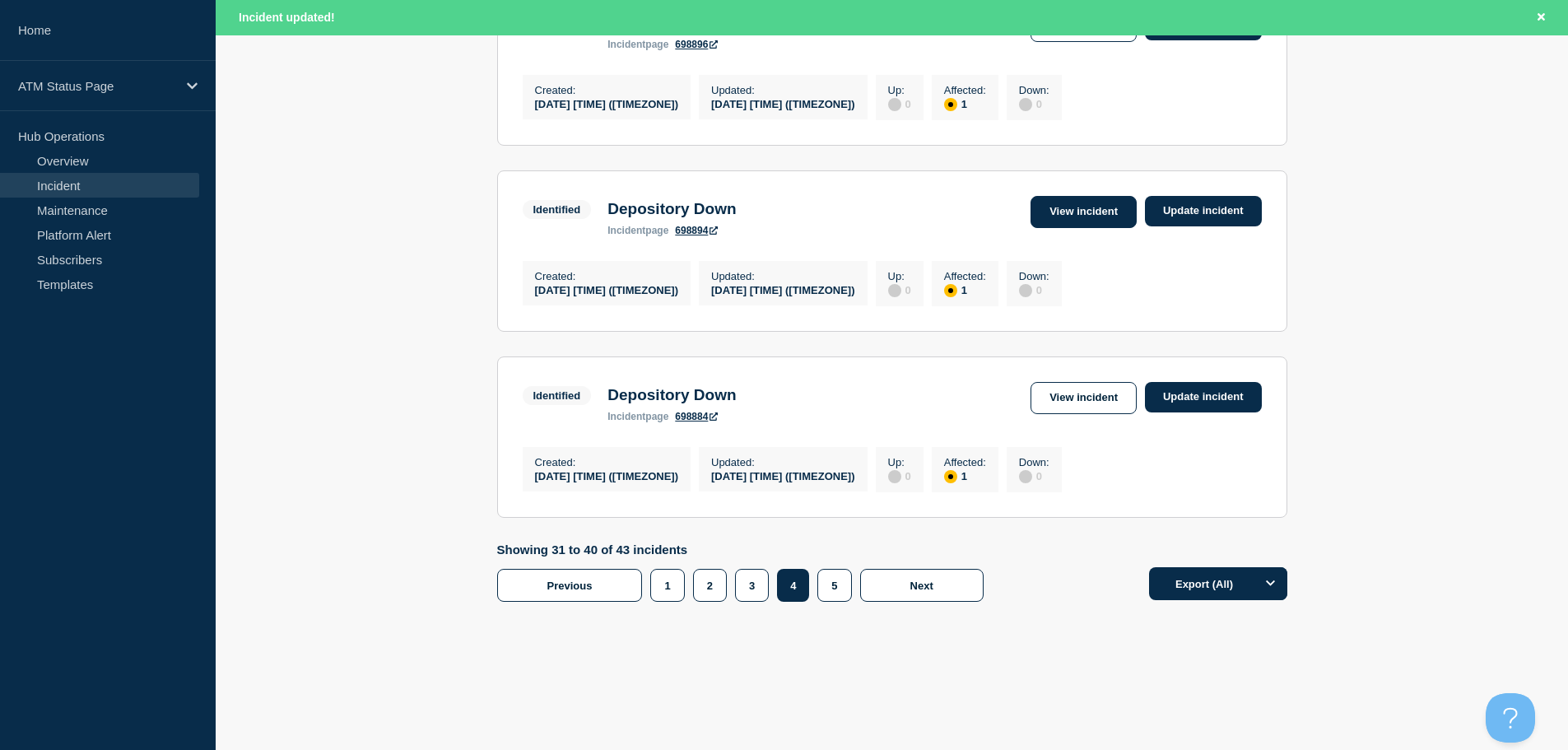 click on "View incident" at bounding box center (1083, 212) 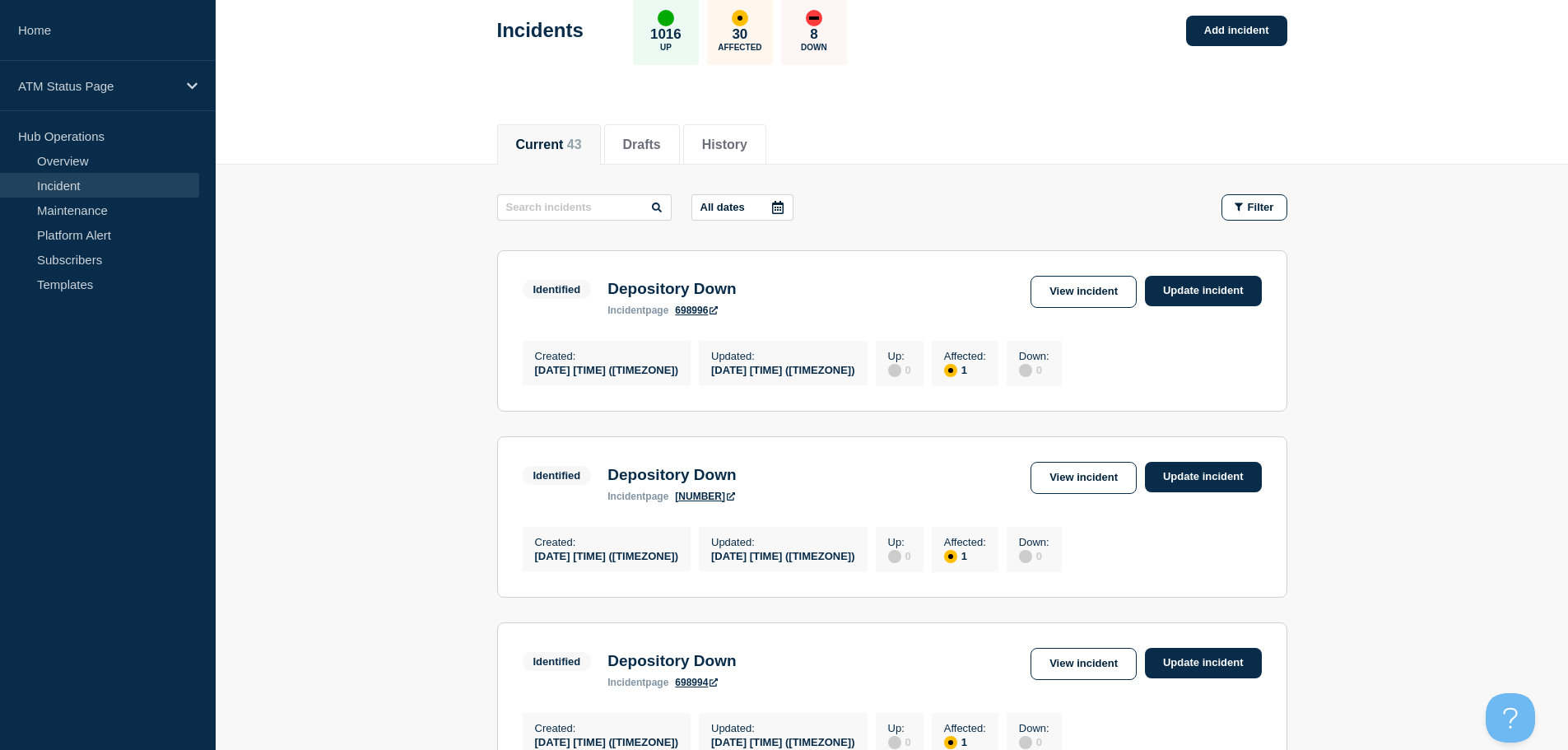scroll, scrollTop: 144, scrollLeft: 0, axis: vertical 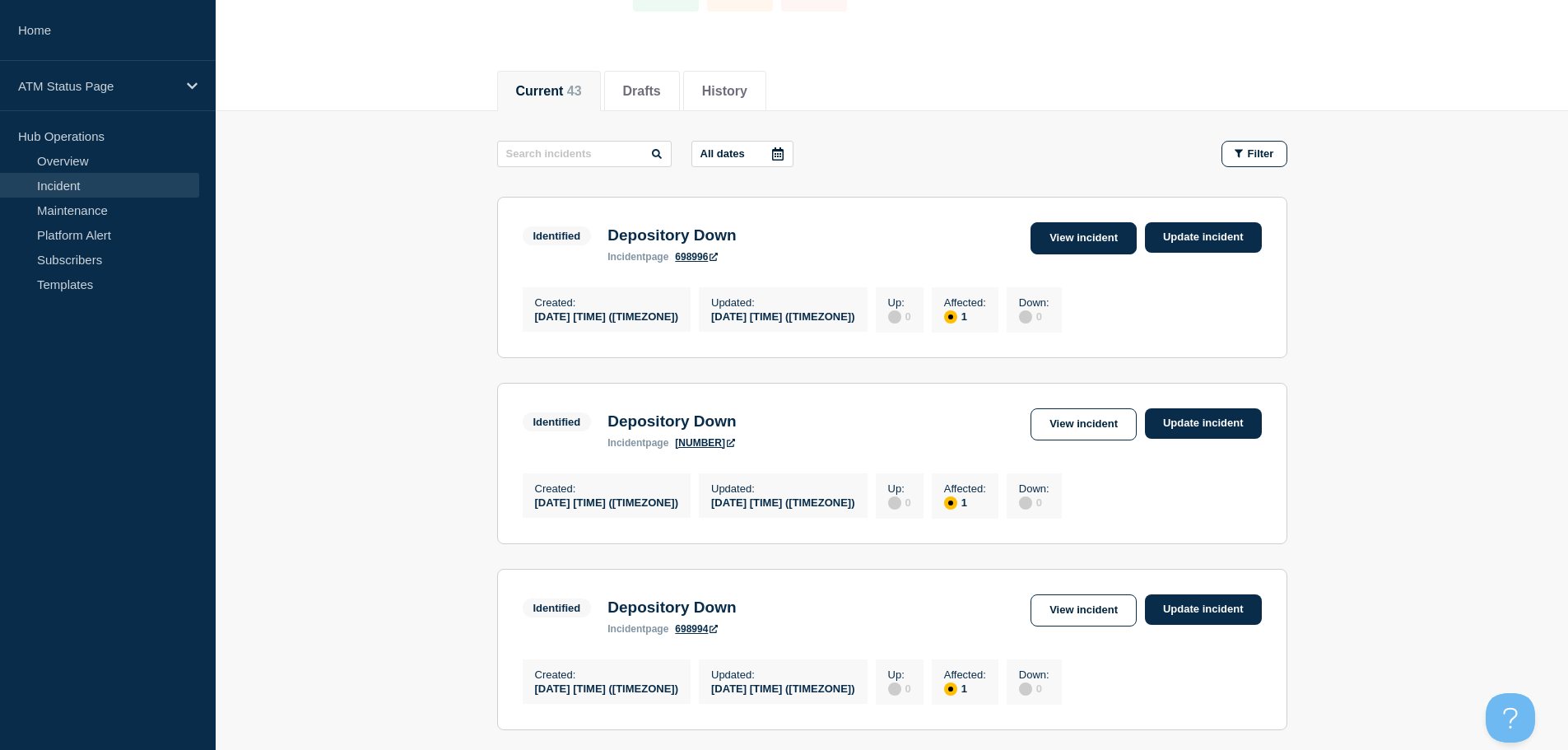 click on "View incident" at bounding box center (1083, 238) 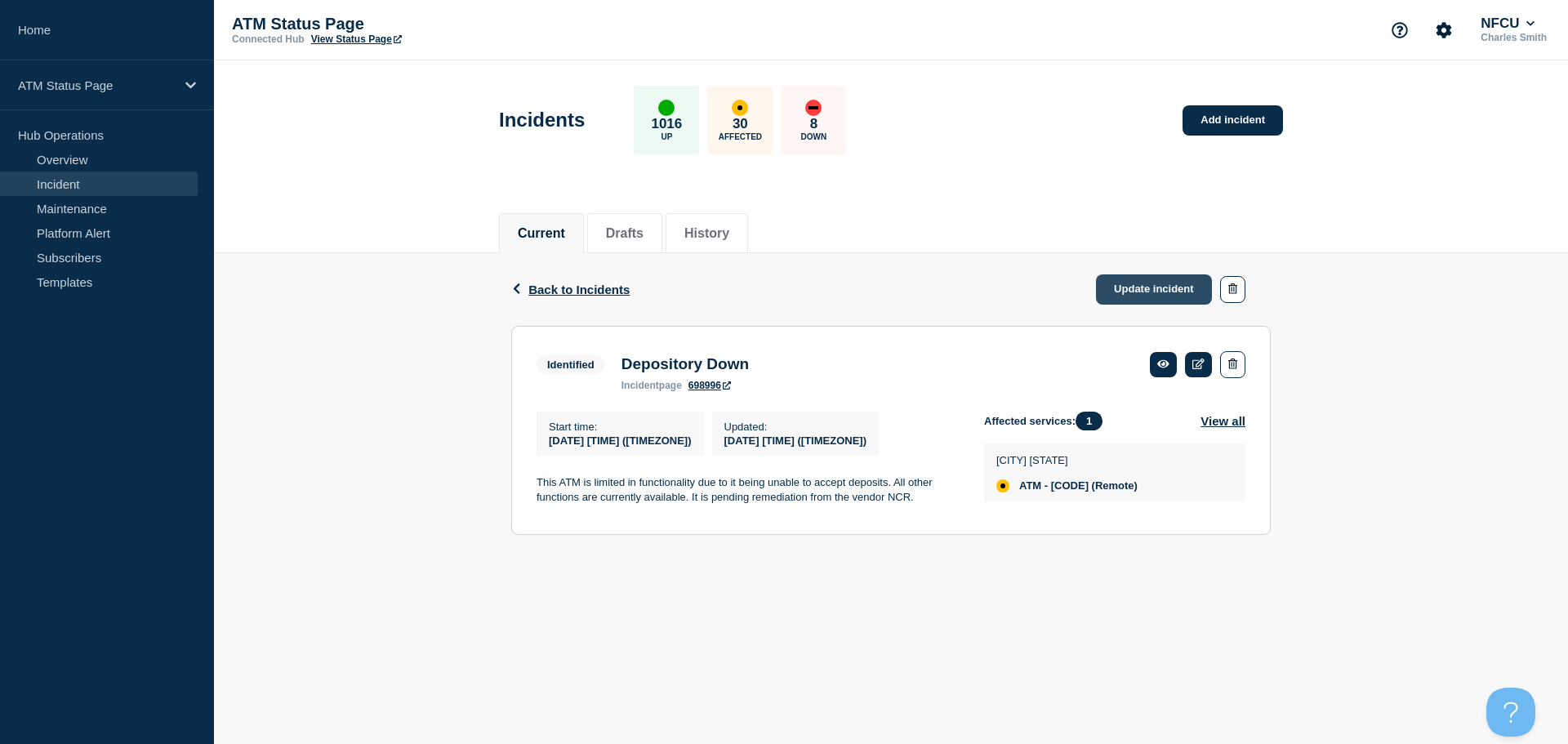 click on "Update incident" 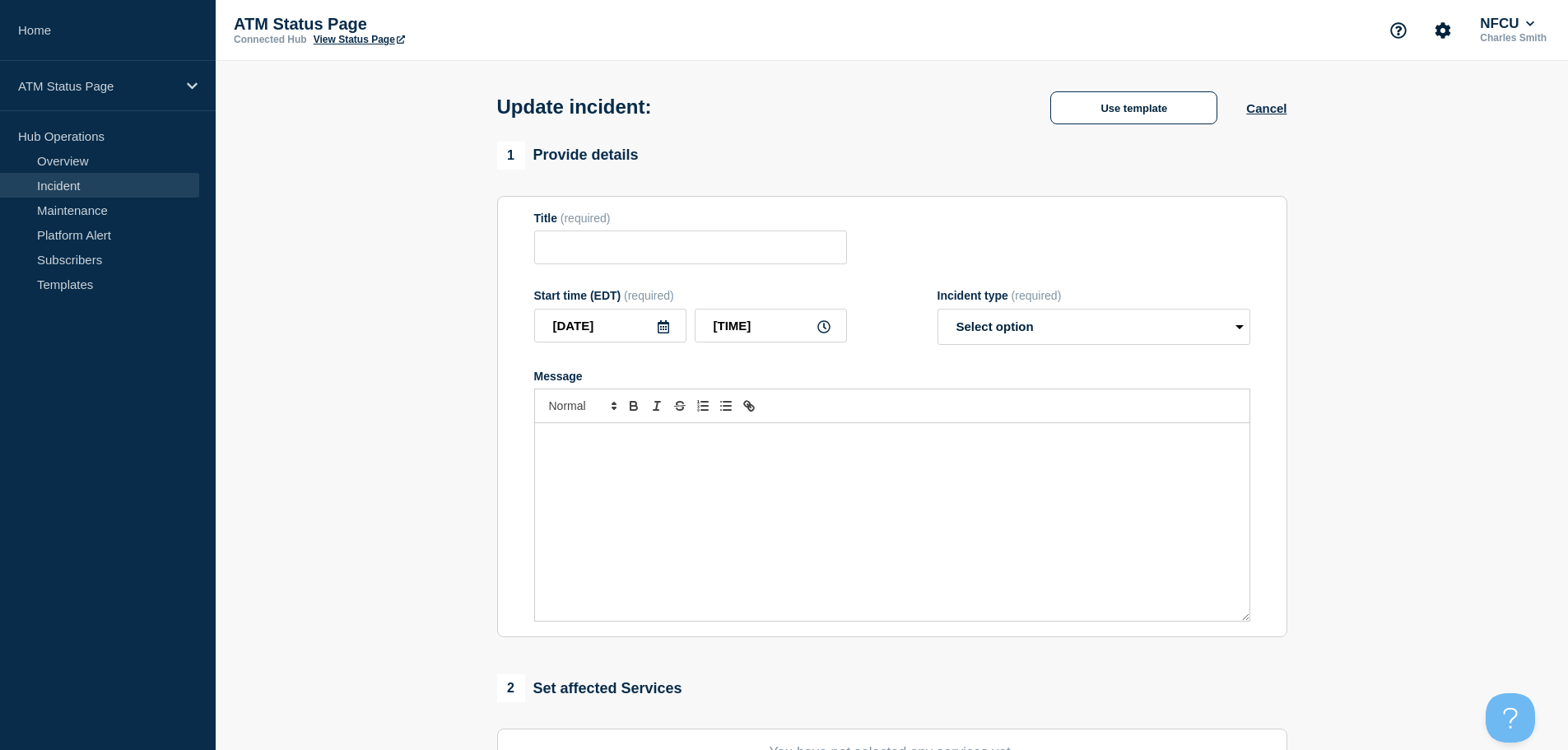 type on "Depository Down" 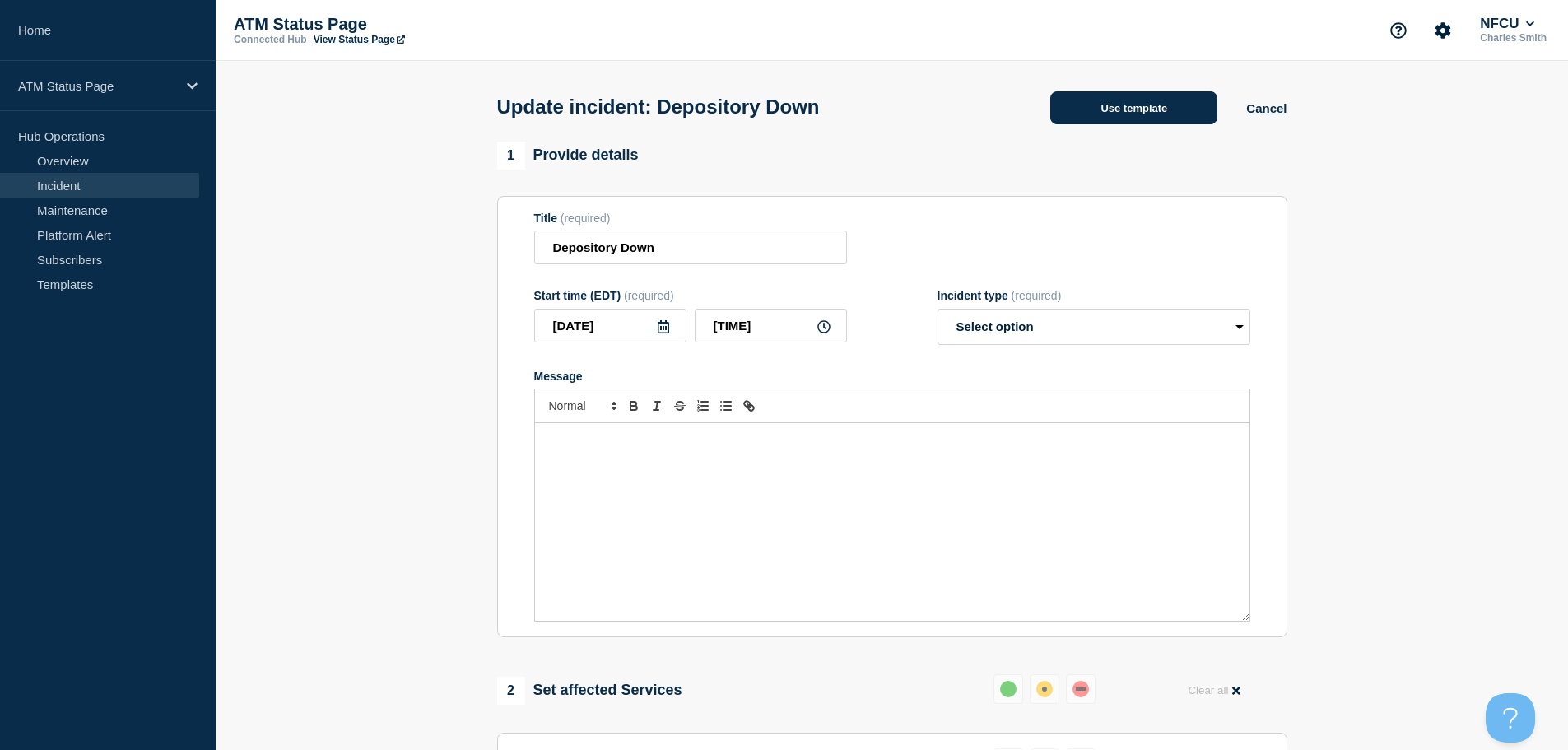 click on "Use template" at bounding box center (1133, 108) 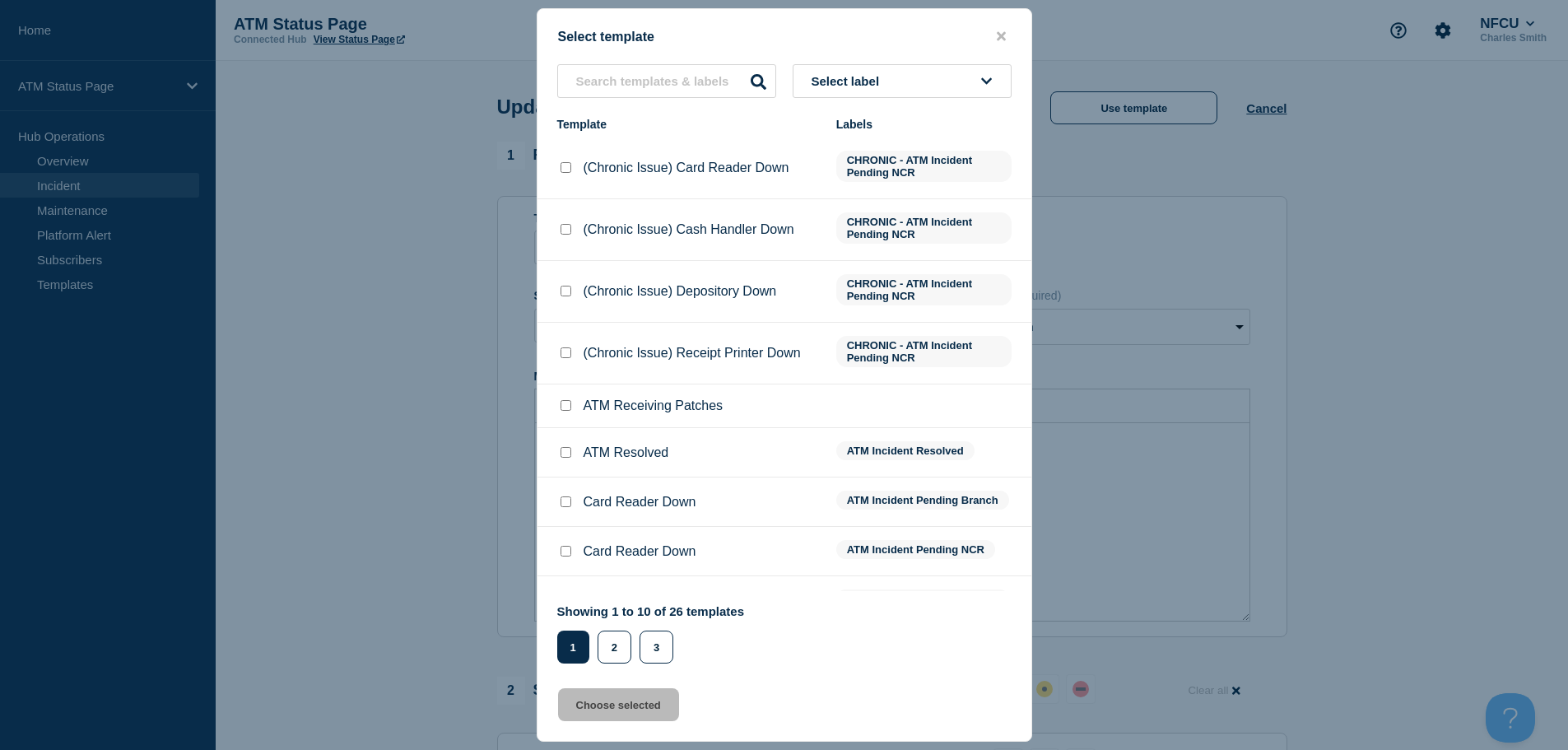 click at bounding box center (565, 452) 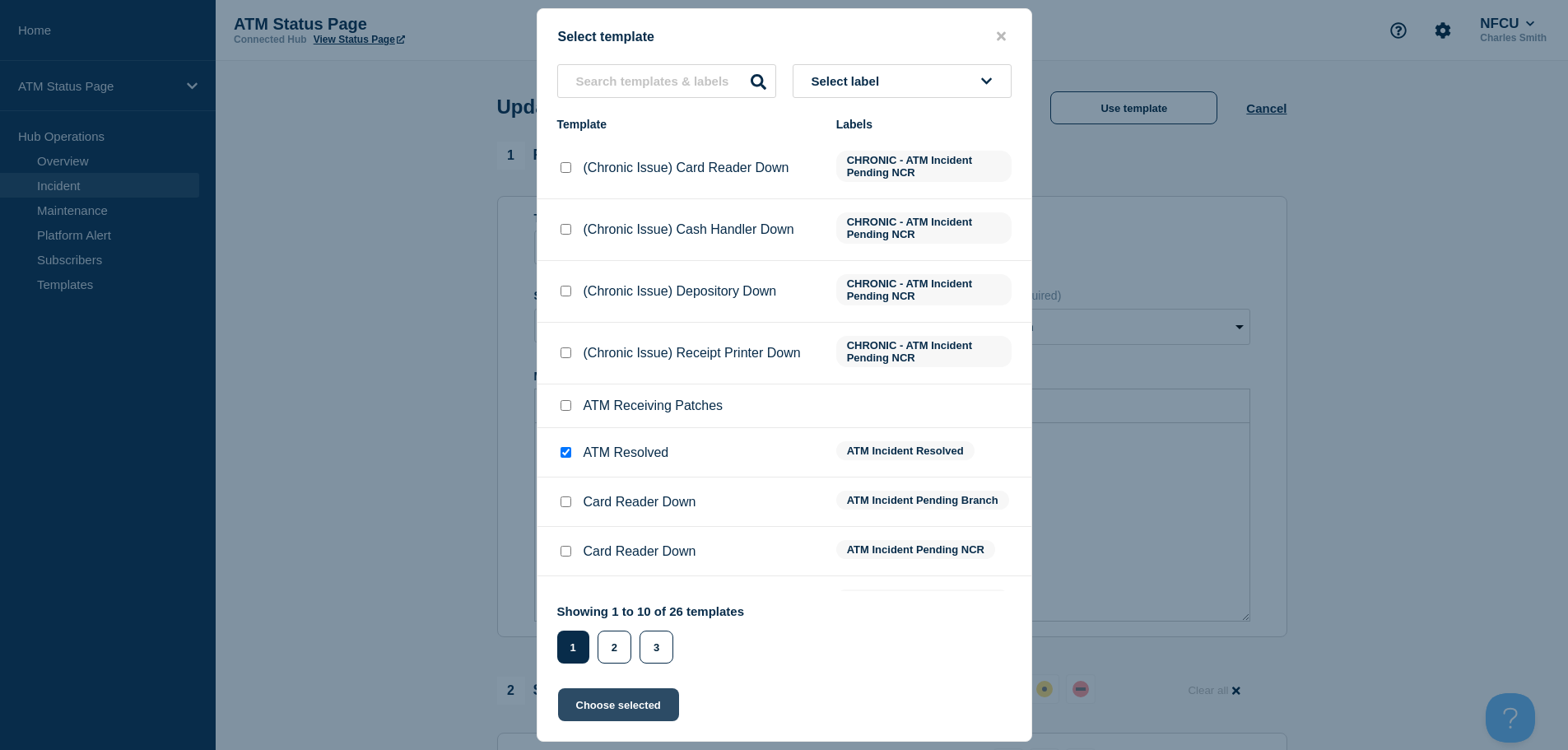 click on "Choose selected" 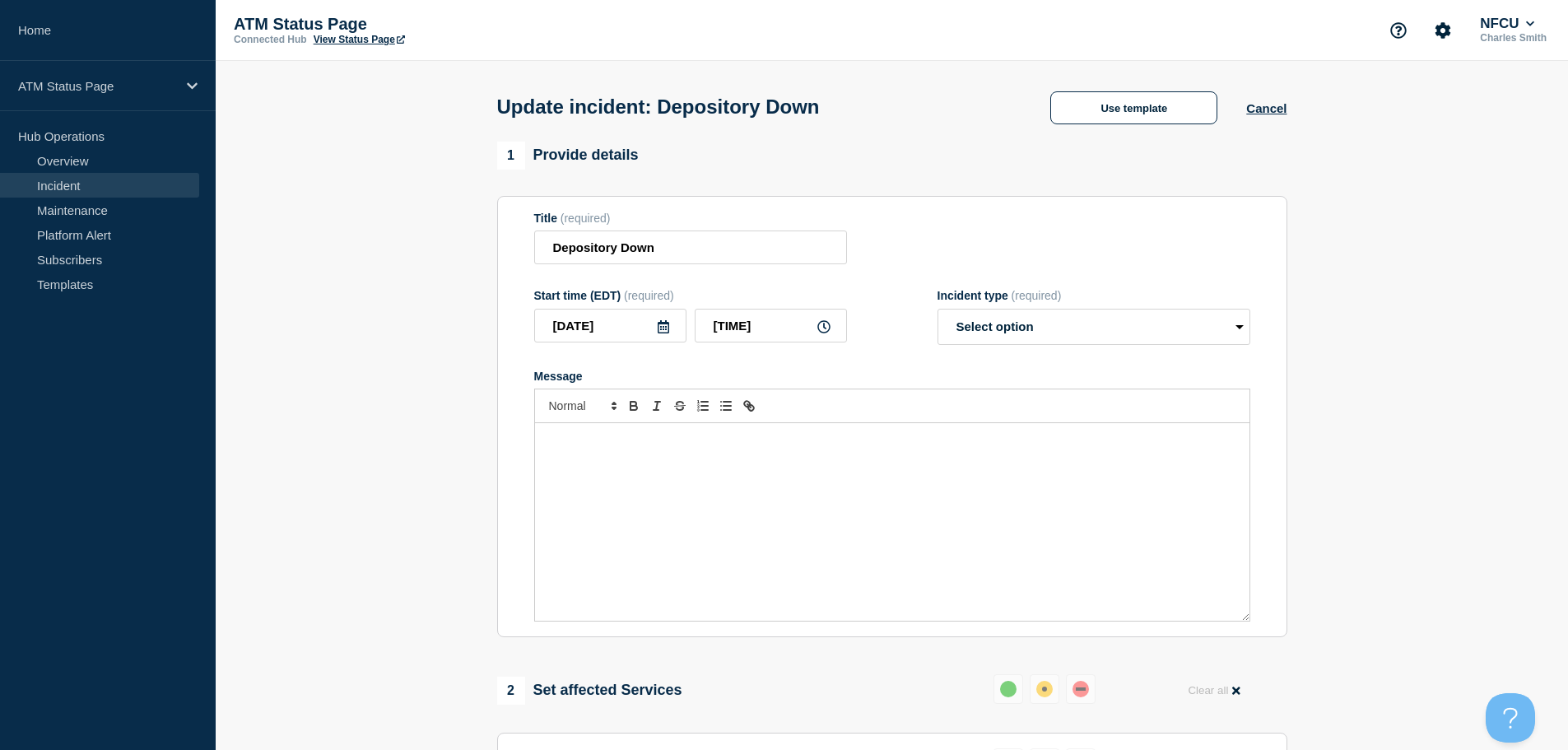 select on "resolved" 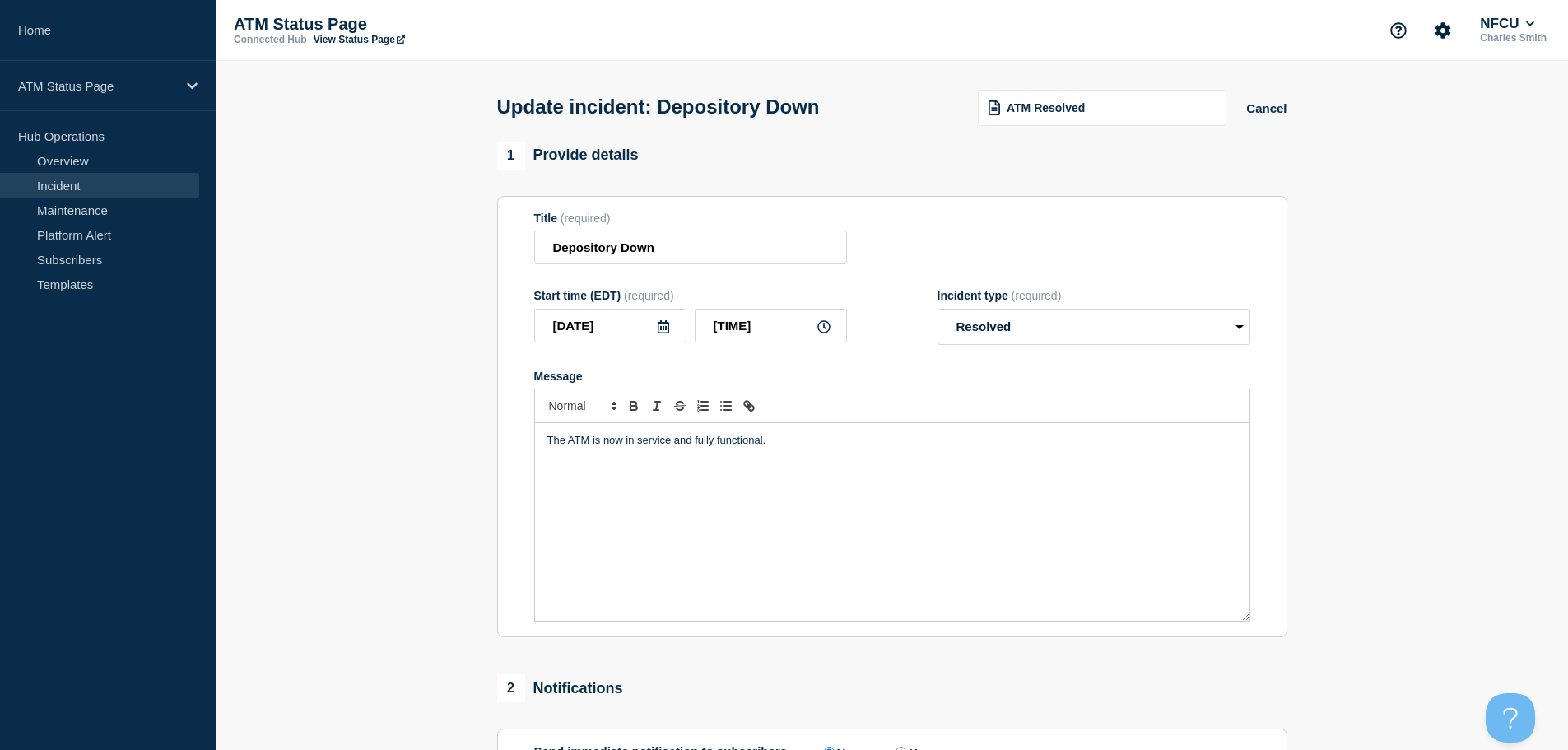 scroll, scrollTop: 304, scrollLeft: 0, axis: vertical 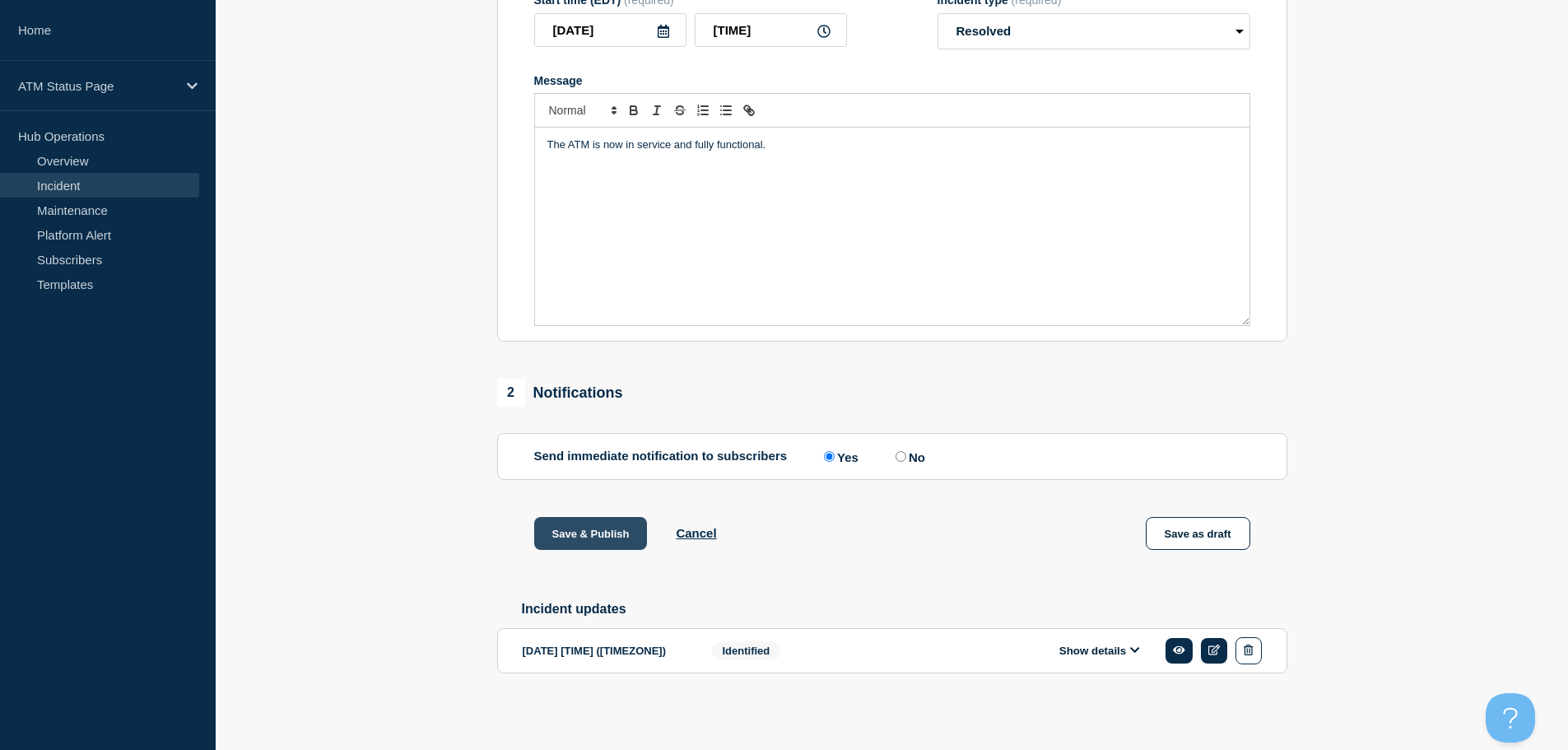 click on "Save & Publish" at bounding box center (591, 533) 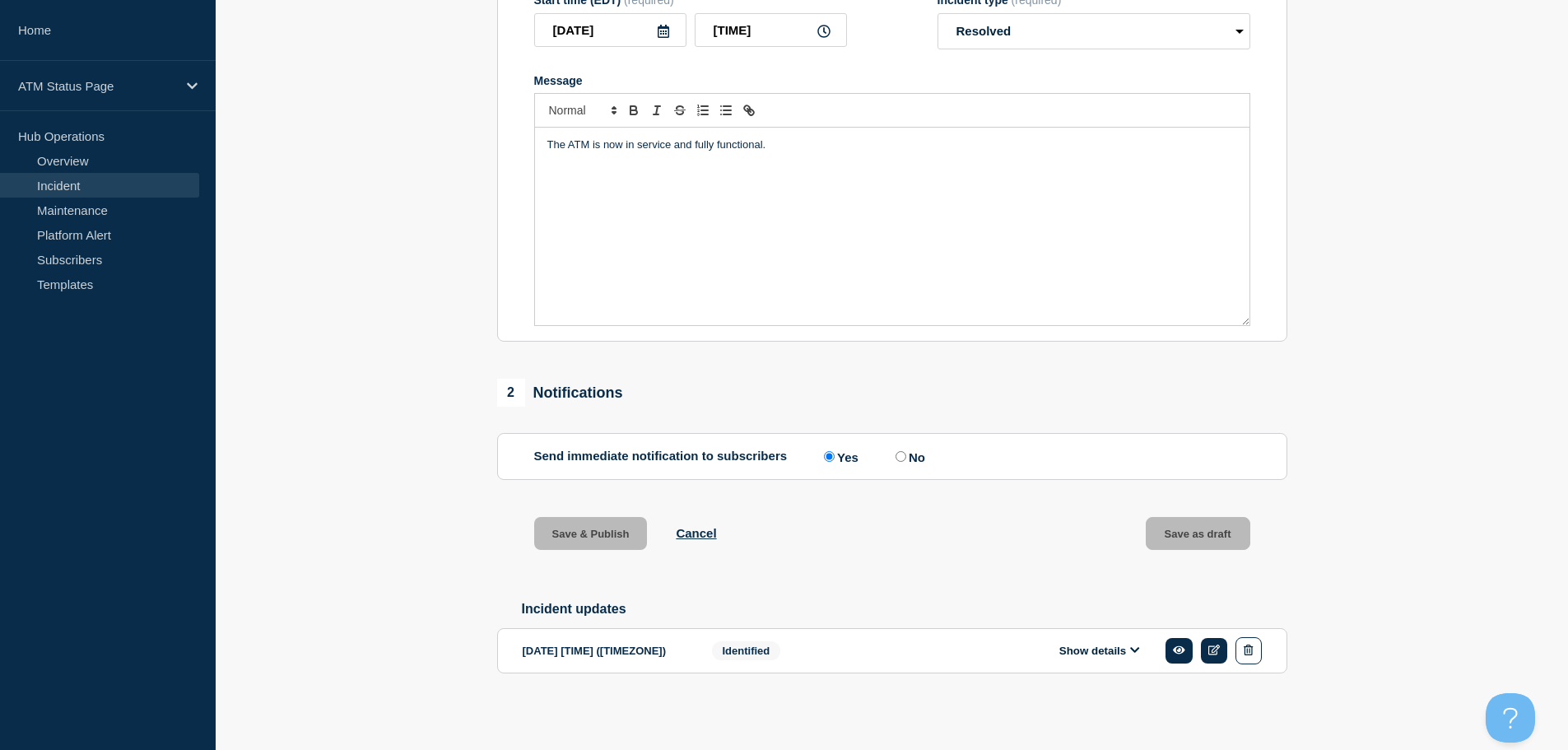 scroll, scrollTop: 0, scrollLeft: 0, axis: both 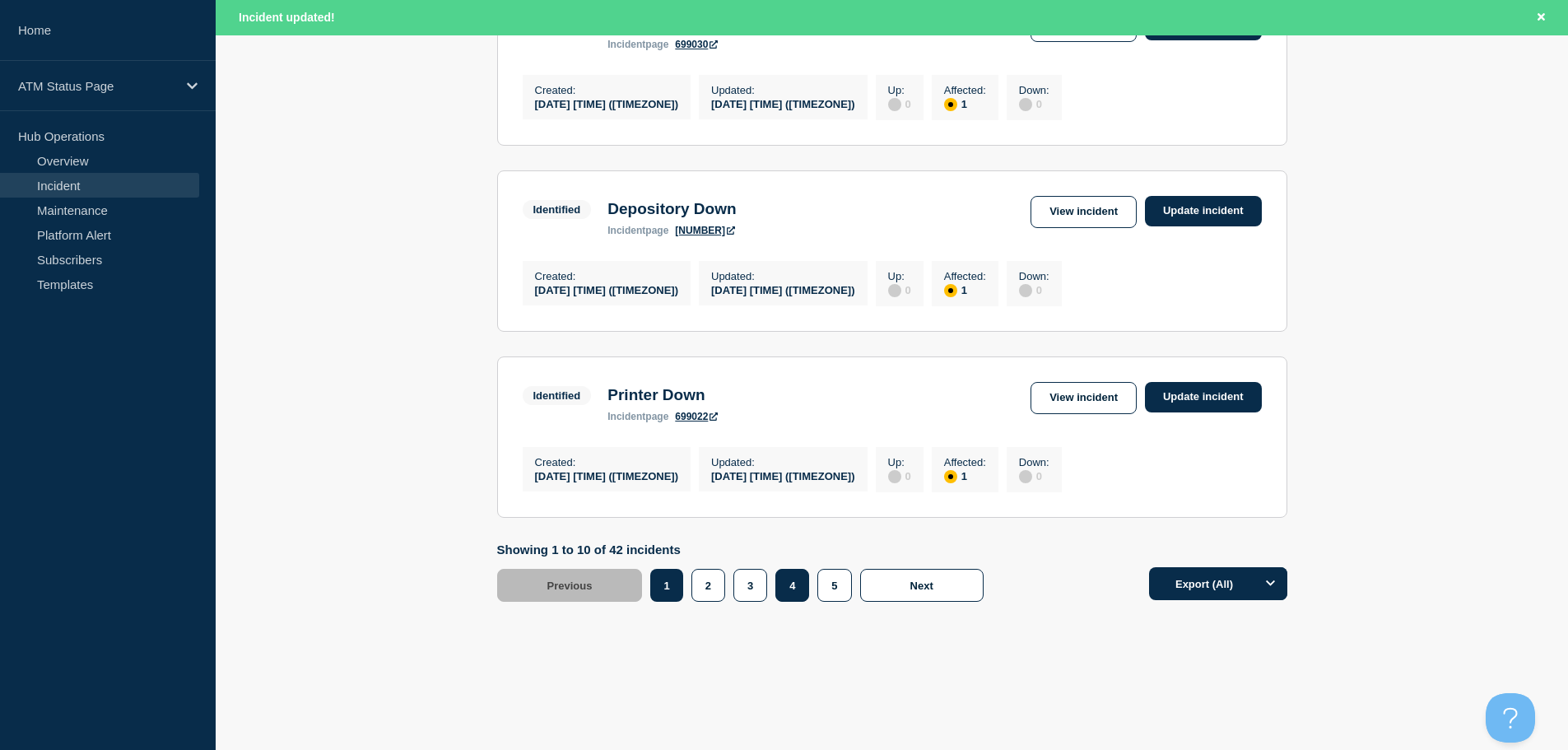 click on "4" at bounding box center [792, 585] 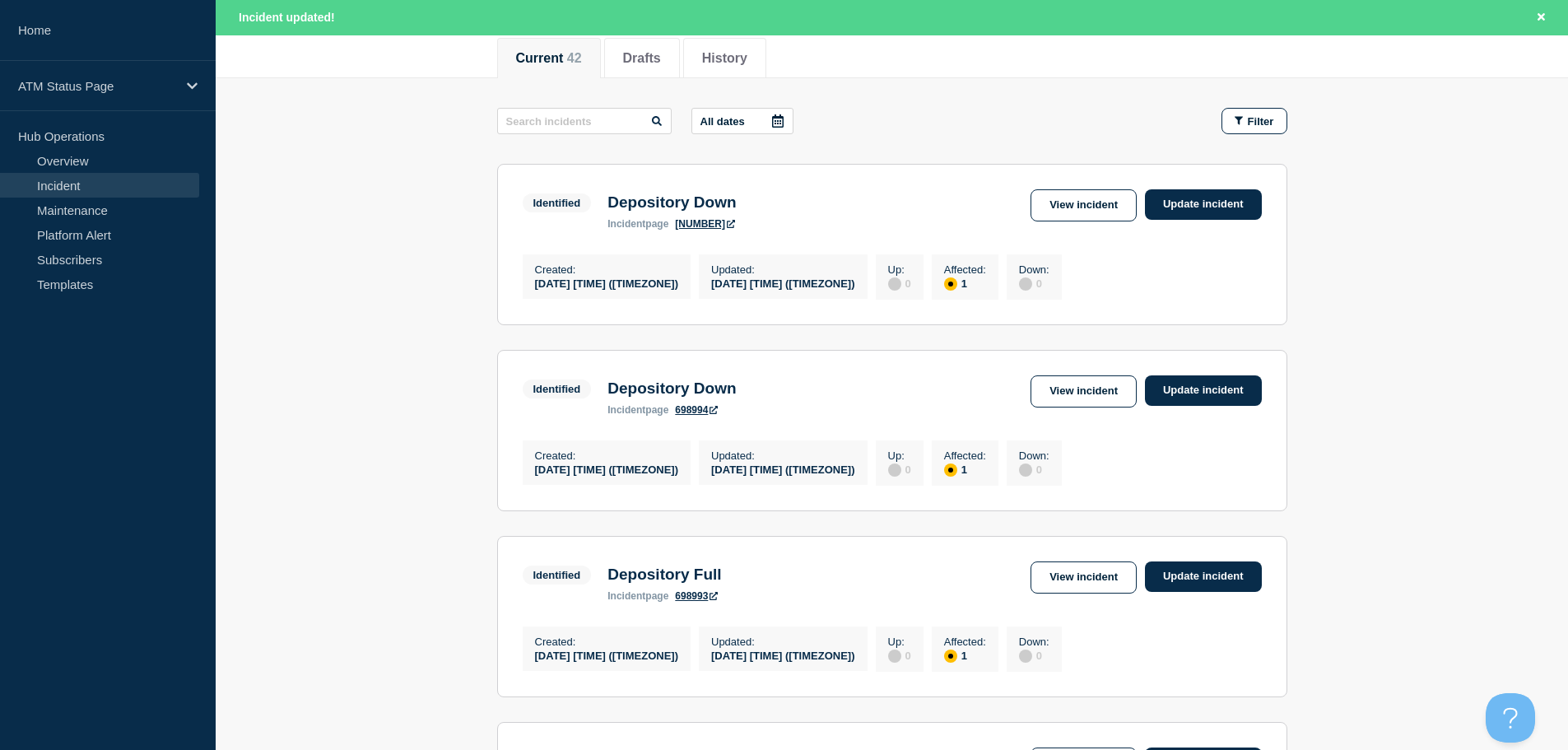 scroll, scrollTop: 280, scrollLeft: 0, axis: vertical 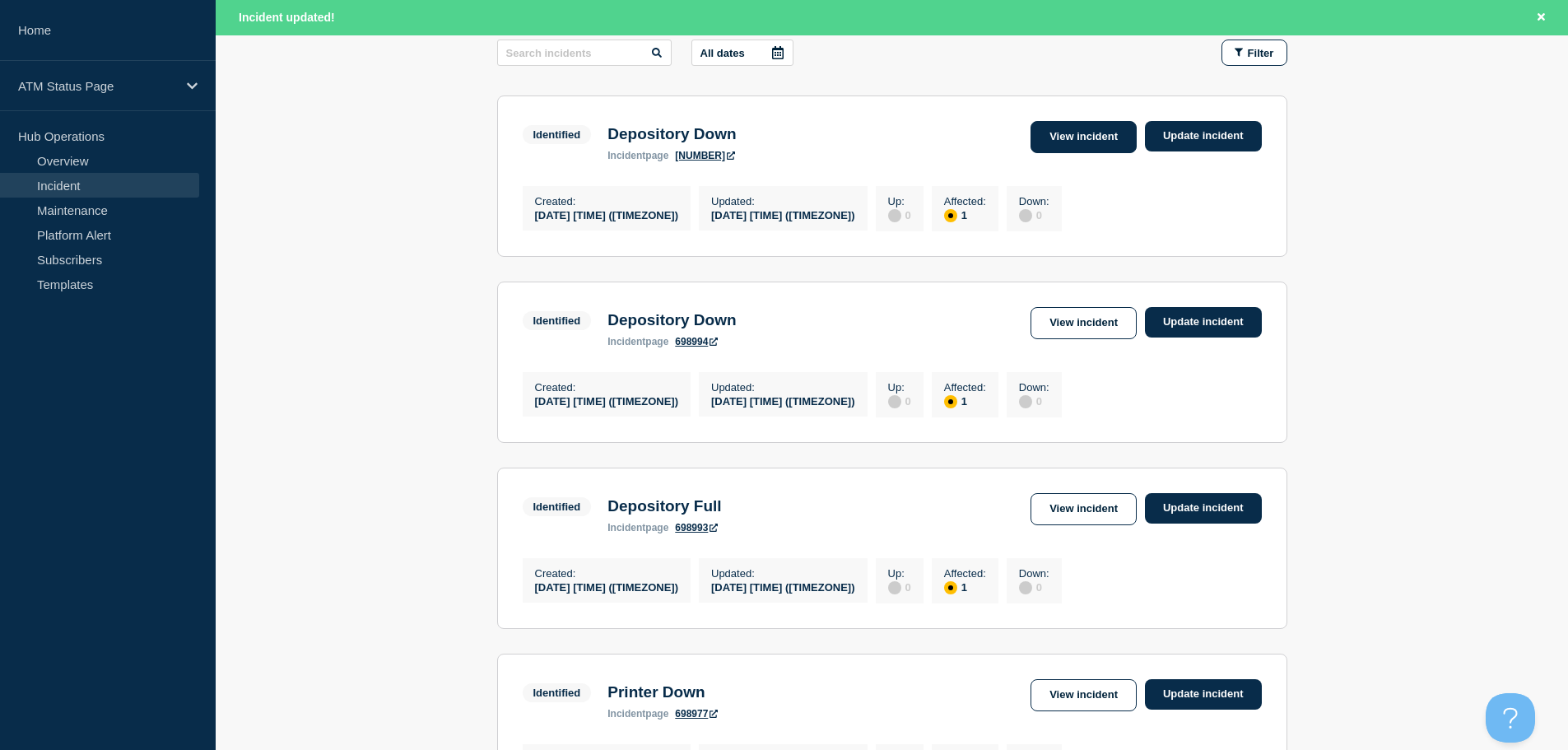 click on "View incident" at bounding box center (1083, 137) 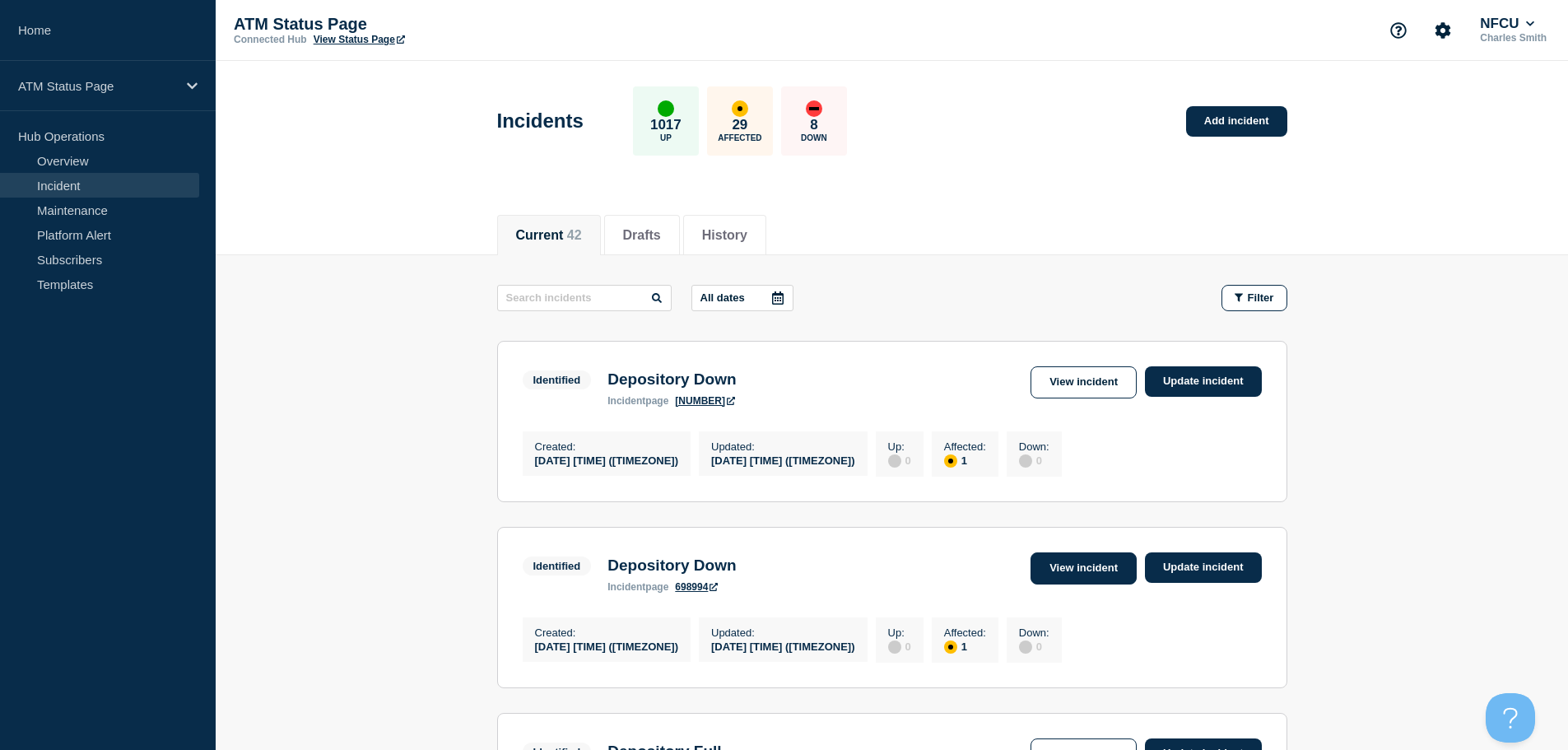 click on "View incident" at bounding box center [1083, 568] 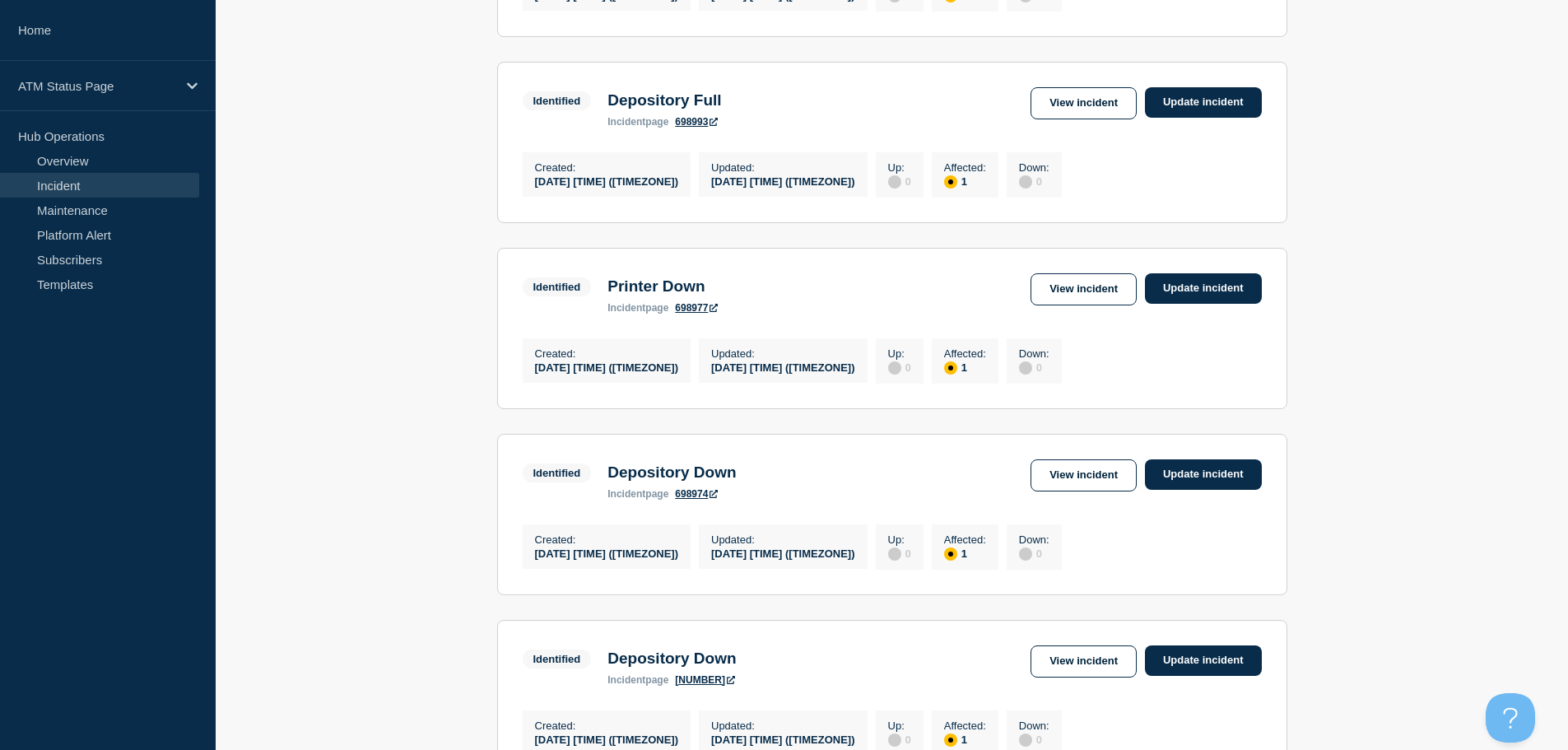 scroll, scrollTop: 691, scrollLeft: 0, axis: vertical 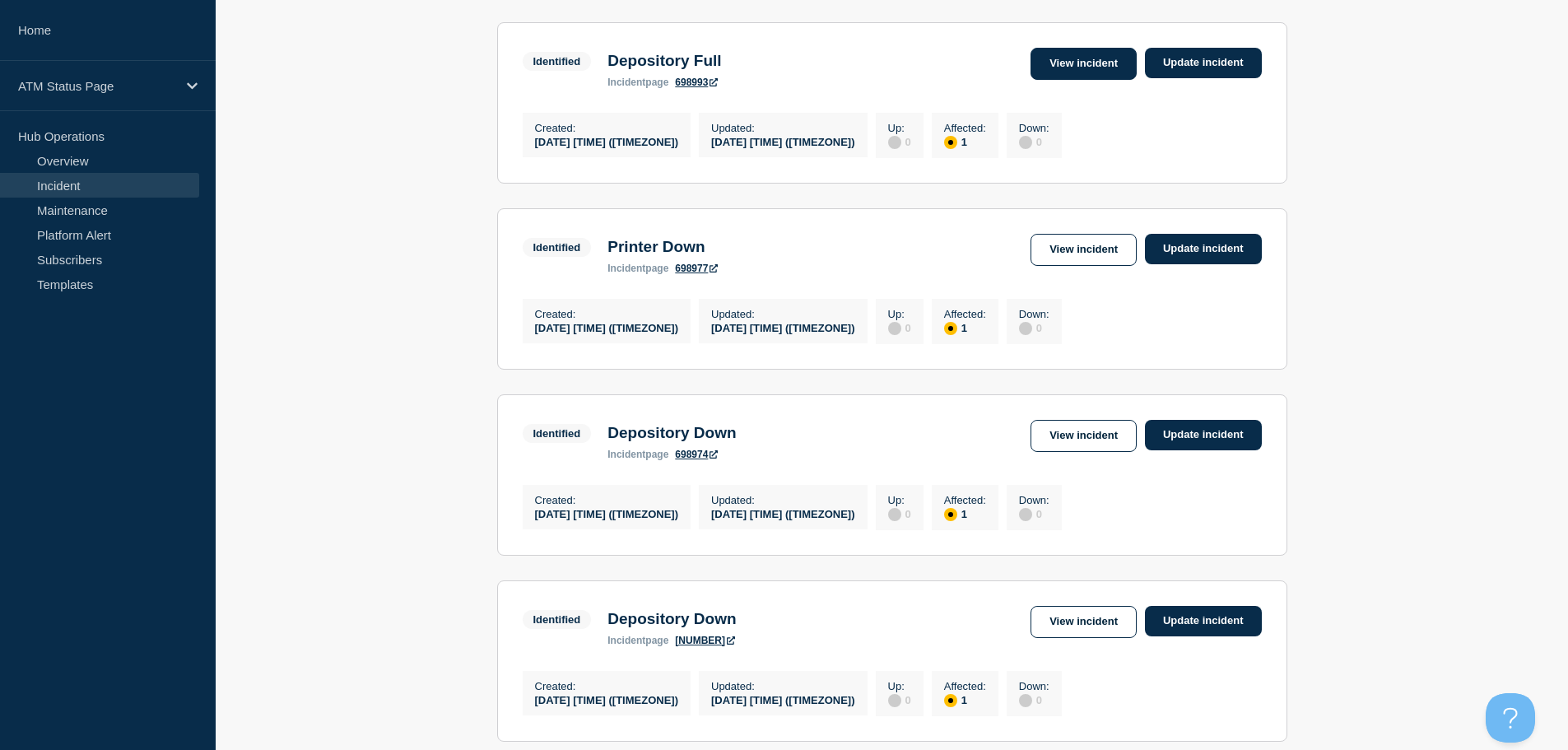 click on "View incident" at bounding box center (1083, 63) 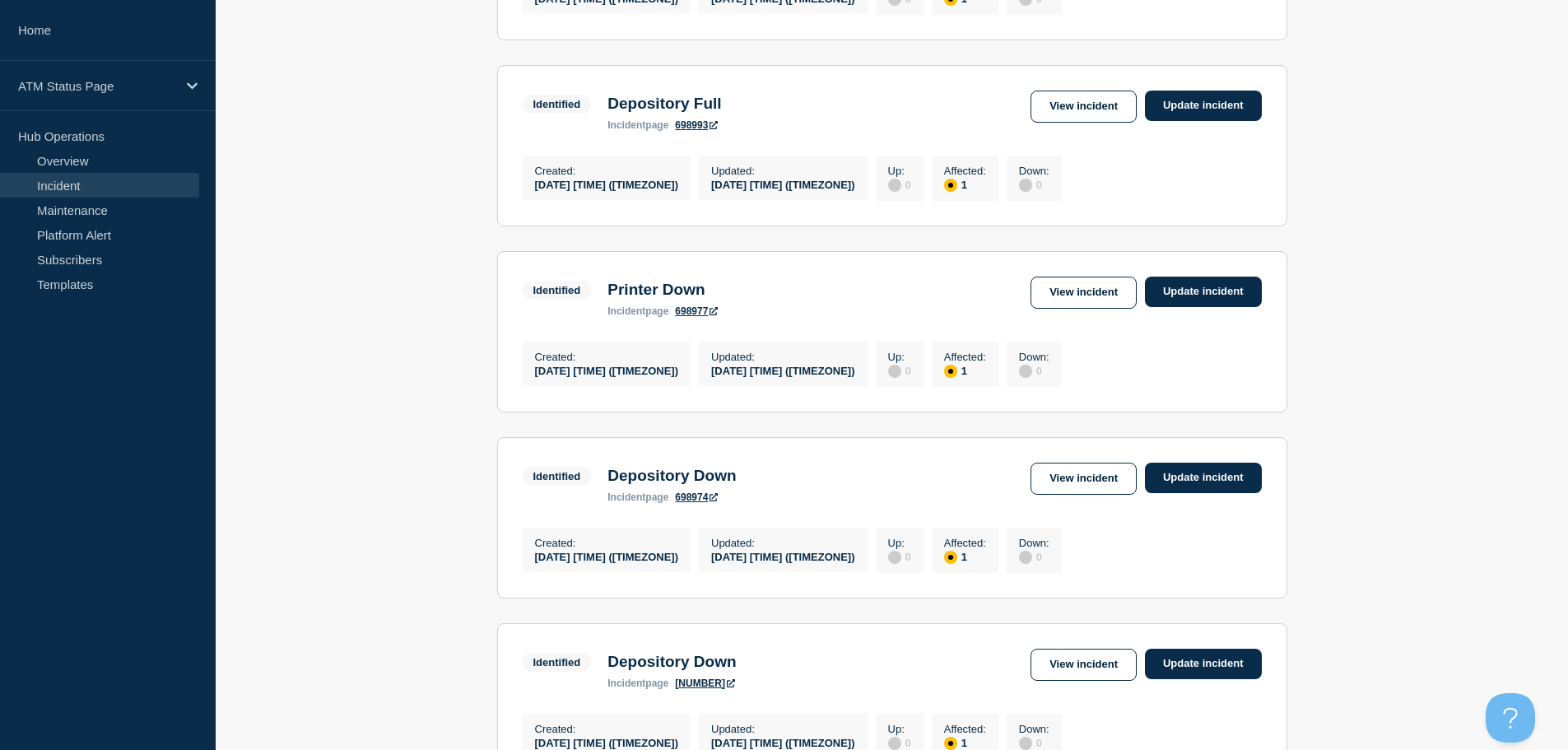 scroll, scrollTop: 766, scrollLeft: 0, axis: vertical 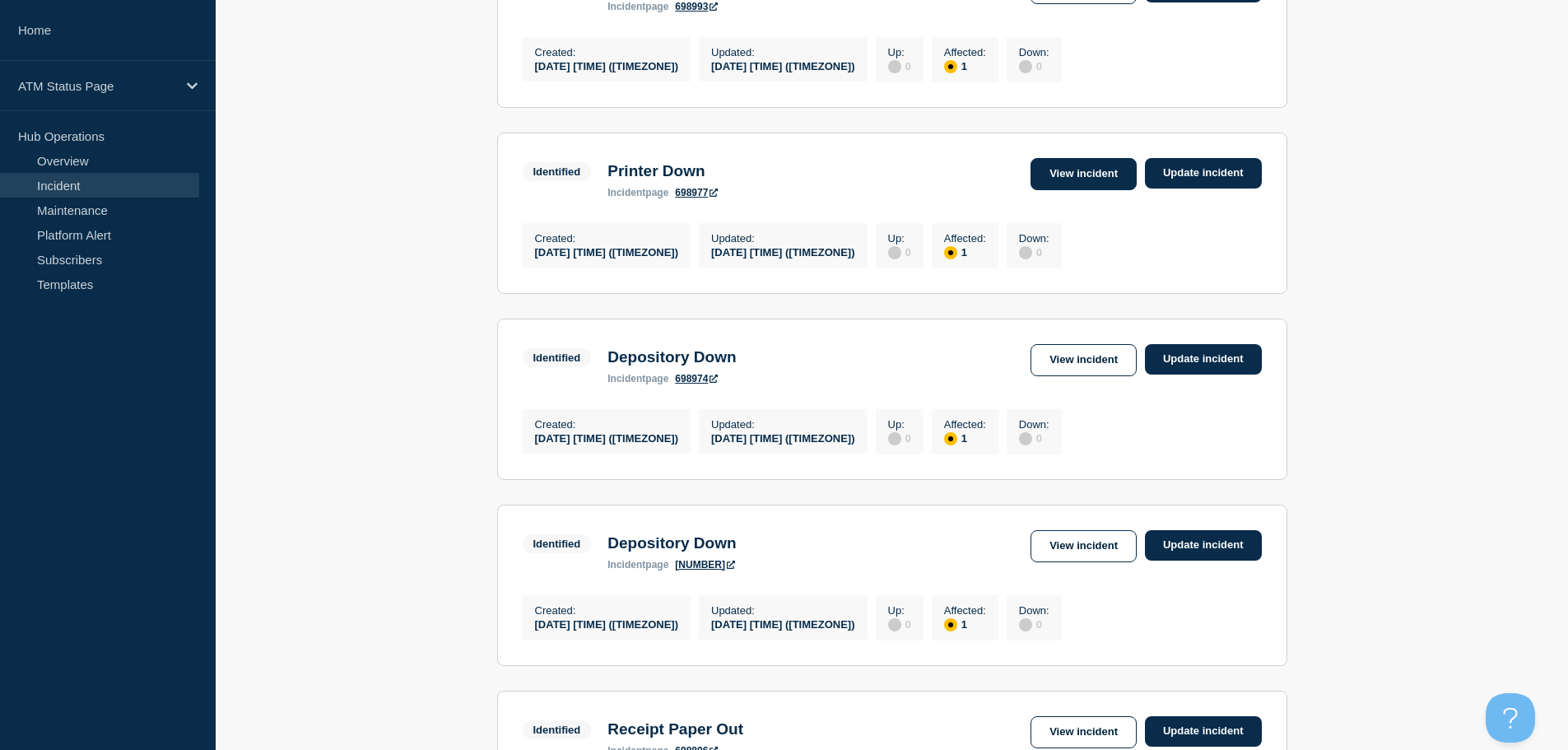 click on "View incident" at bounding box center (1083, 174) 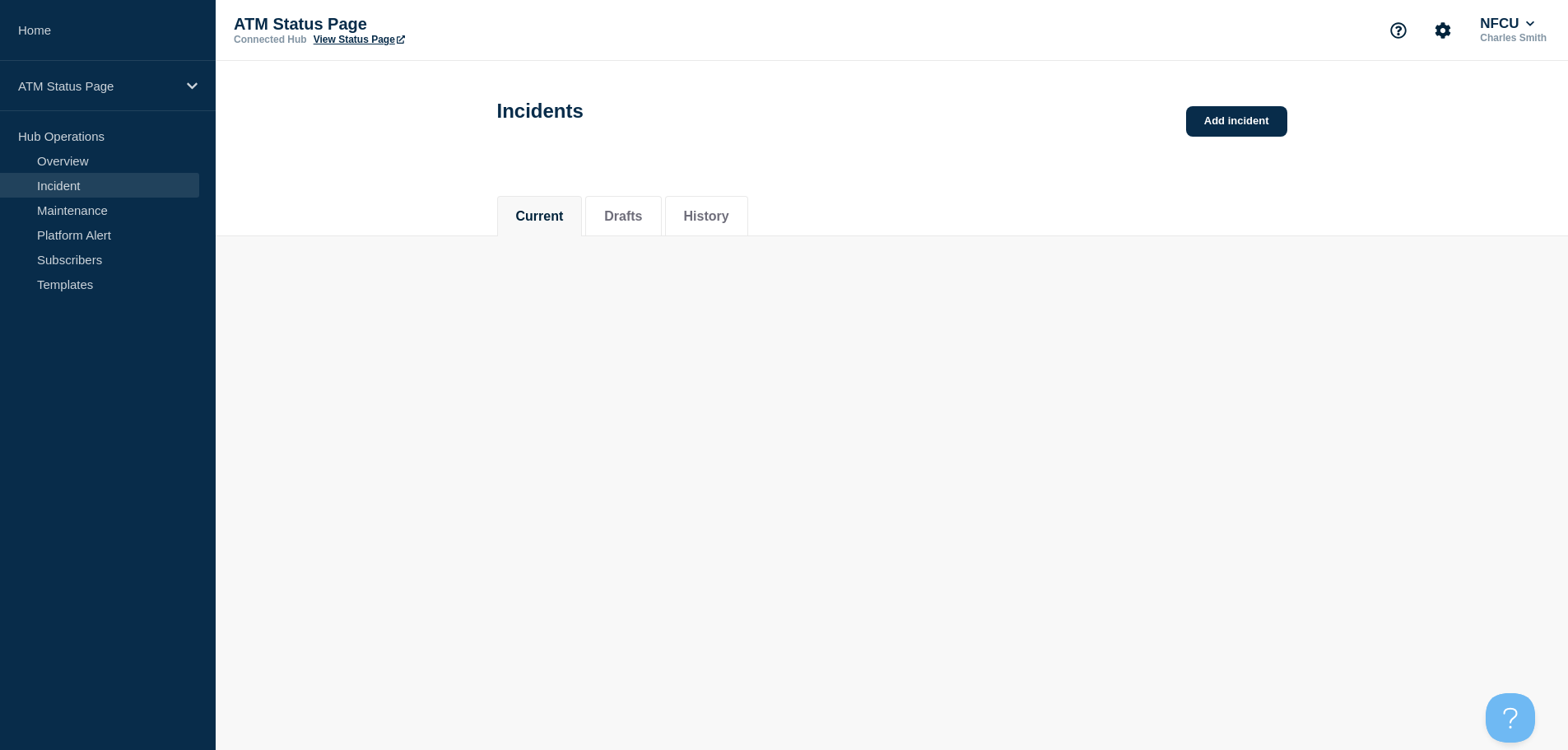 scroll, scrollTop: 0, scrollLeft: 0, axis: both 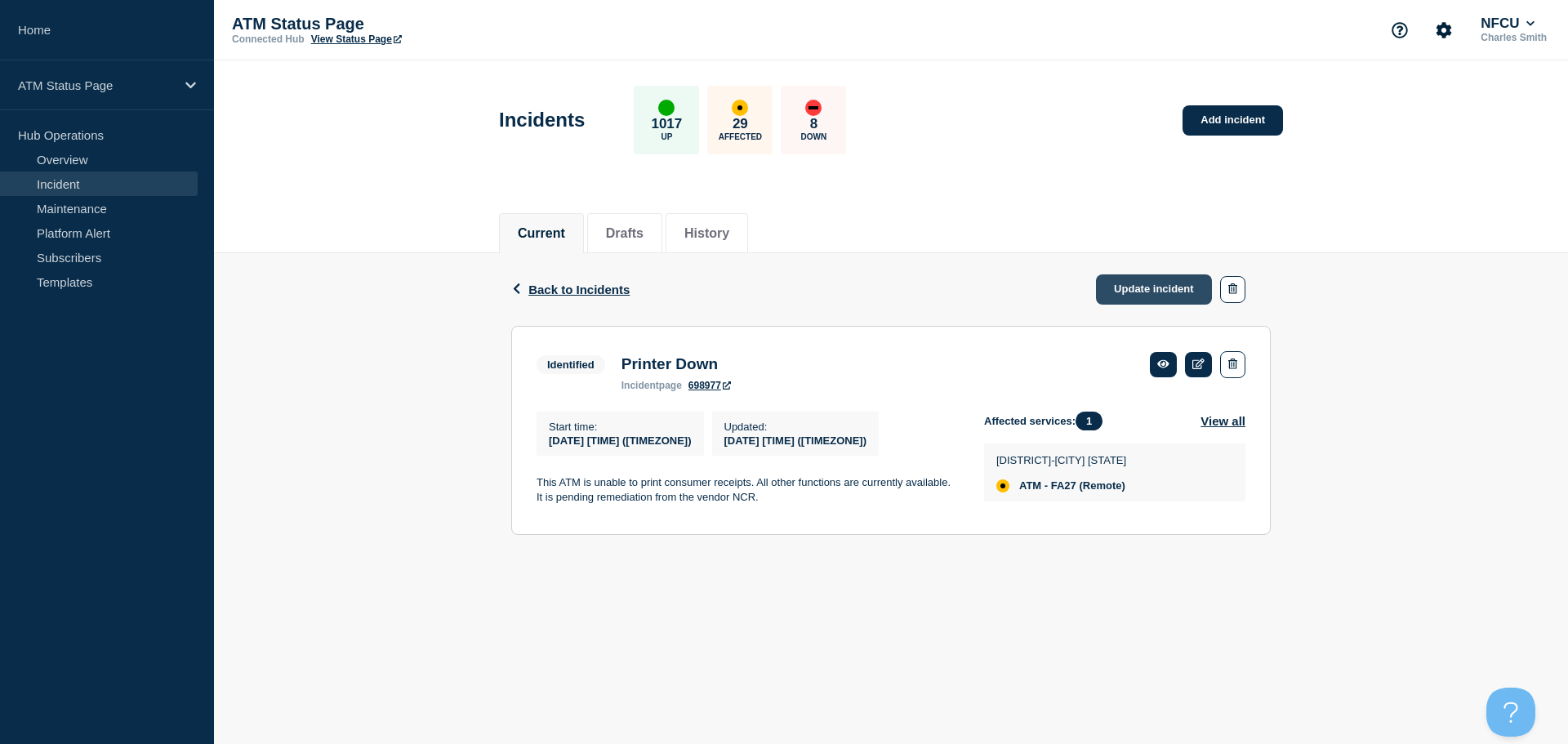 click on "Update incident" 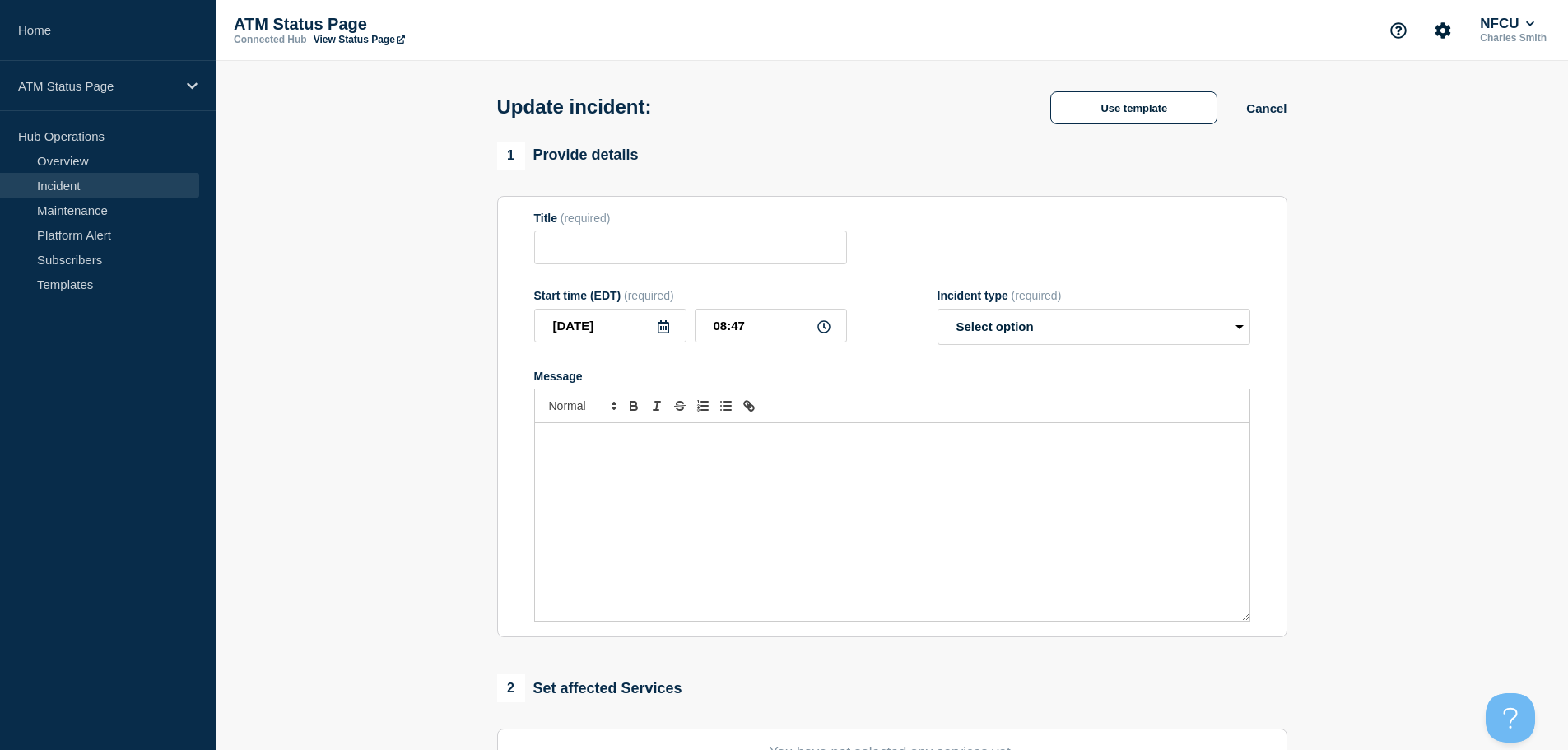 type on "Printer Down" 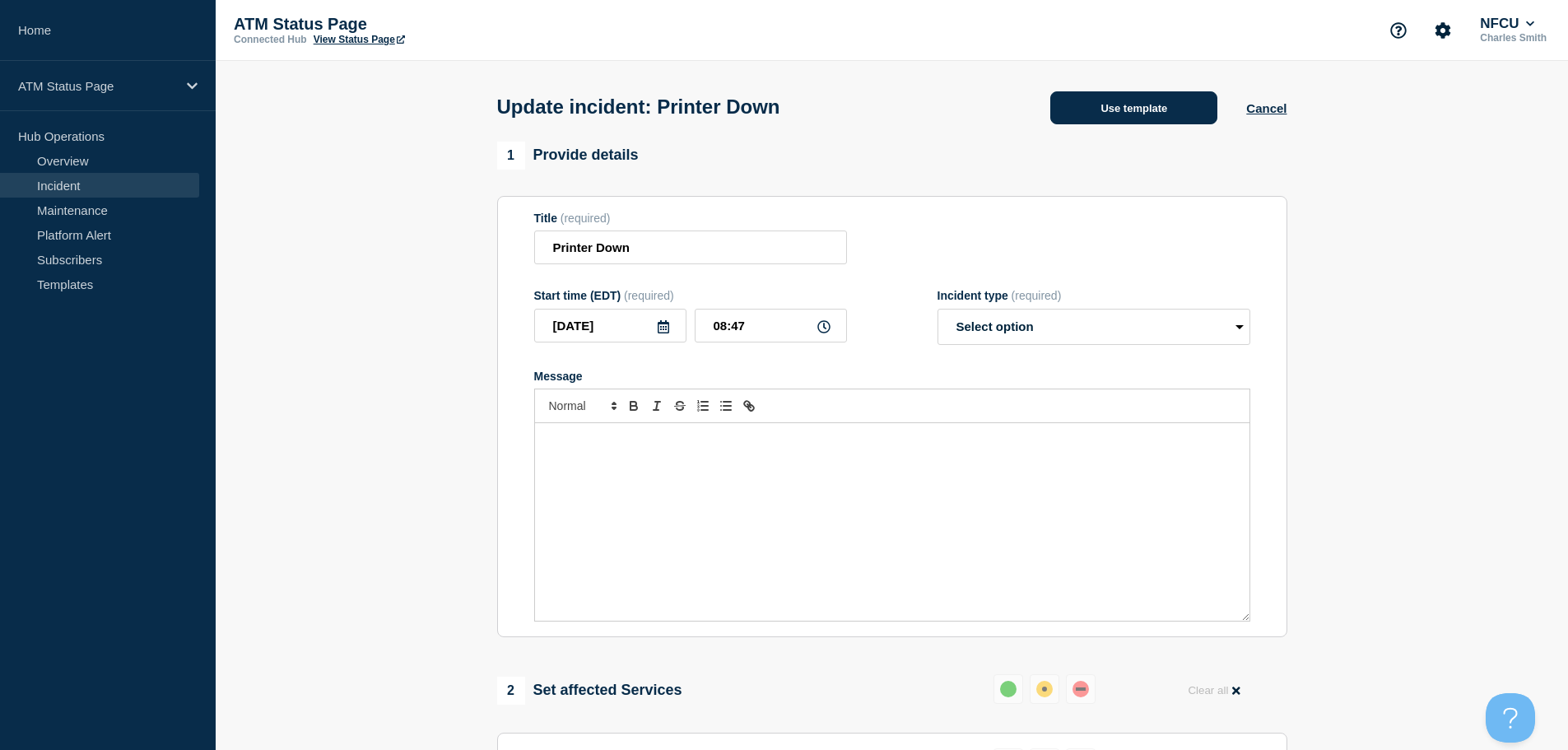 click on "Use template" at bounding box center [1133, 108] 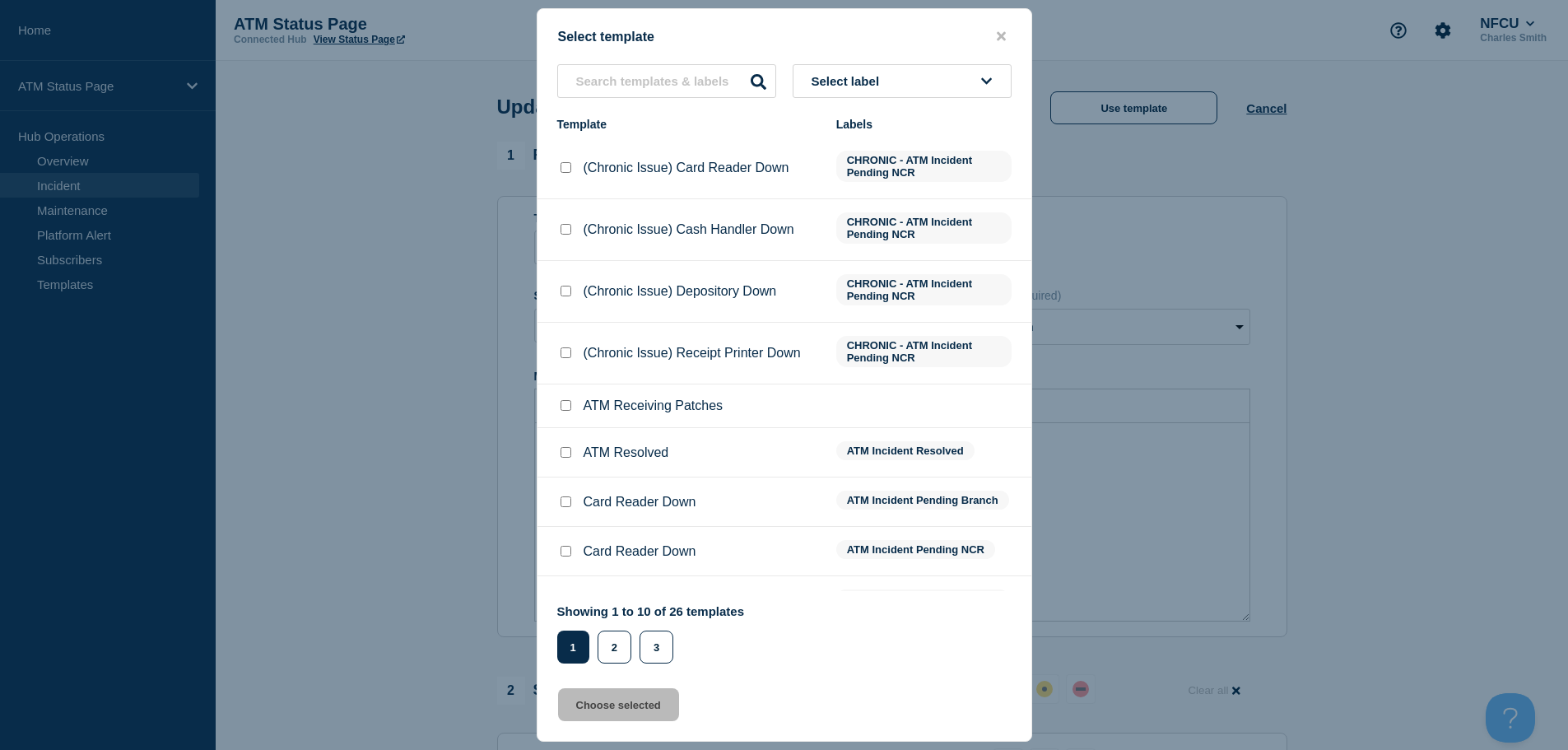 click at bounding box center [565, 452] 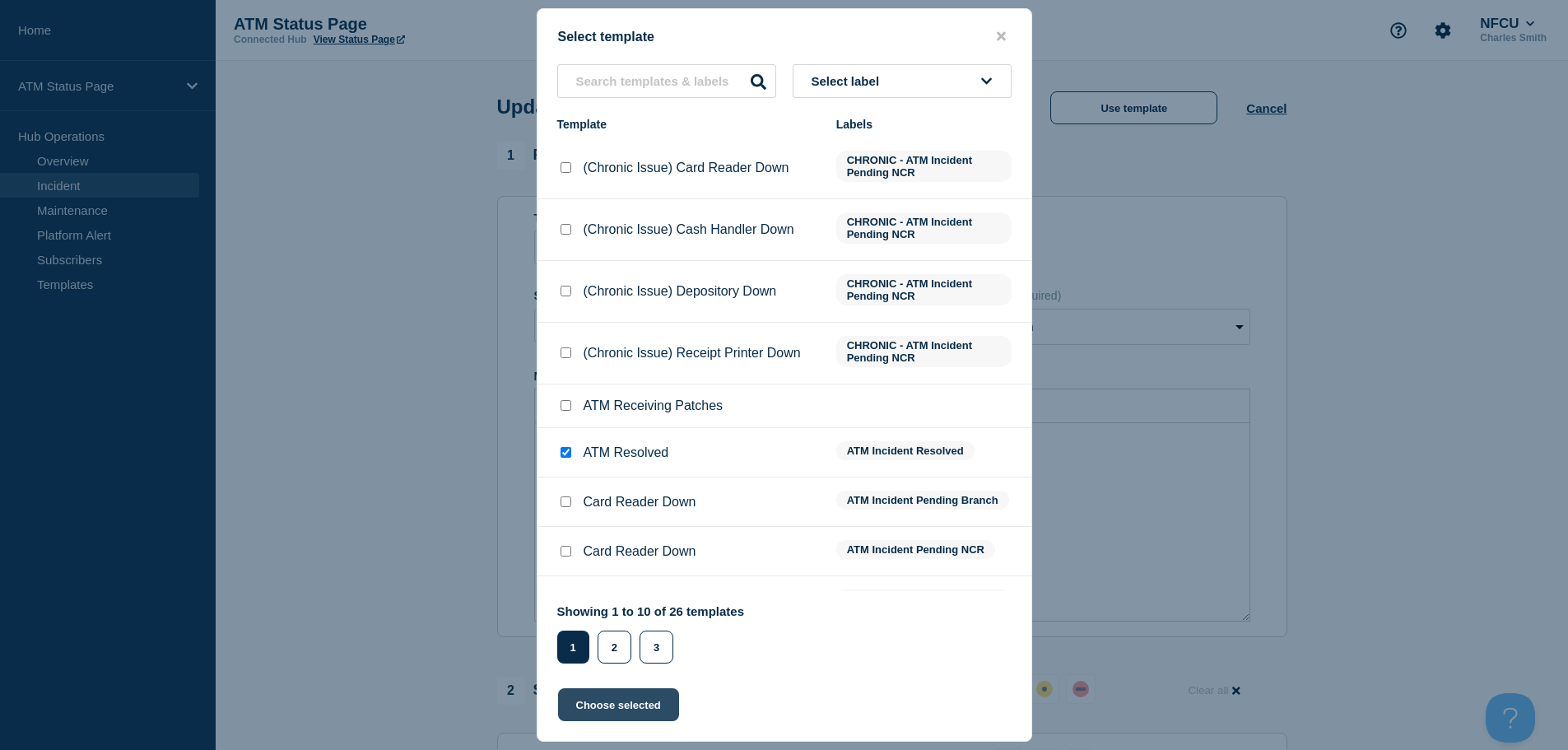 click on "Choose selected" 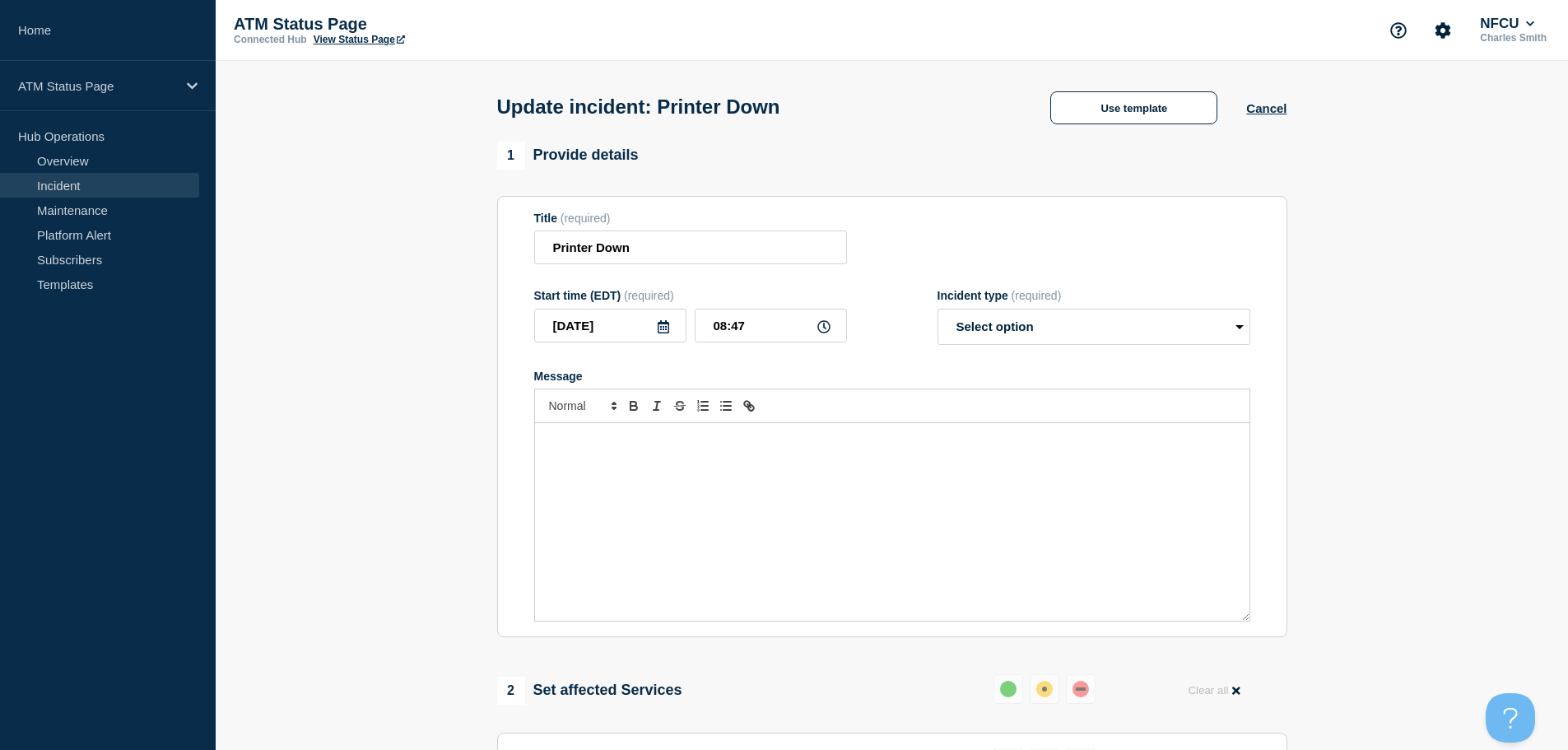 select on "resolved" 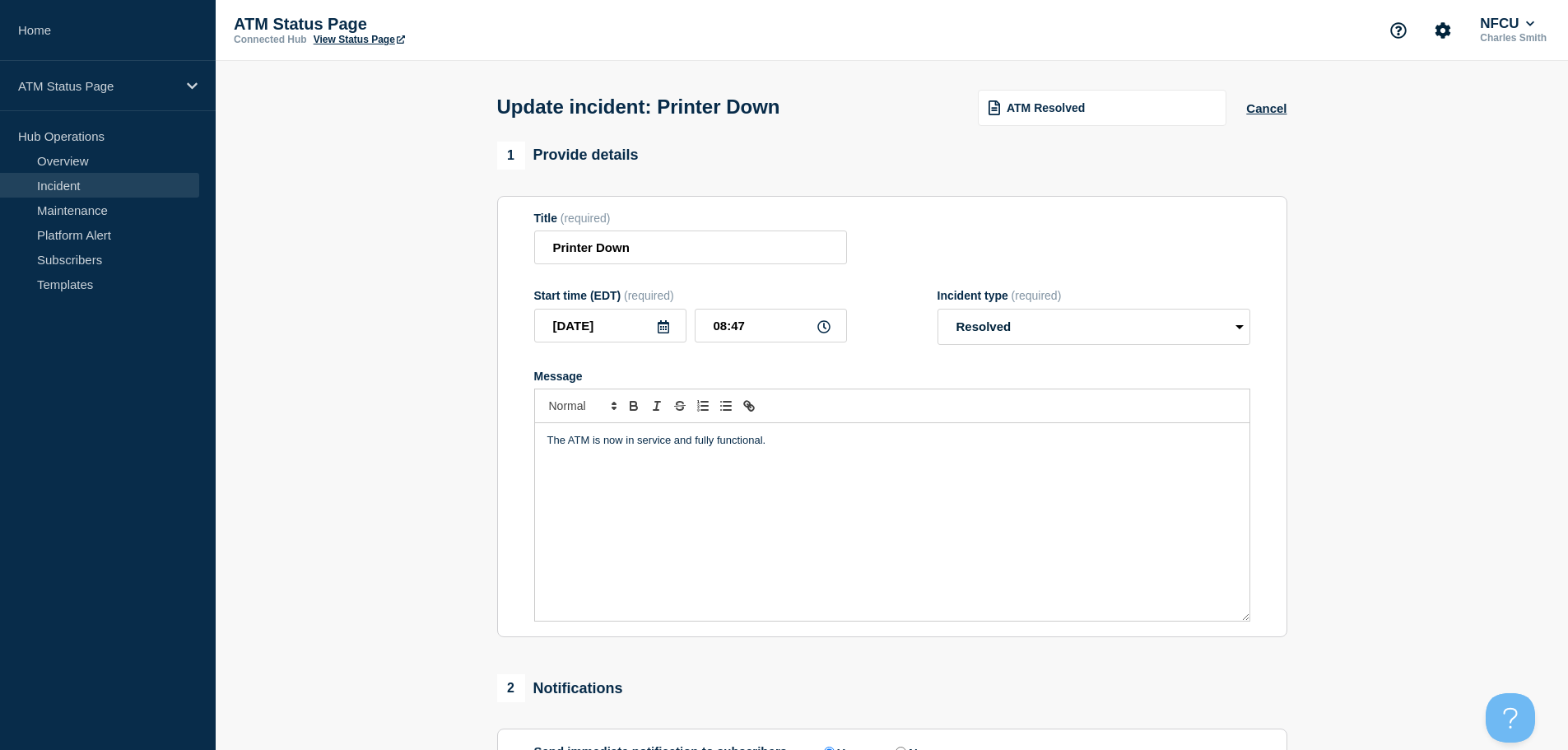 scroll, scrollTop: 304, scrollLeft: 0, axis: vertical 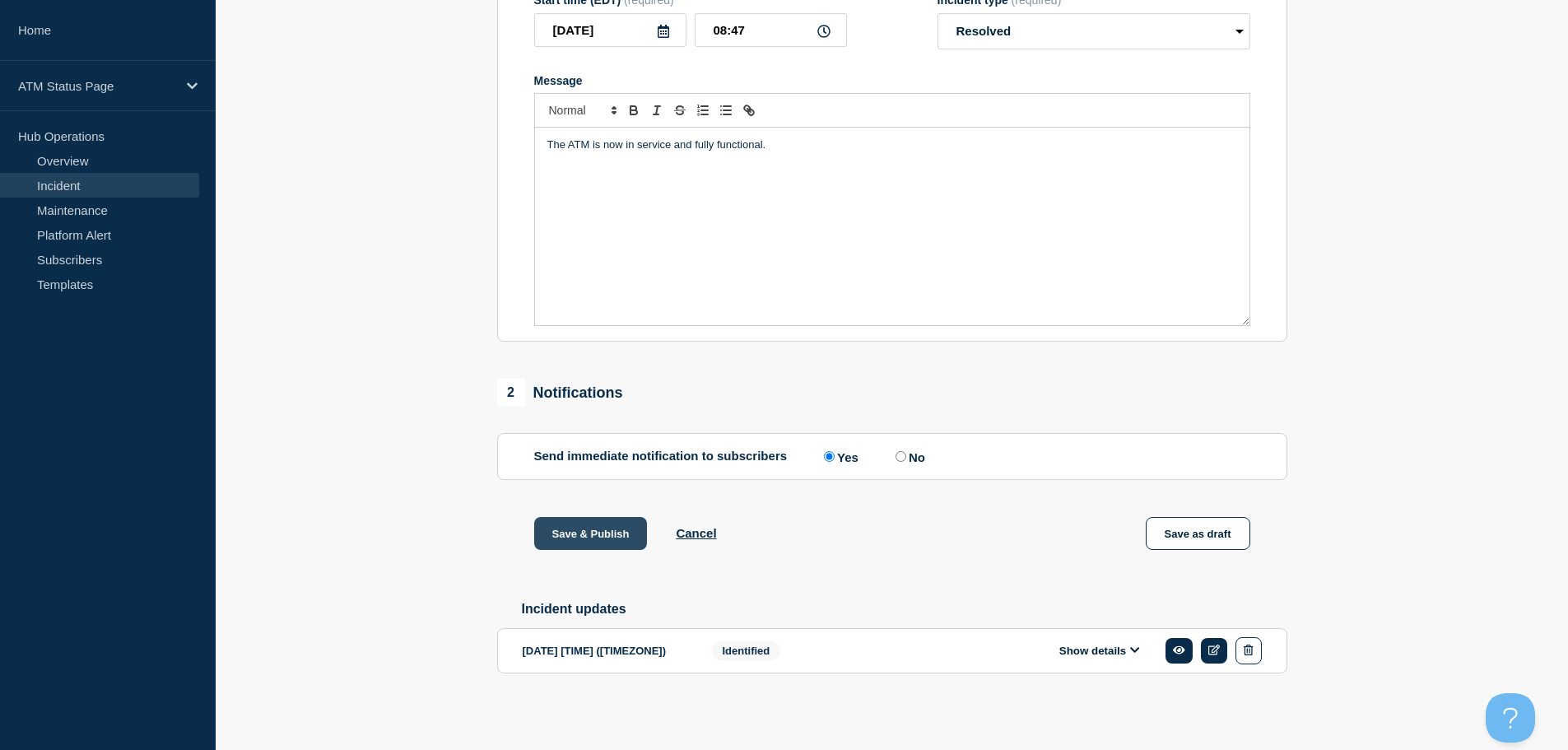 click on "Save & Publish" at bounding box center [591, 533] 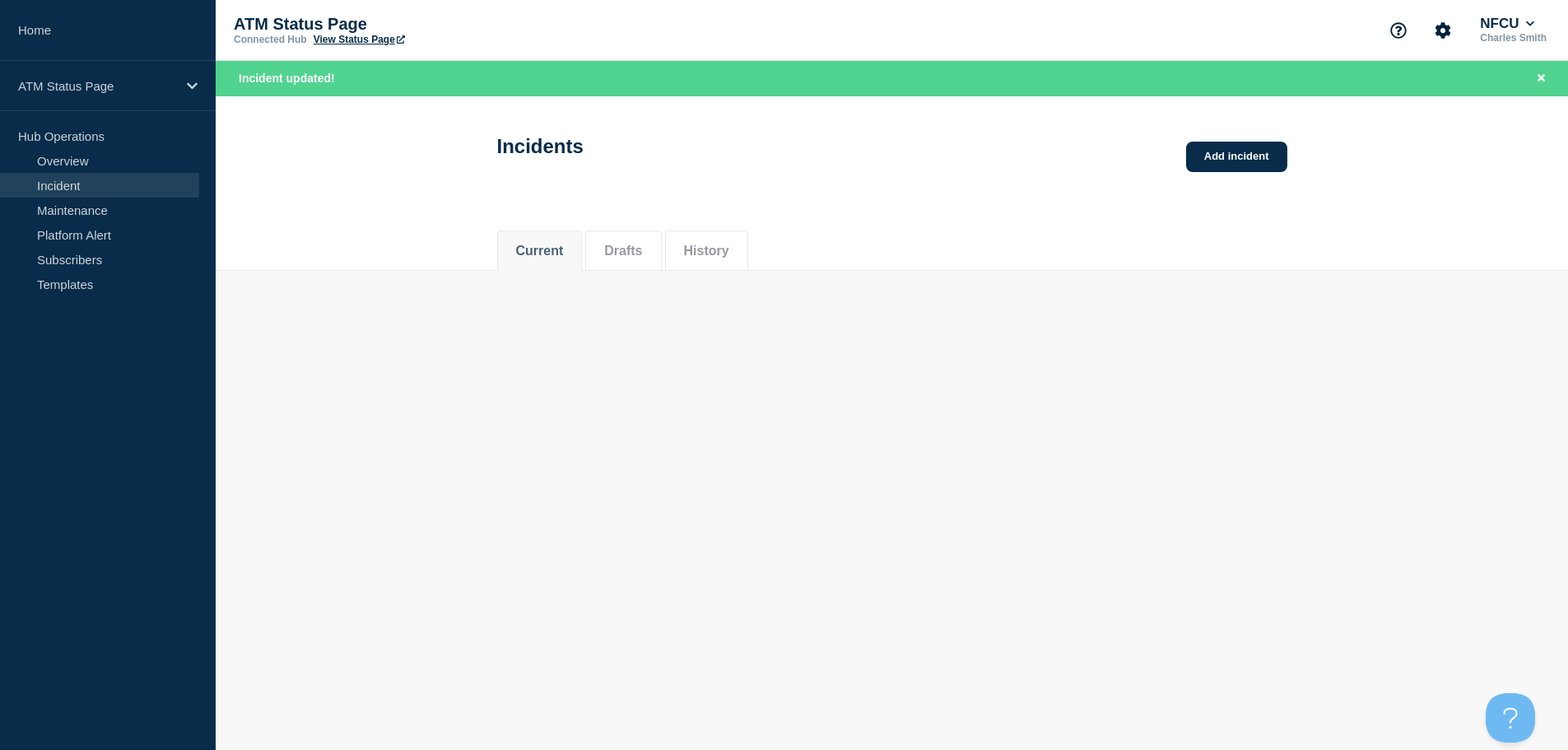 scroll, scrollTop: 0, scrollLeft: 0, axis: both 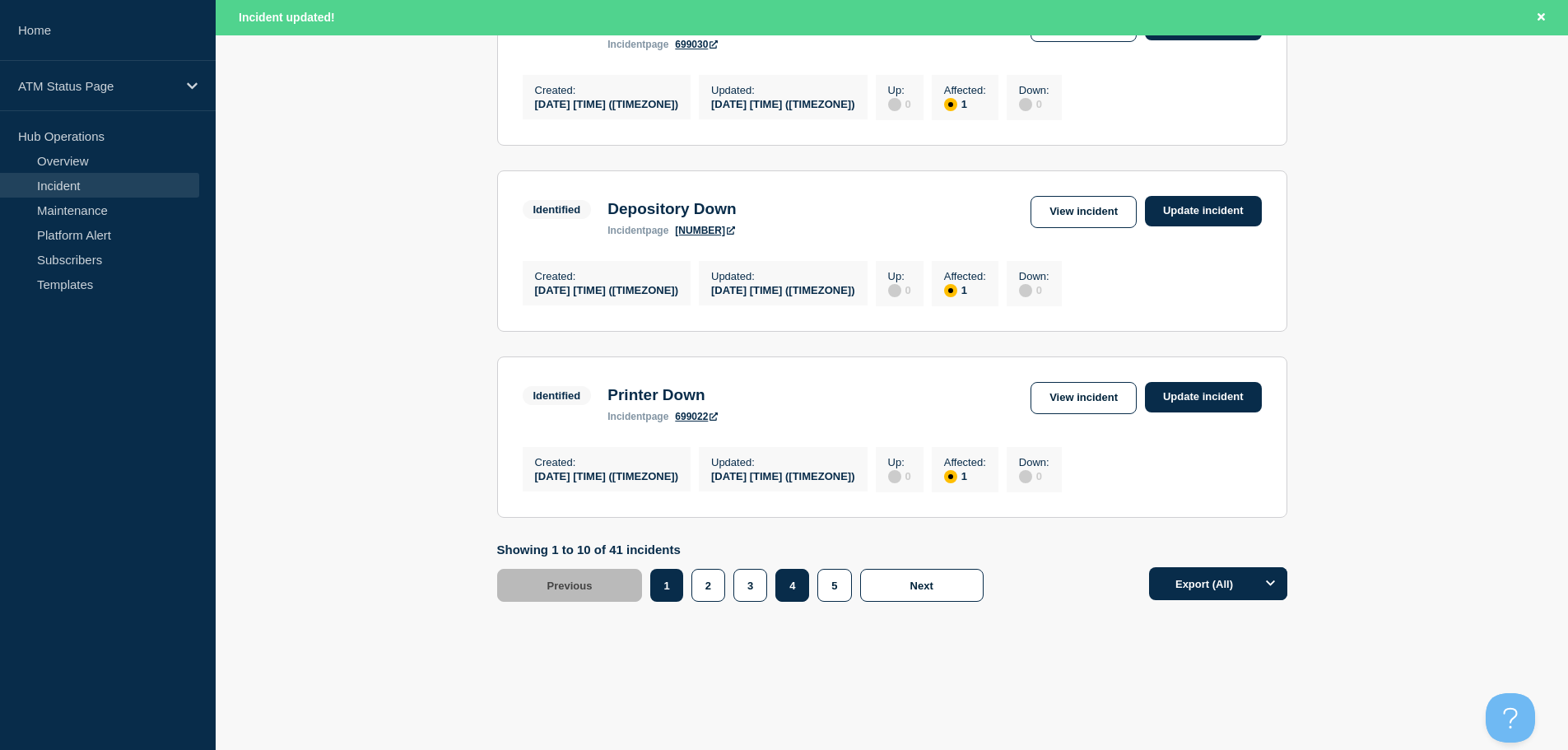 click on "4" at bounding box center (792, 585) 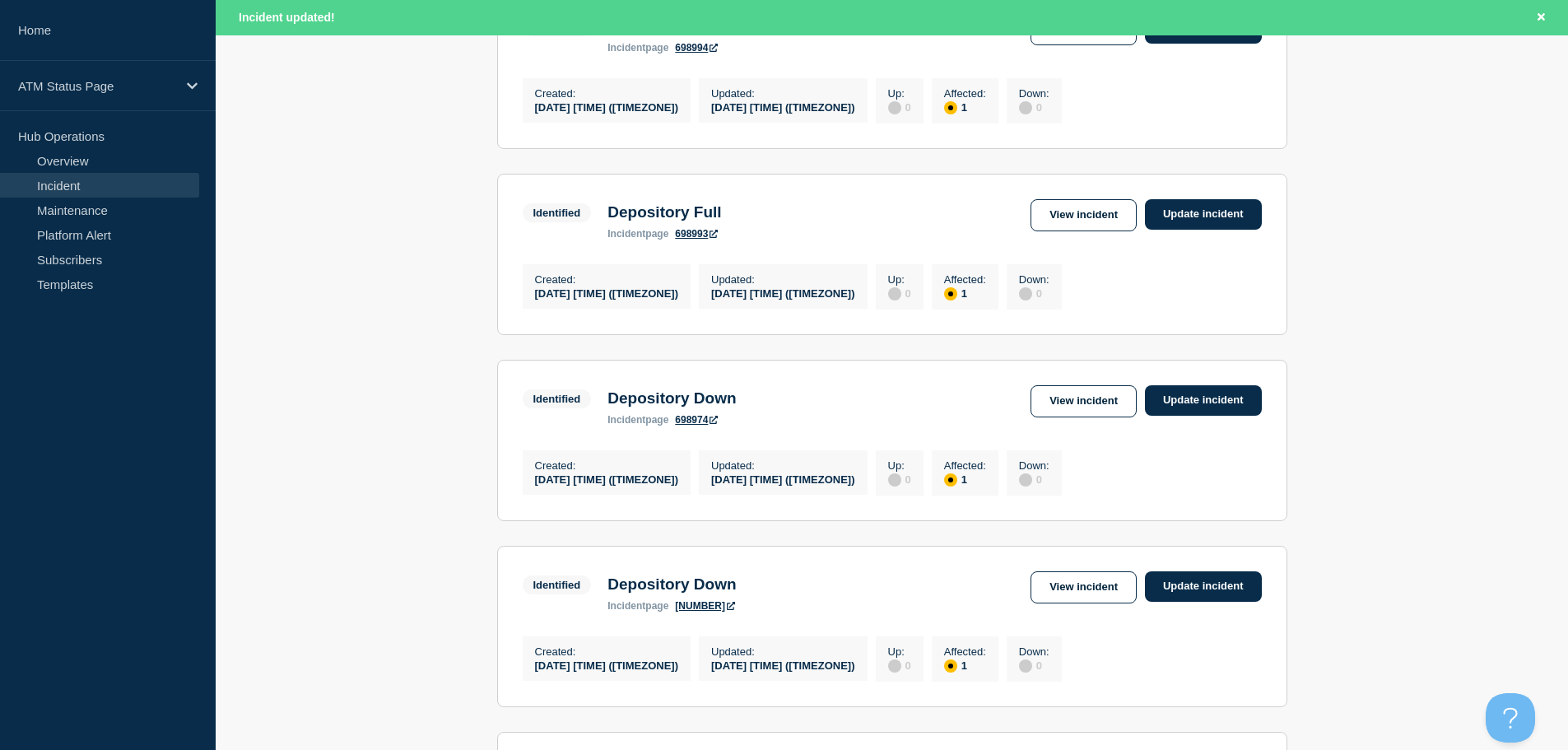 scroll, scrollTop: 523, scrollLeft: 0, axis: vertical 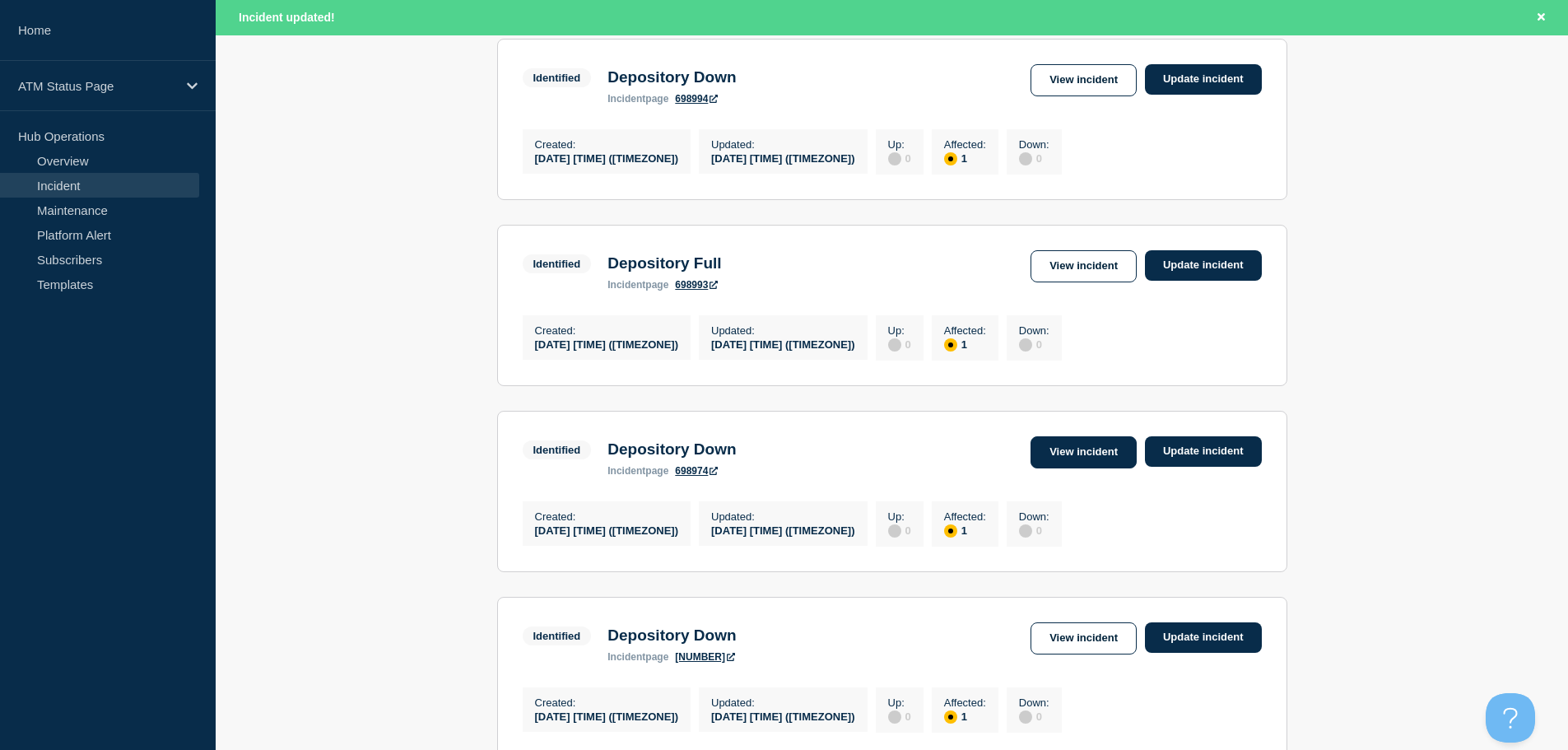 click on "View incident" at bounding box center [1083, 452] 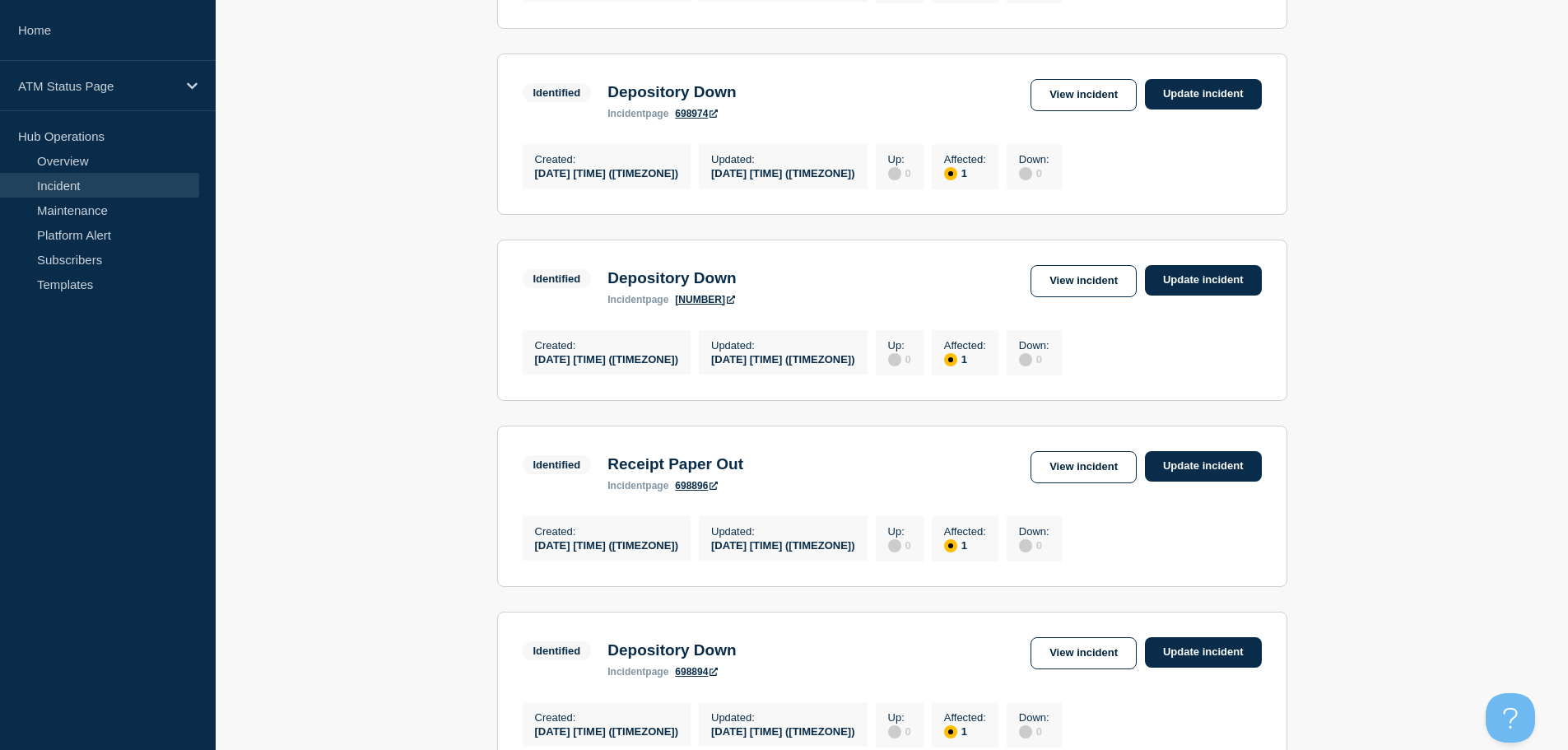 scroll, scrollTop: 854, scrollLeft: 0, axis: vertical 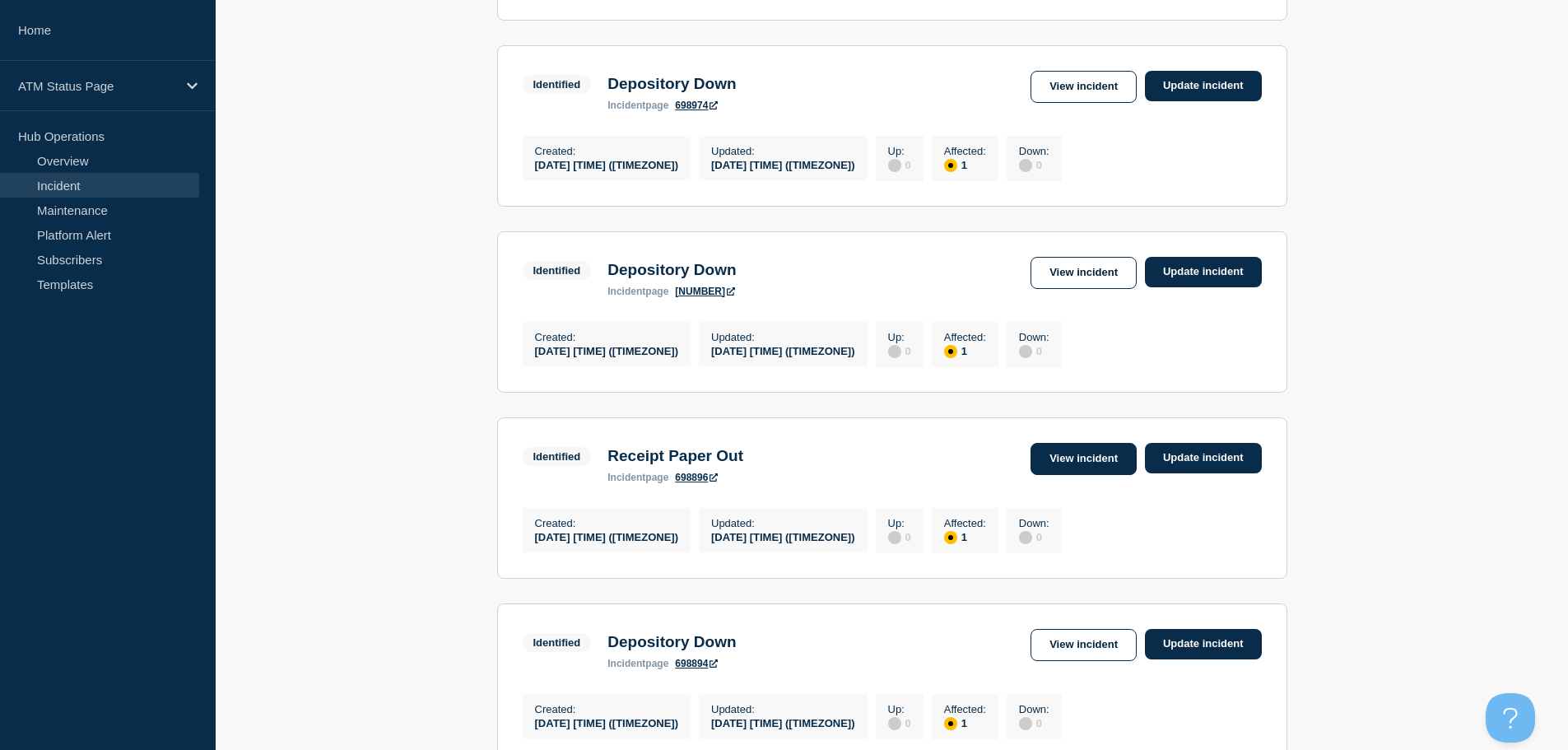 click on "View incident" at bounding box center [1083, 459] 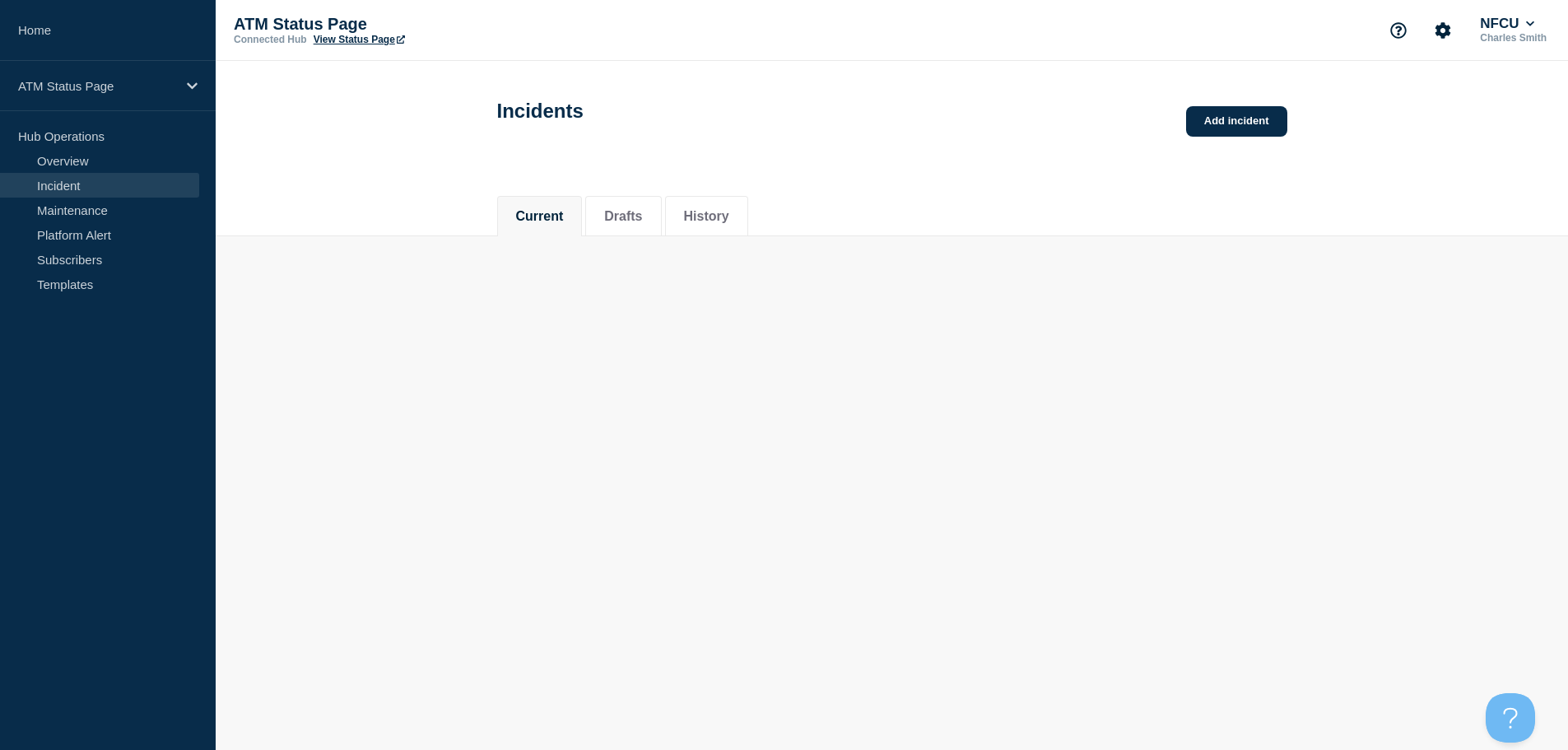 scroll, scrollTop: 0, scrollLeft: 0, axis: both 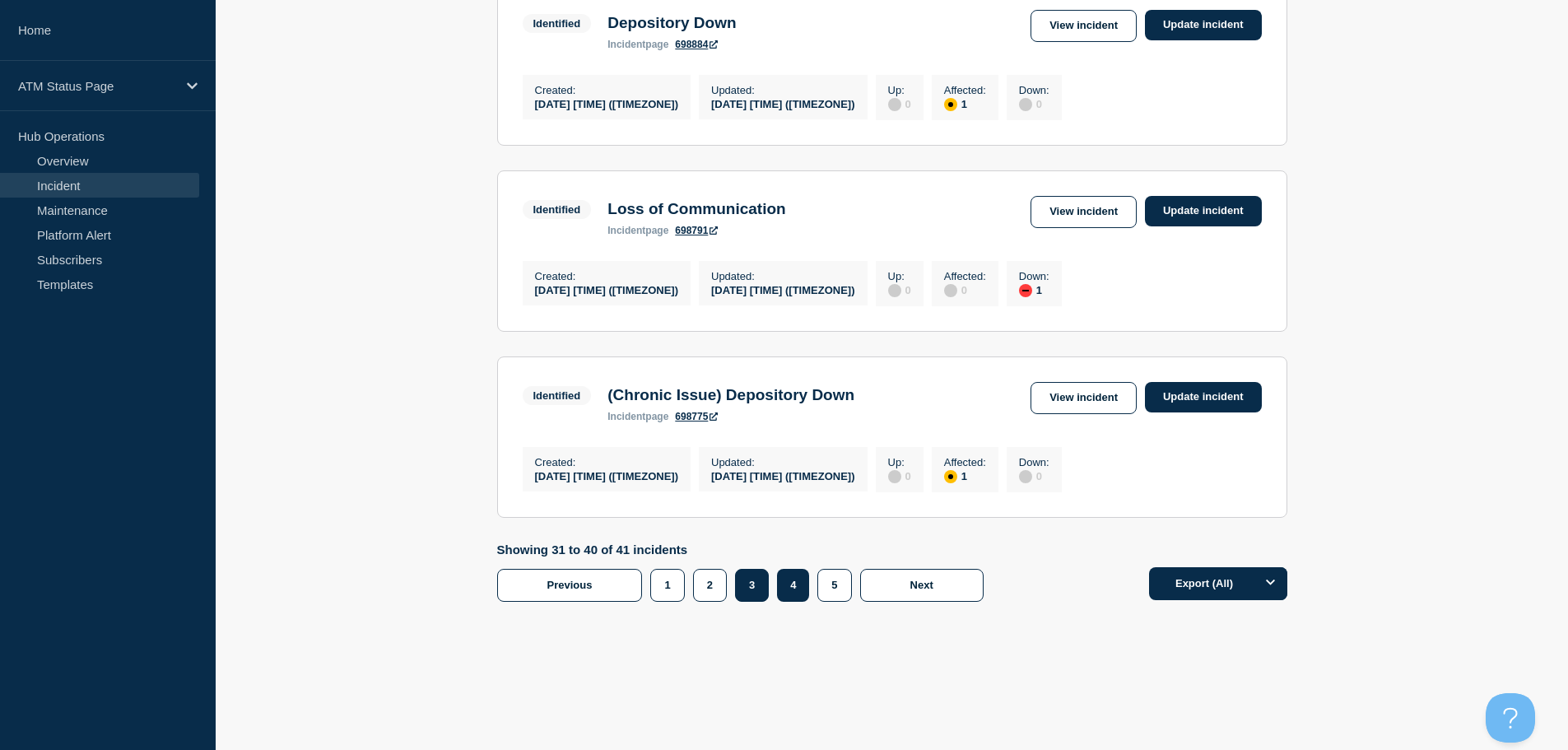 click on "3" at bounding box center (751, 585) 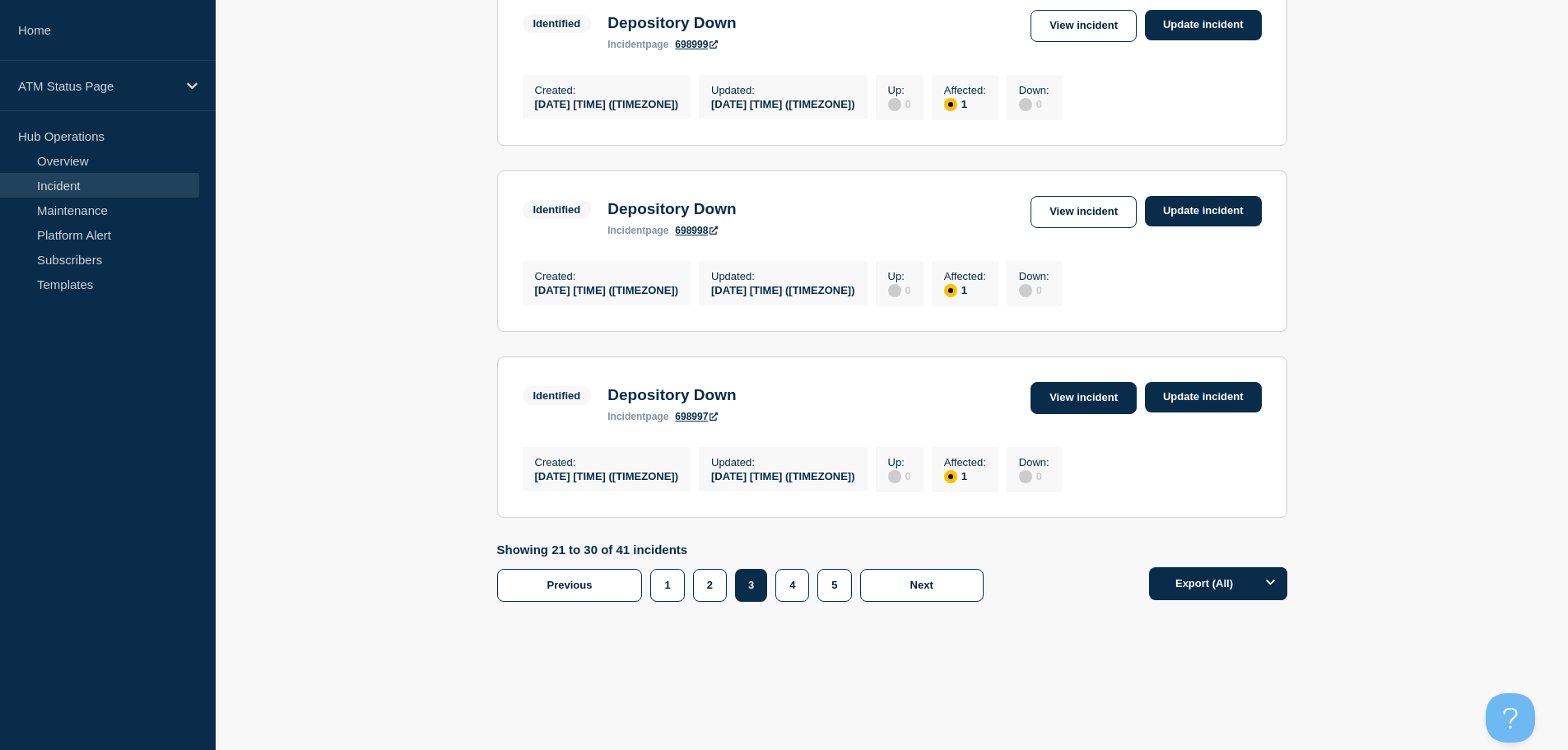 click on "View incident" at bounding box center [1083, 398] 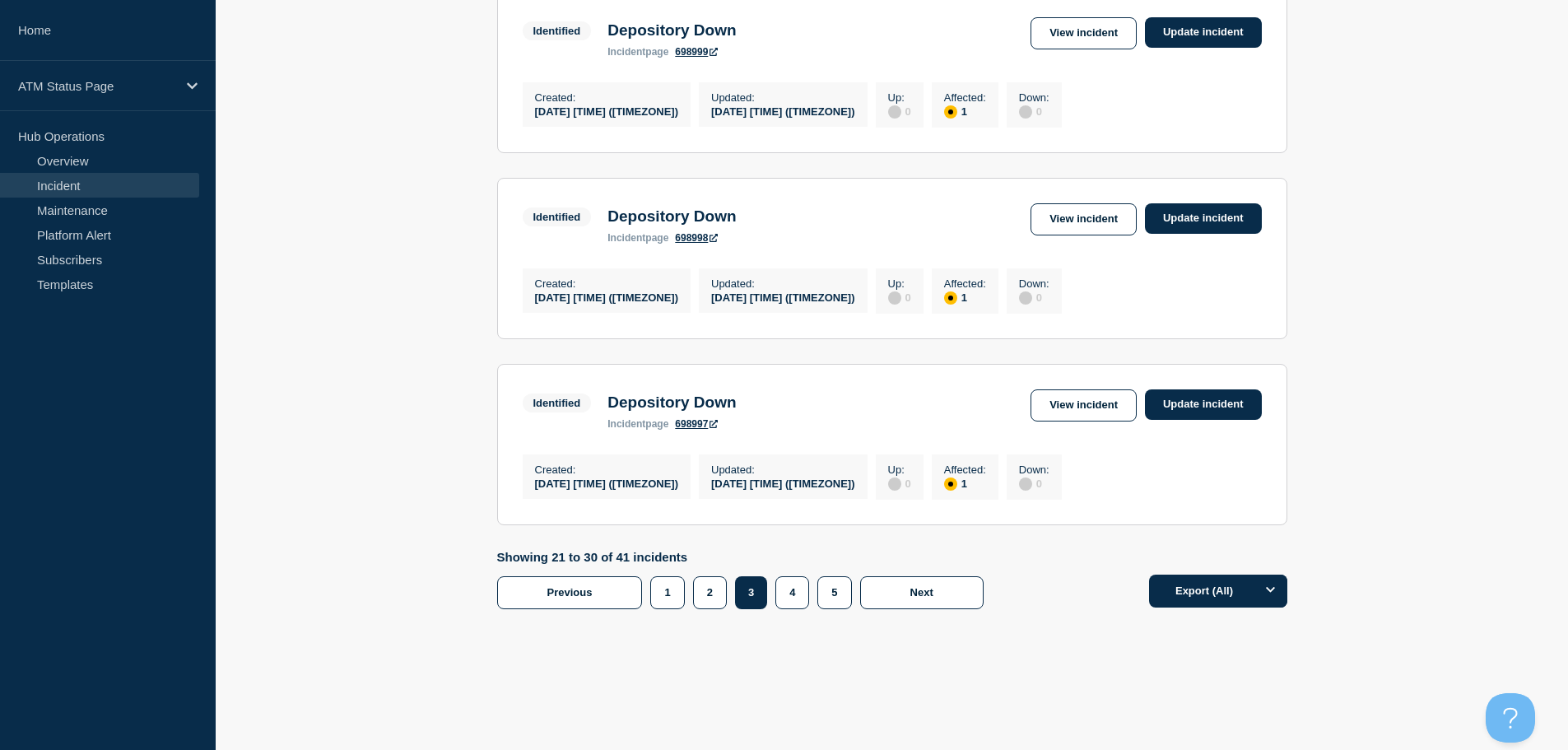 scroll, scrollTop: 1717, scrollLeft: 0, axis: vertical 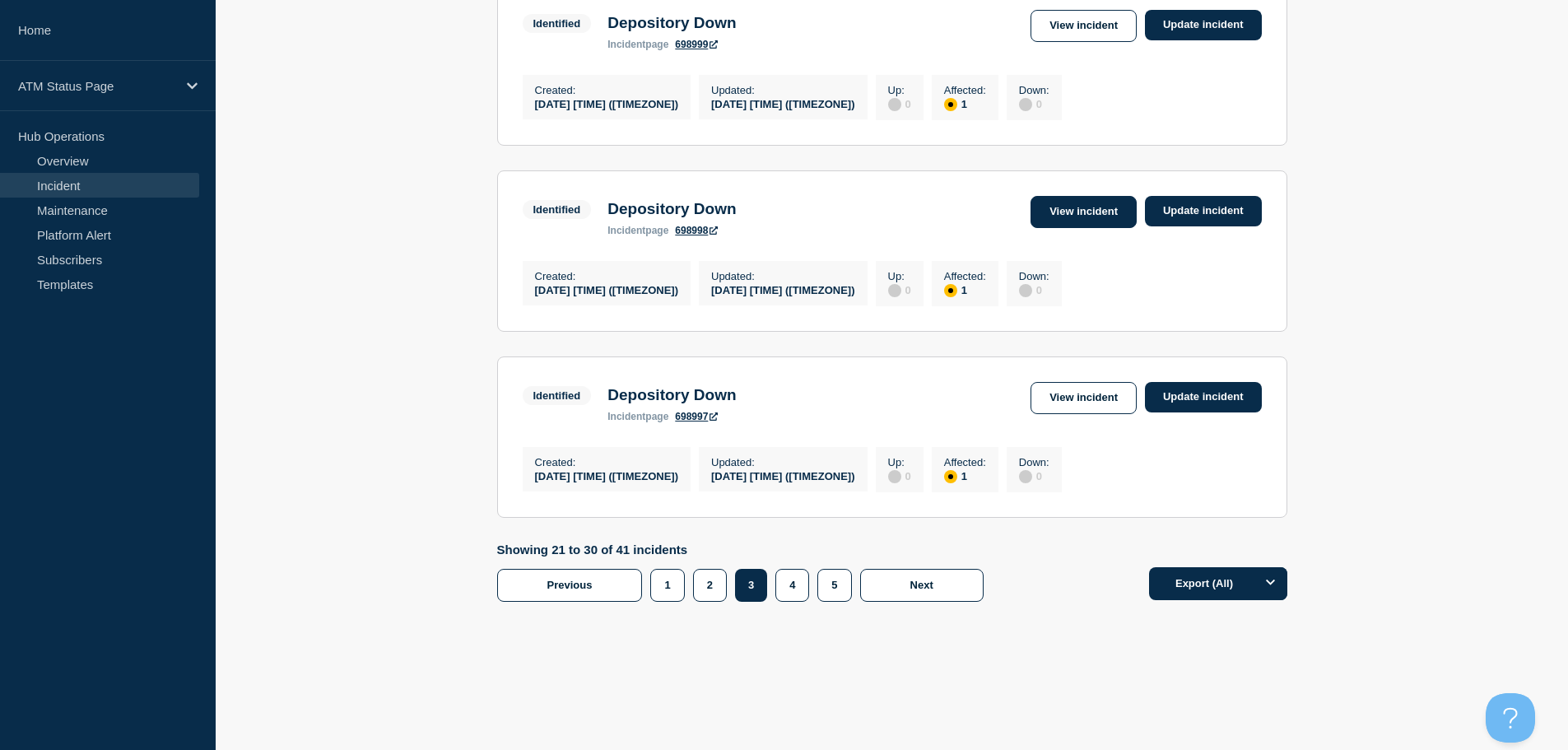 click on "View incident" at bounding box center [1083, 212] 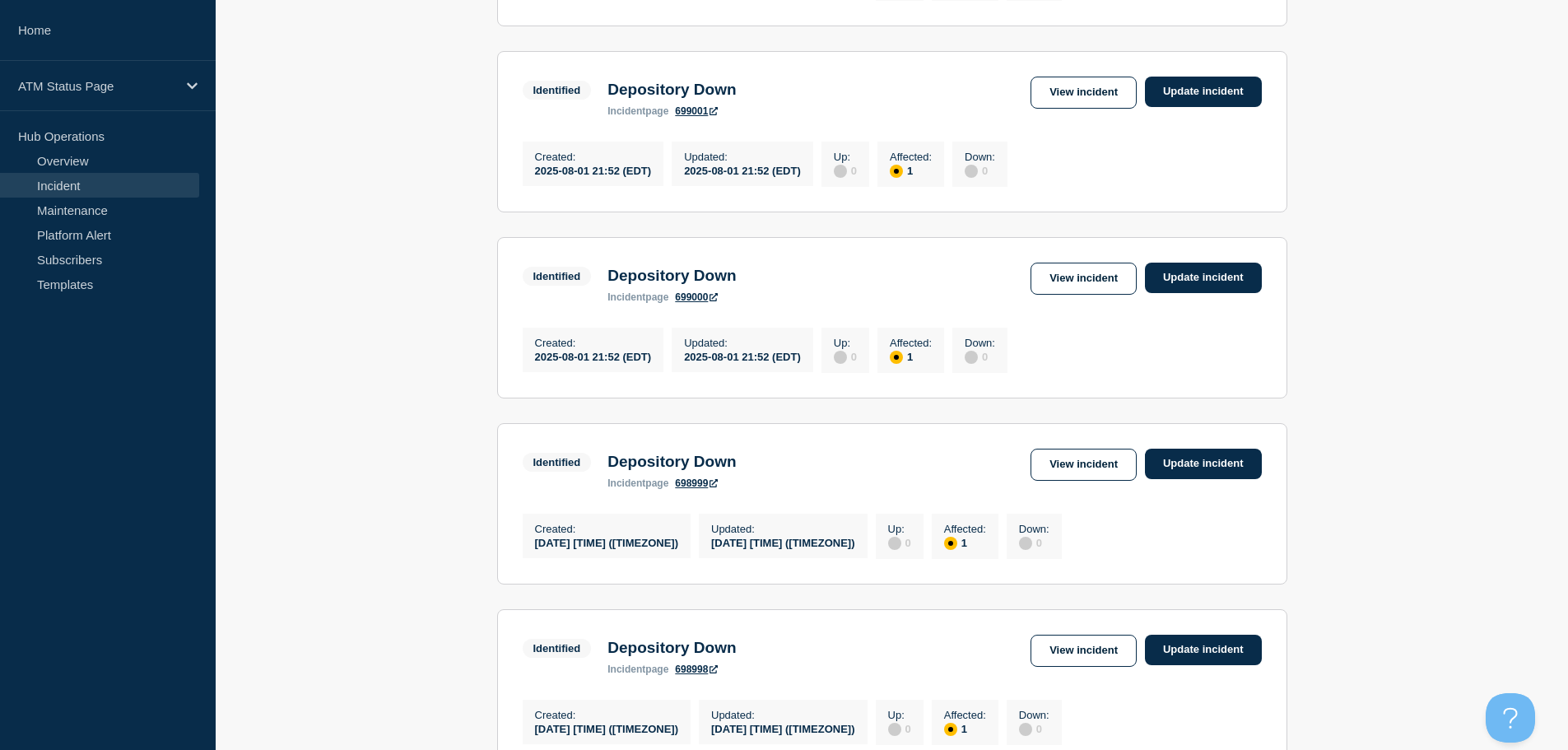 scroll, scrollTop: 1212, scrollLeft: 0, axis: vertical 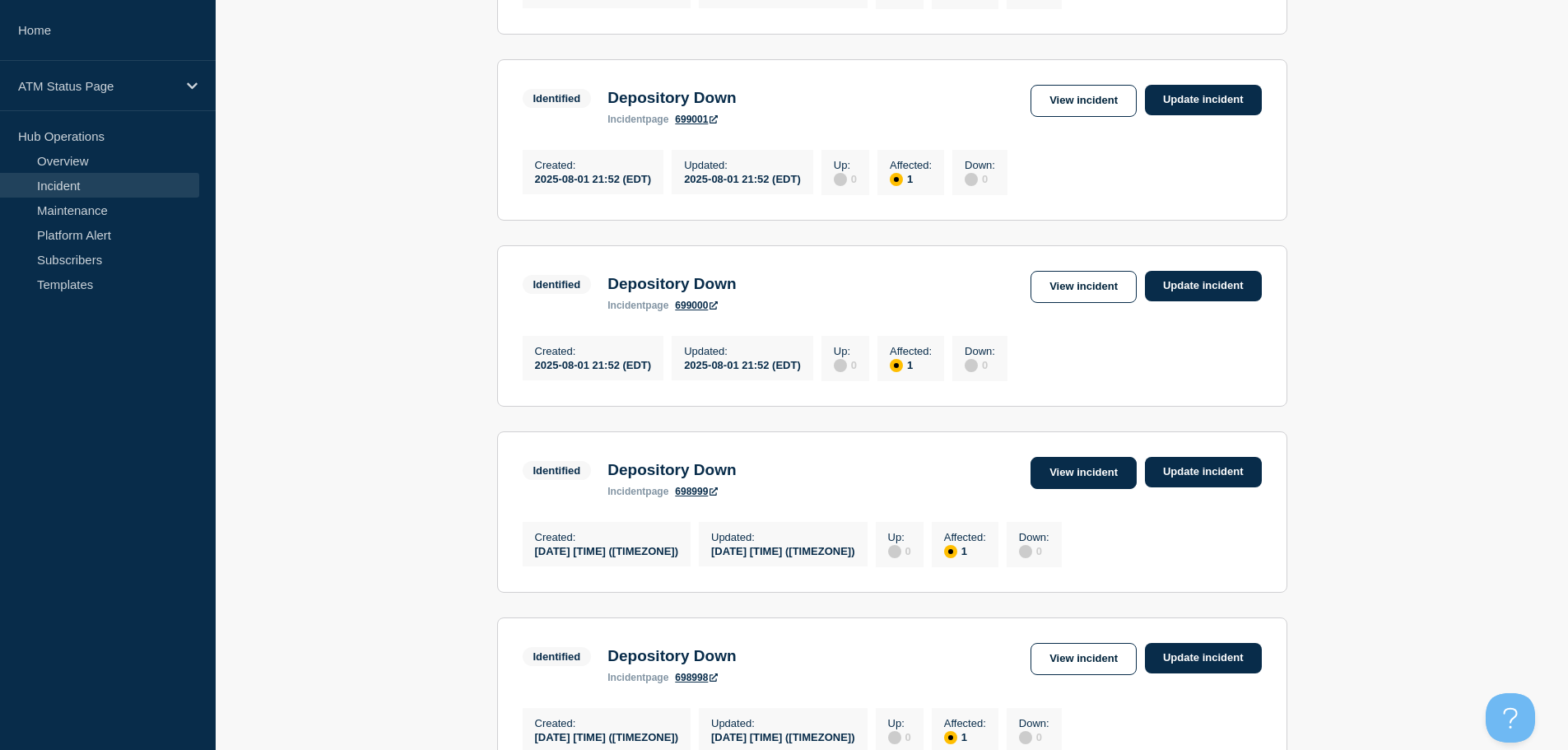 click on "View incident" at bounding box center (1083, 473) 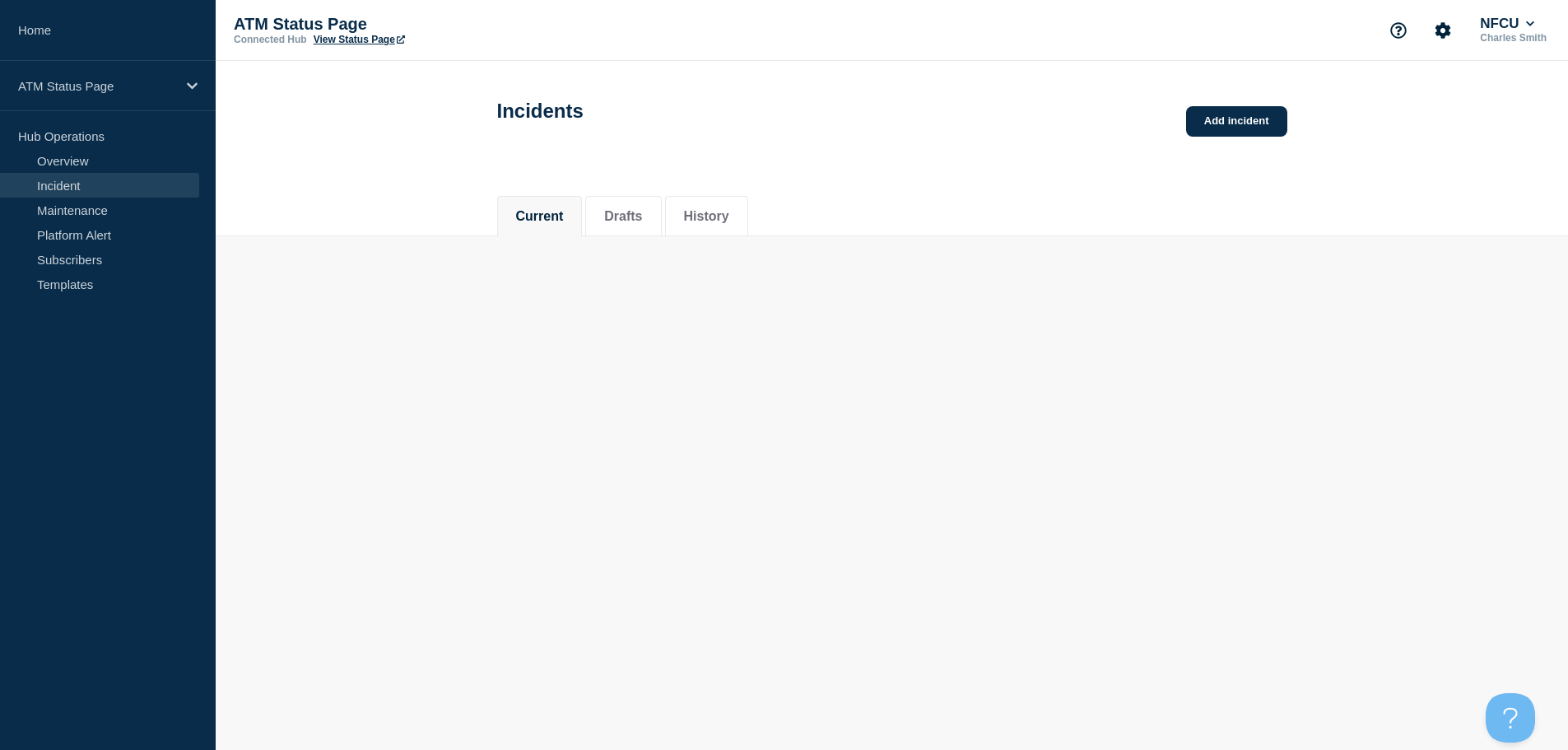 scroll, scrollTop: 0, scrollLeft: 0, axis: both 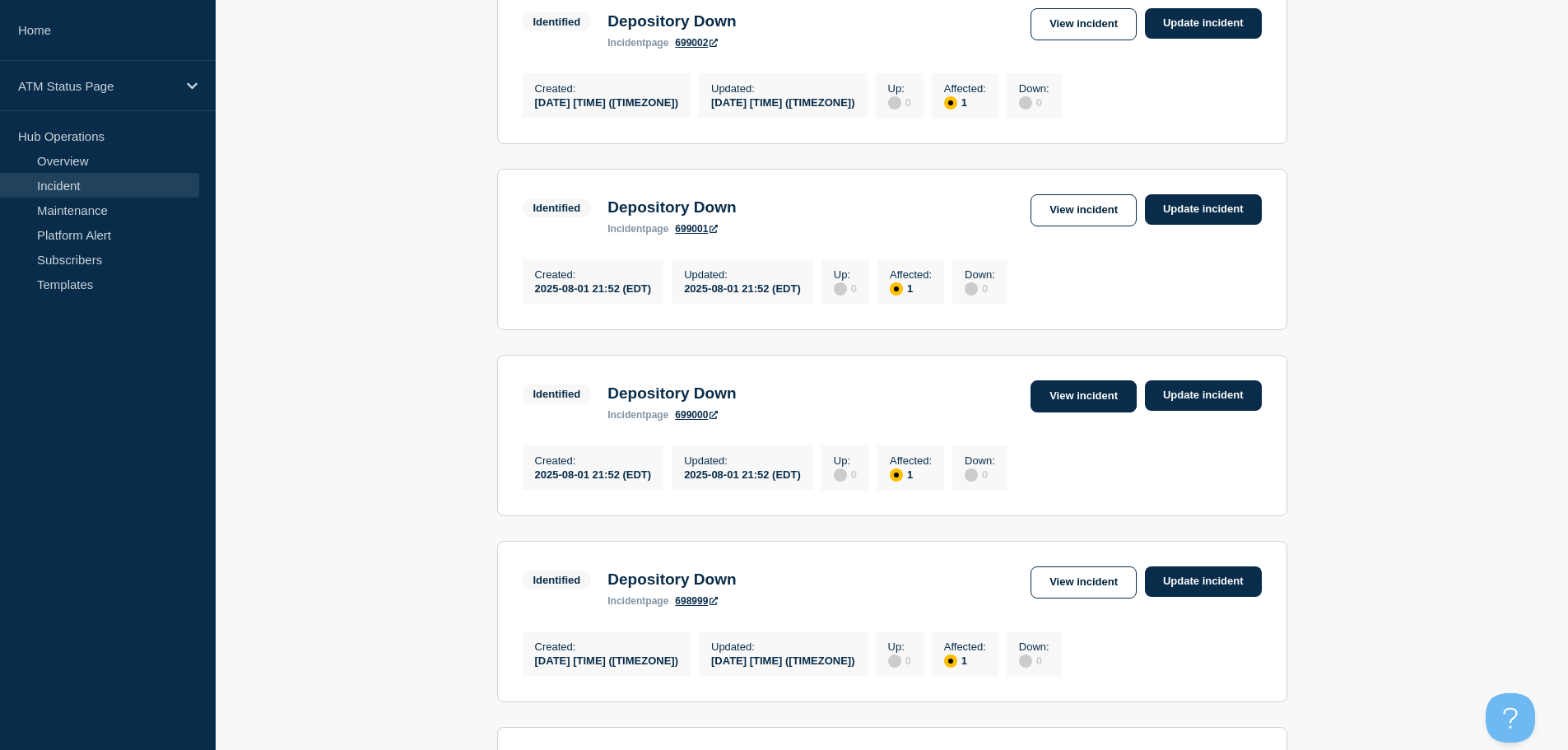 click on "View incident" at bounding box center [1083, 396] 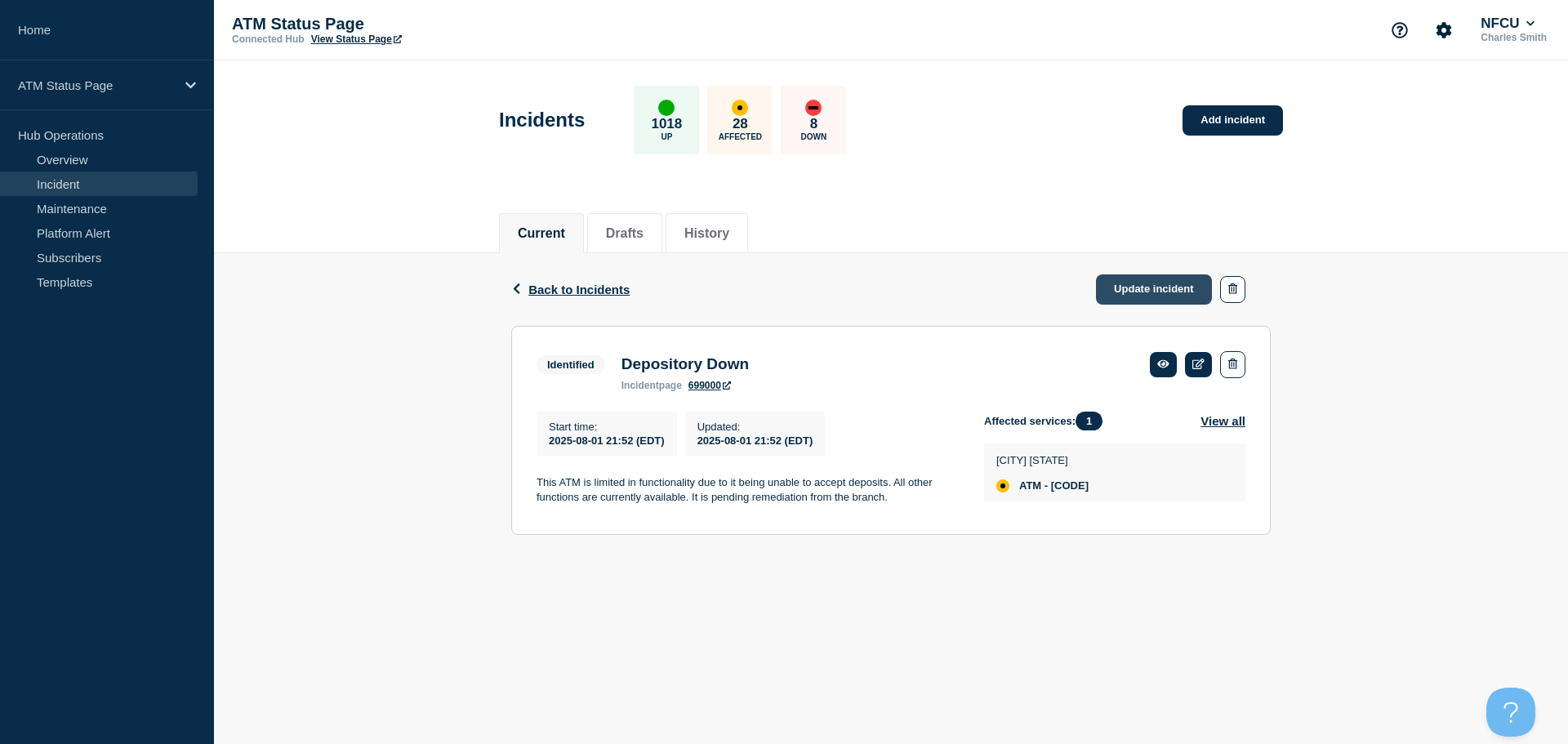 click on "Update incident" 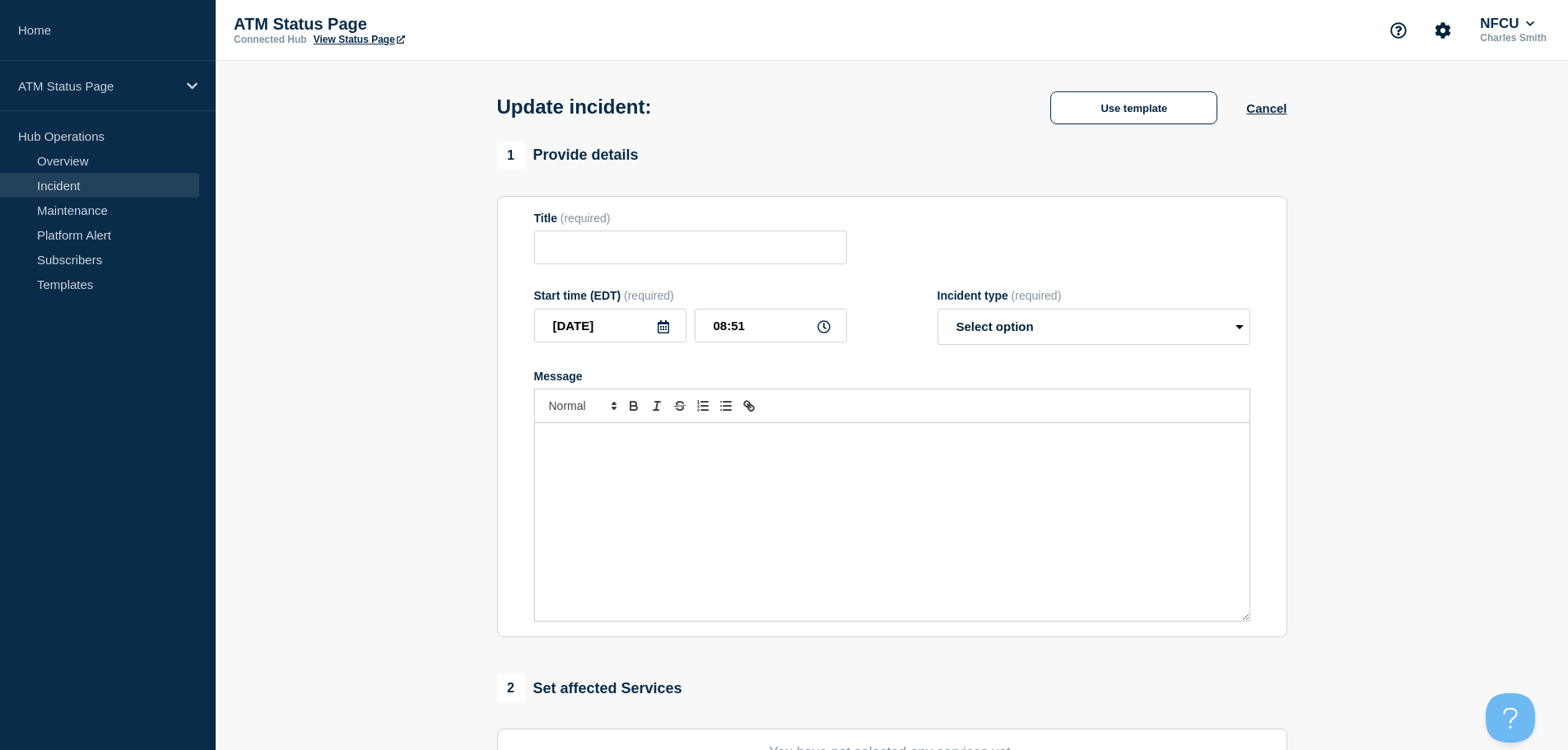 type on "Depository Down" 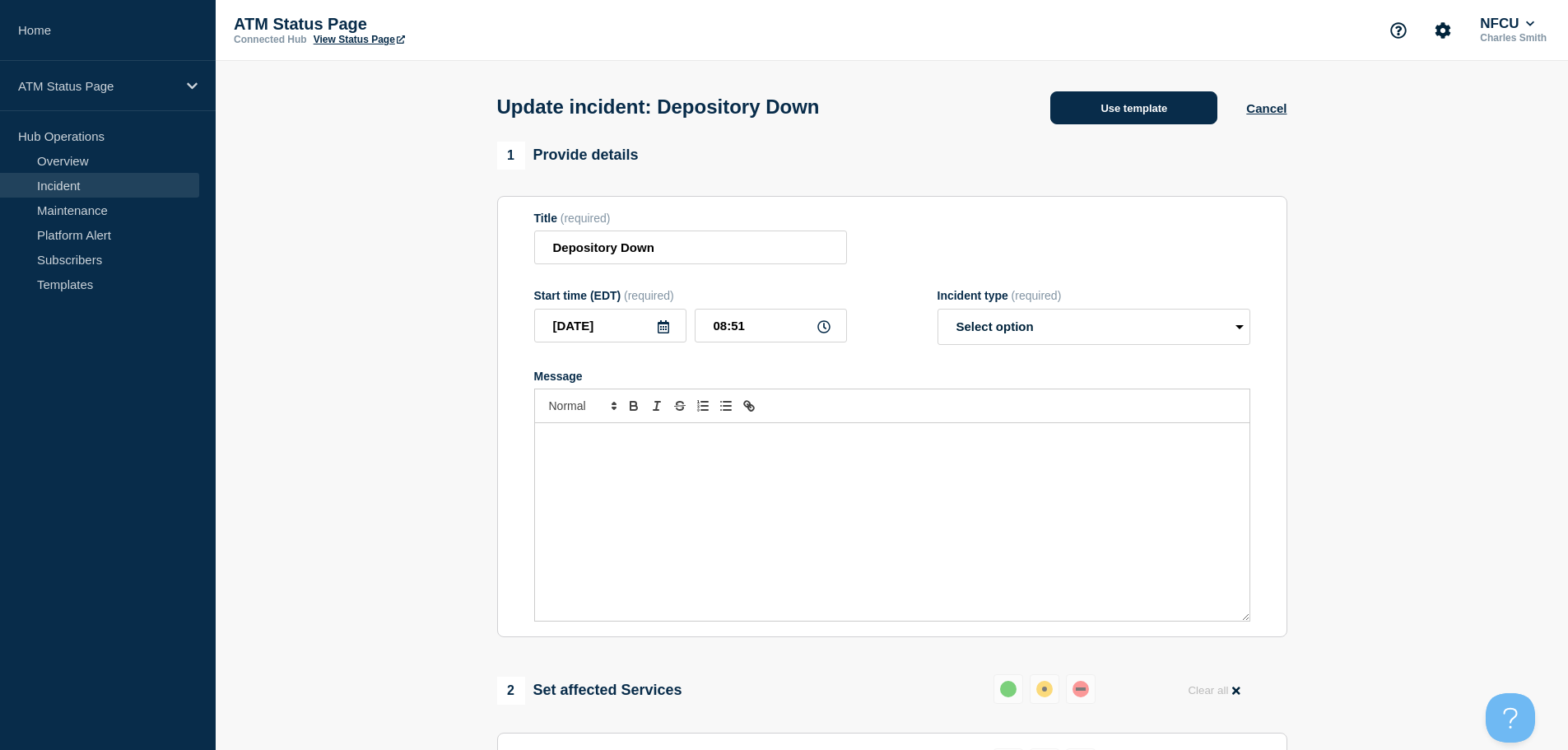 click on "Use template" at bounding box center (1133, 108) 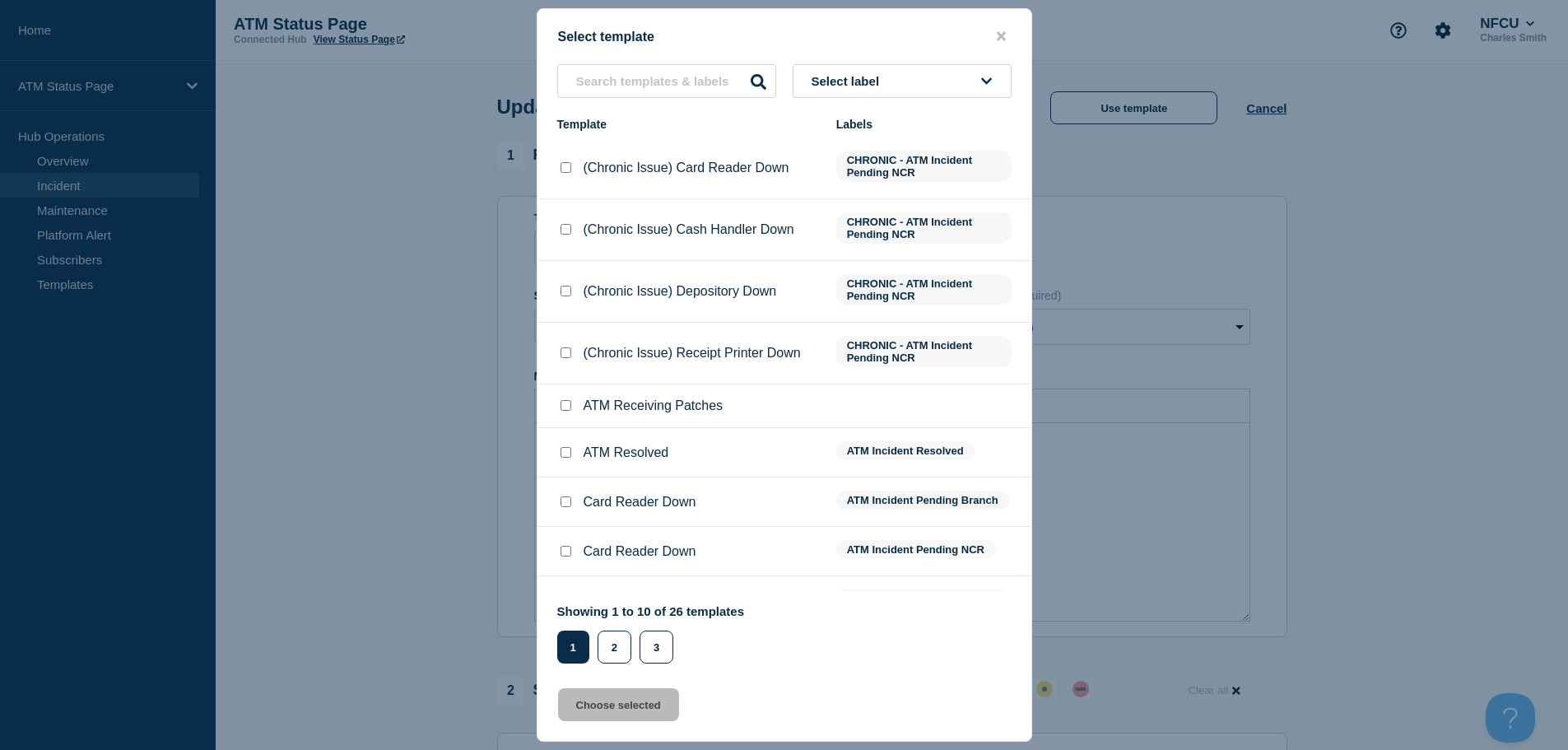 click at bounding box center [565, 452] 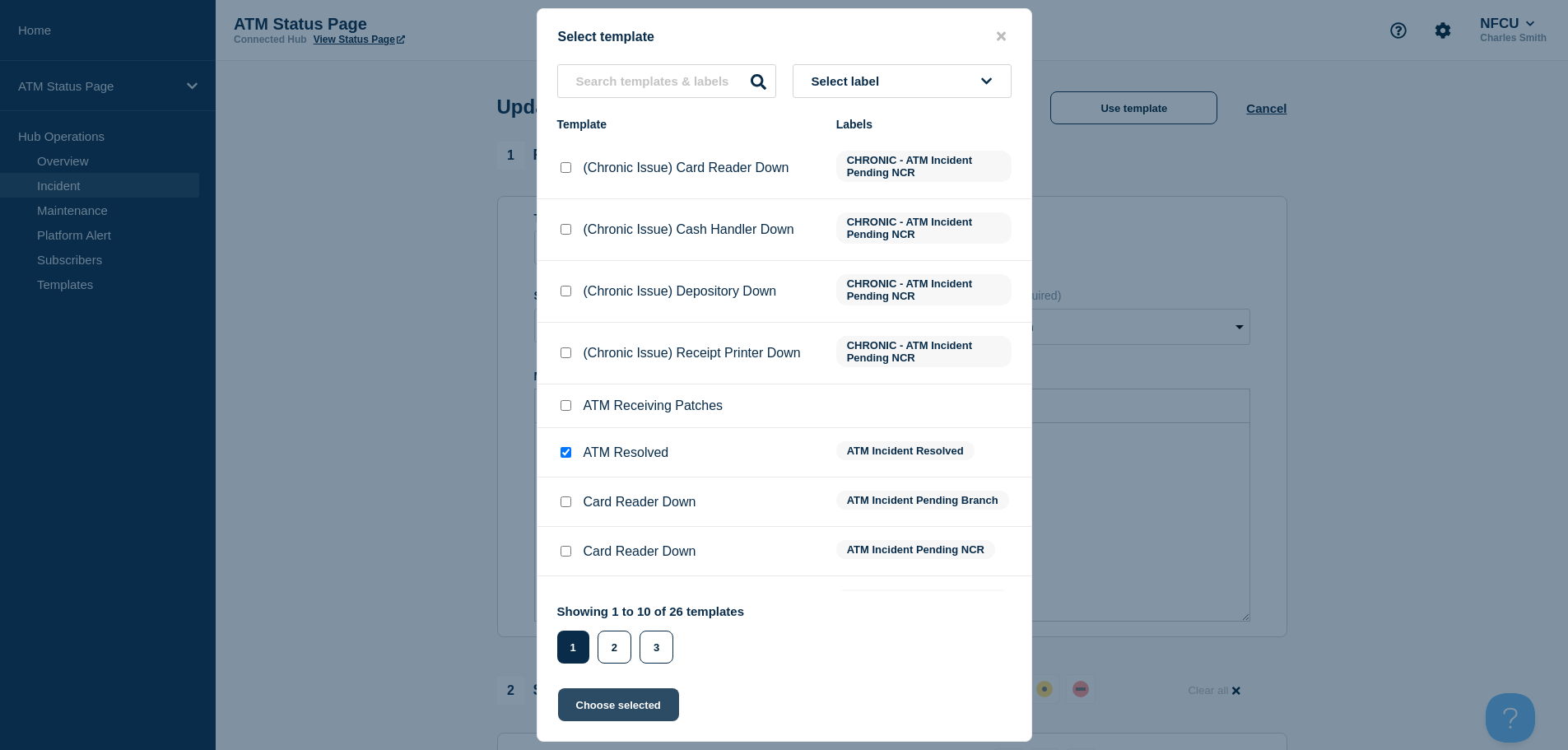 click on "Choose selected" 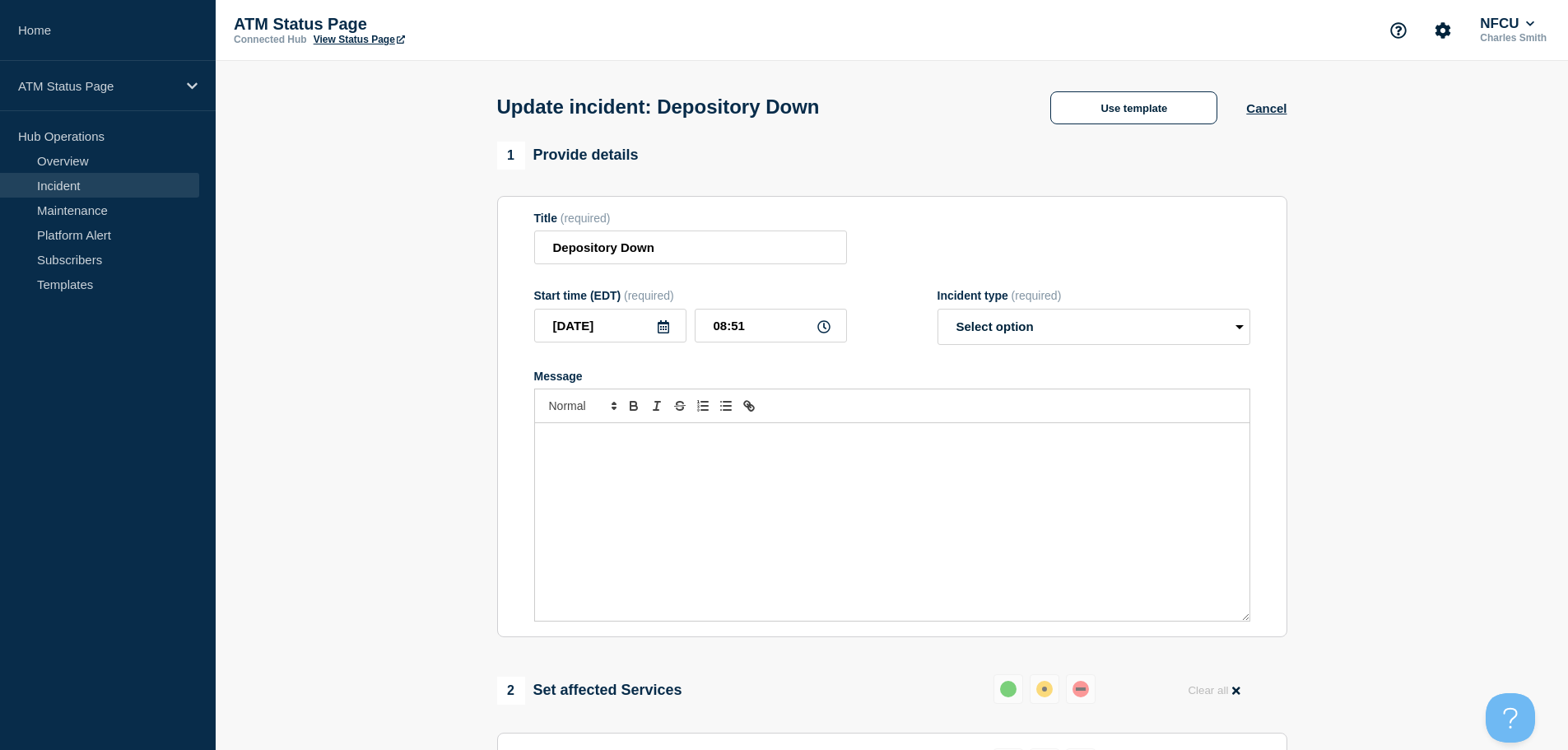 select on "resolved" 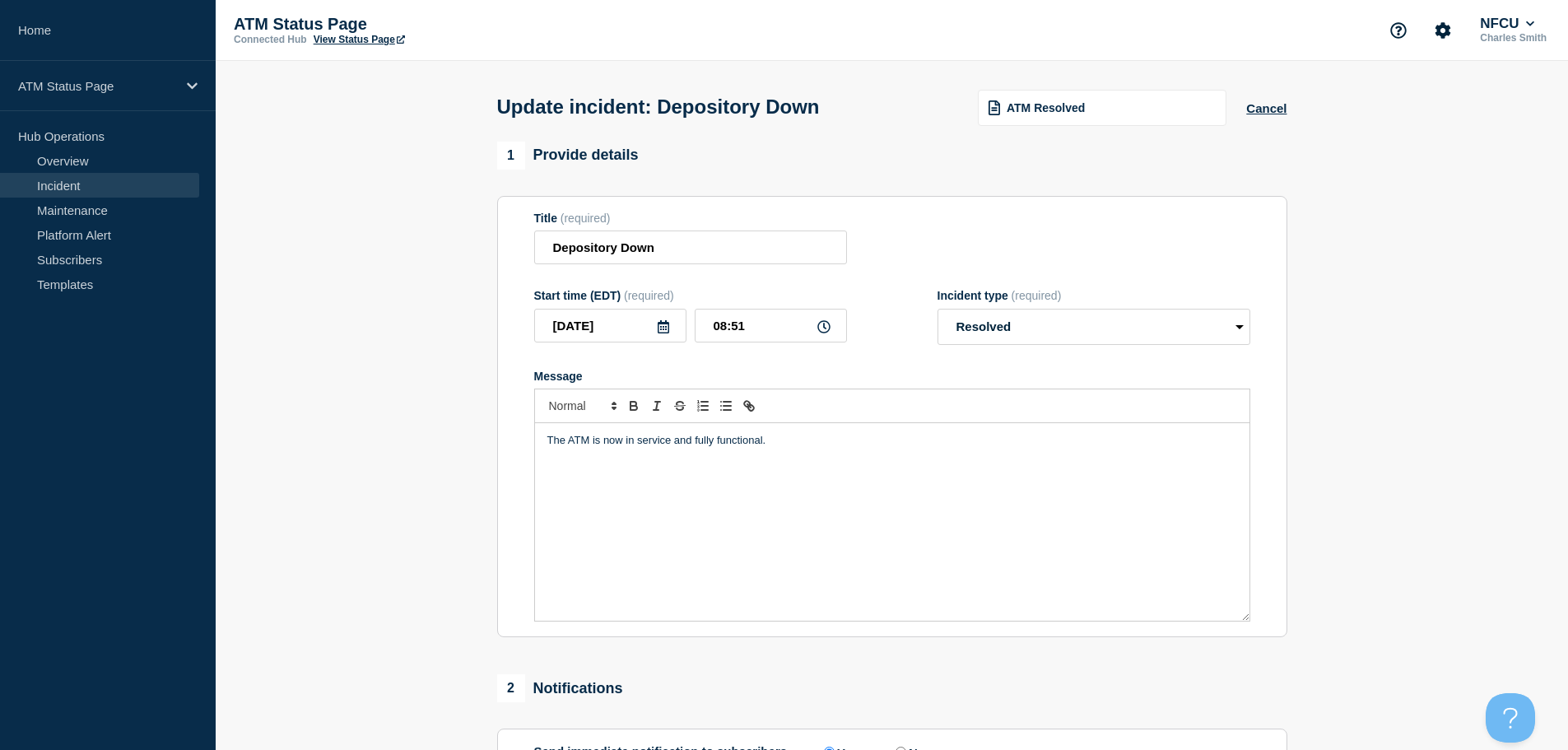 scroll, scrollTop: 304, scrollLeft: 0, axis: vertical 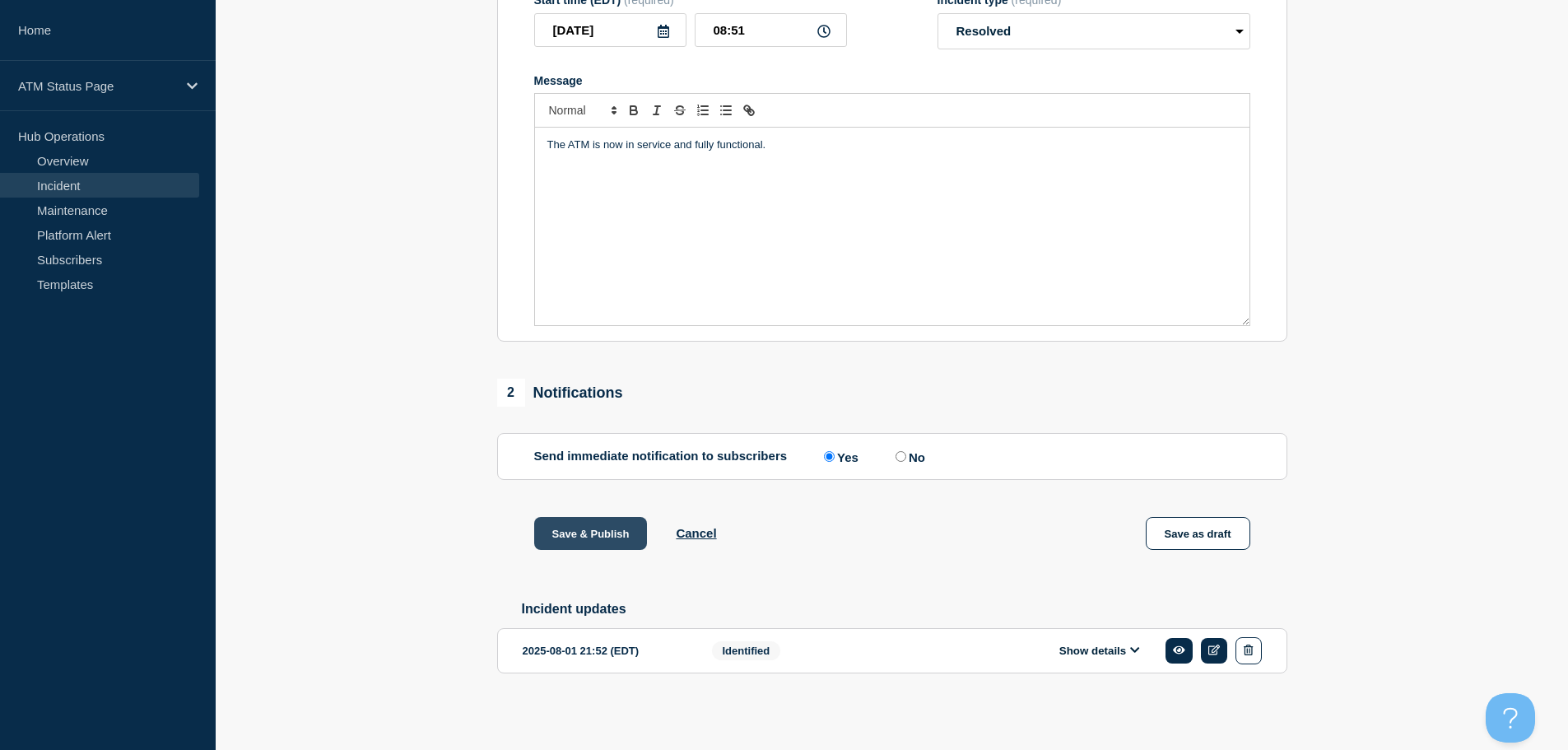 click on "Save & Publish" at bounding box center (591, 533) 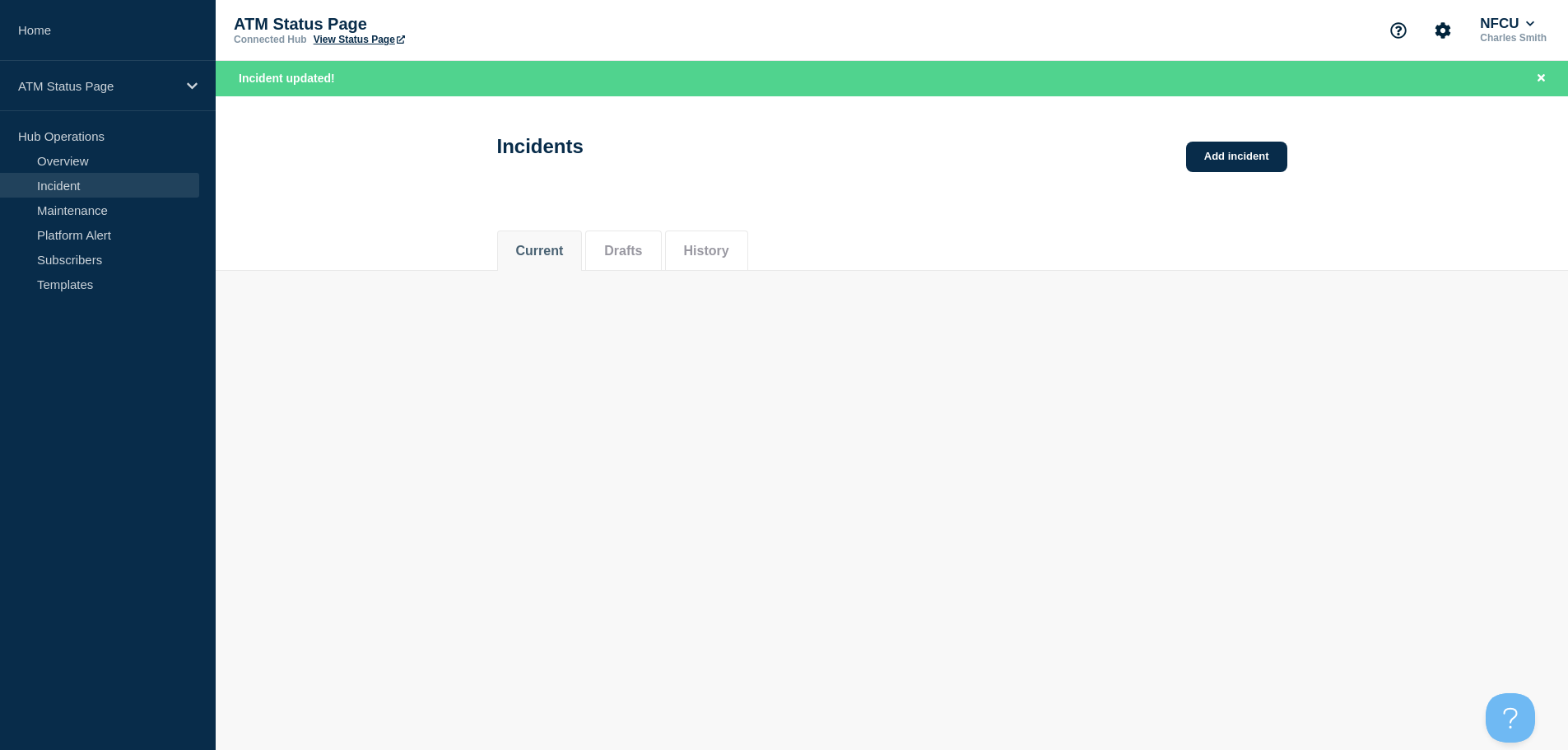scroll, scrollTop: 0, scrollLeft: 0, axis: both 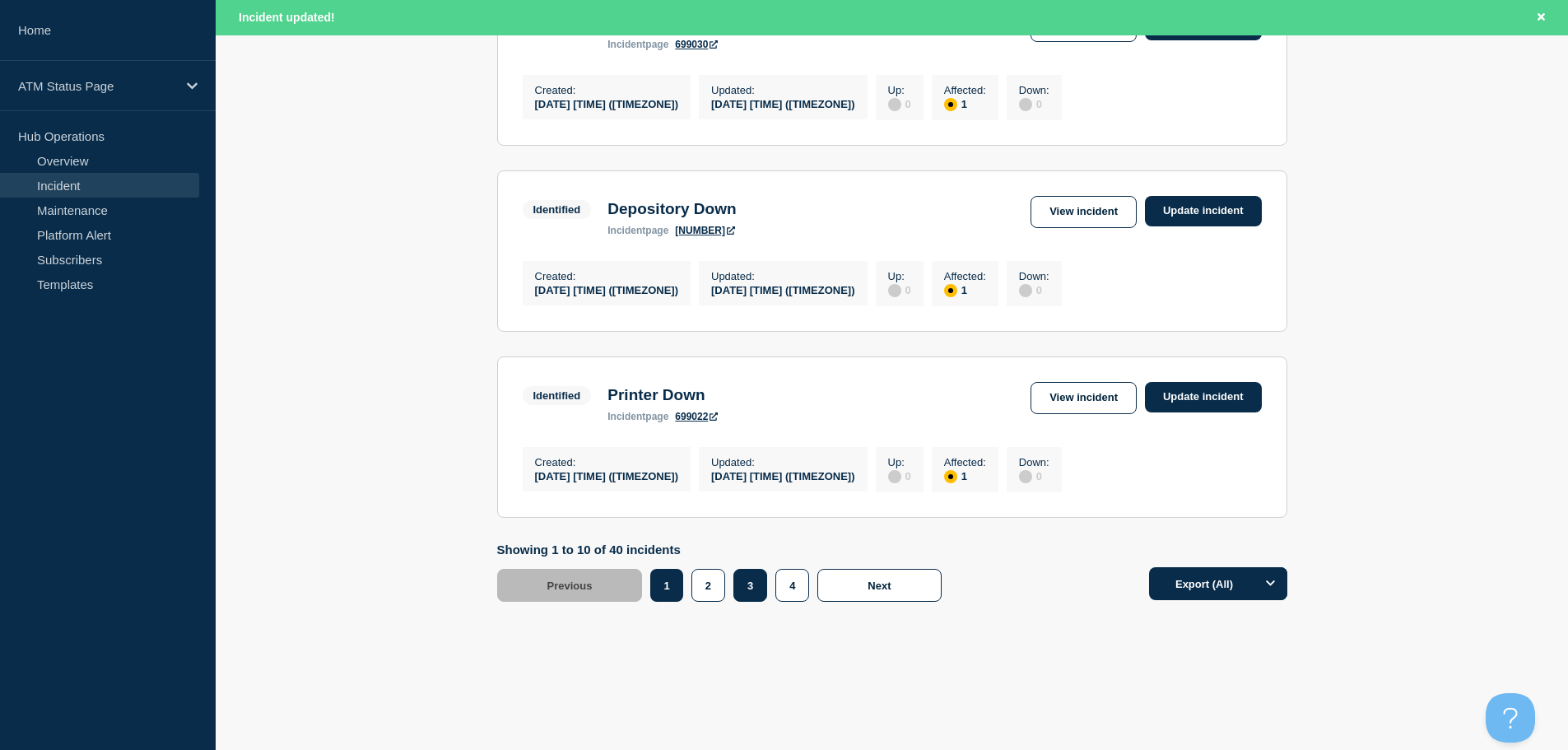 click on "3" at bounding box center [750, 585] 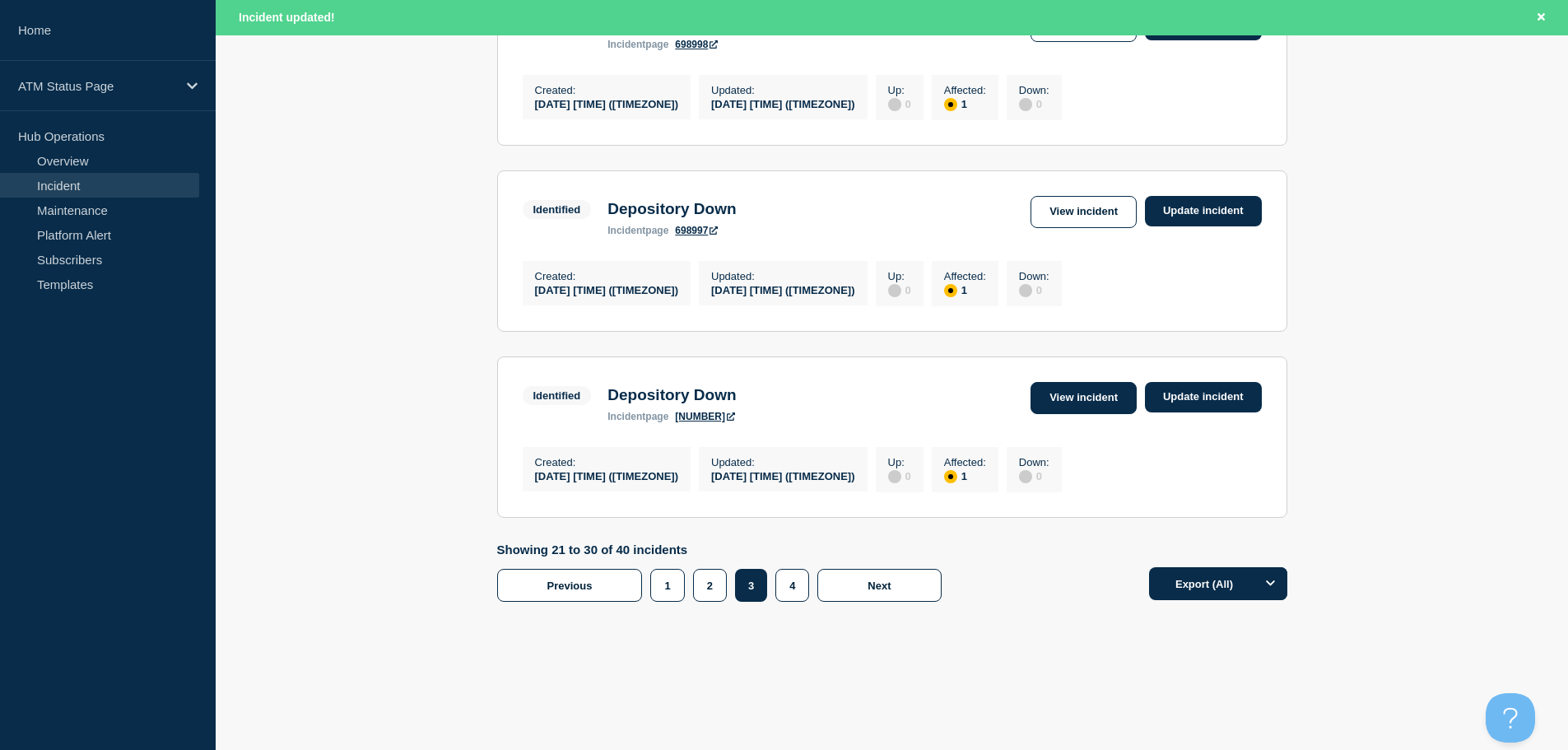 click on "View incident" at bounding box center [1083, 398] 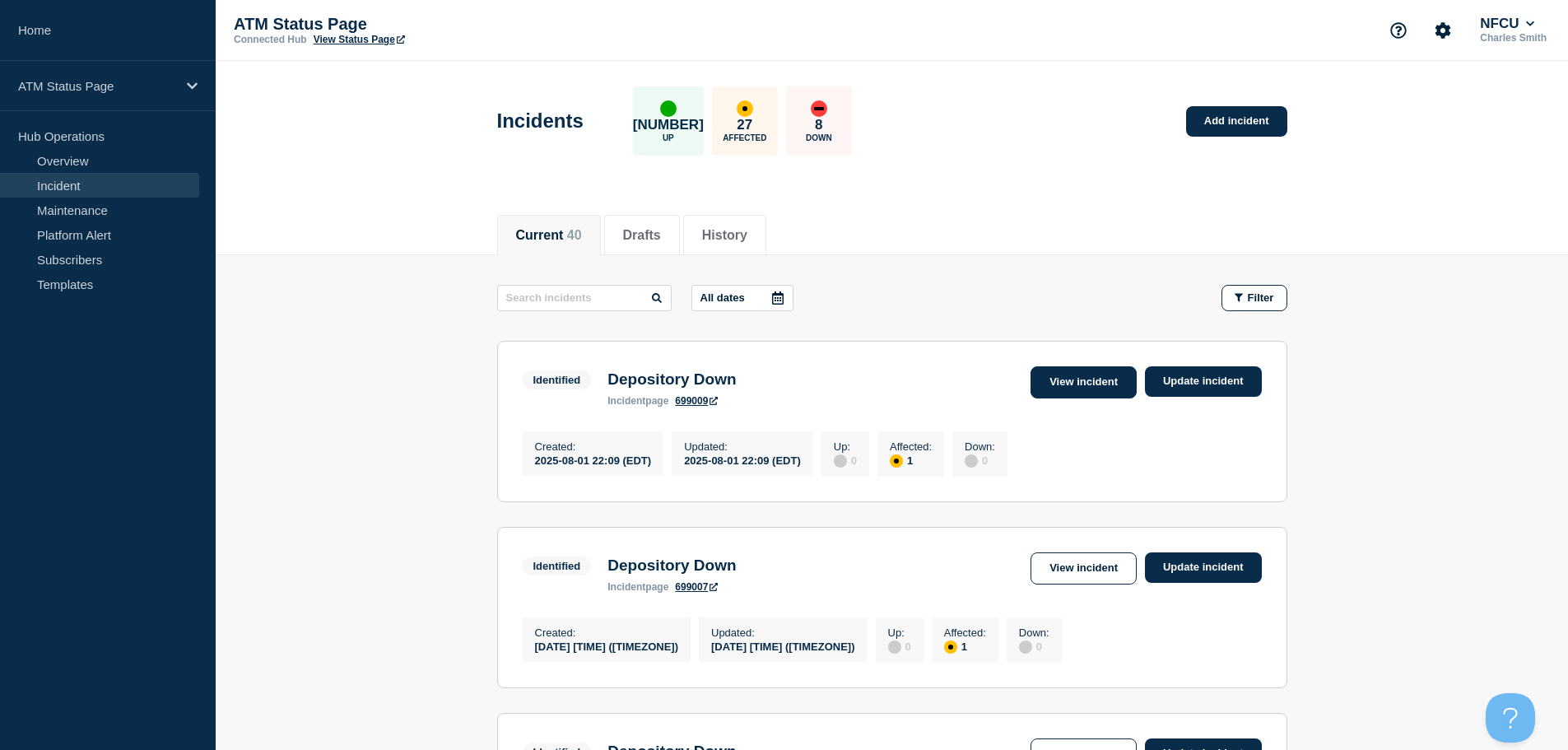 click on "View incident" at bounding box center (1083, 382) 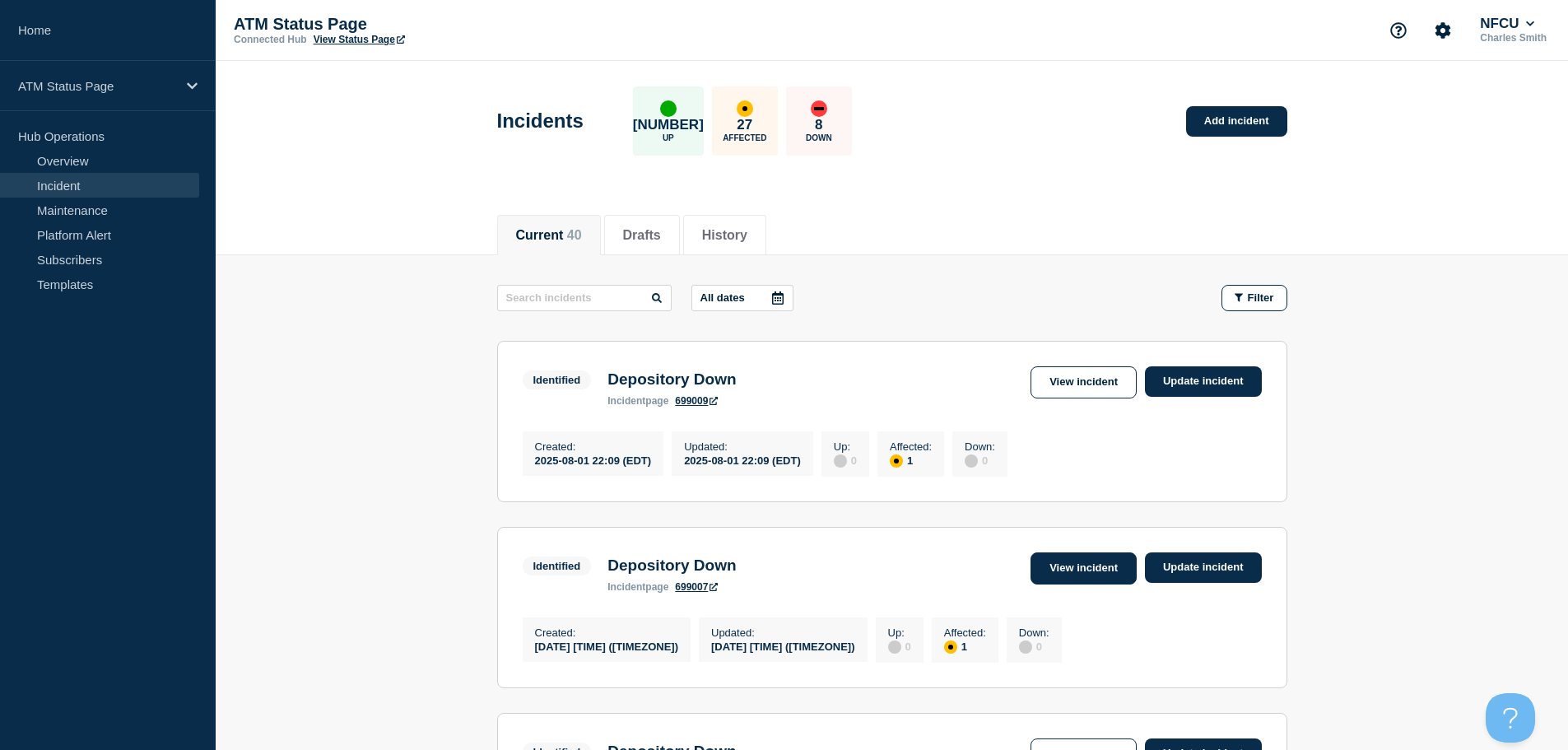 click on "View incident" at bounding box center [1083, 568] 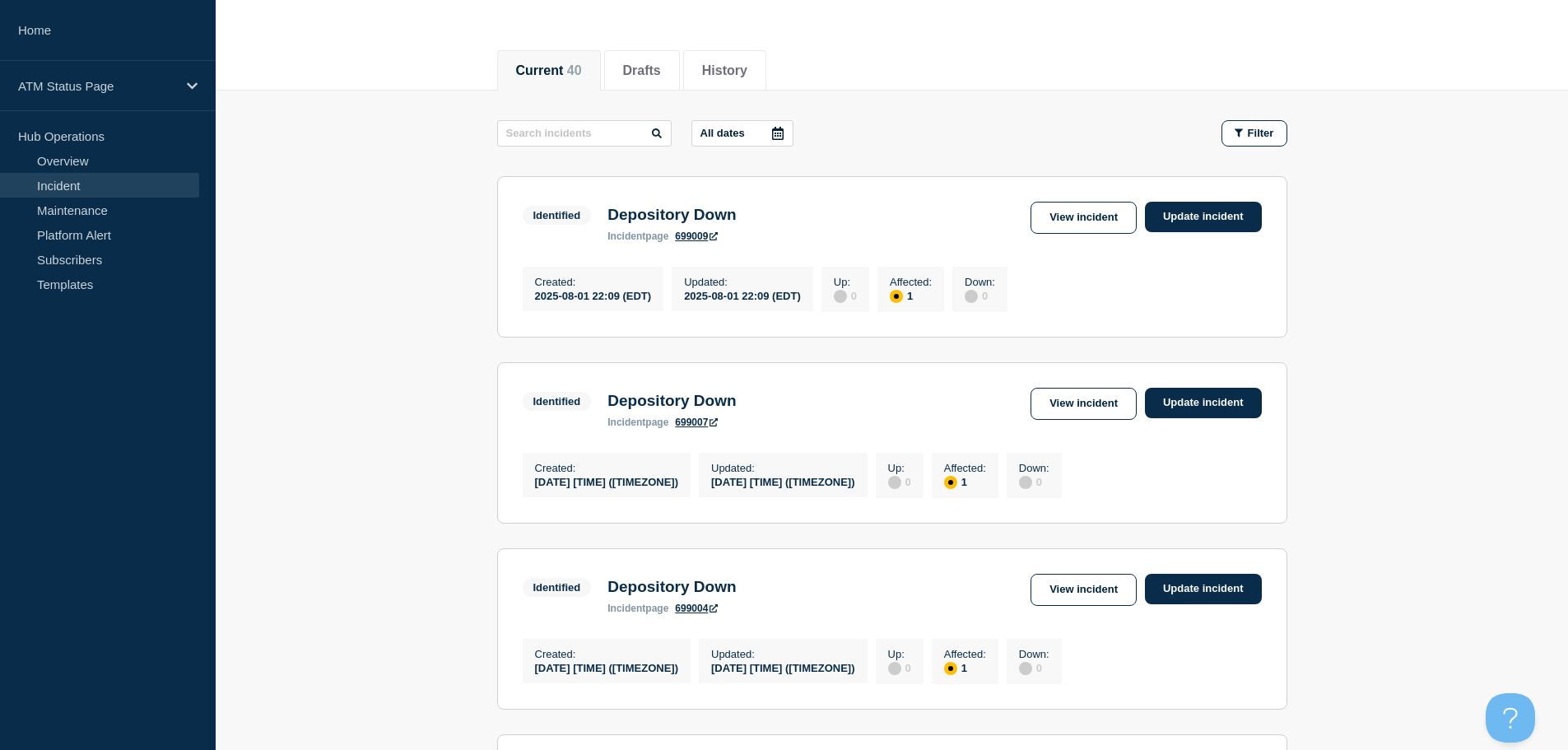 scroll, scrollTop: 247, scrollLeft: 0, axis: vertical 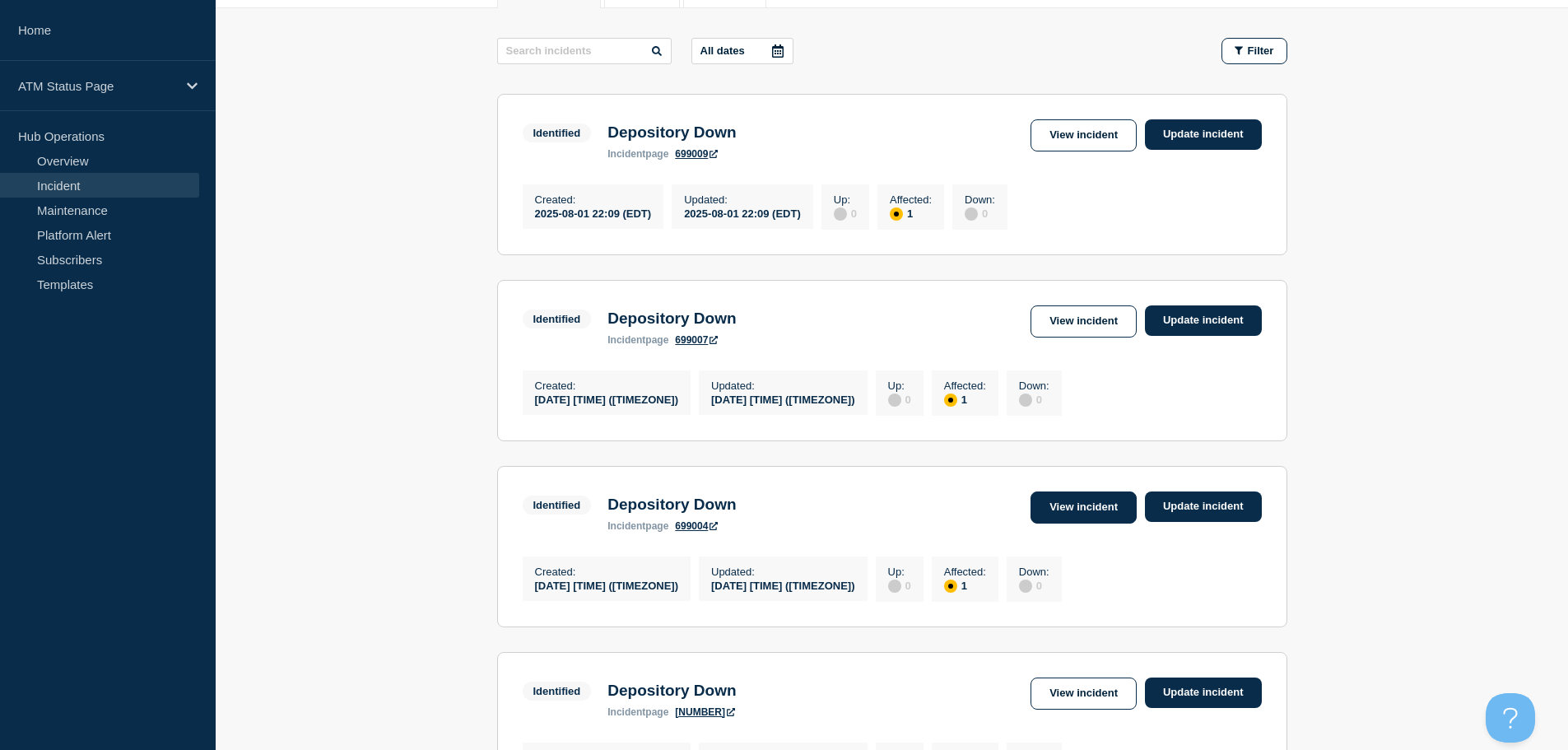 click on "View incident" at bounding box center [1083, 507] 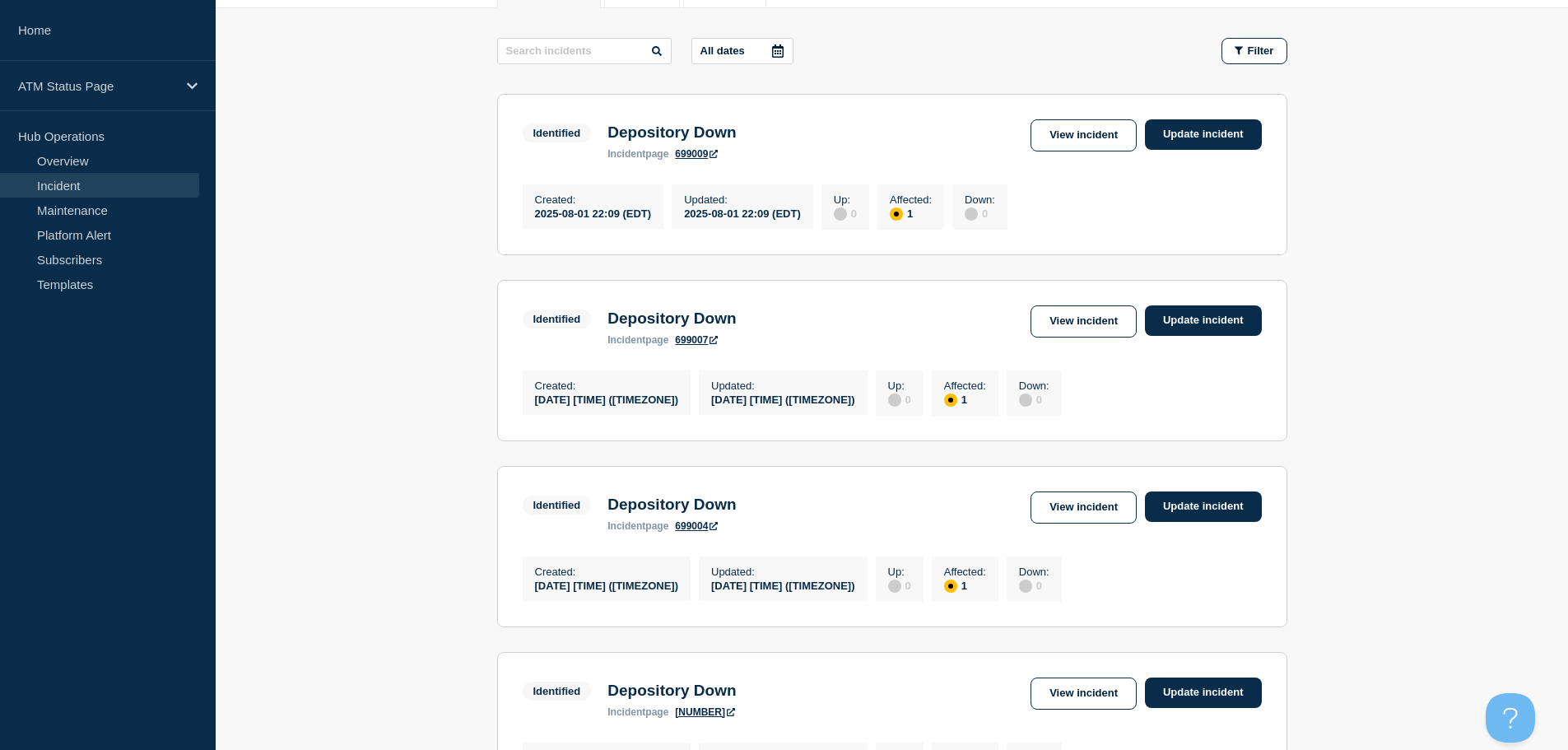 scroll, scrollTop: 329, scrollLeft: 0, axis: vertical 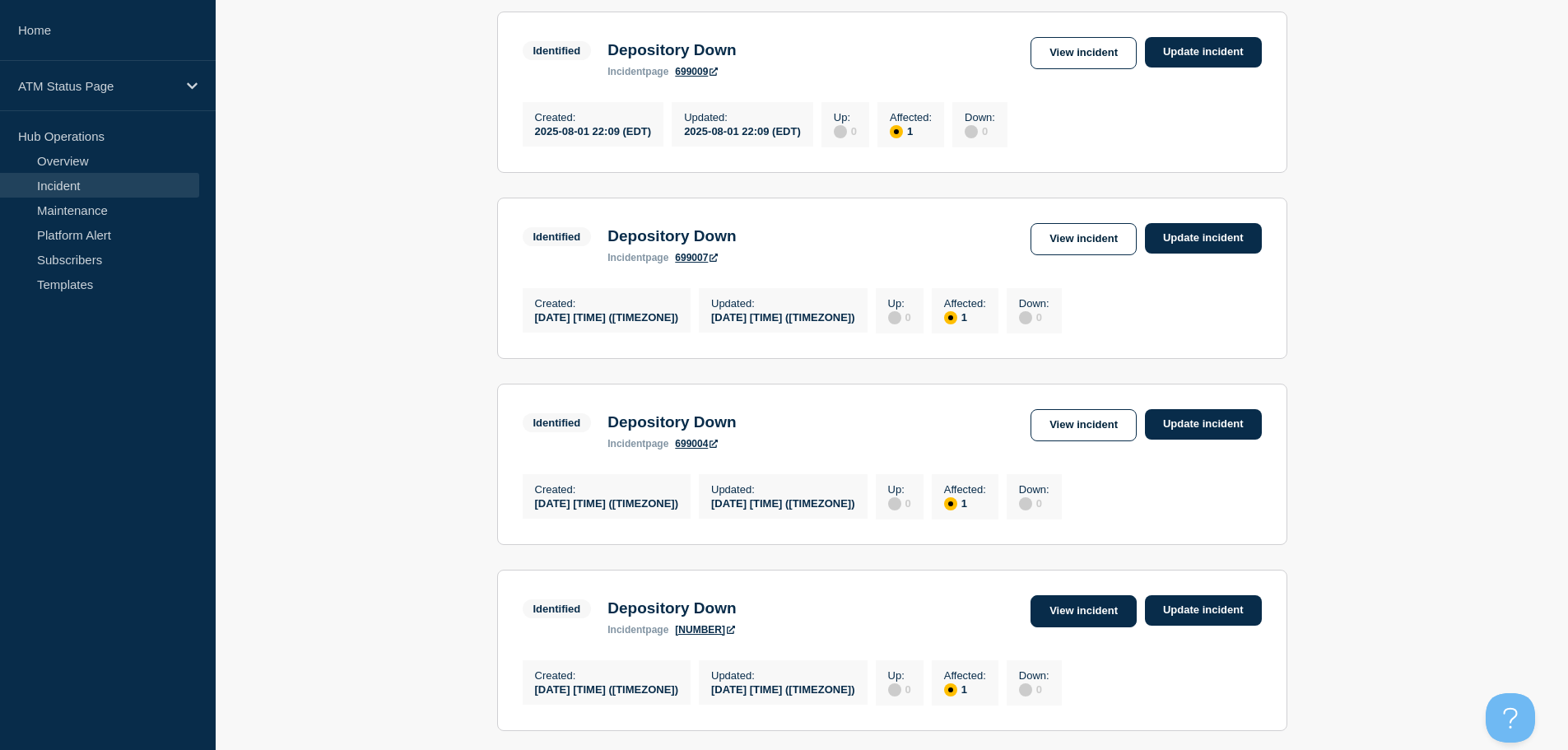 click on "View incident" at bounding box center [1083, 611] 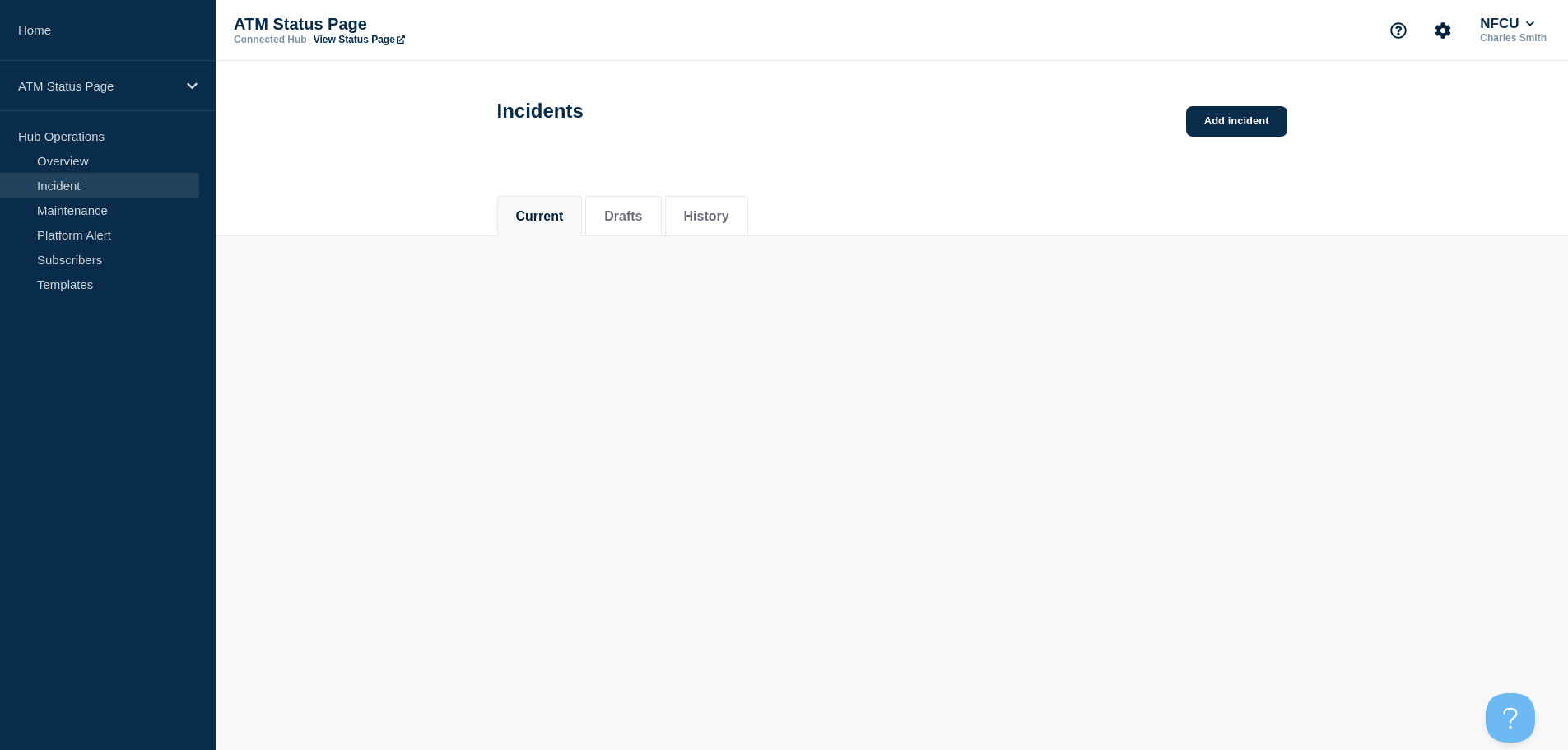 scroll, scrollTop: 0, scrollLeft: 0, axis: both 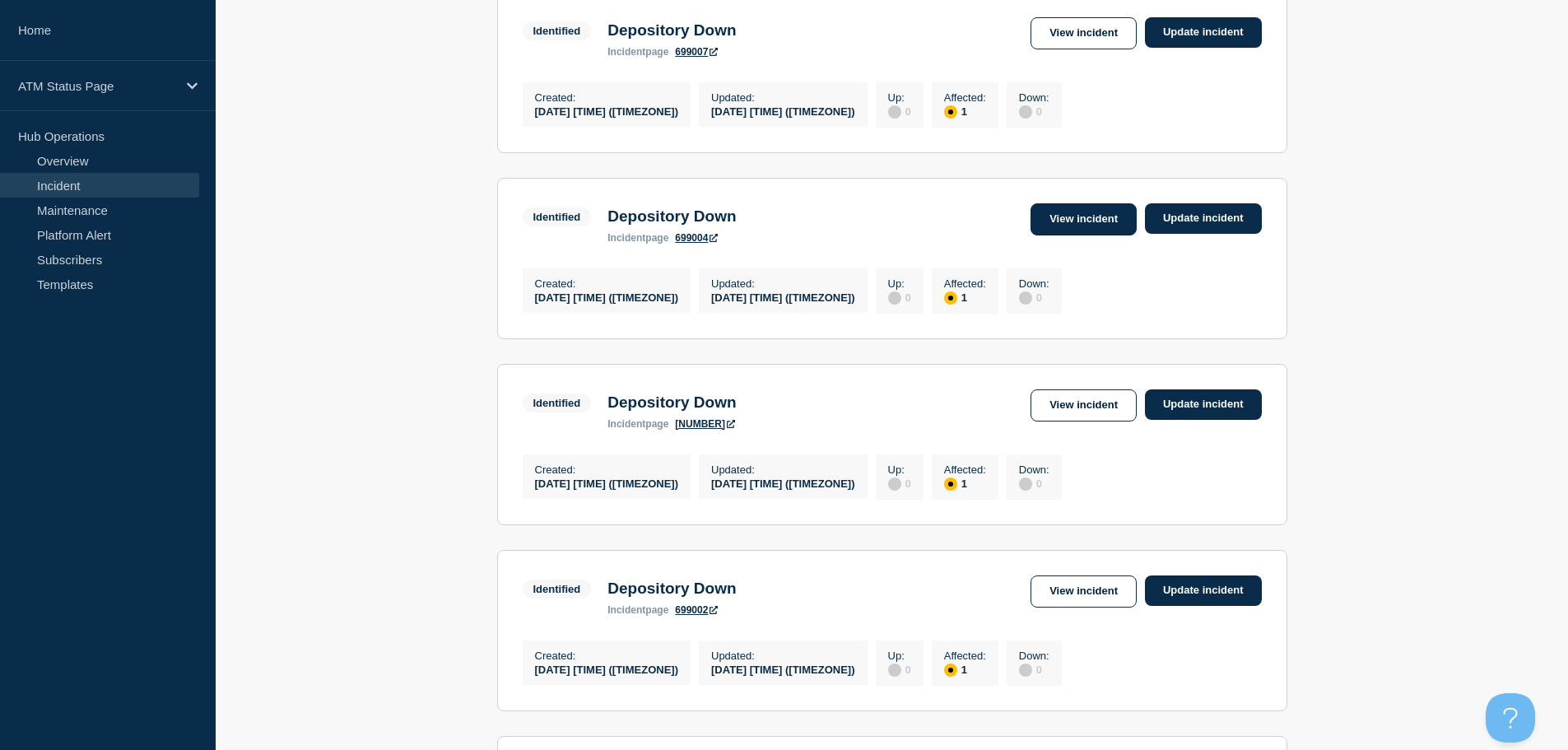 click on "View incident" at bounding box center (1083, 219) 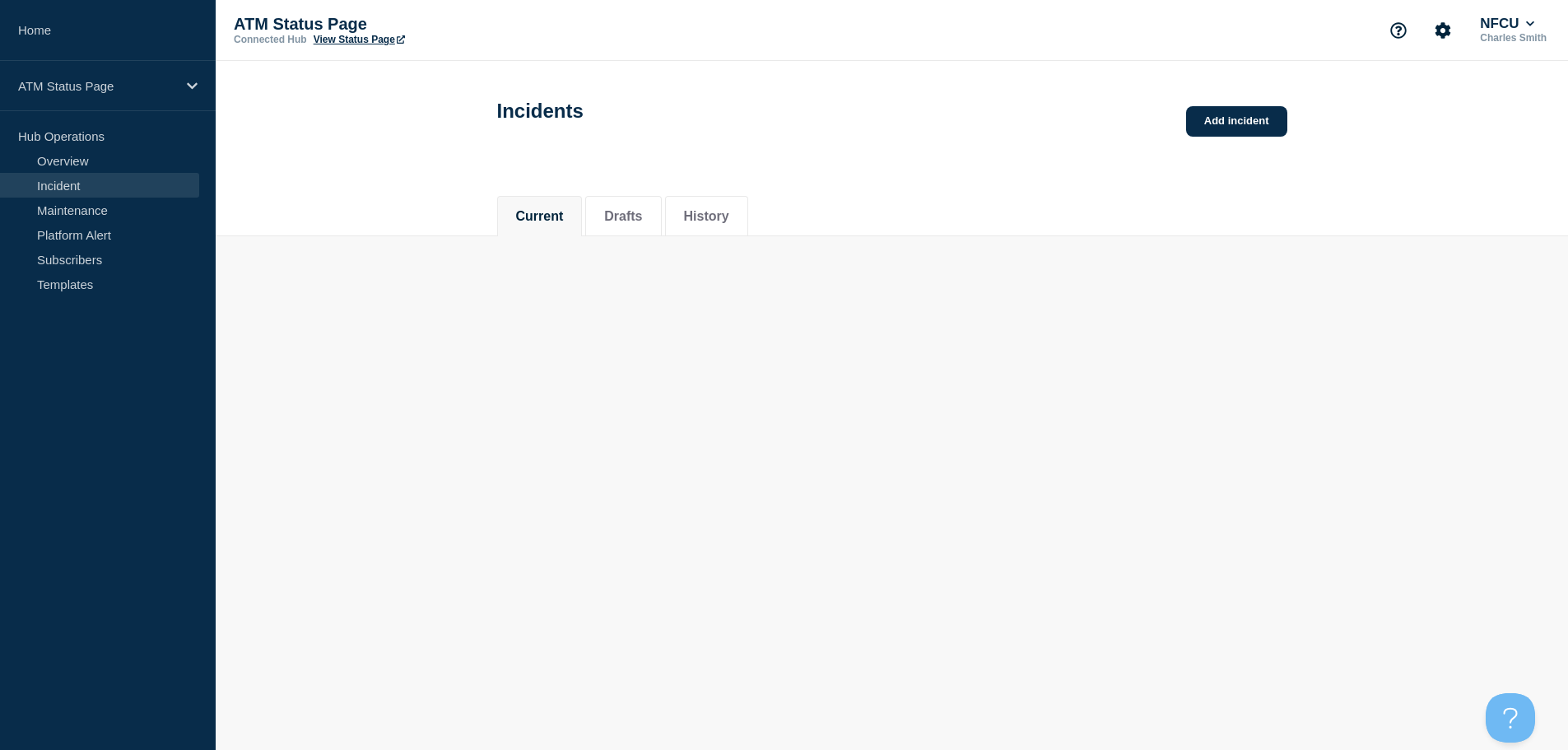 scroll, scrollTop: 0, scrollLeft: 0, axis: both 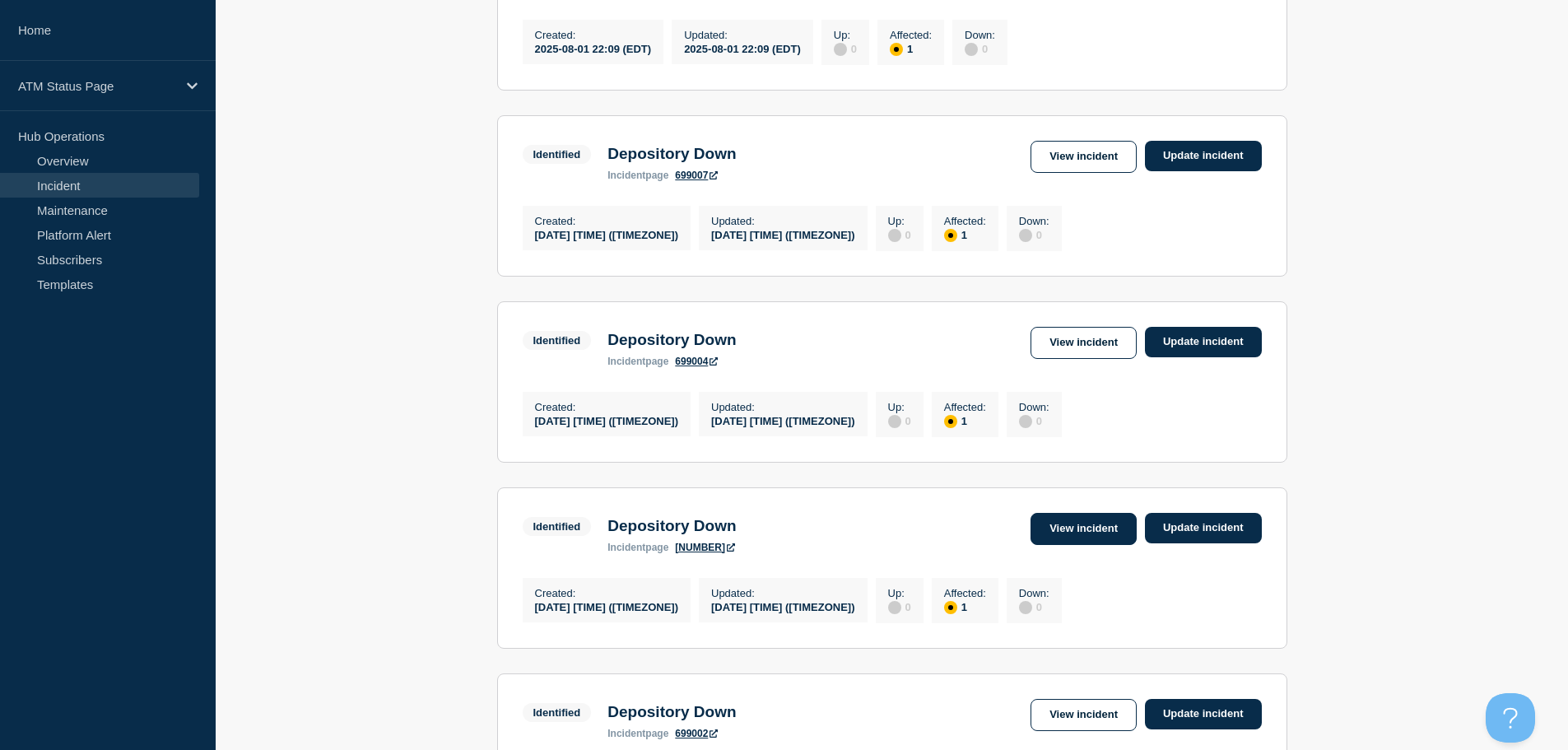 click on "View incident" at bounding box center [1083, 529] 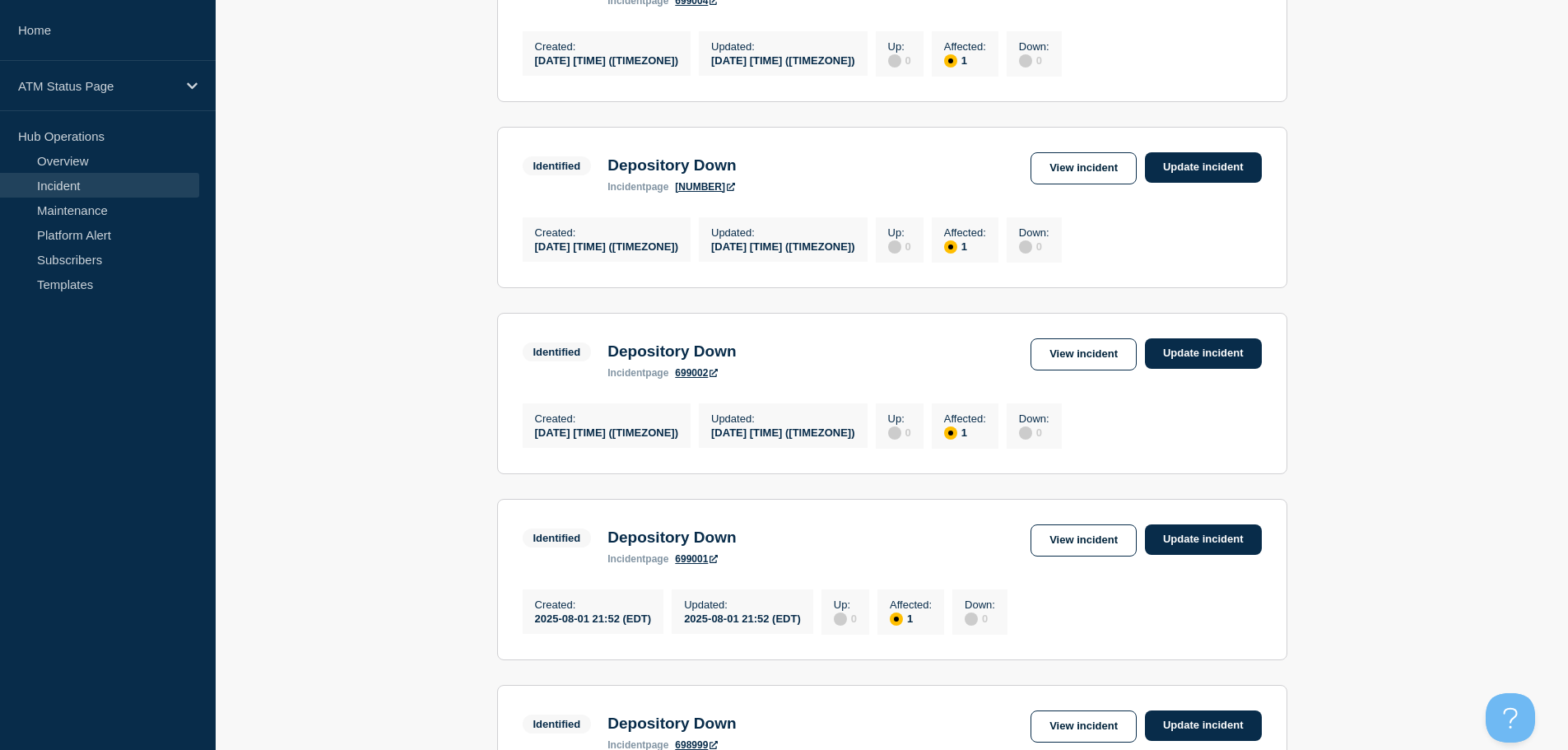 scroll, scrollTop: 770, scrollLeft: 0, axis: vertical 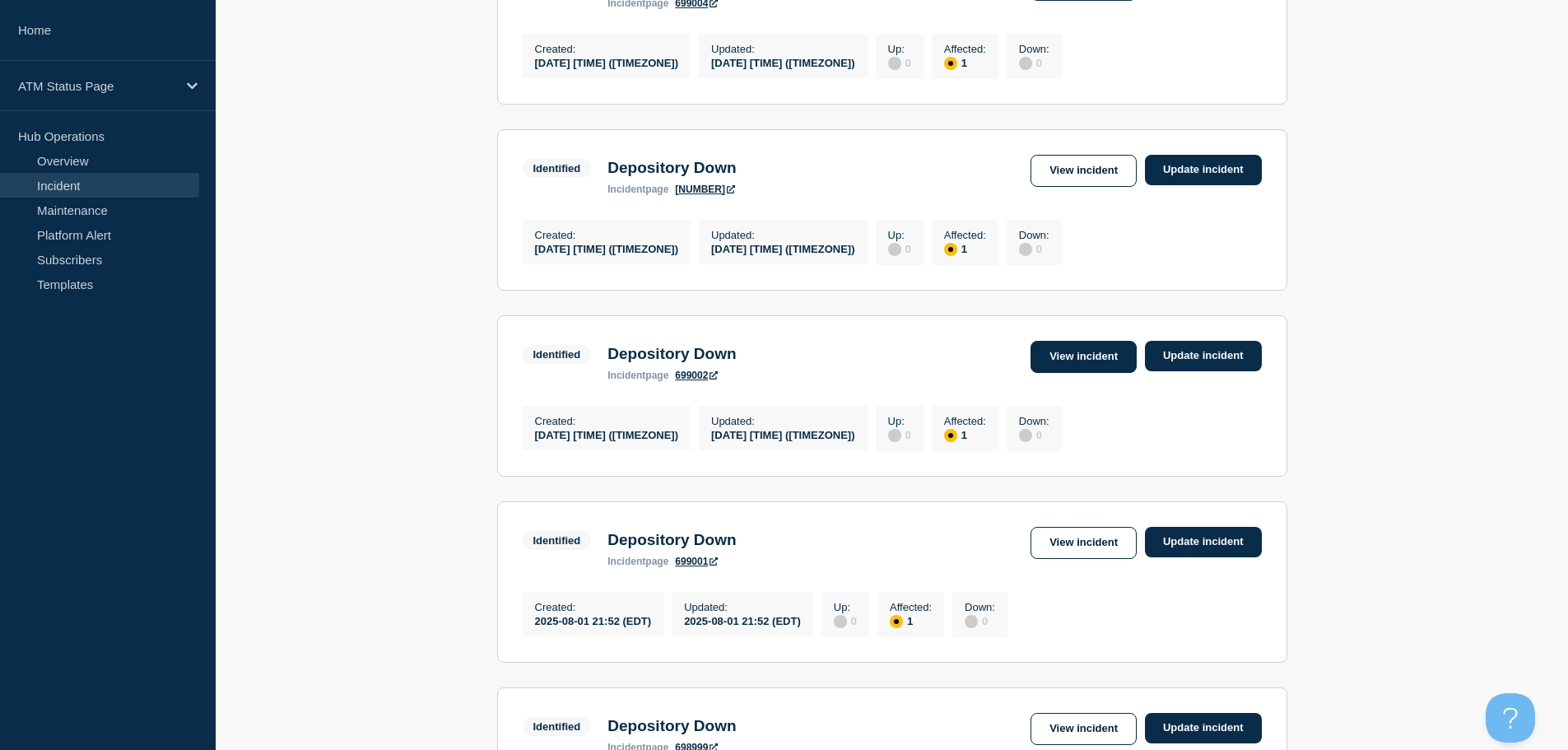 click on "View incident" at bounding box center [1083, 356] 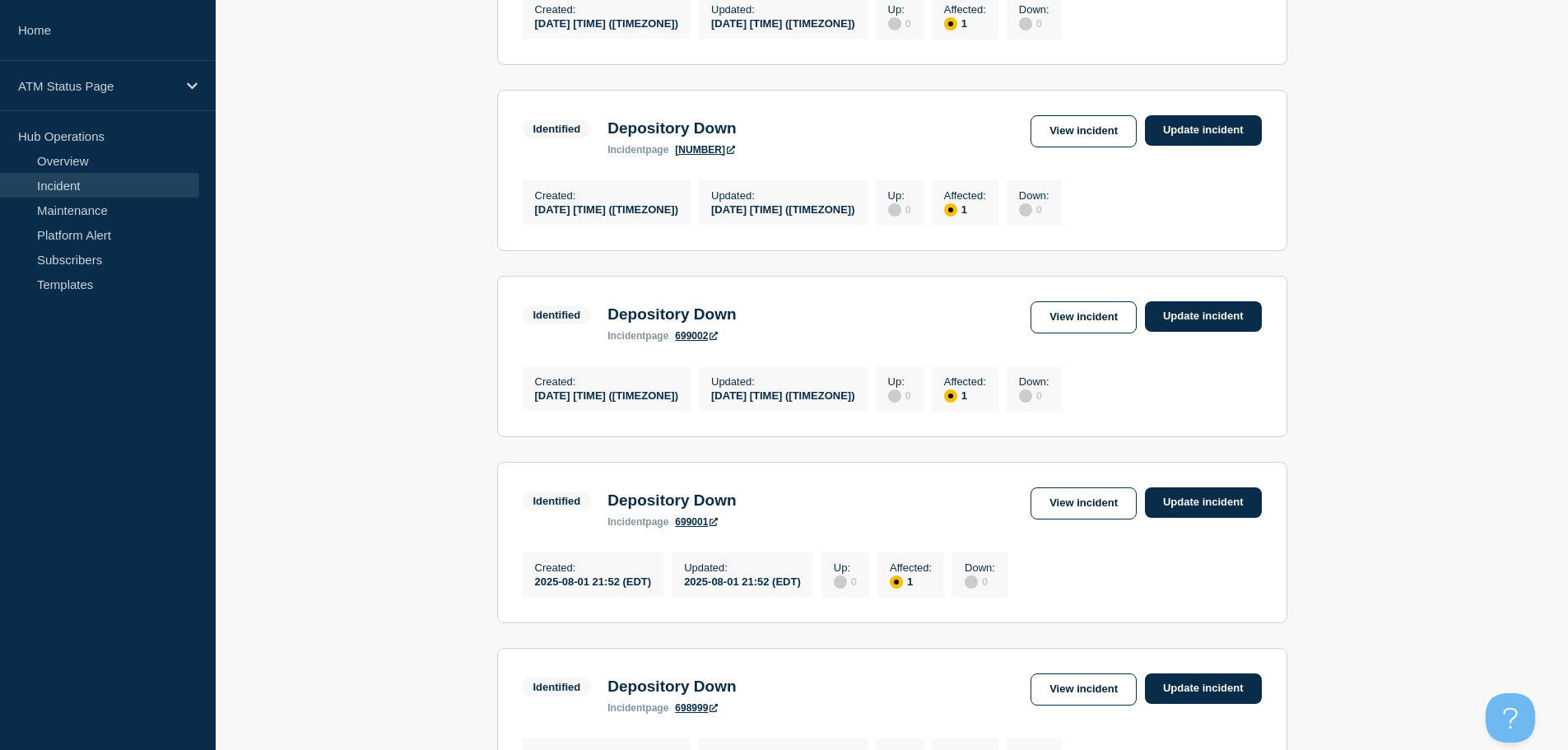 scroll, scrollTop: 820, scrollLeft: 0, axis: vertical 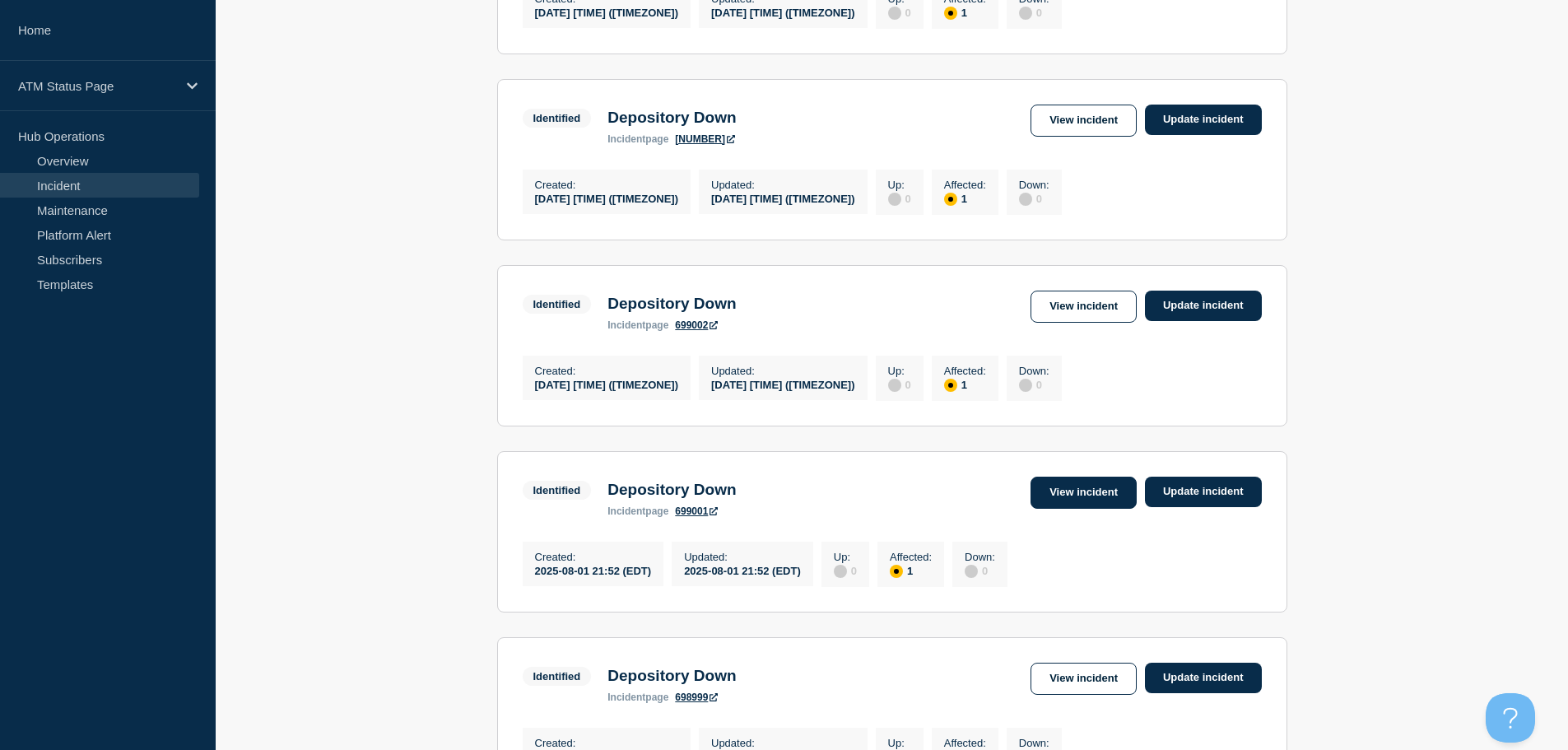 click on "View incident" at bounding box center (1083, 492) 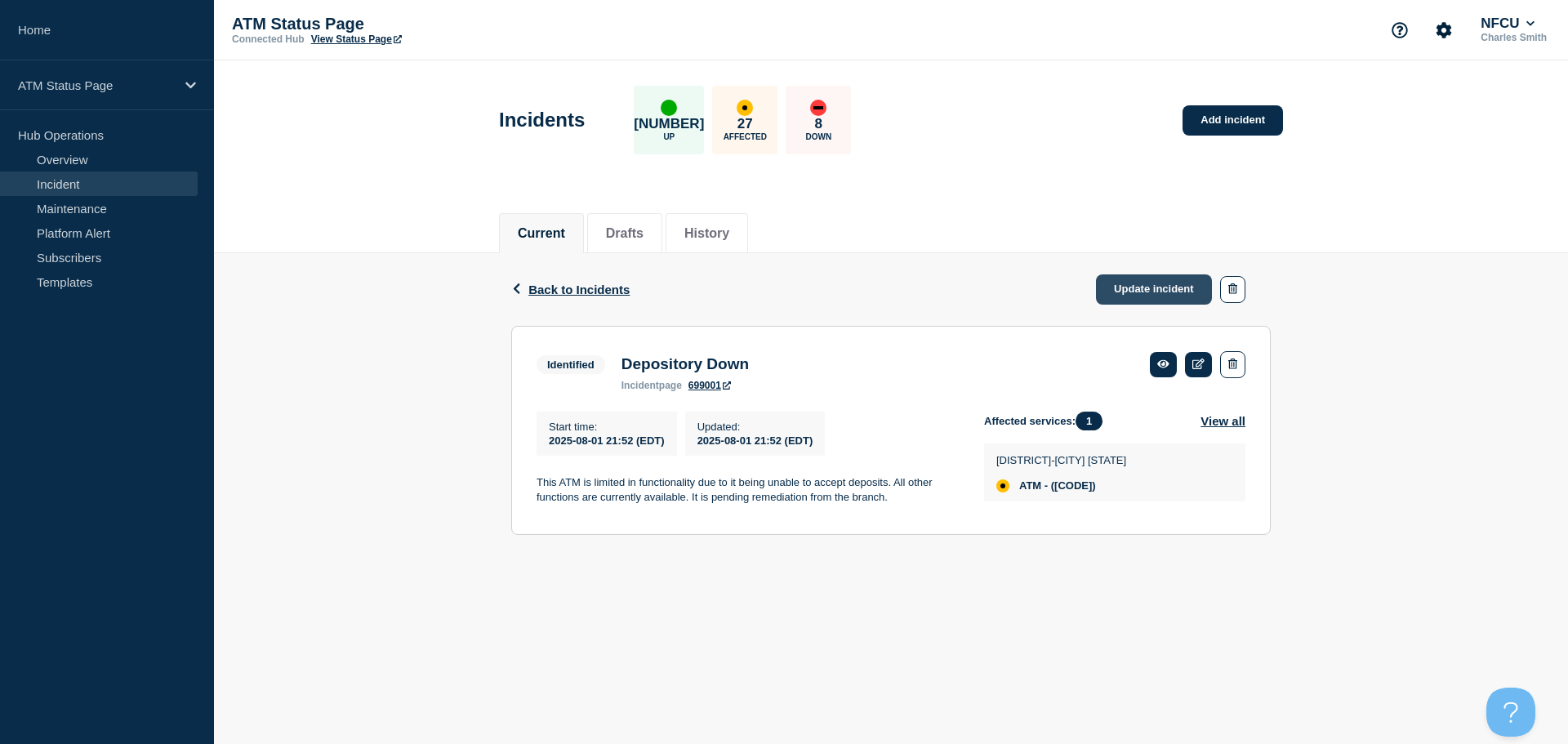 click on "Update incident" 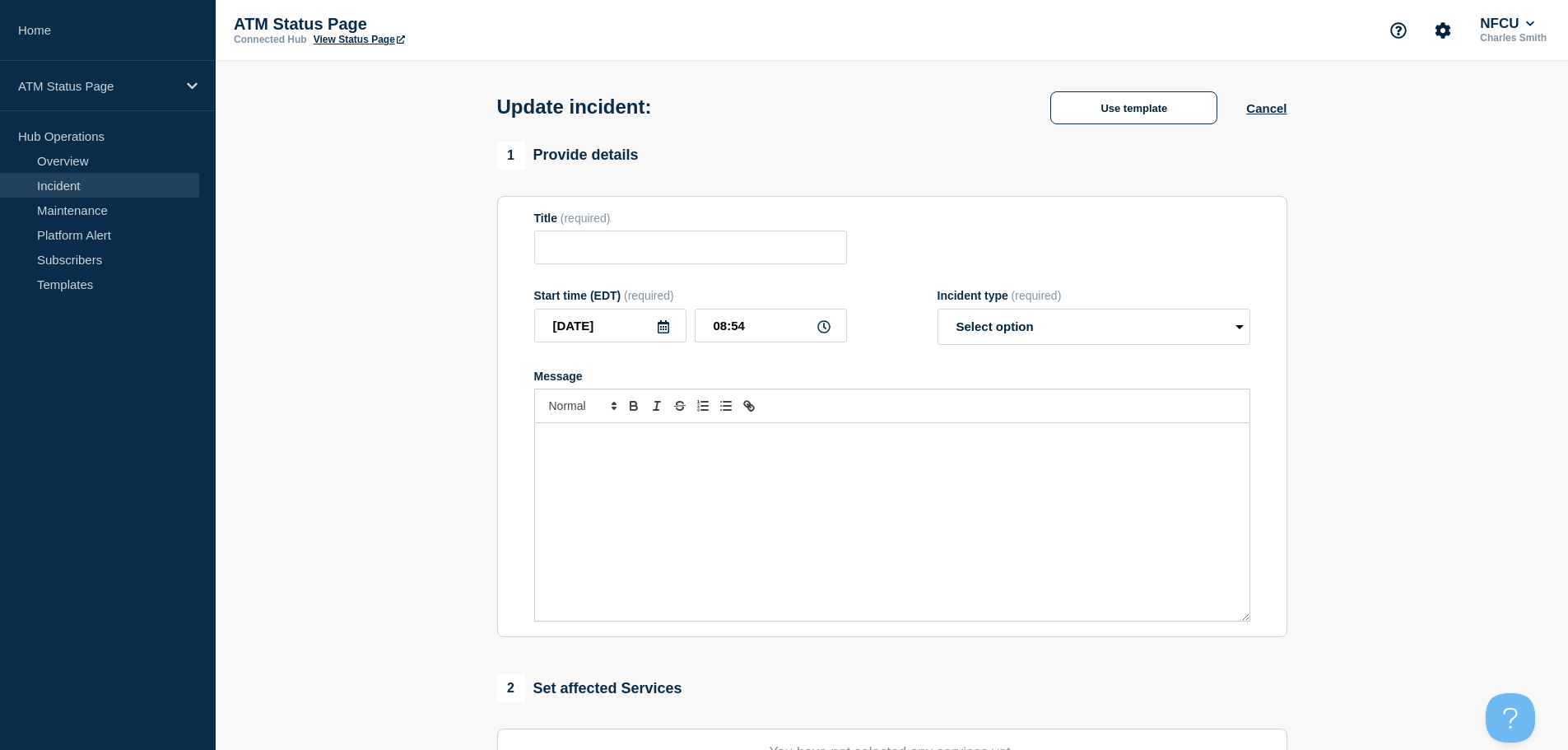 type on "Depository Down" 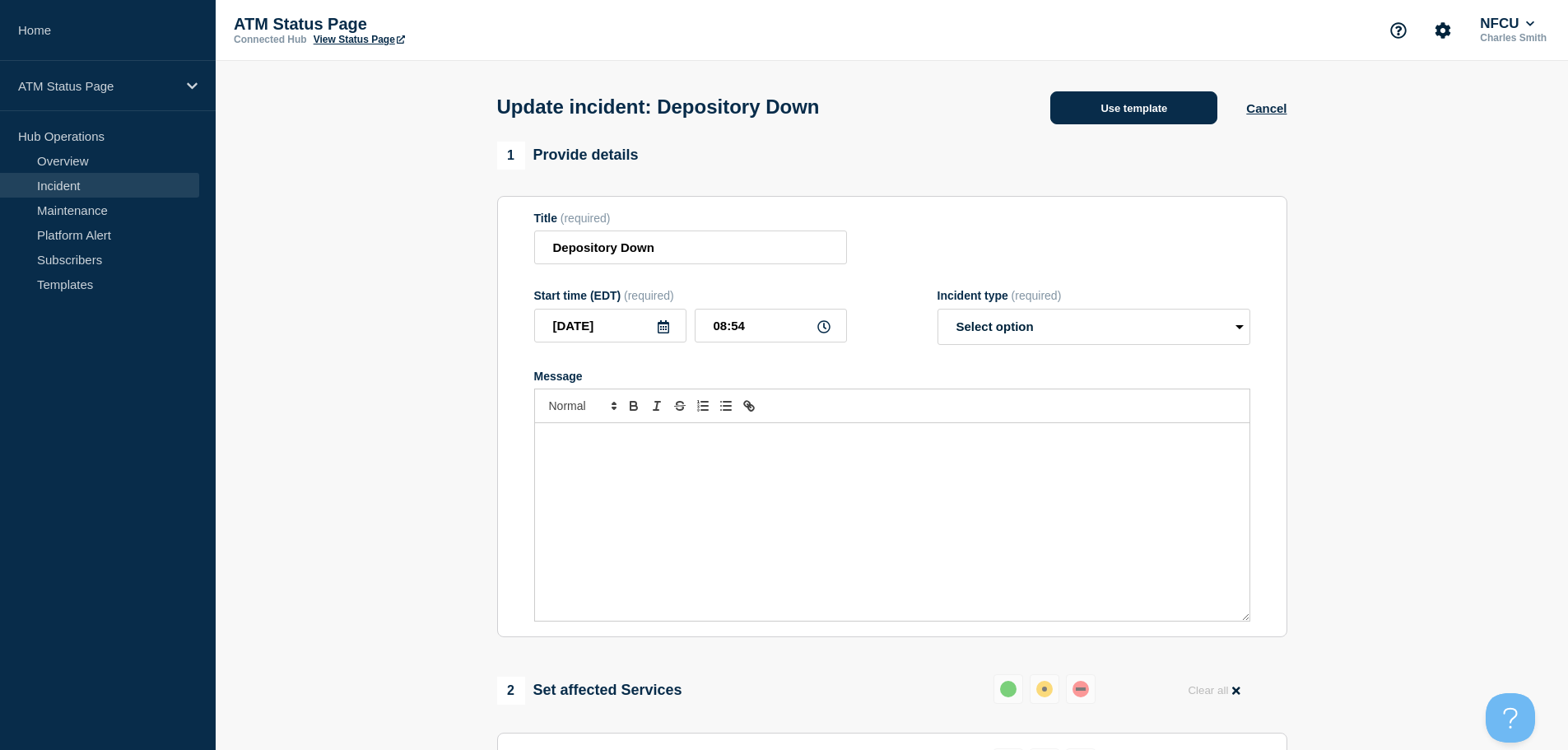 click on "Use template" at bounding box center [1133, 108] 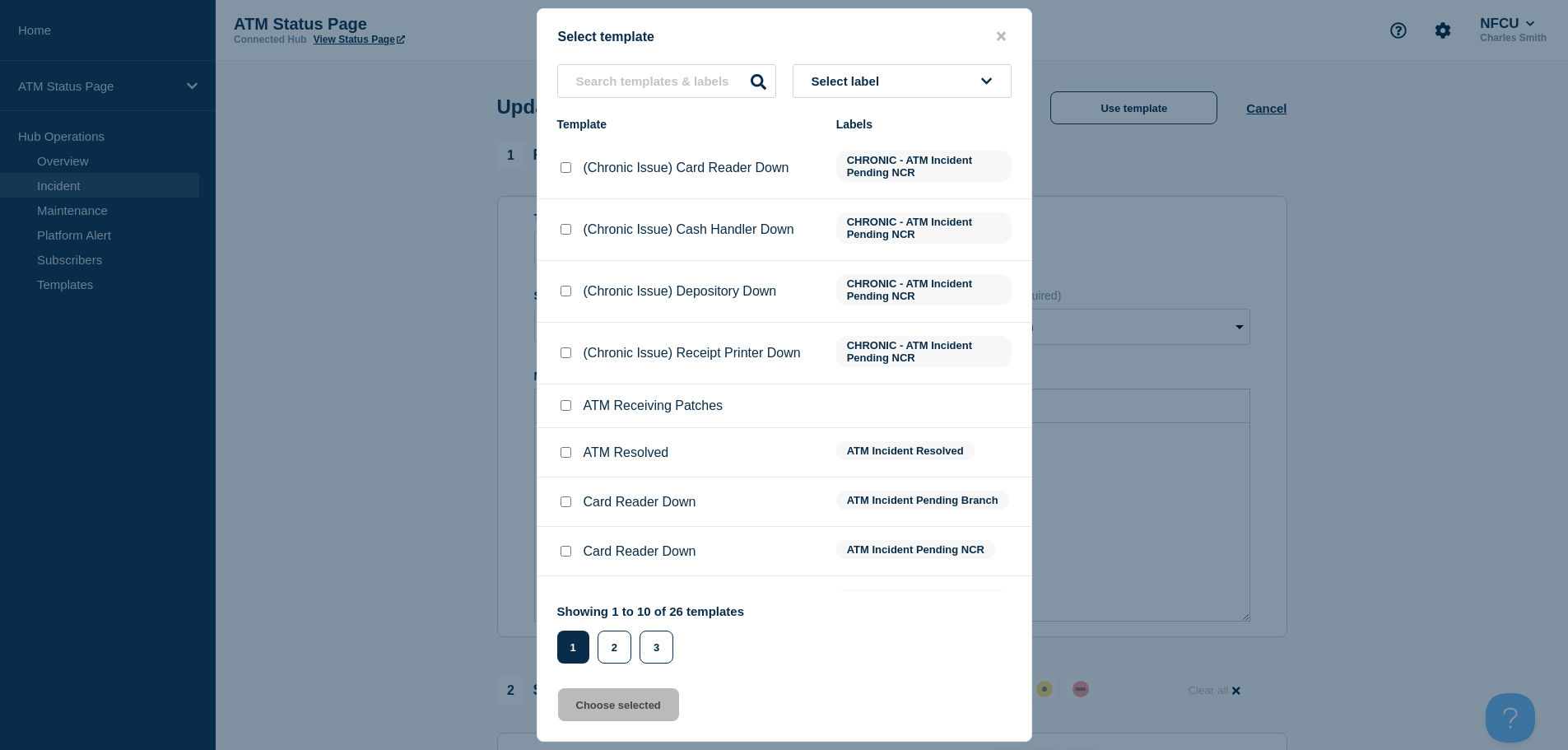click at bounding box center [565, 452] 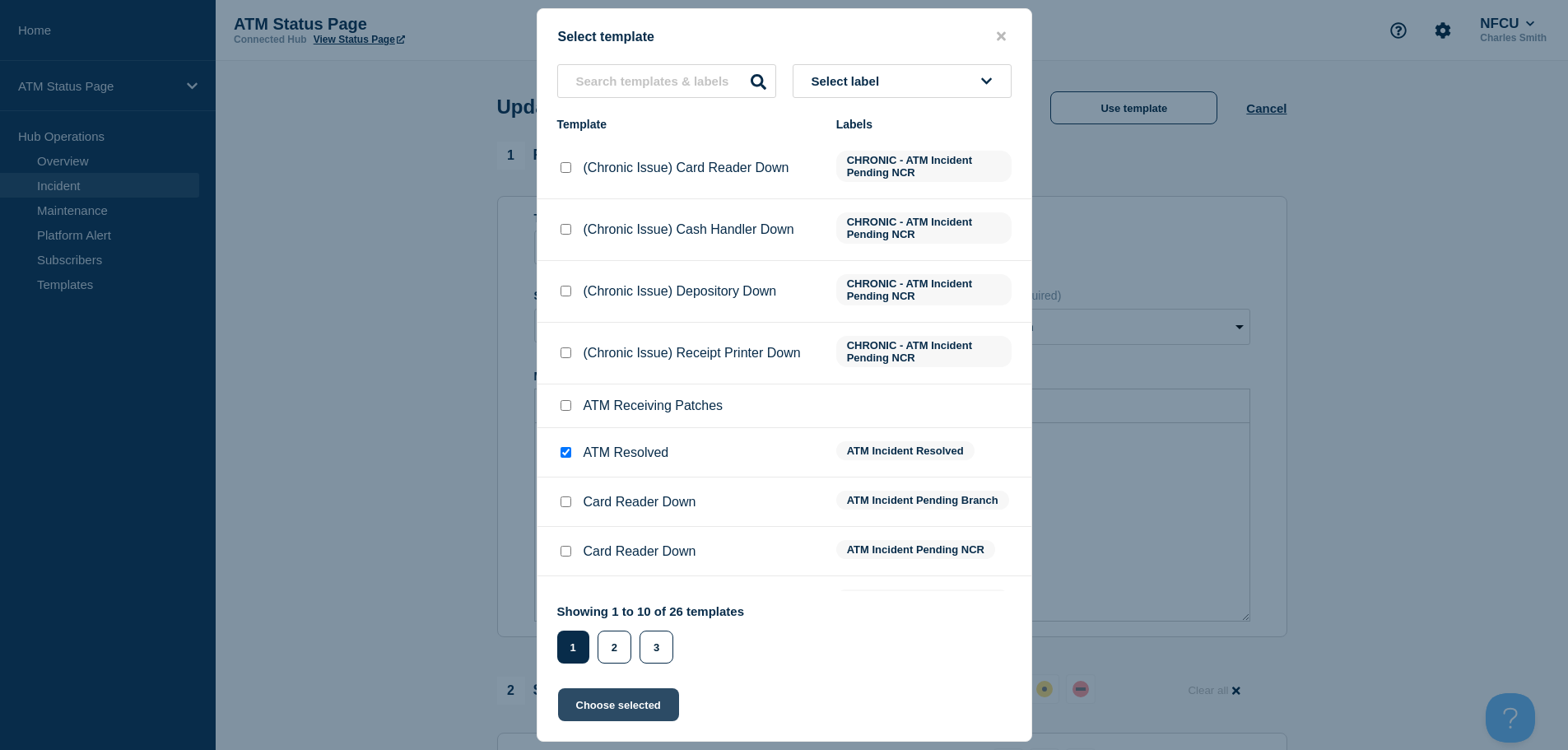 click on "Choose selected" 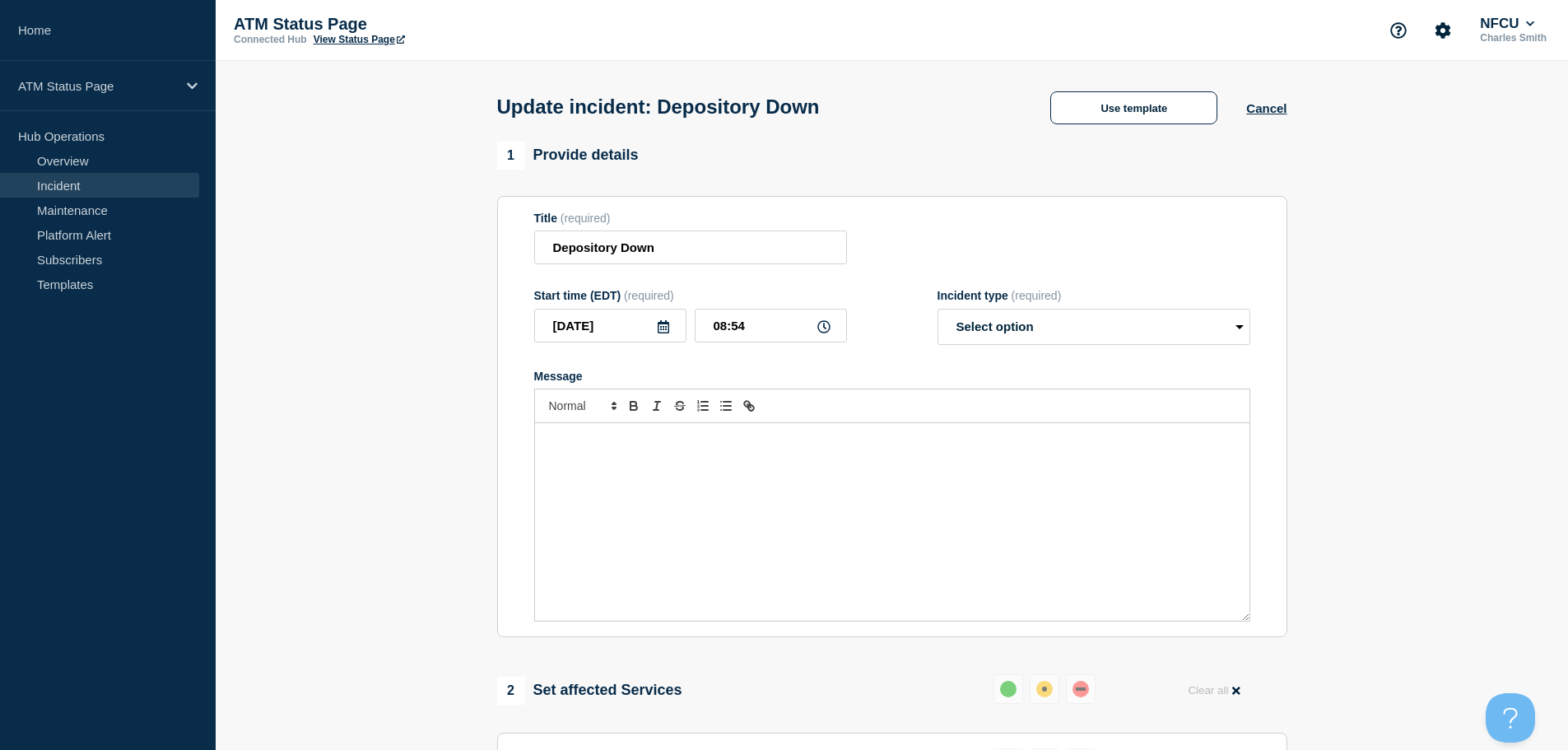 select on "resolved" 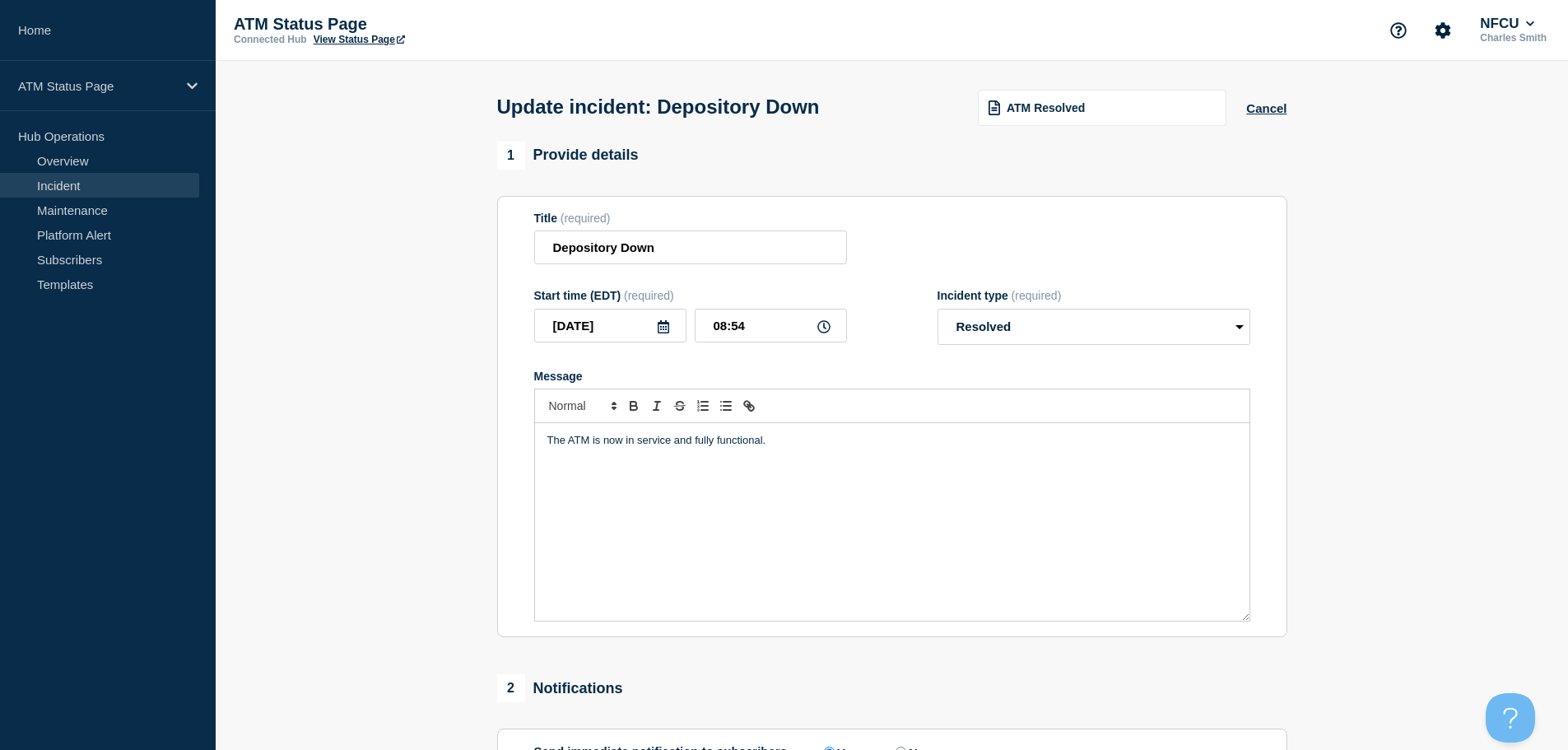 scroll, scrollTop: 304, scrollLeft: 0, axis: vertical 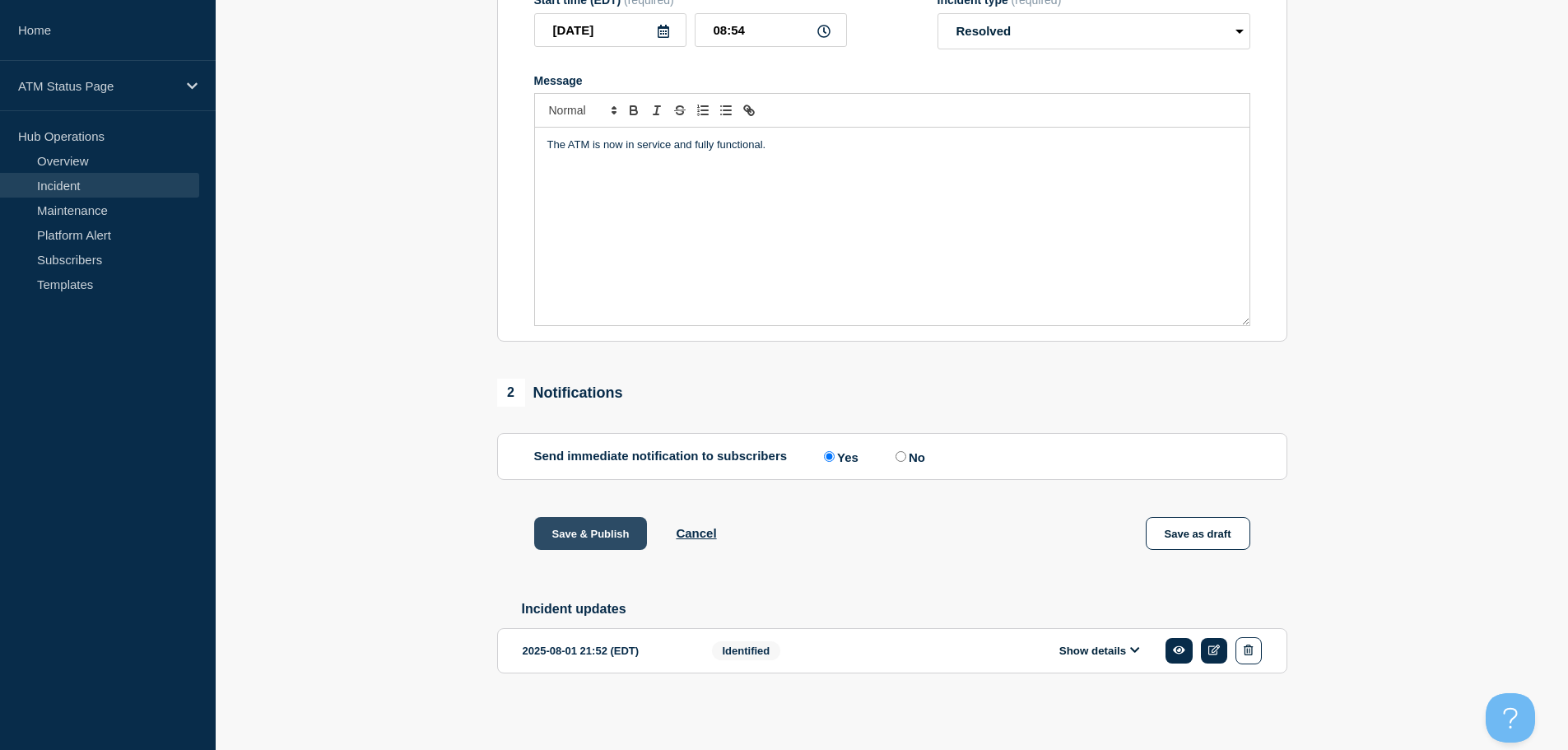 click on "Save & Publish" at bounding box center [591, 533] 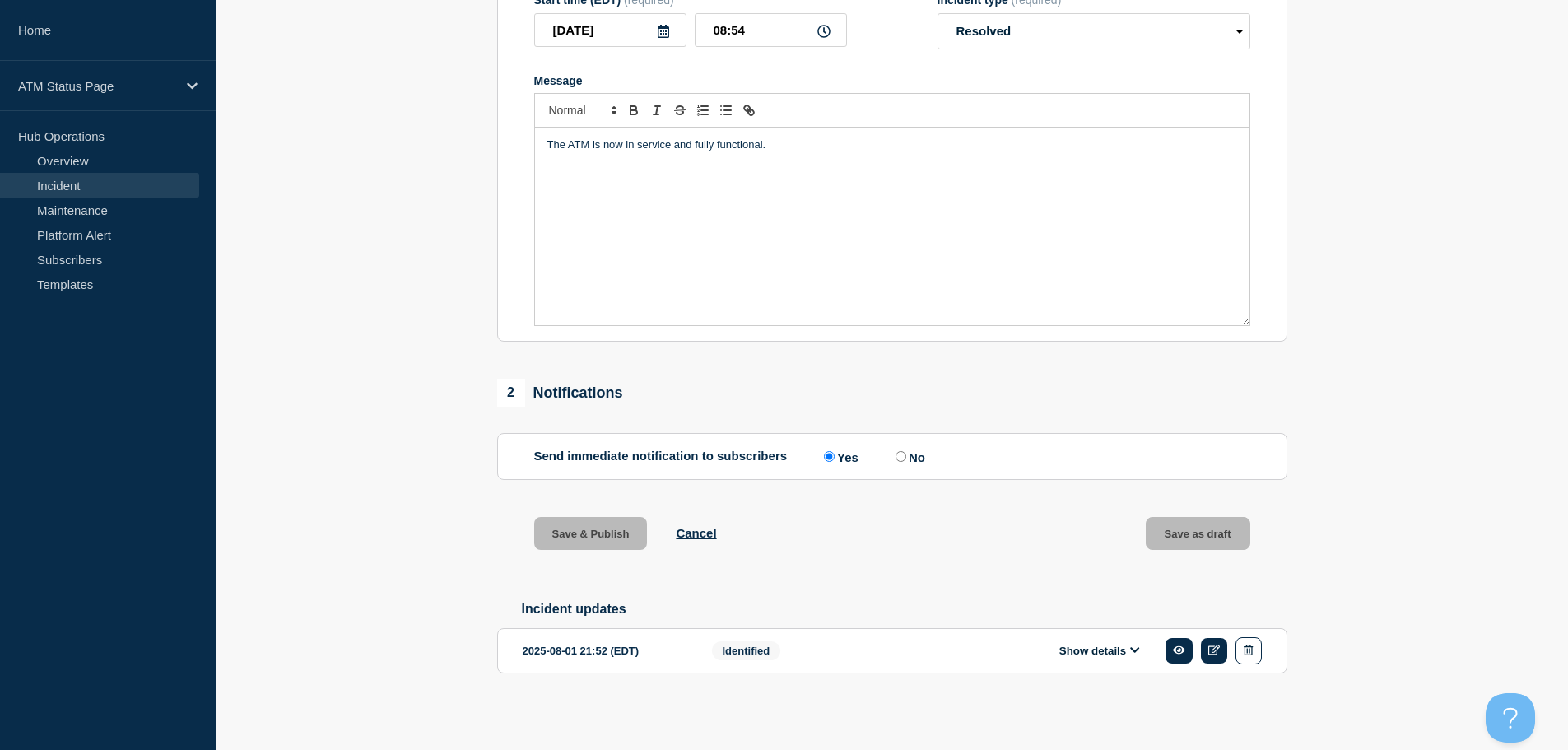 scroll, scrollTop: 0, scrollLeft: 0, axis: both 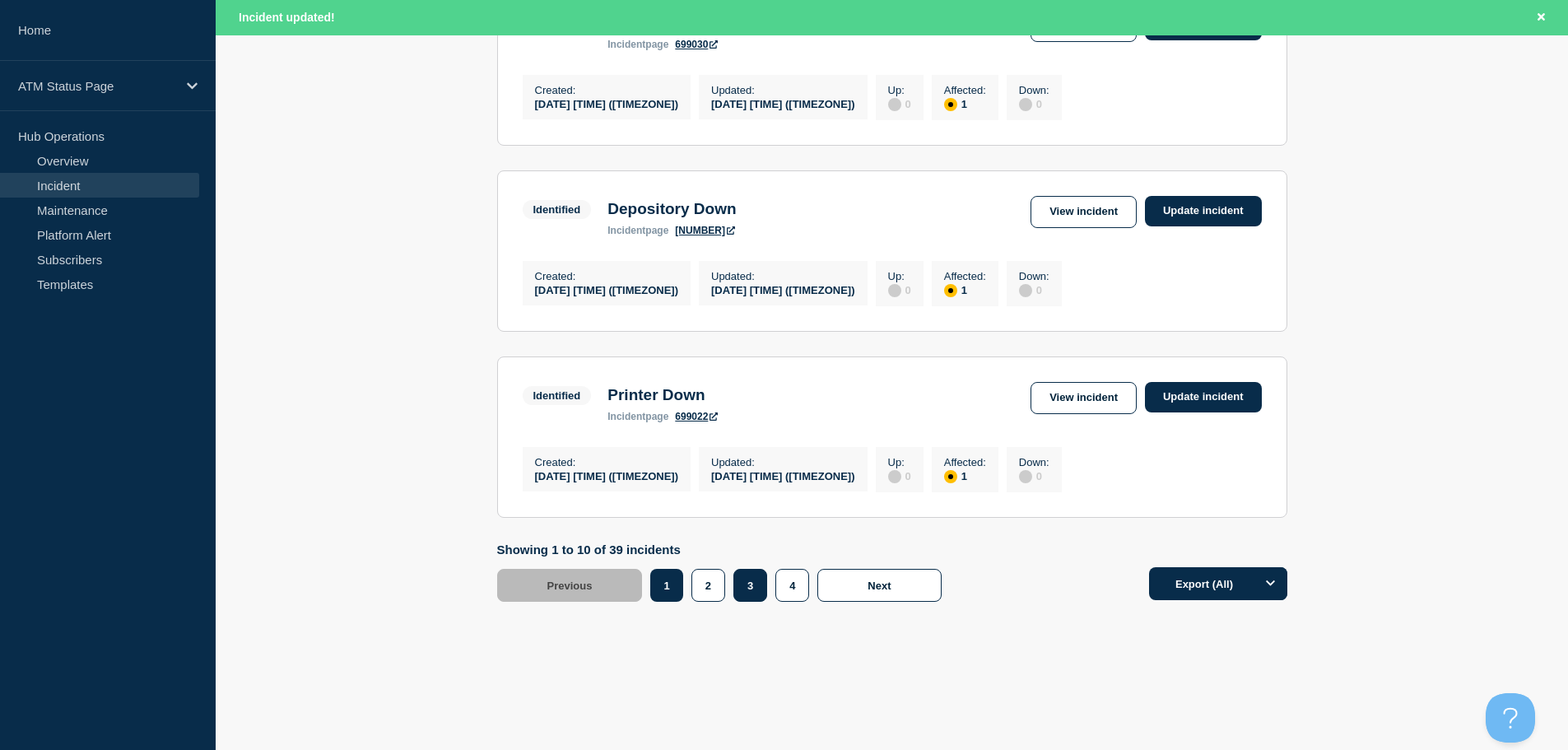 click on "3" at bounding box center (750, 585) 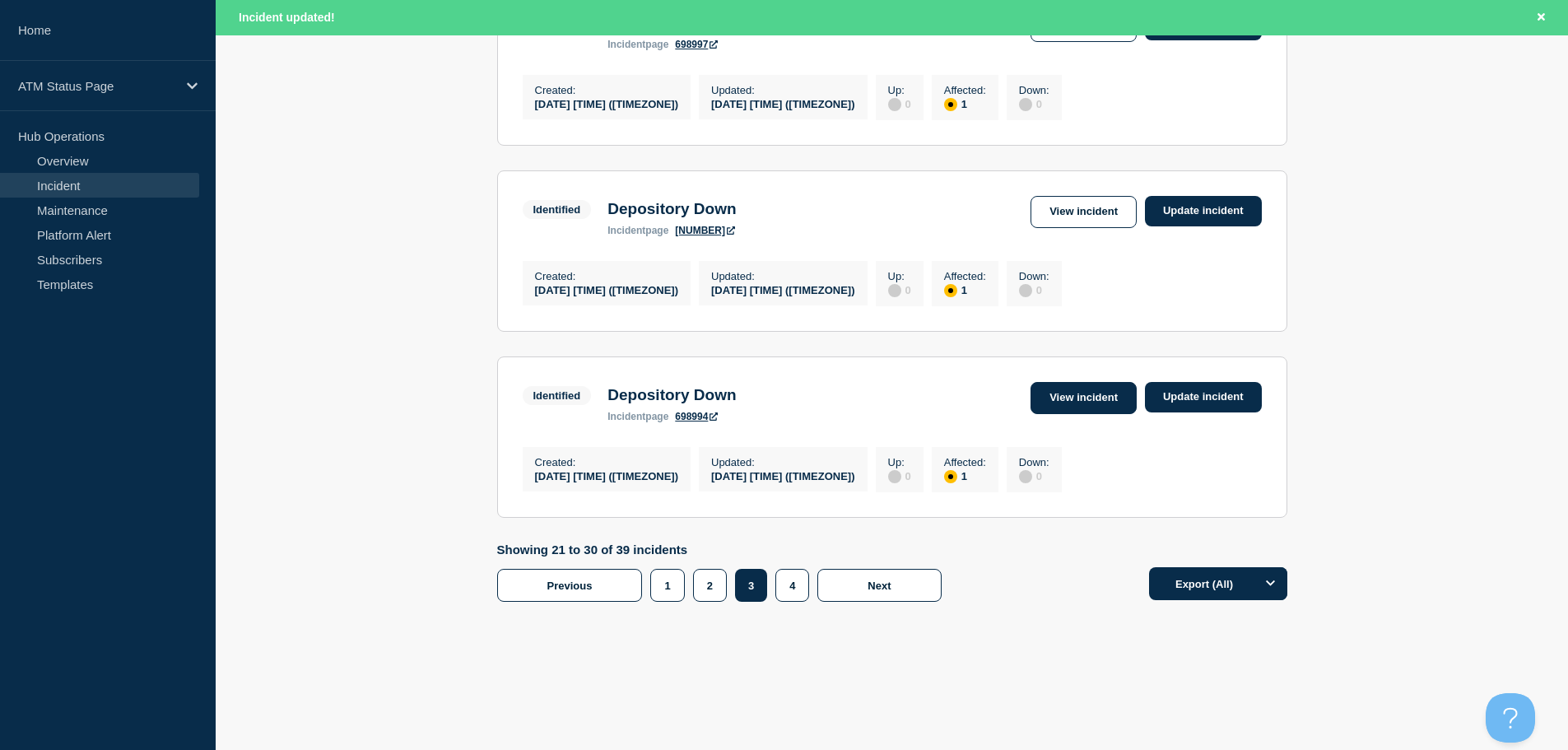 click on "View incident" at bounding box center (1083, 398) 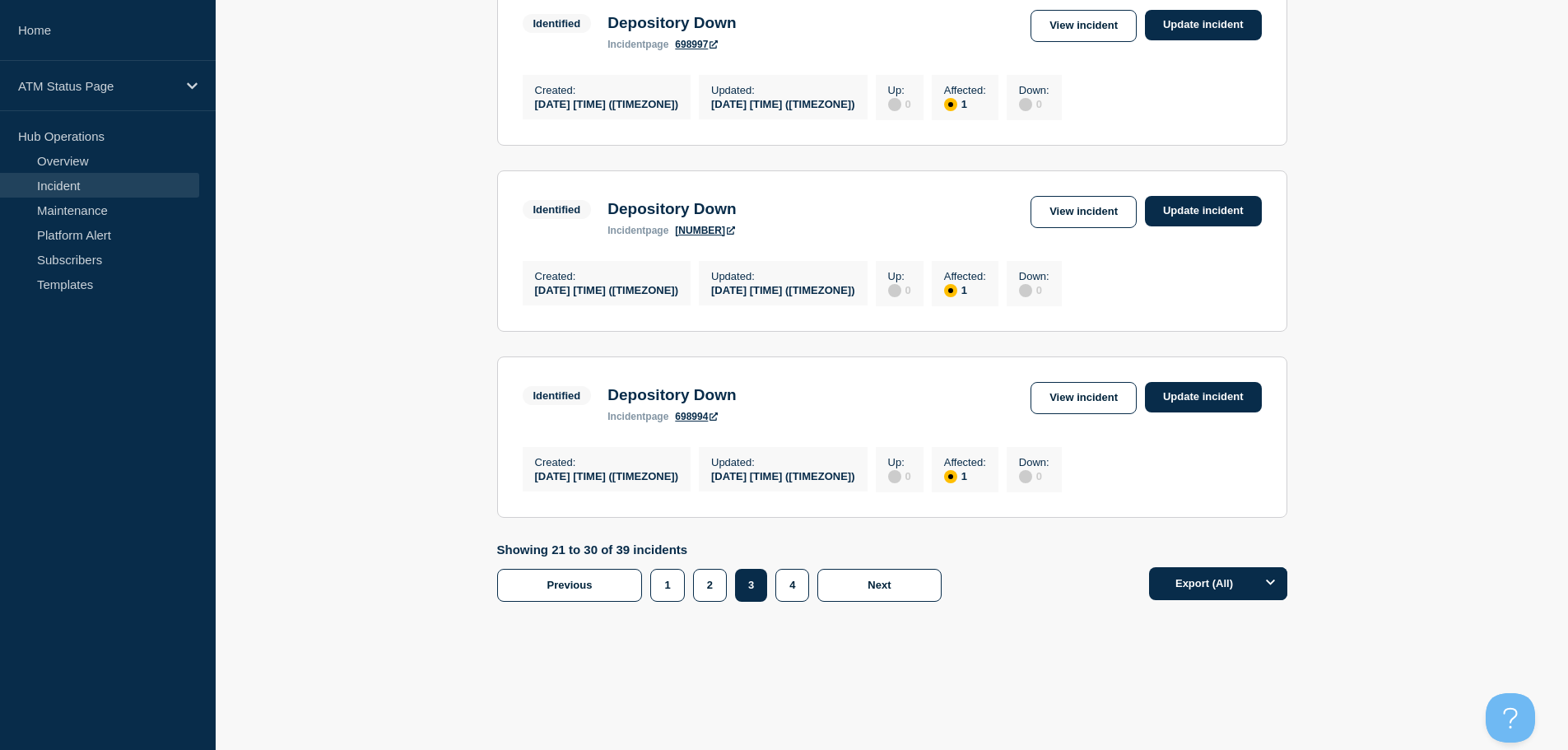 scroll, scrollTop: 1717, scrollLeft: 0, axis: vertical 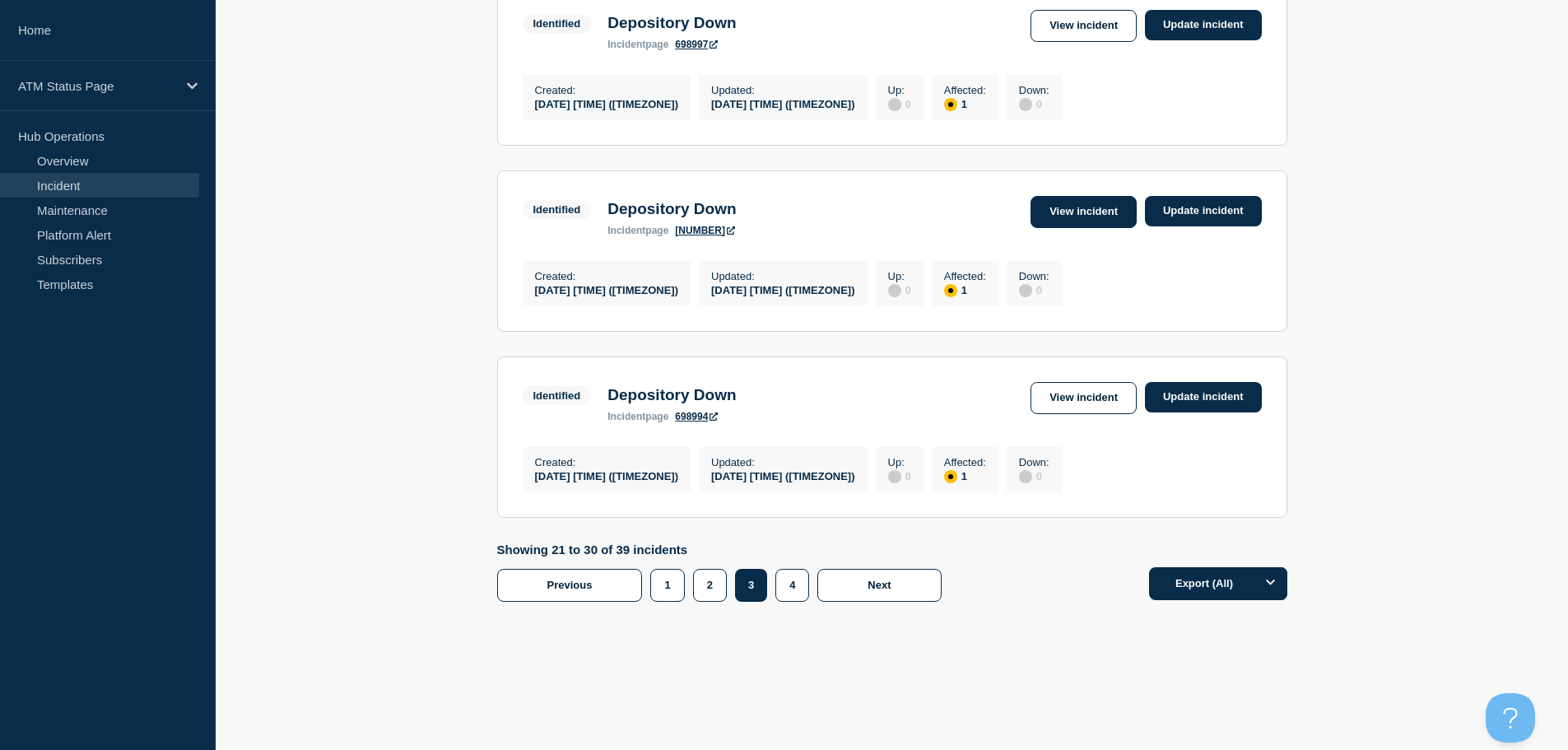 click on "View incident" at bounding box center [1083, 212] 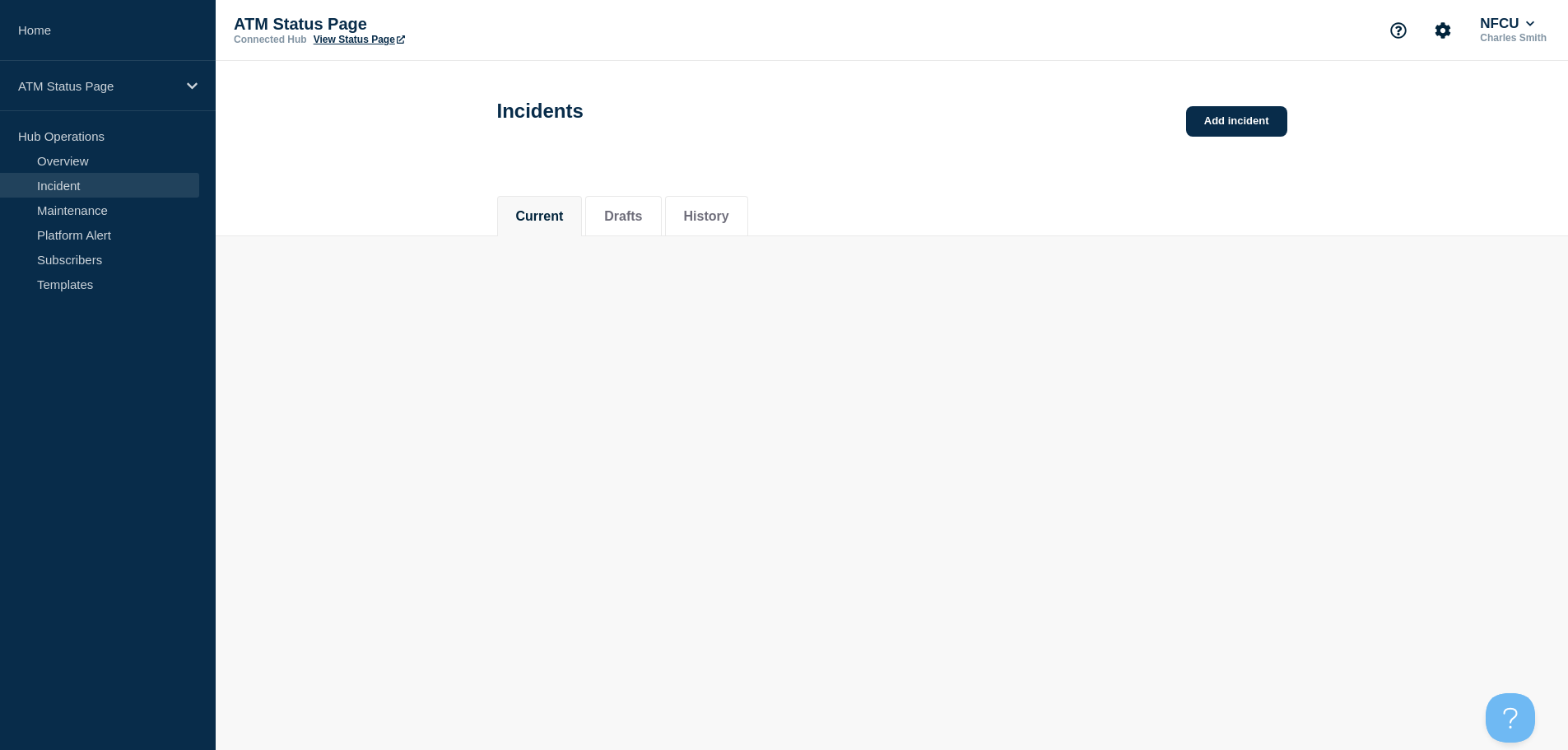 scroll, scrollTop: 0, scrollLeft: 0, axis: both 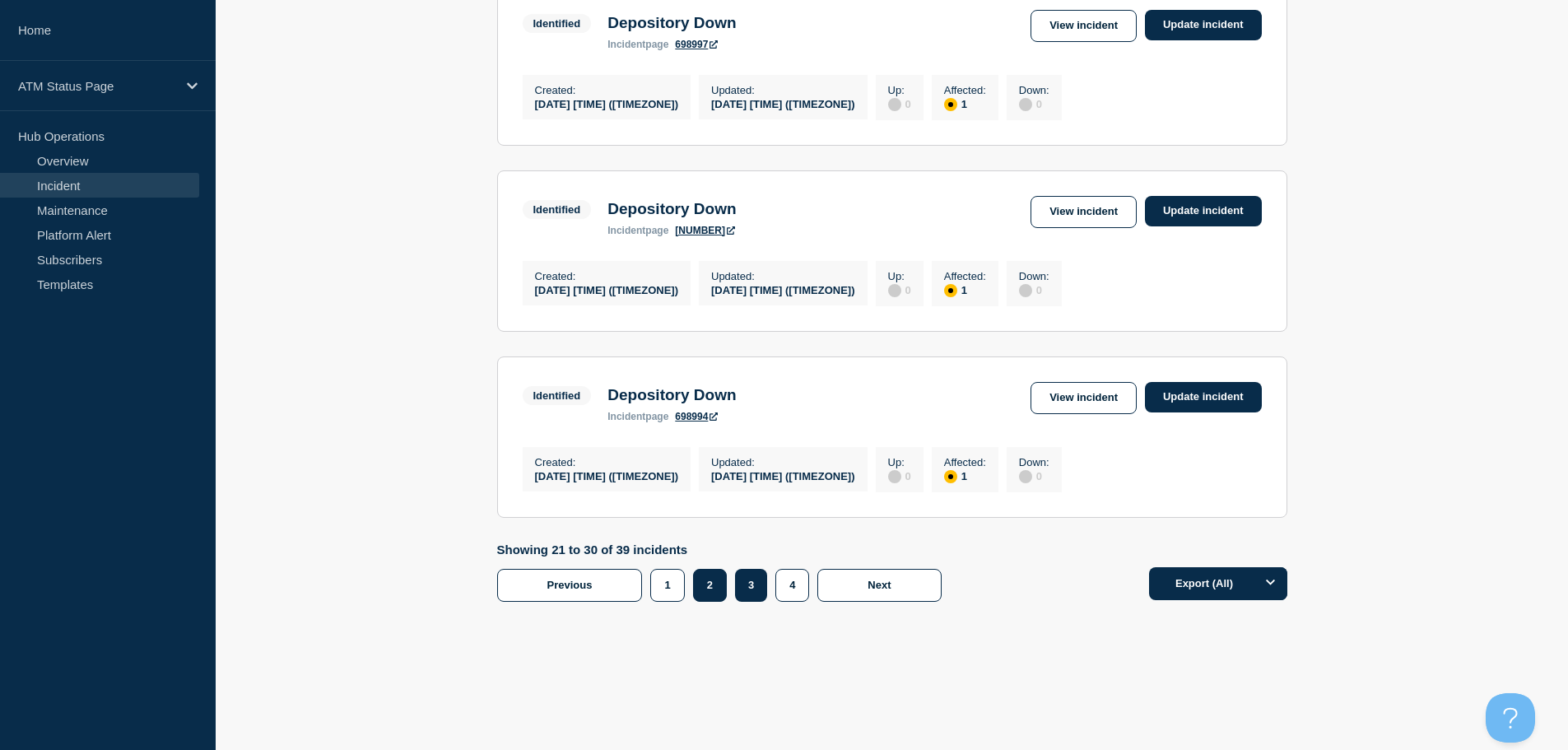 click on "2" at bounding box center (710, 585) 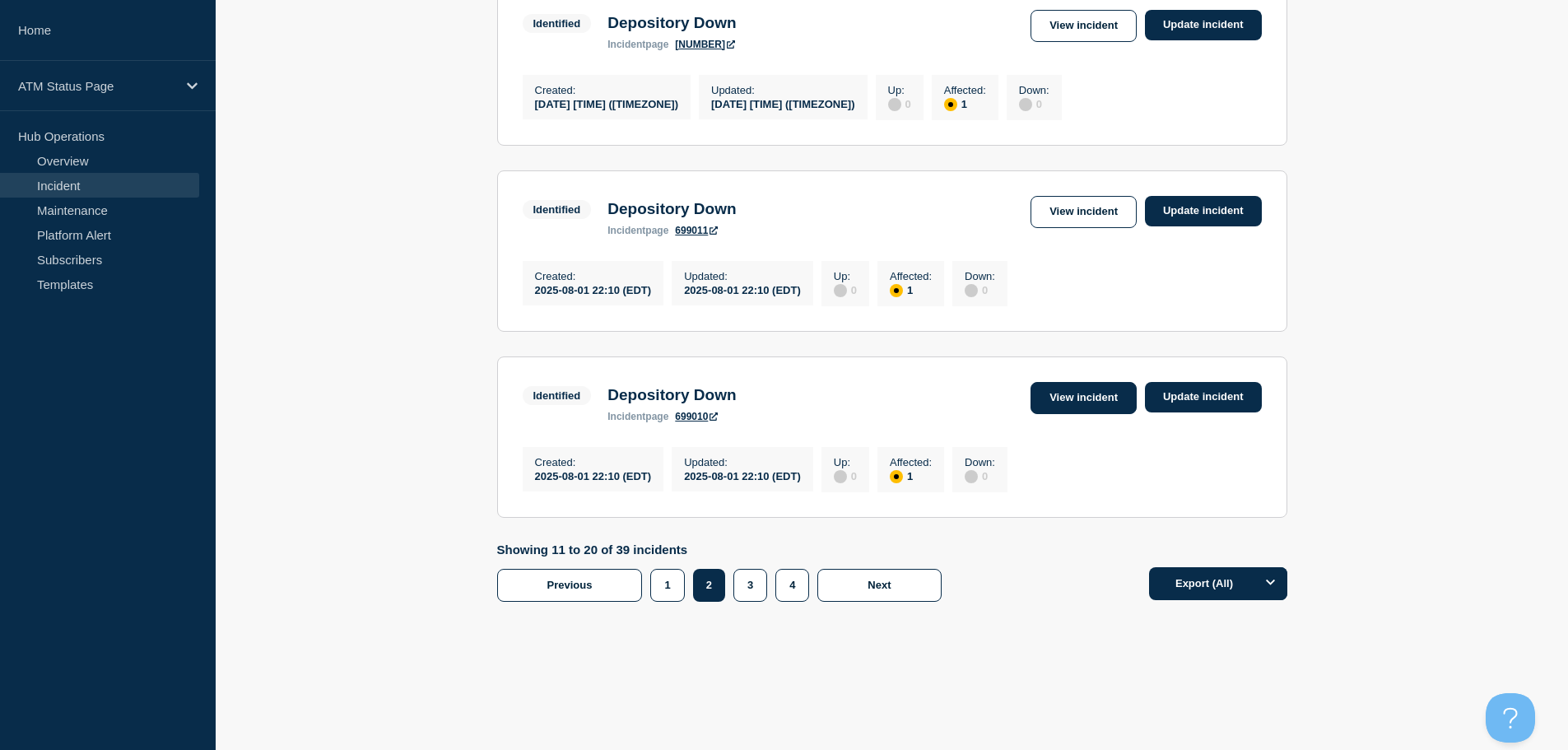 click on "View incident" at bounding box center [1083, 398] 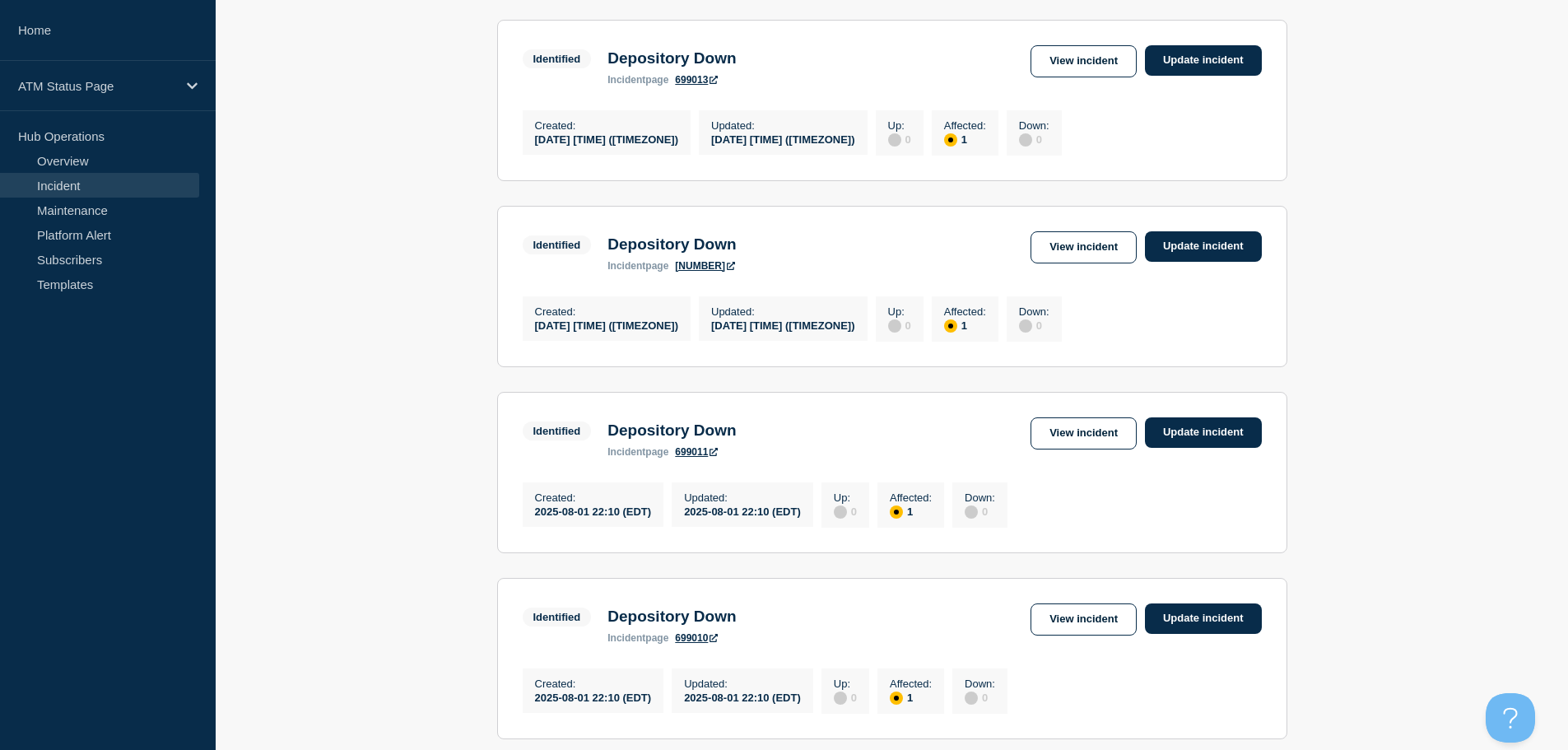 scroll, scrollTop: 1717, scrollLeft: 0, axis: vertical 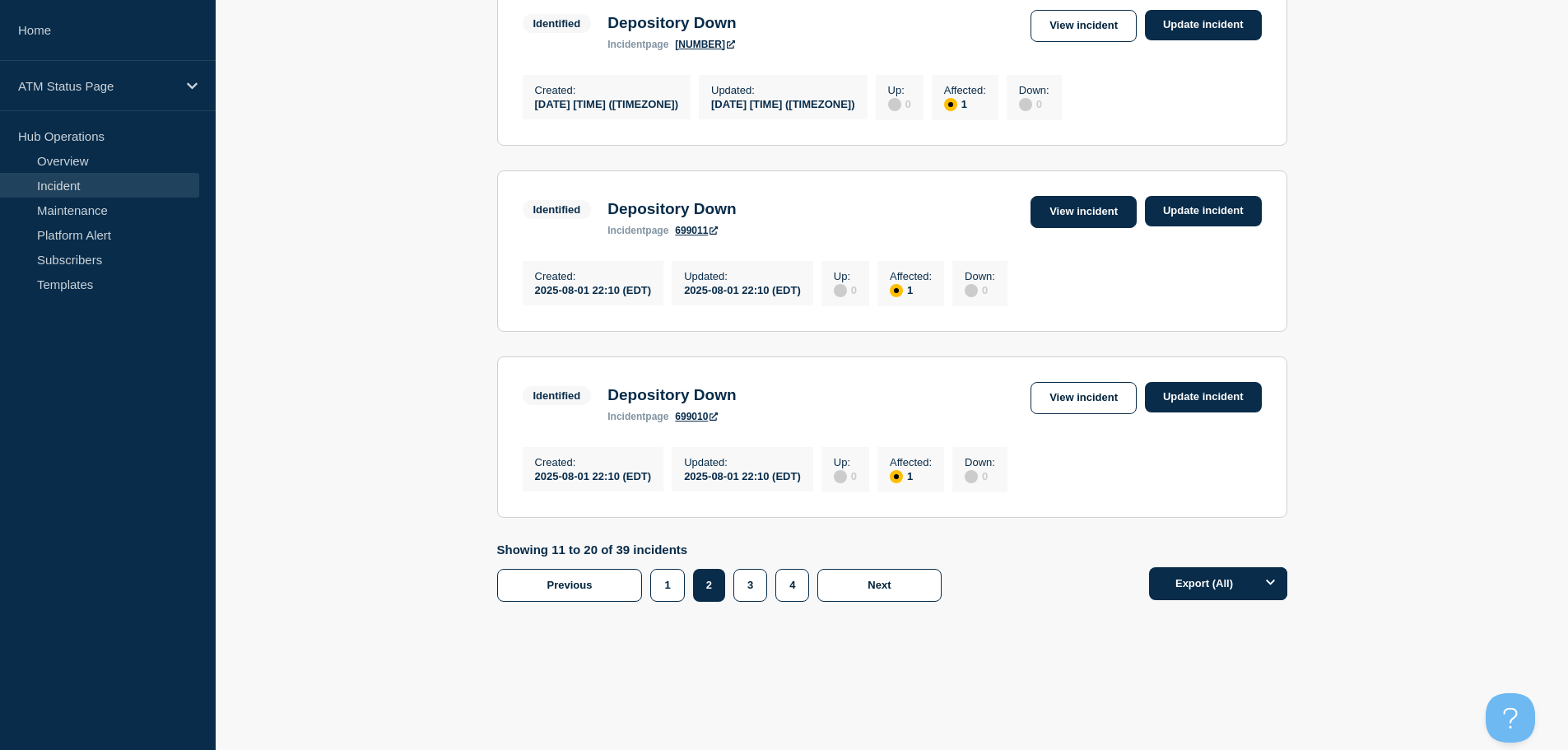 click on "View incident" at bounding box center [1083, 212] 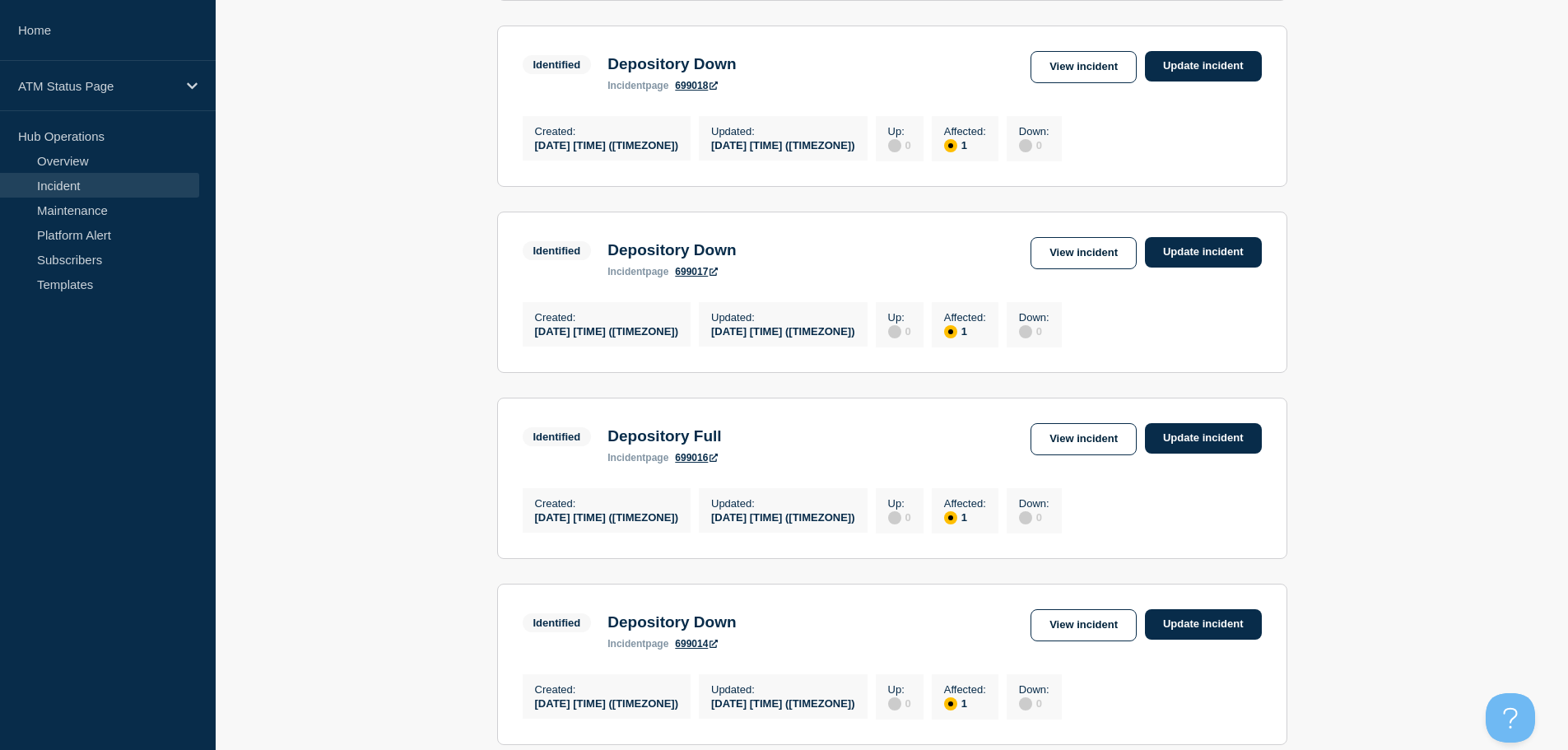 scroll, scrollTop: 1717, scrollLeft: 0, axis: vertical 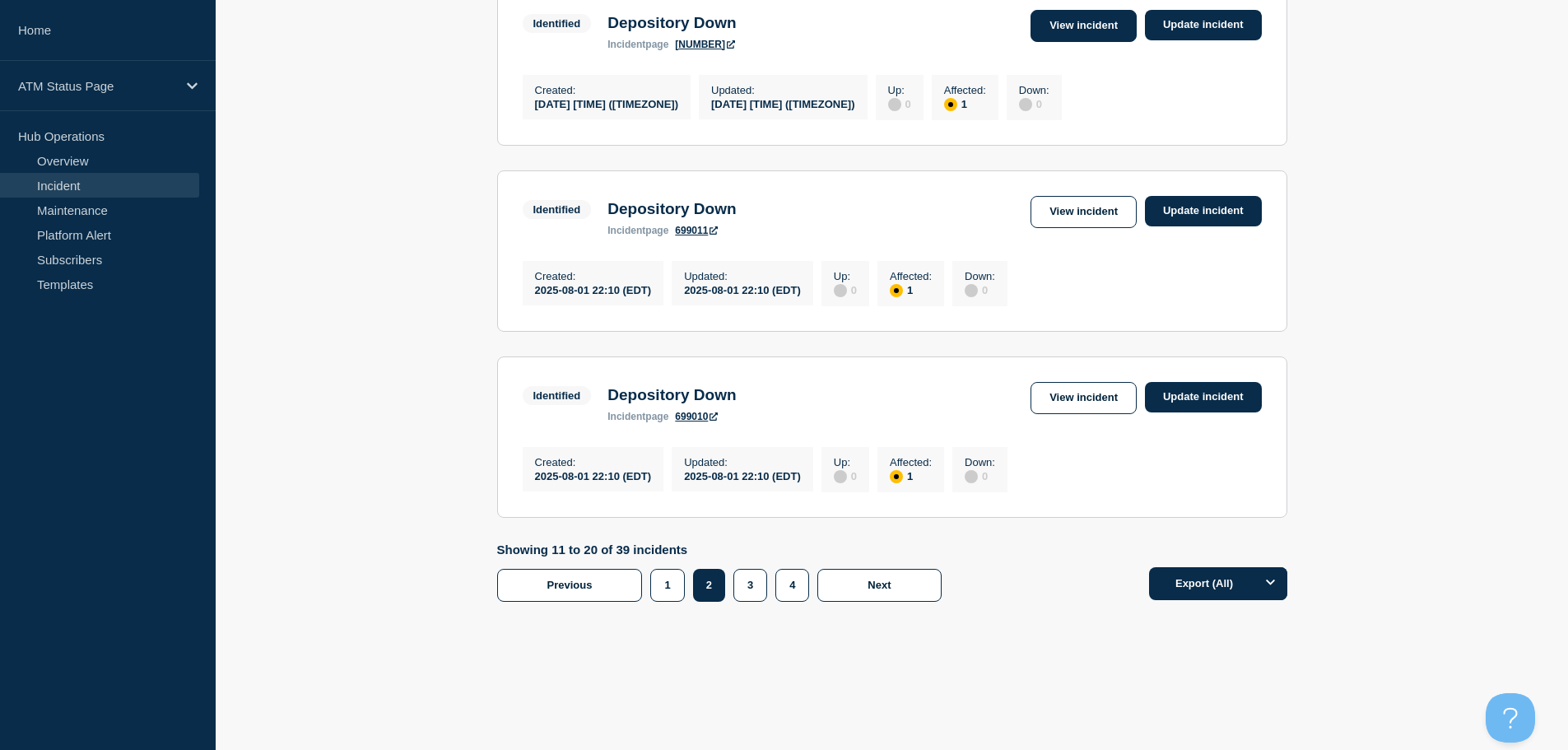 click on "View incident" at bounding box center (1083, 26) 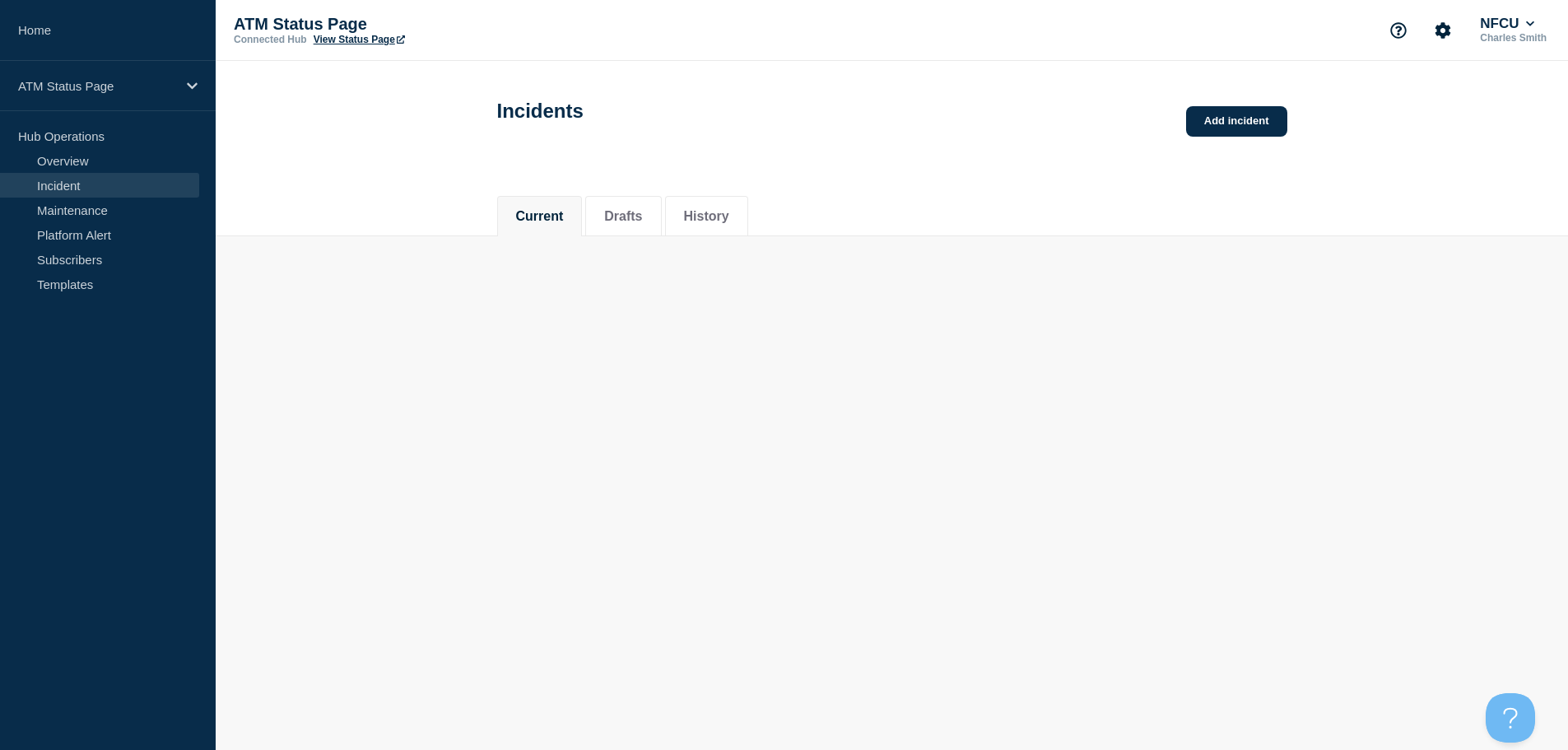 scroll, scrollTop: 0, scrollLeft: 0, axis: both 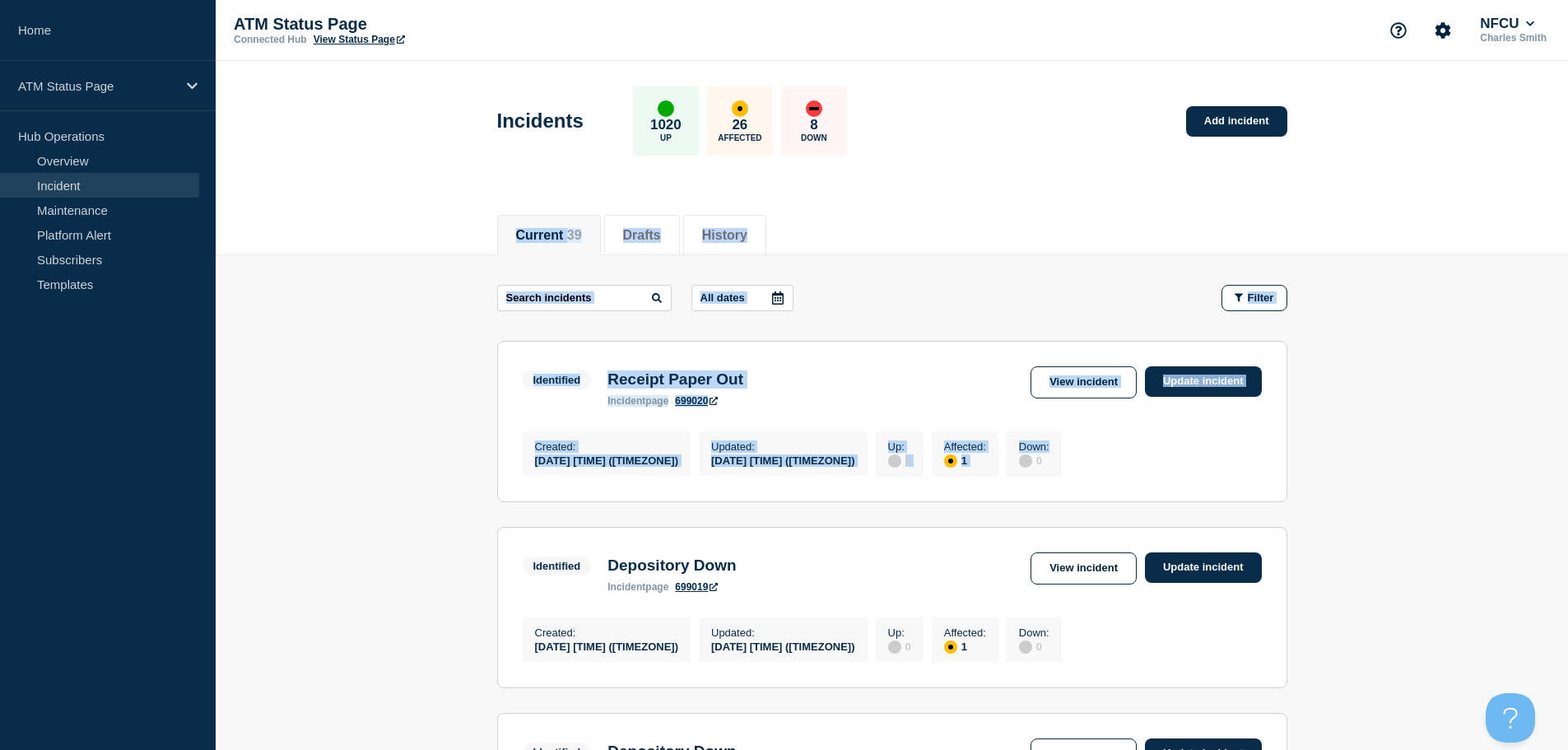 drag, startPoint x: 1566, startPoint y: 197, endPoint x: 1561, endPoint y: 447, distance: 250.05 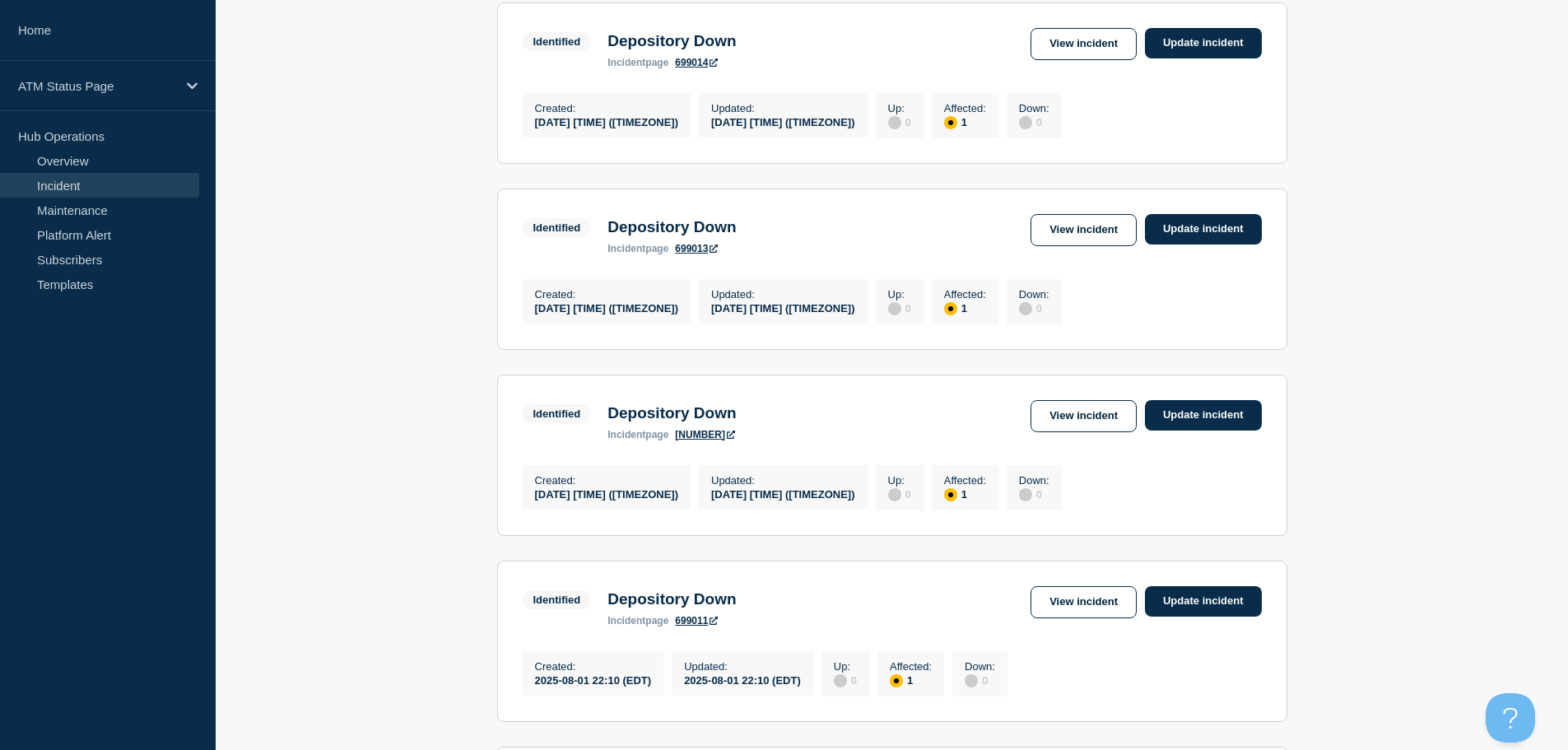 scroll, scrollTop: 1392, scrollLeft: 0, axis: vertical 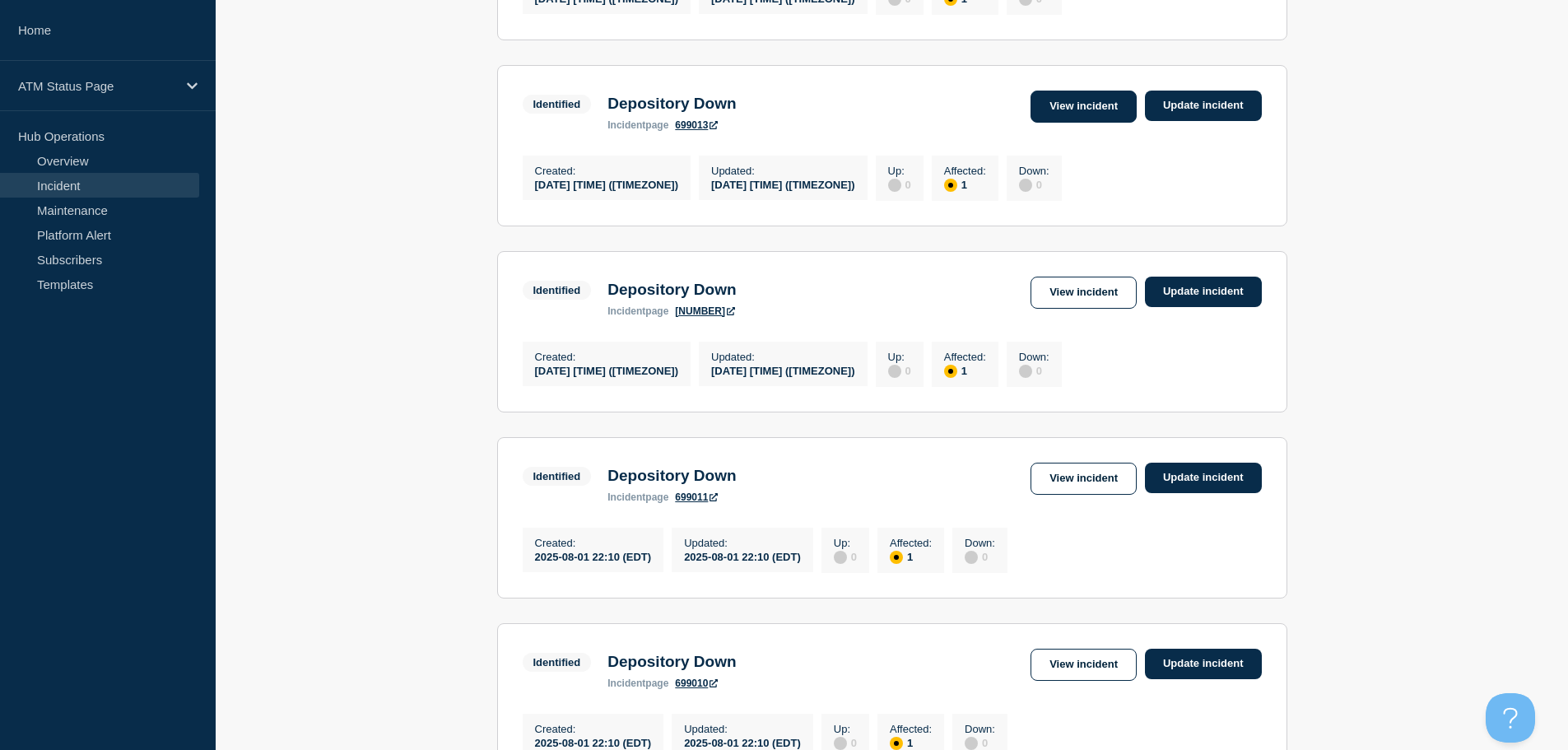 click on "View incident" at bounding box center (1083, 106) 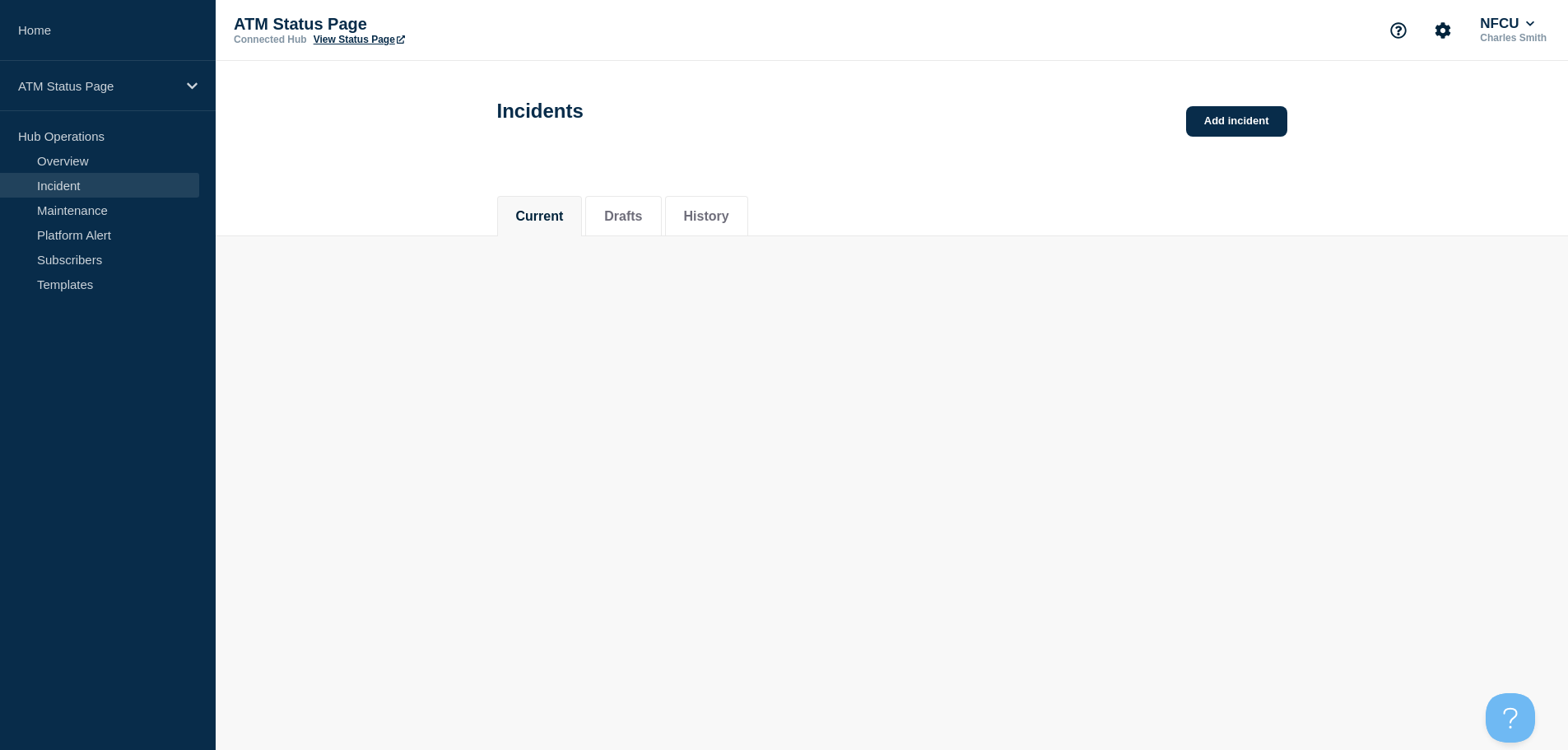 scroll, scrollTop: 0, scrollLeft: 0, axis: both 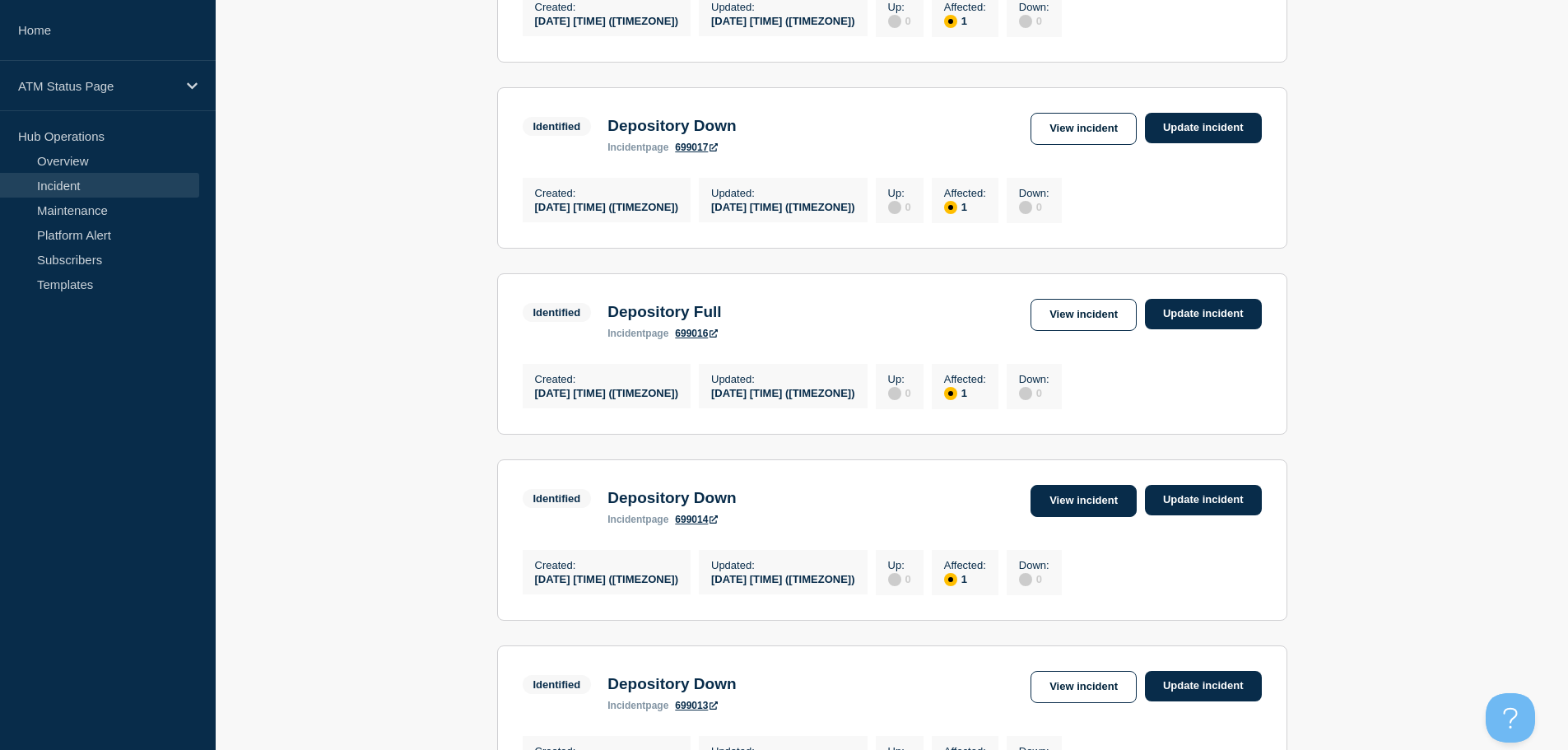 click on "View incident" at bounding box center [1083, 501] 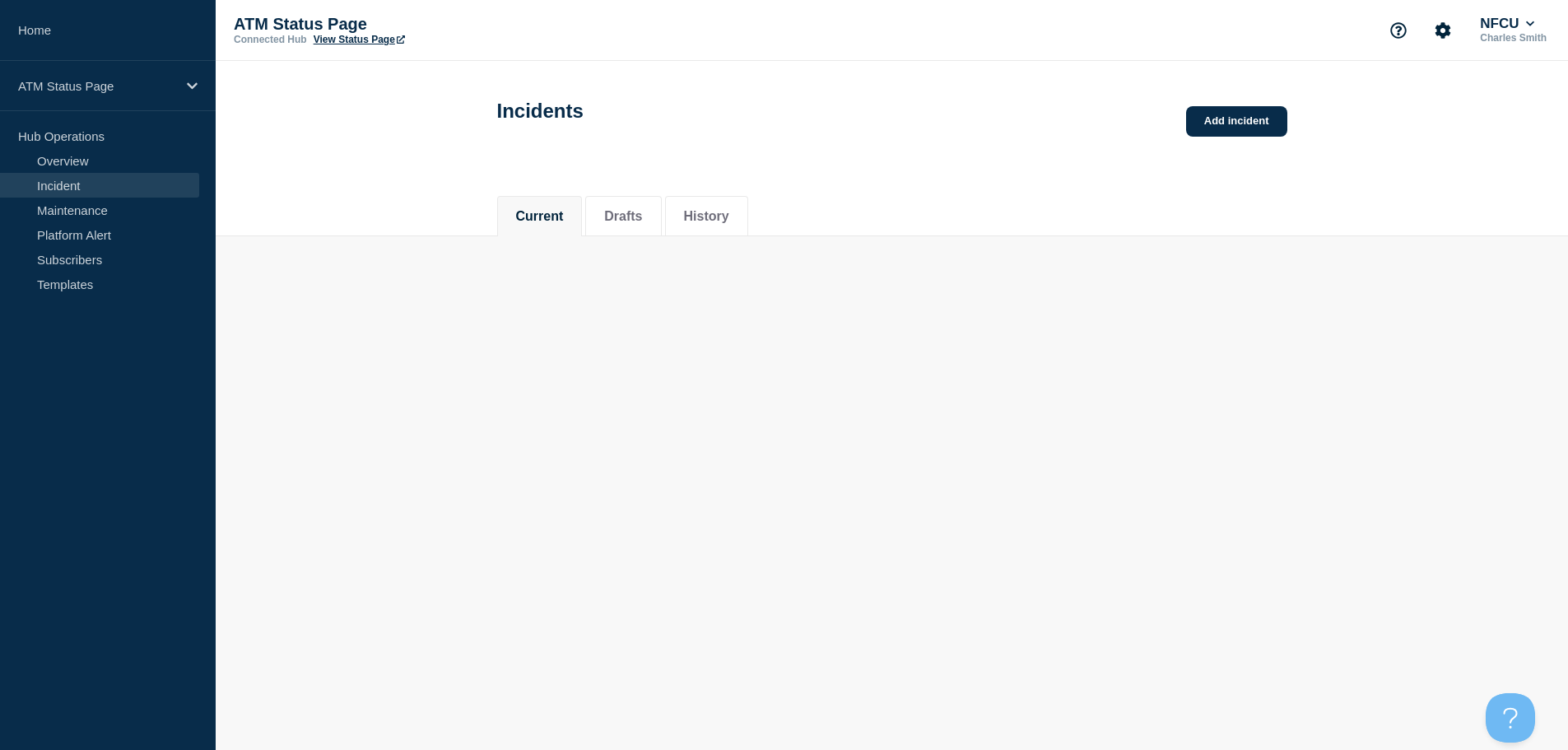 scroll, scrollTop: 0, scrollLeft: 0, axis: both 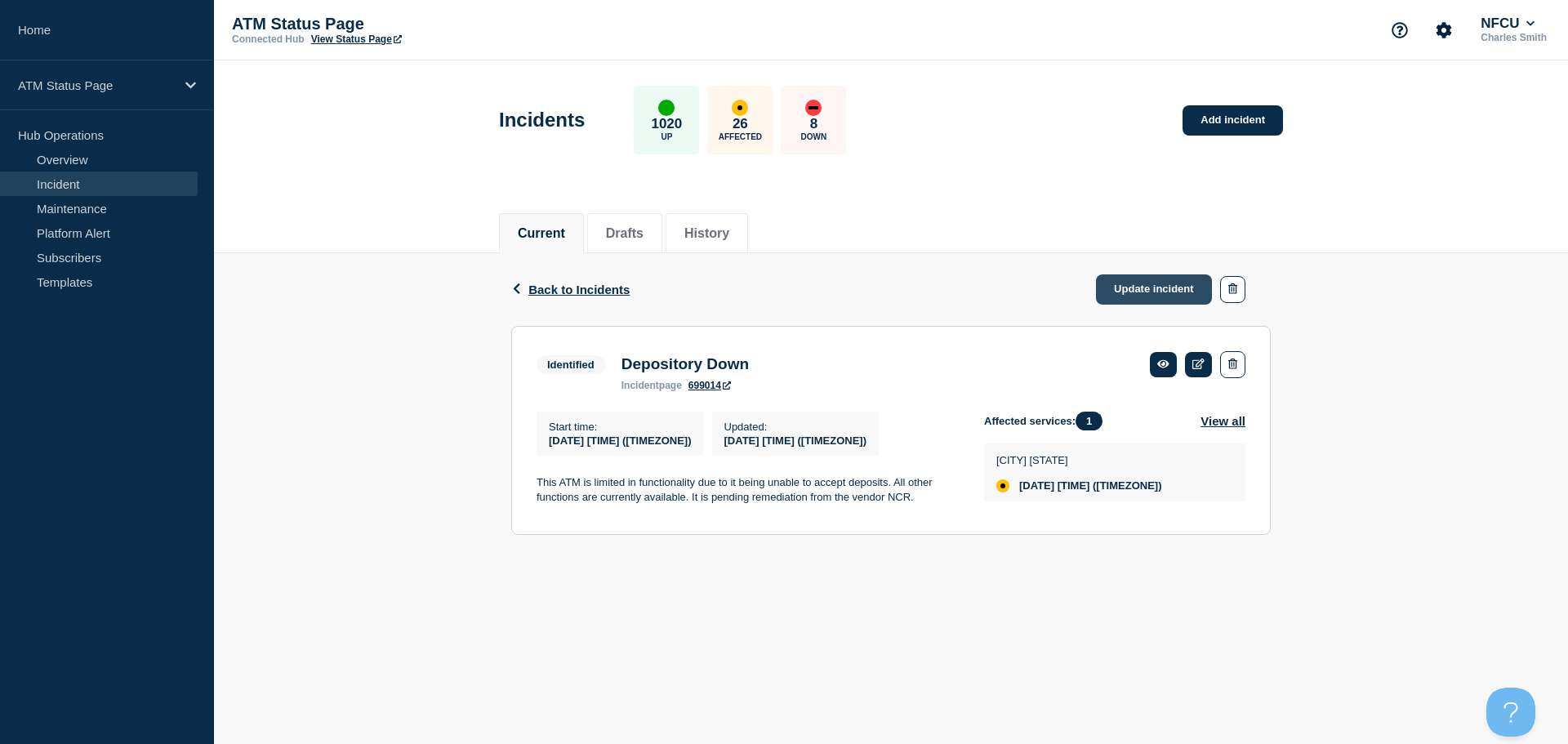 click on "Update incident" 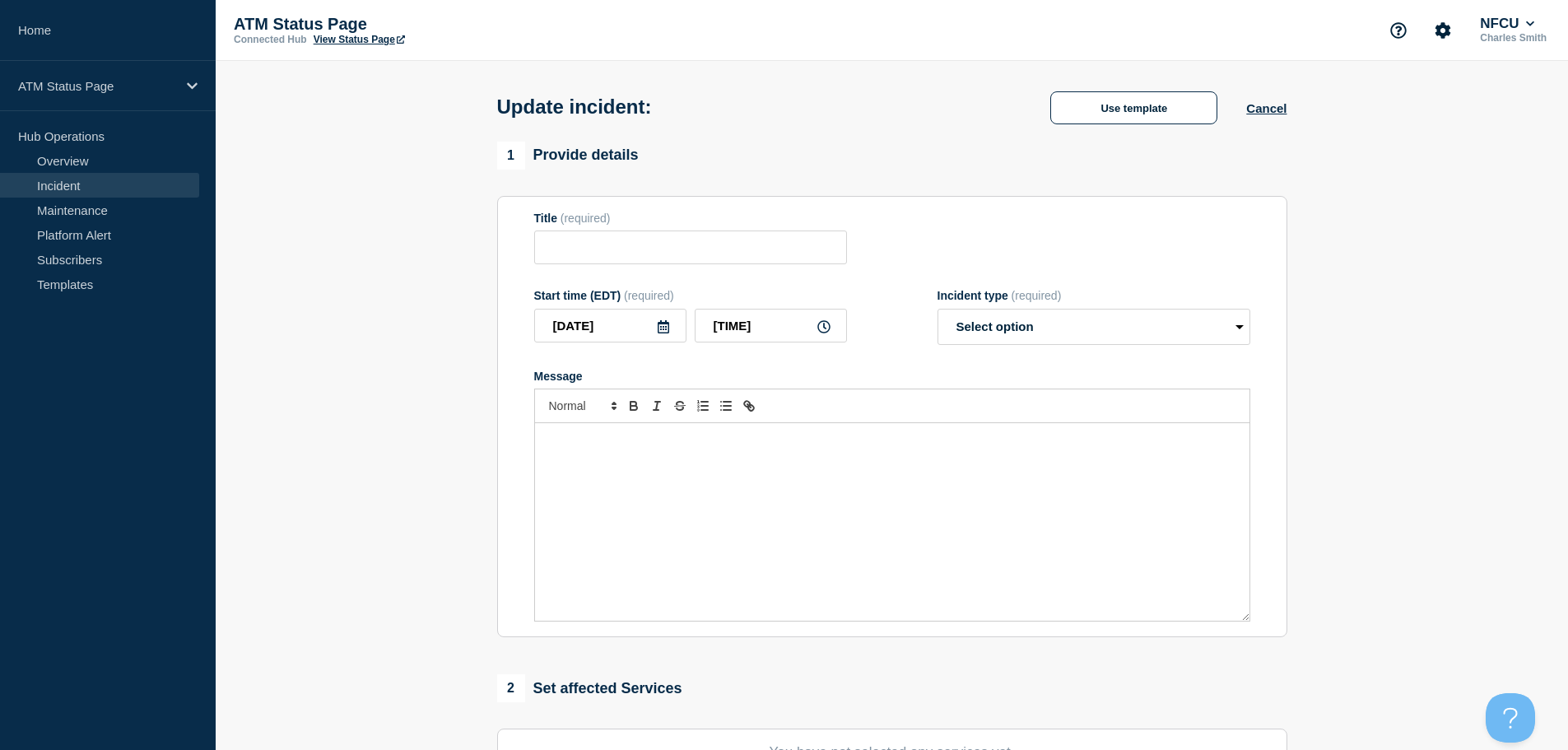 type on "Depository Down" 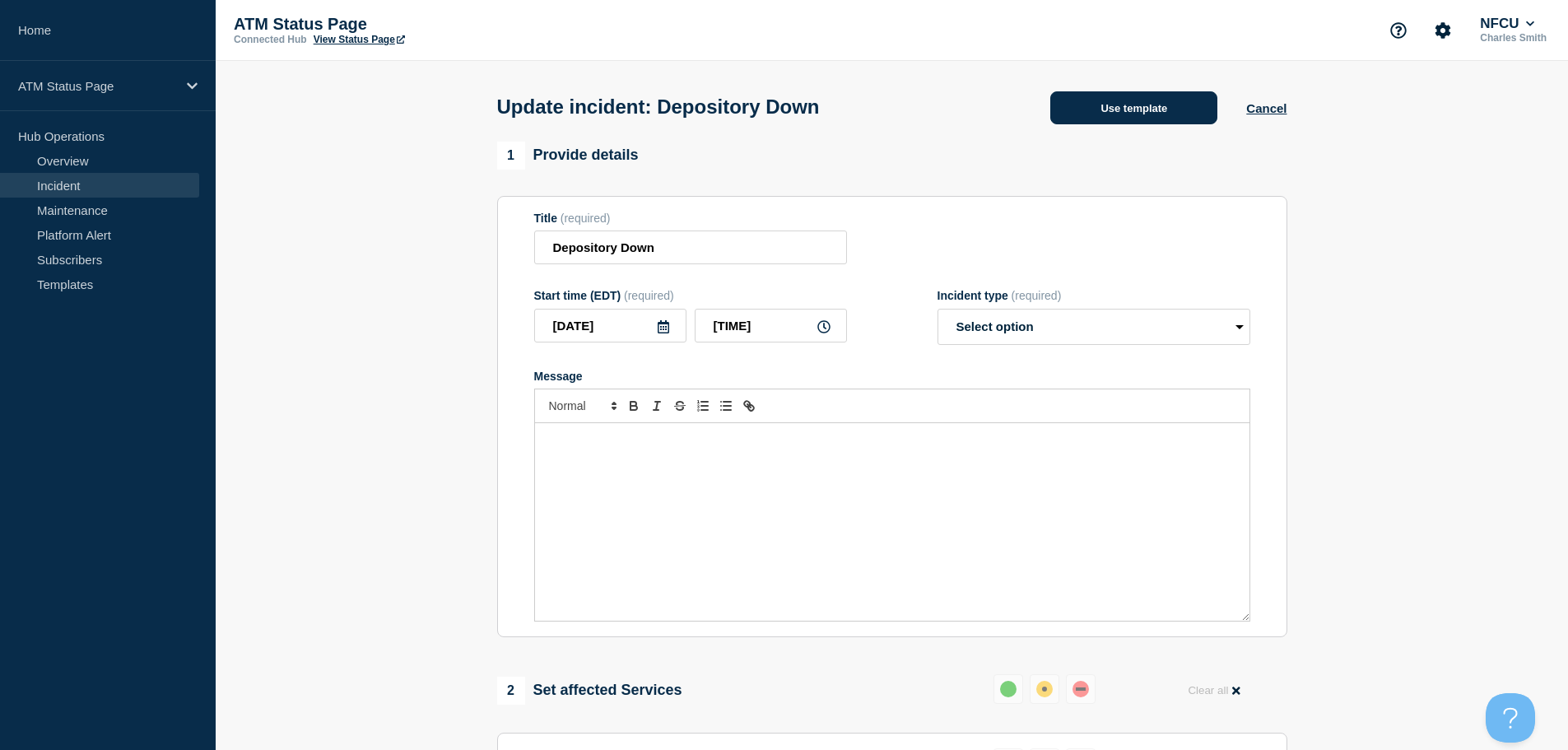 click on "Use template" at bounding box center (1133, 108) 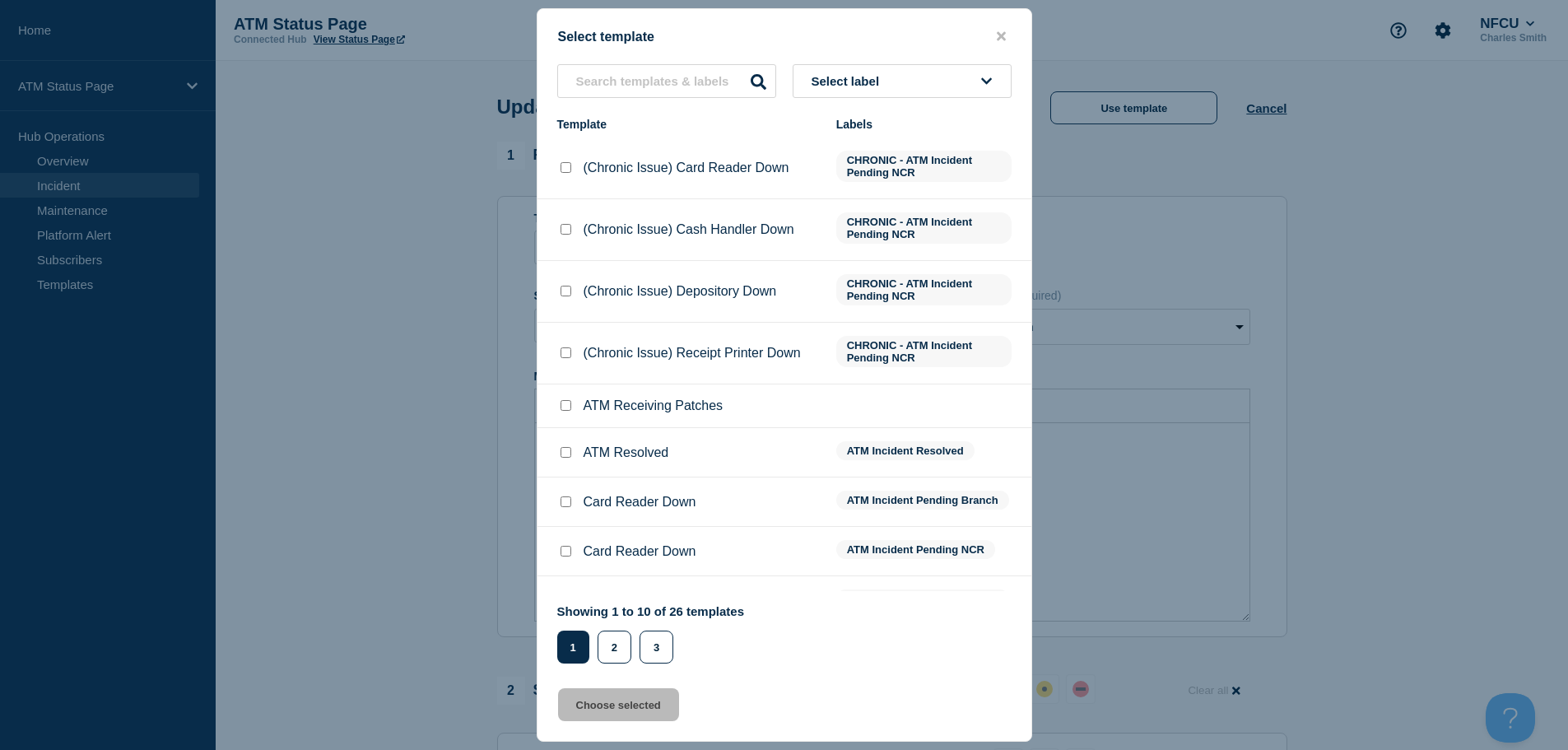 click at bounding box center (565, 452) 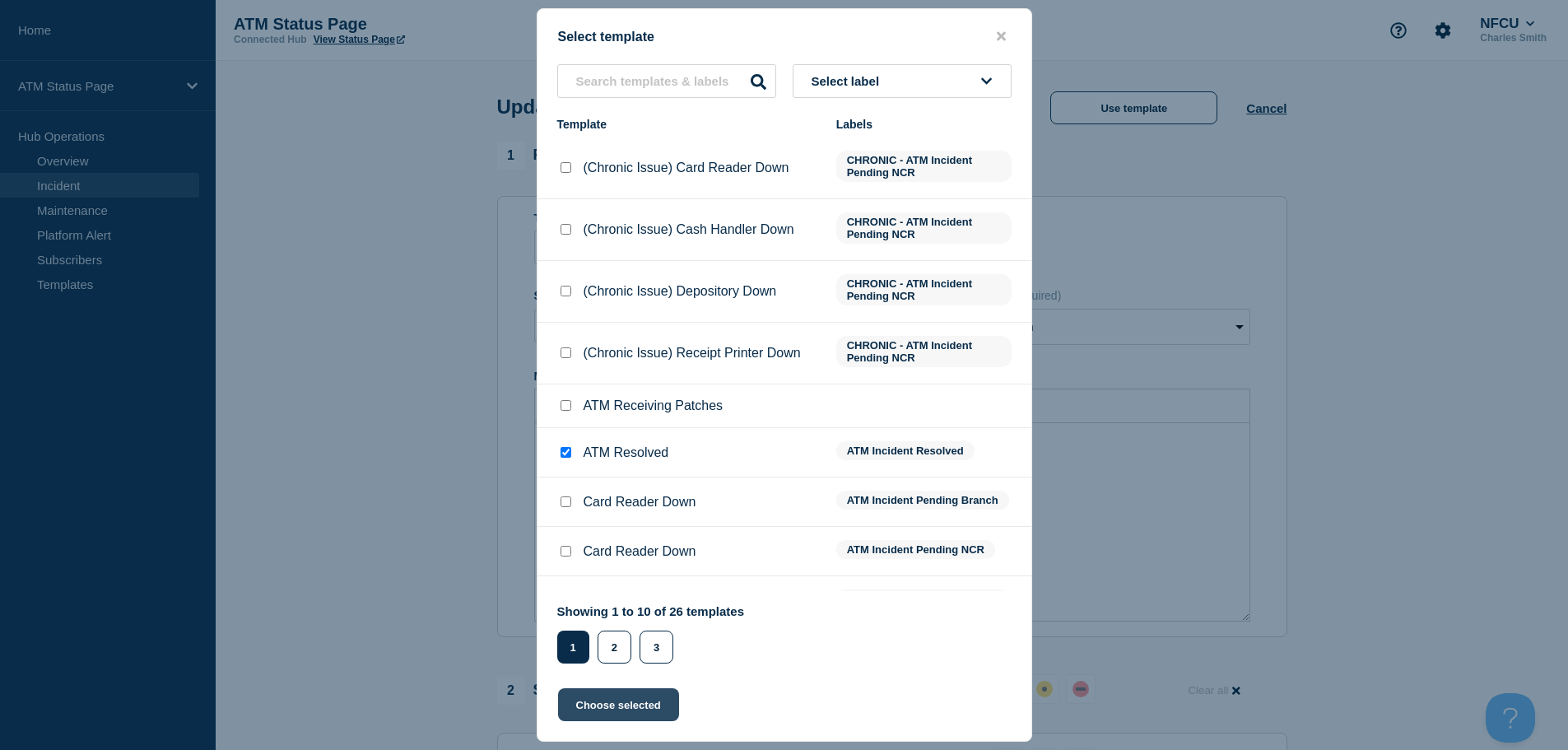 click on "Choose selected" 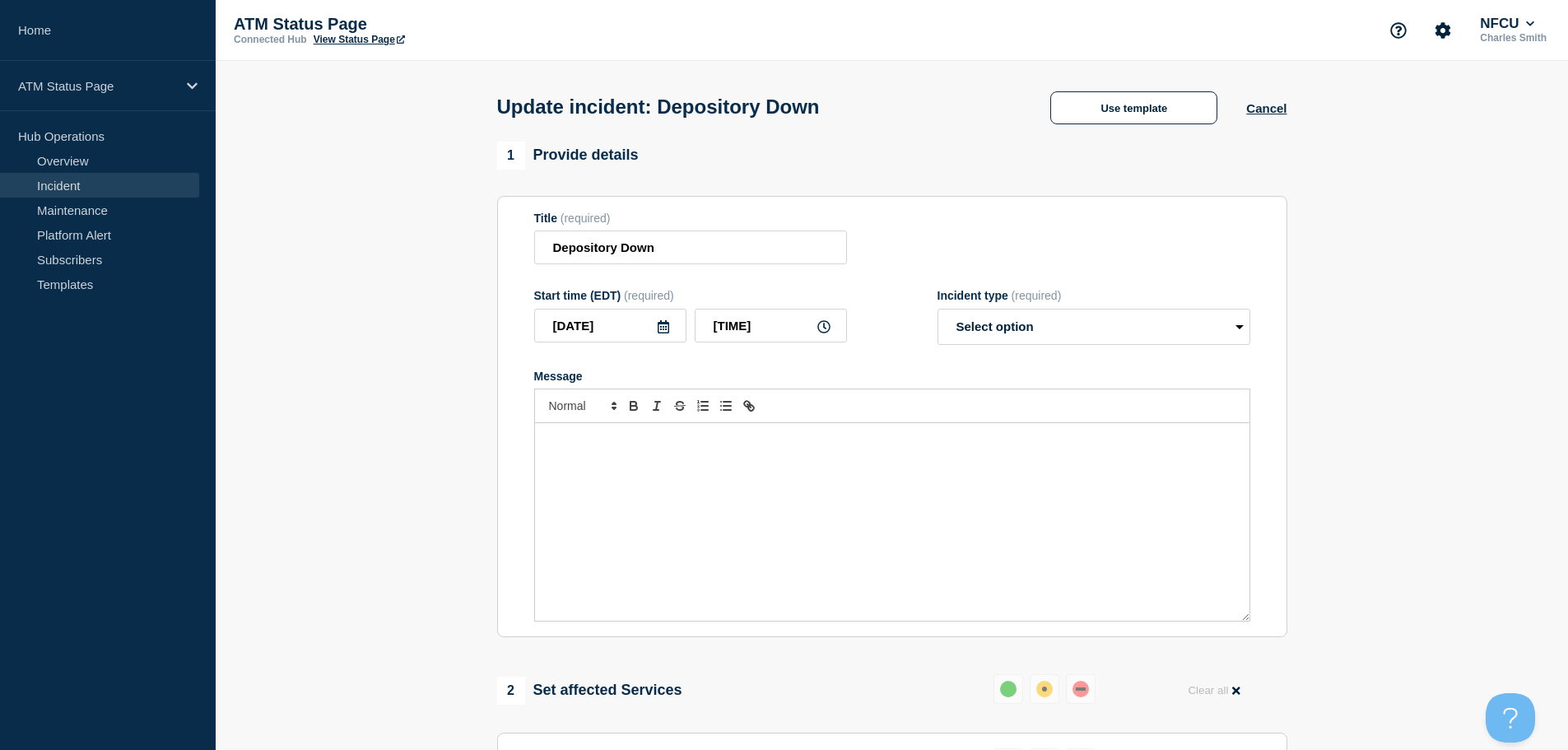select on "resolved" 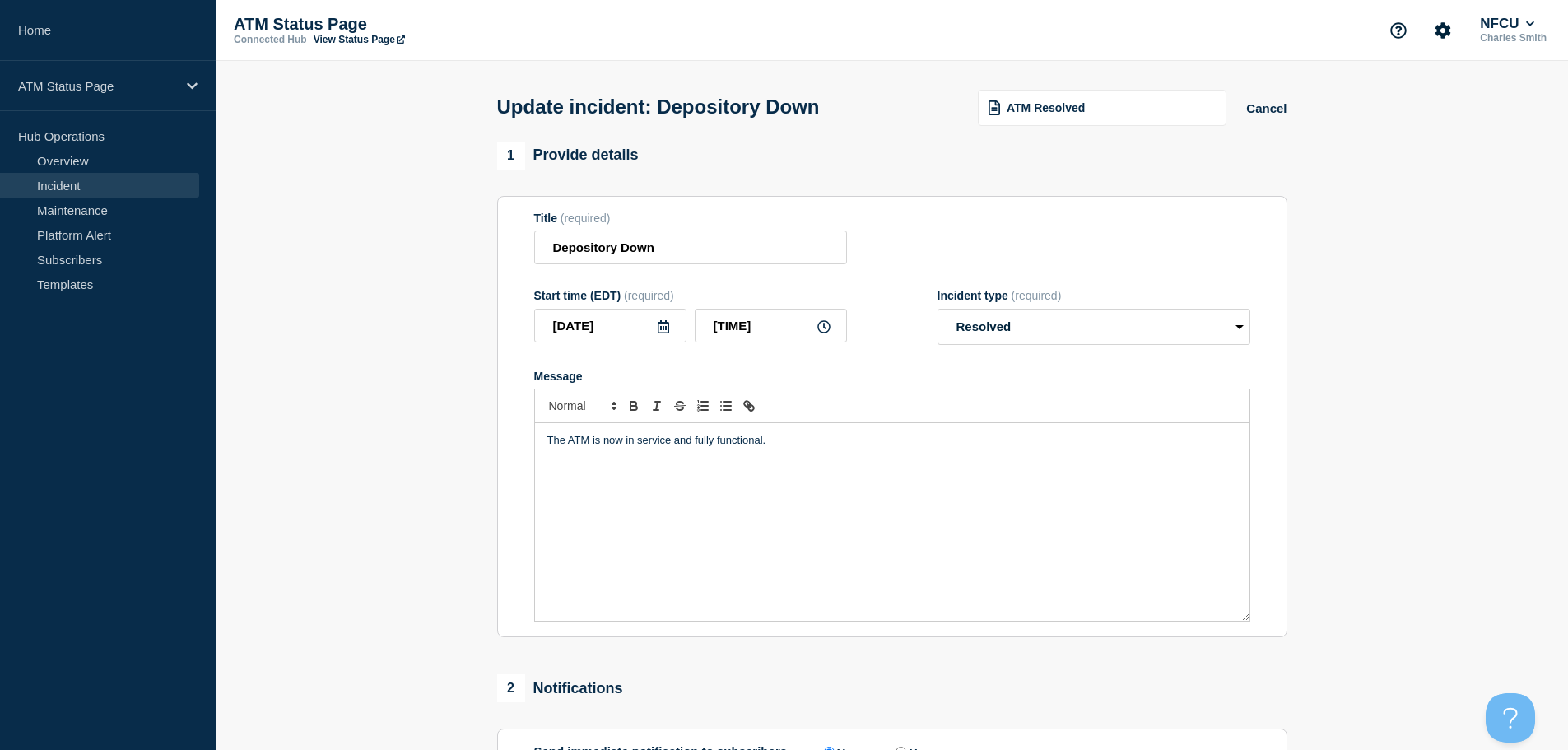 scroll, scrollTop: 304, scrollLeft: 0, axis: vertical 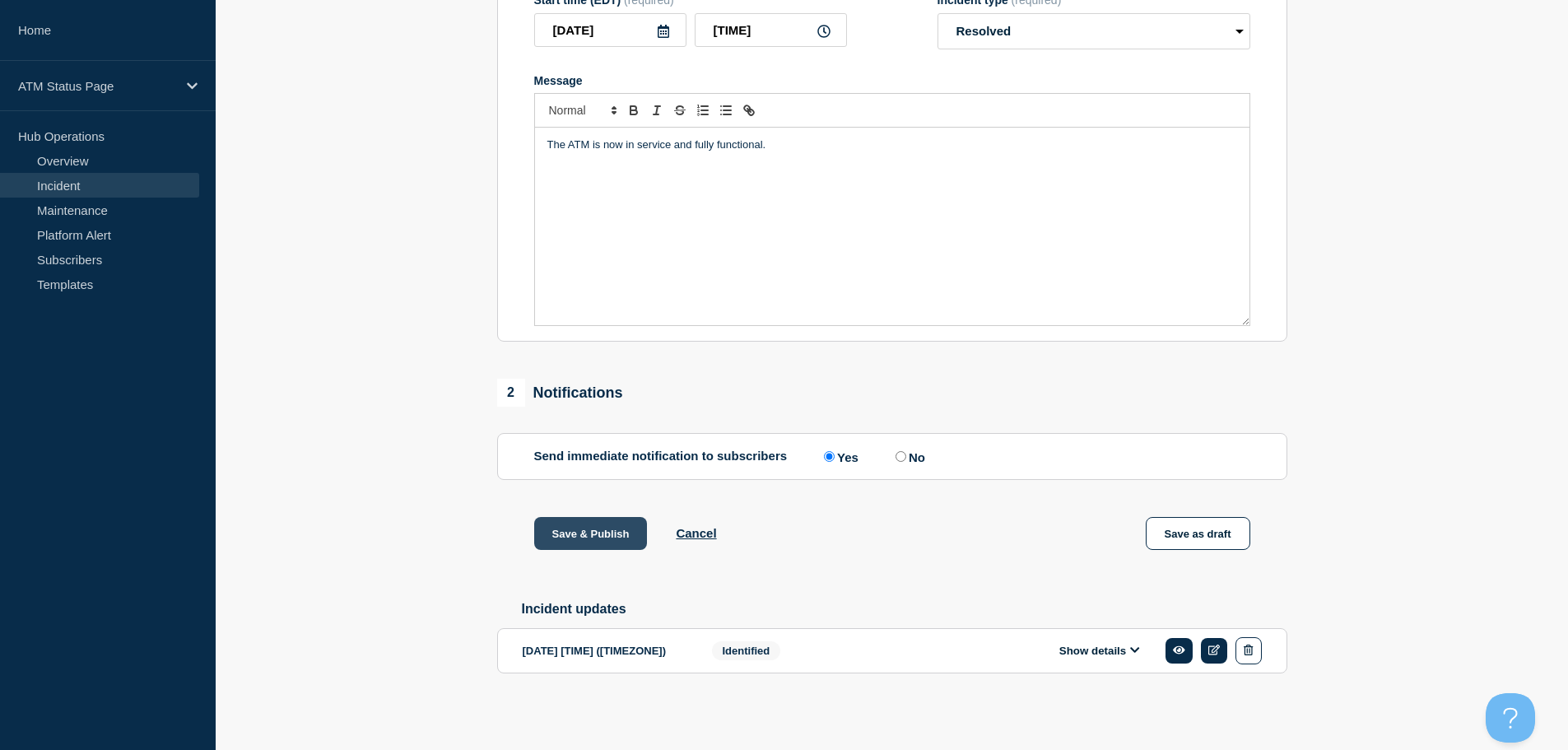 click on "Save & Publish" at bounding box center [591, 533] 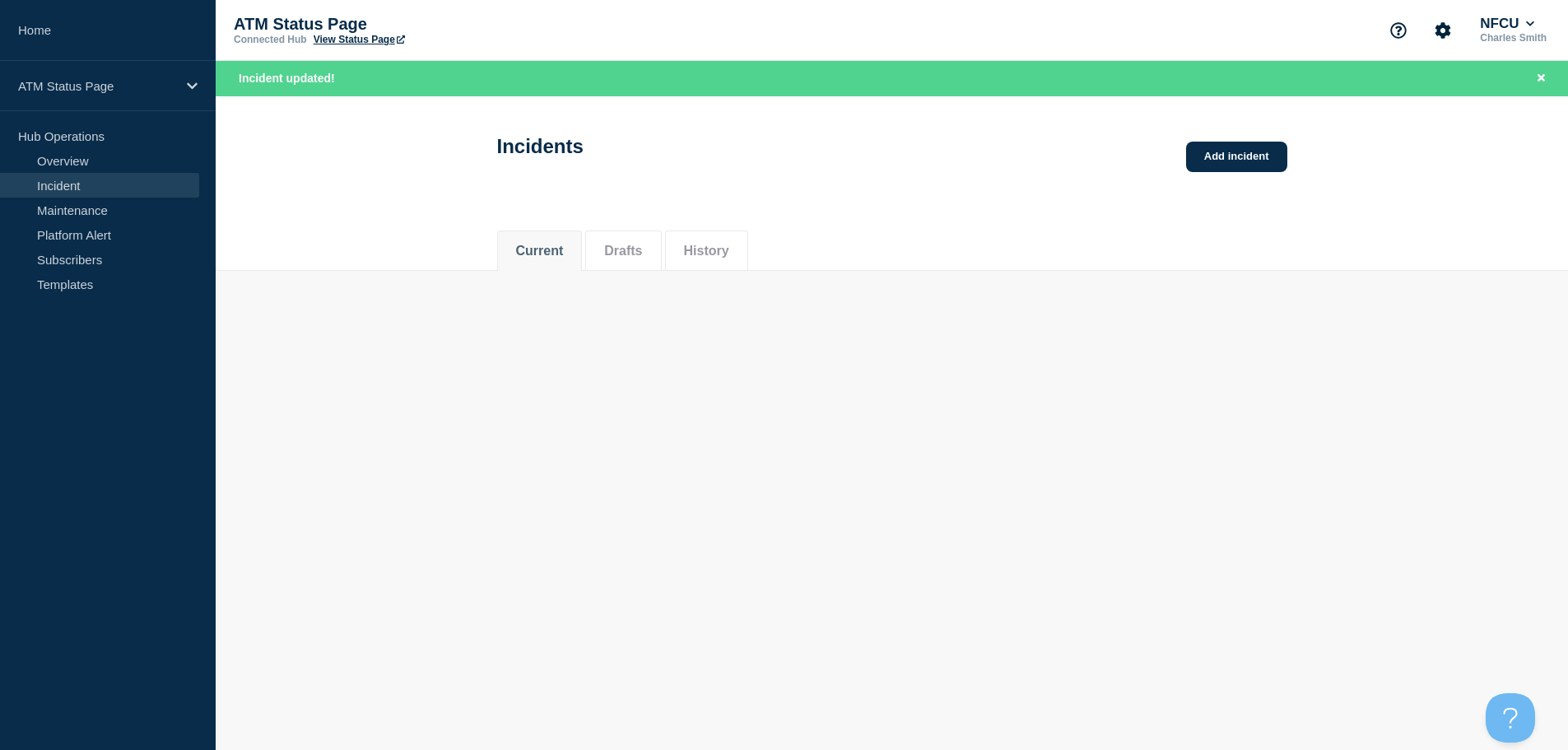 scroll, scrollTop: 0, scrollLeft: 0, axis: both 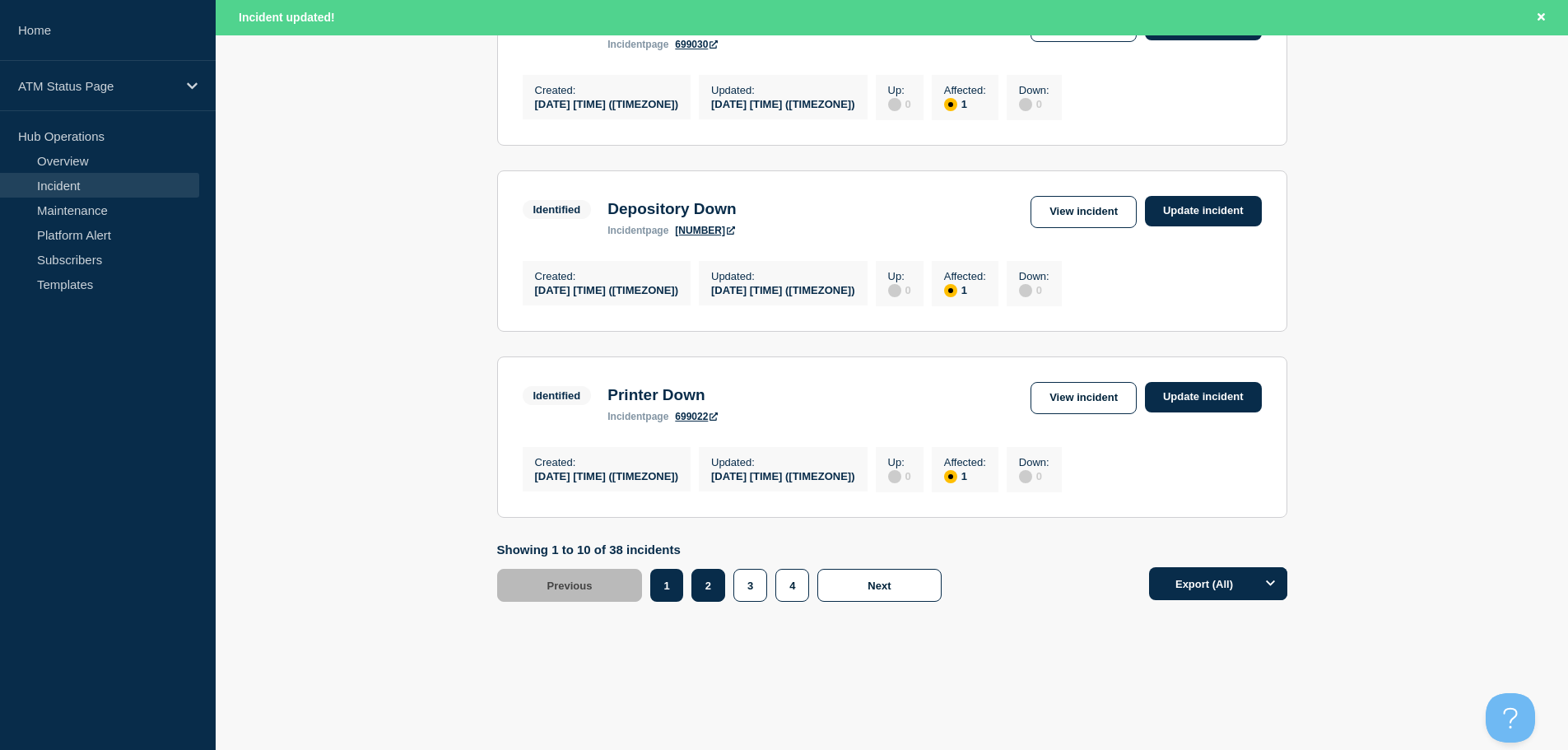click on "2" at bounding box center [708, 585] 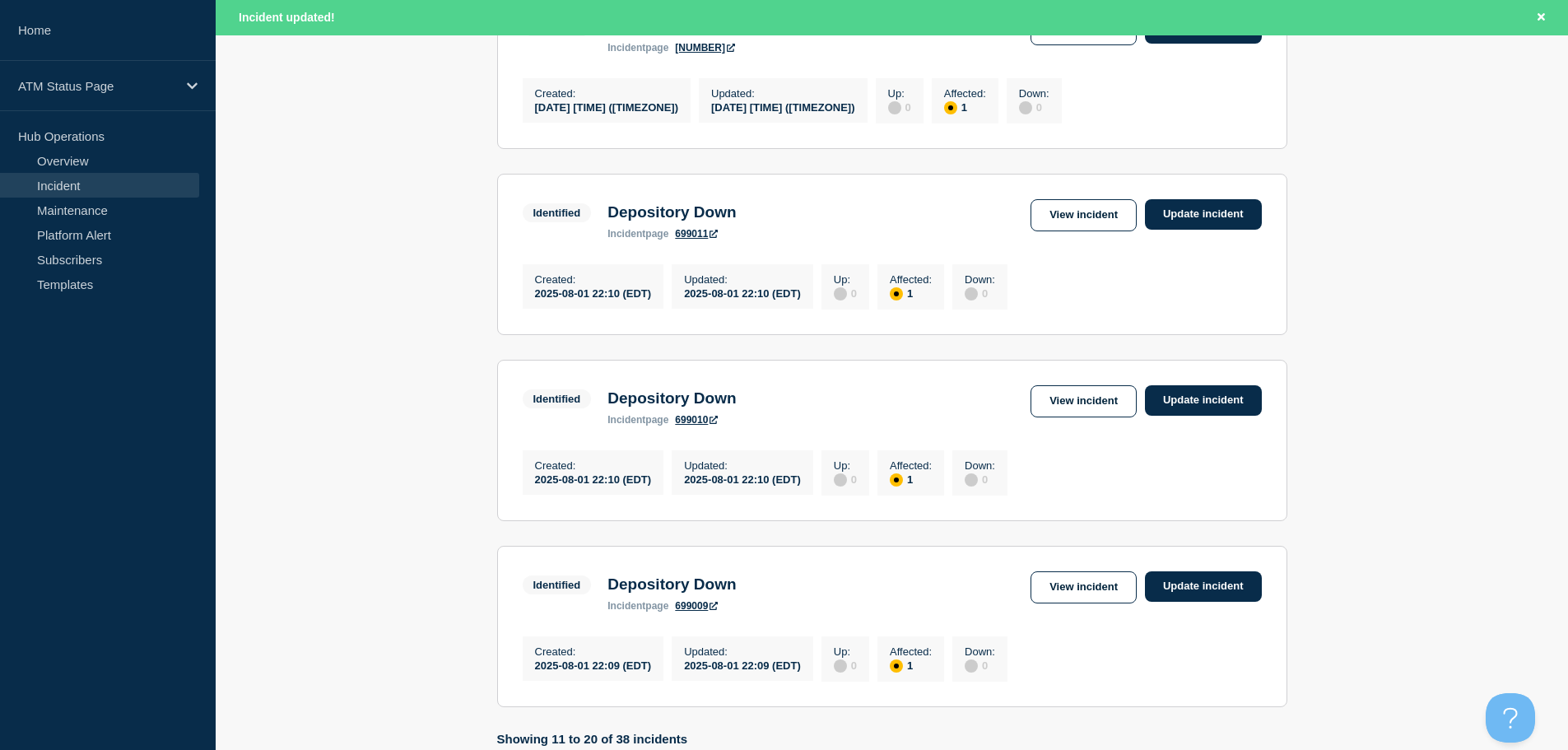 scroll, scrollTop: 1422, scrollLeft: 0, axis: vertical 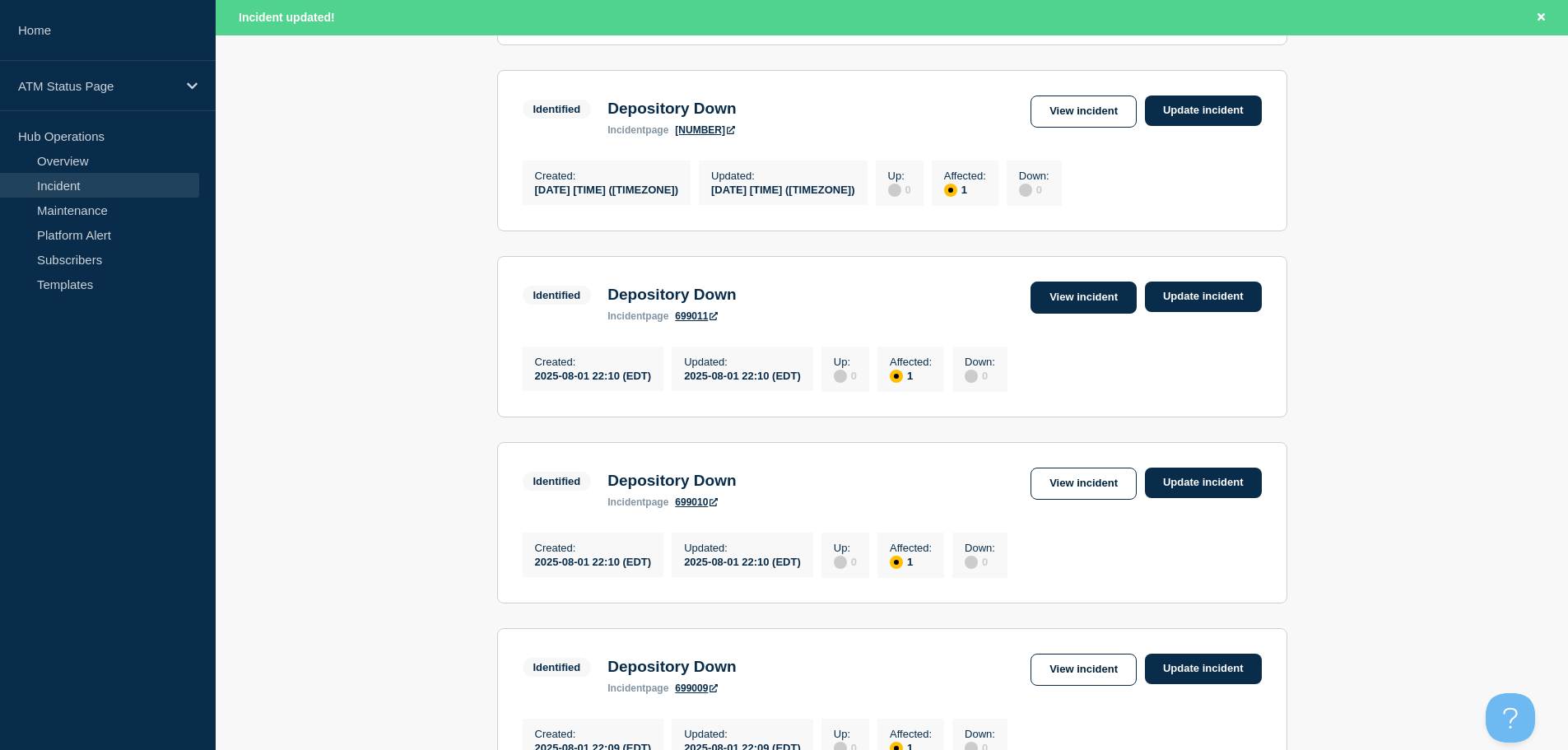 click on "View incident" at bounding box center (1083, 297) 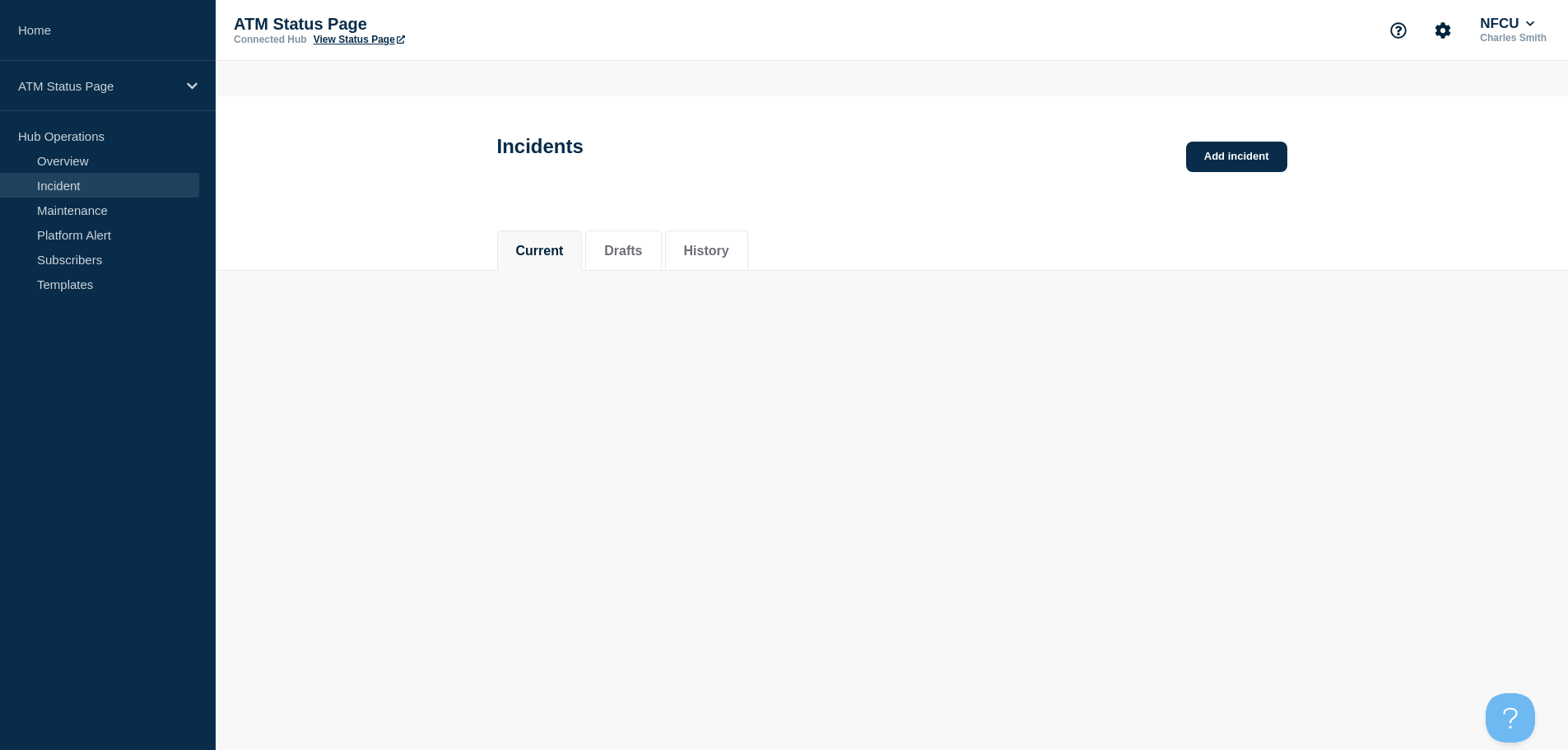 scroll, scrollTop: 0, scrollLeft: 0, axis: both 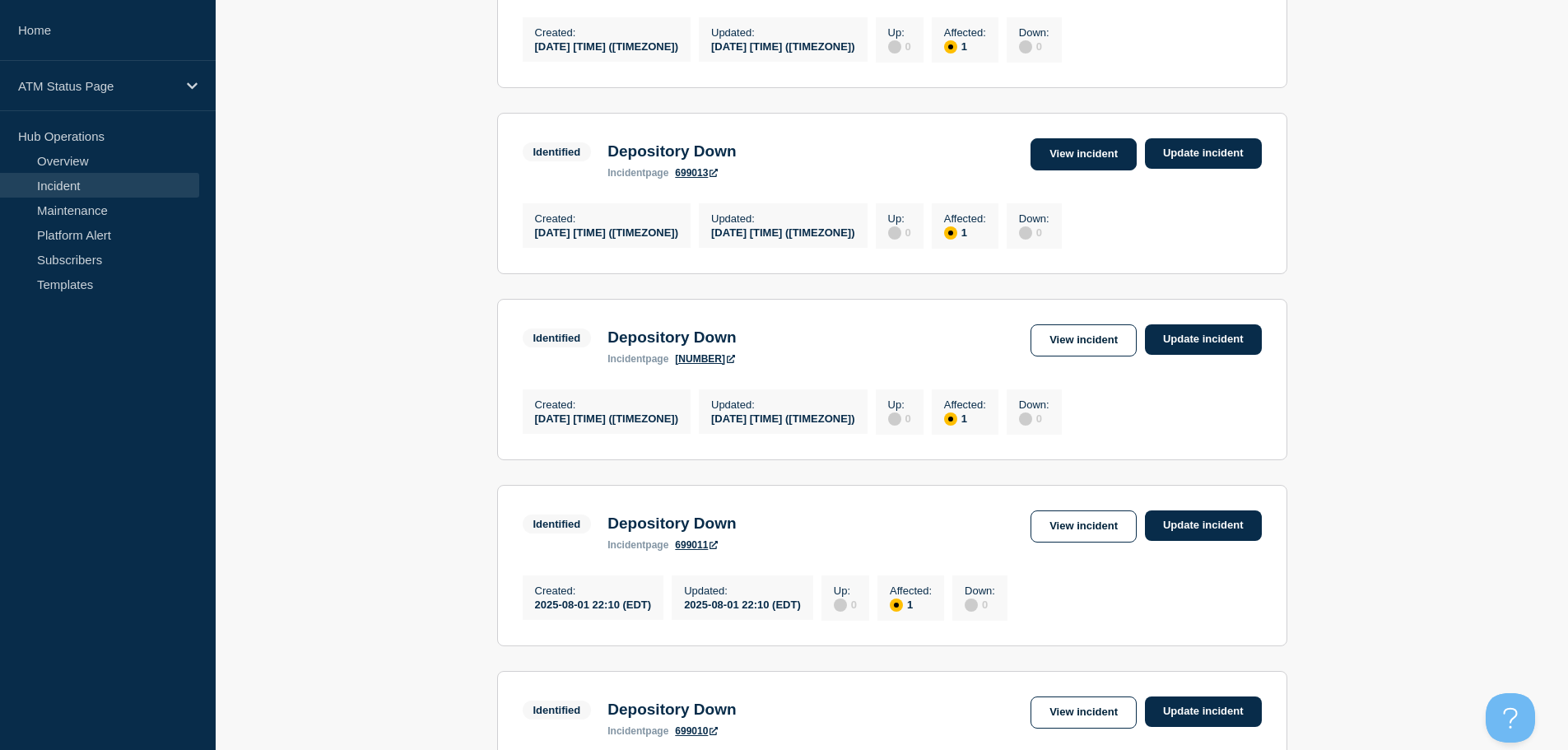 click on "View incident" at bounding box center (1083, 154) 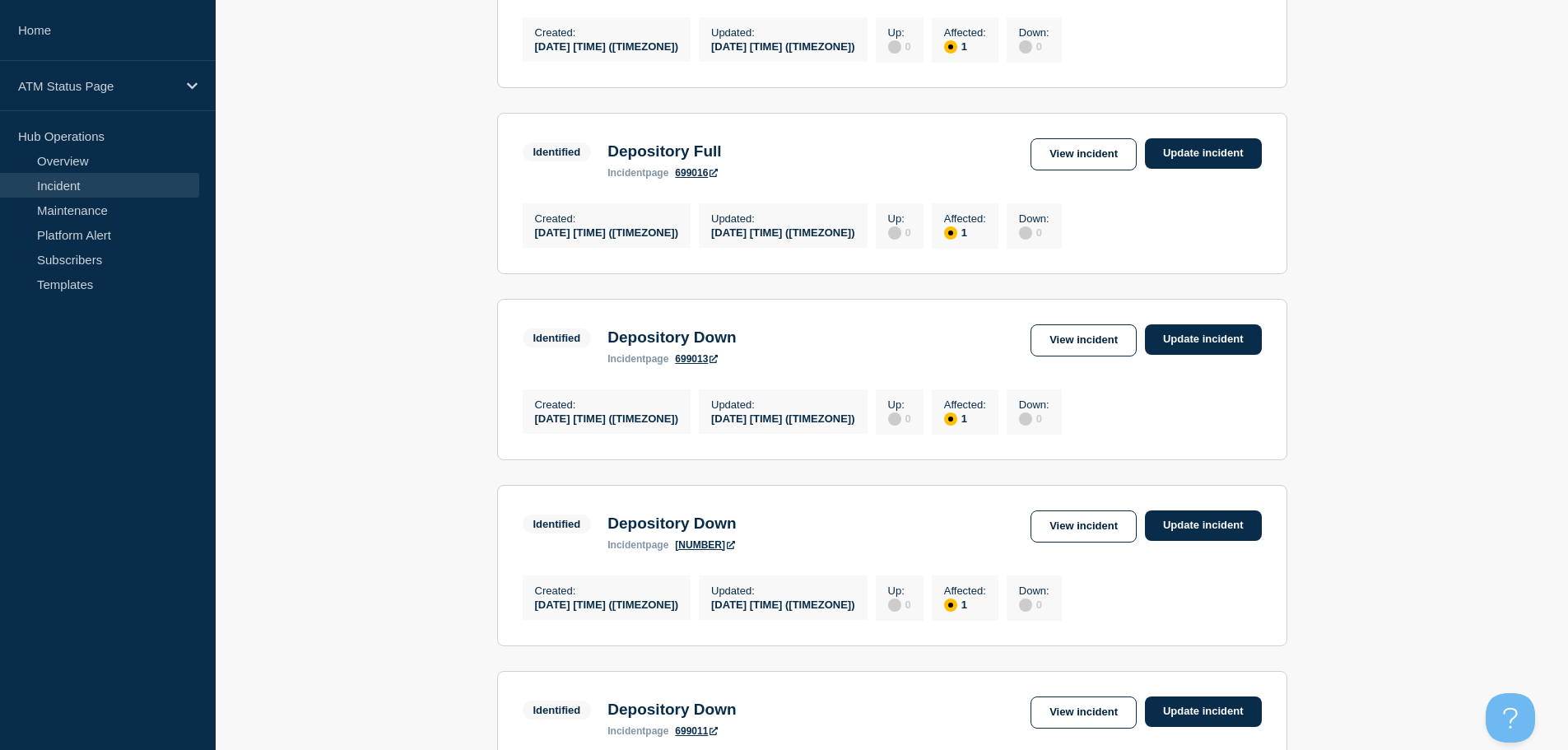 scroll, scrollTop: 1023, scrollLeft: 0, axis: vertical 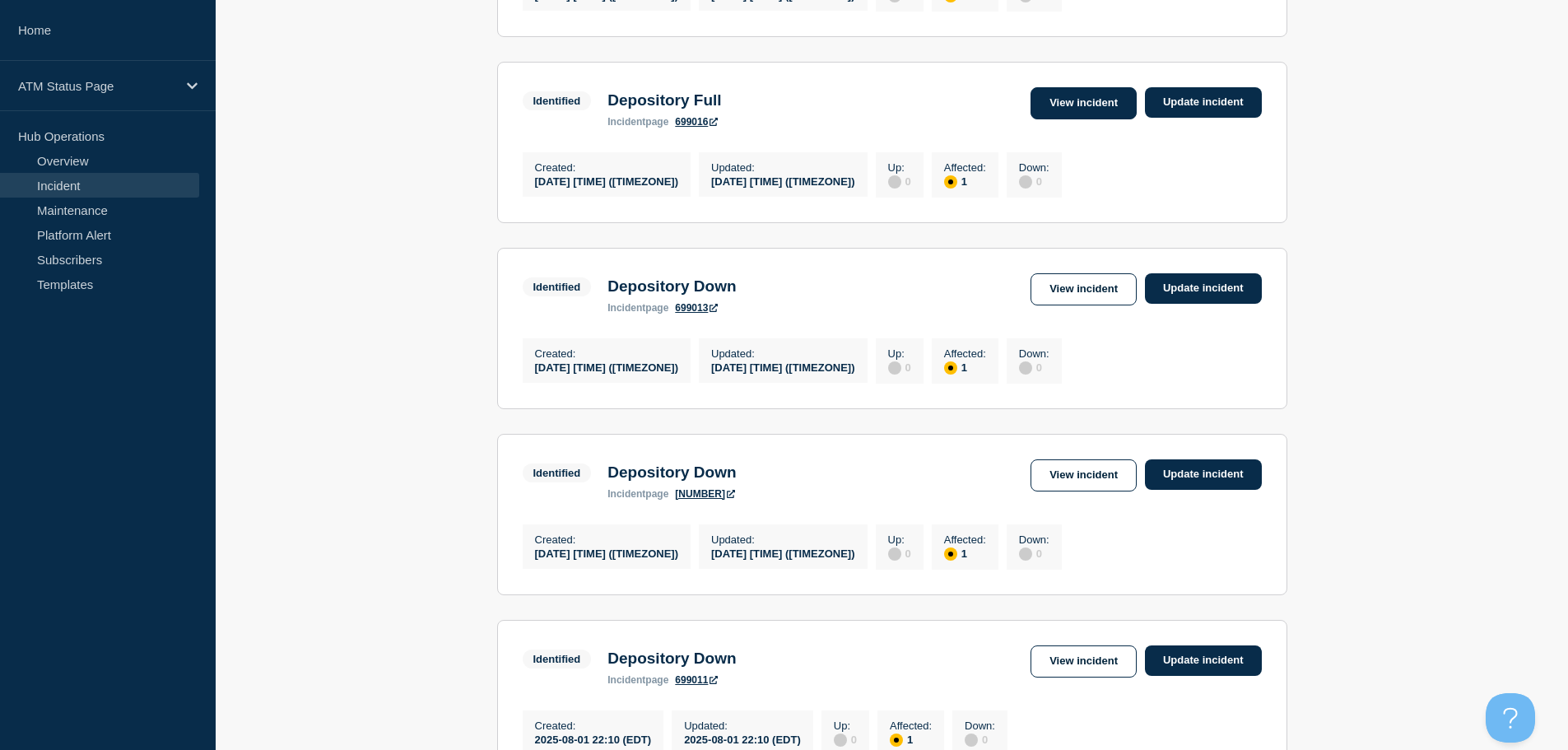 click on "View incident" at bounding box center [1083, 103] 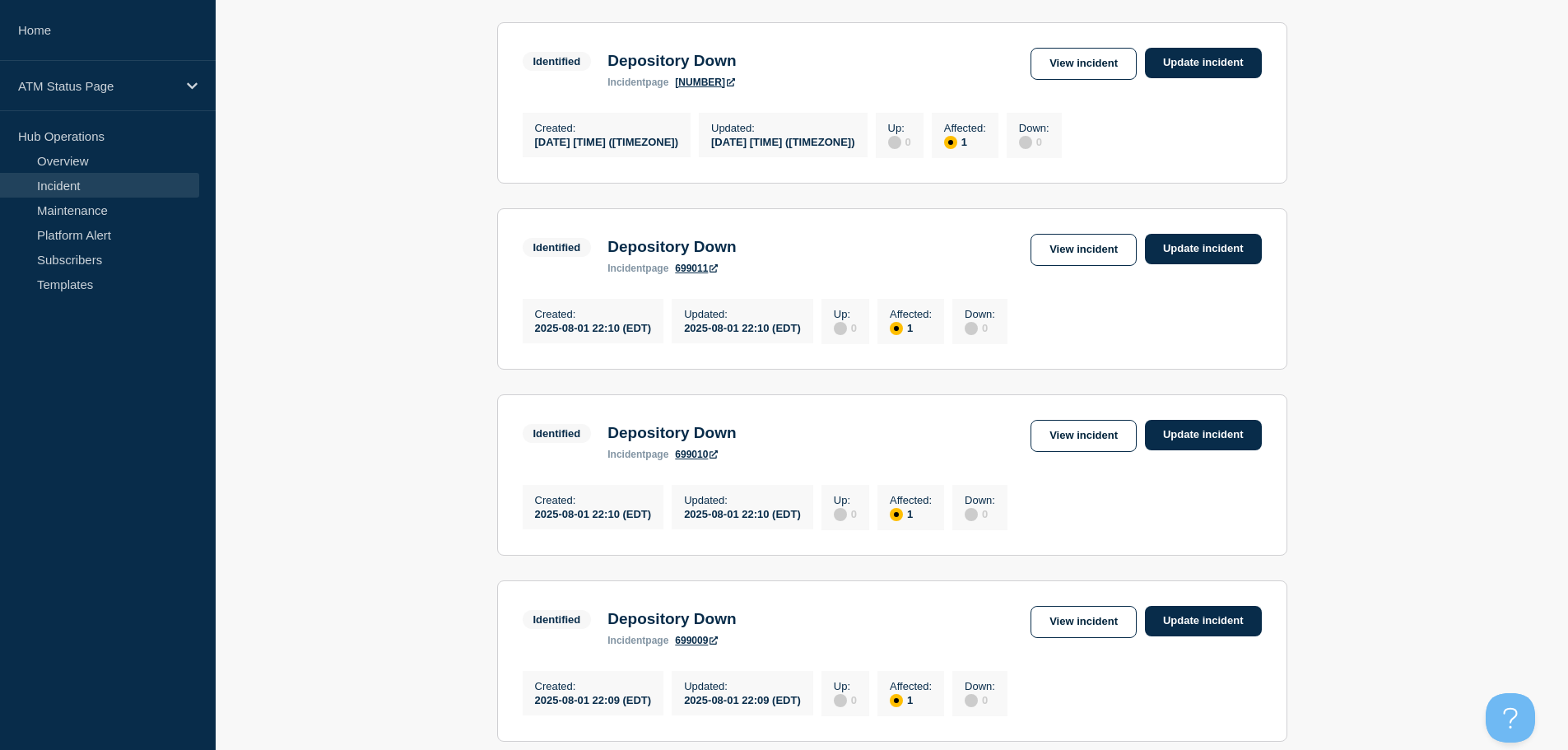 scroll, scrollTop: 1465, scrollLeft: 0, axis: vertical 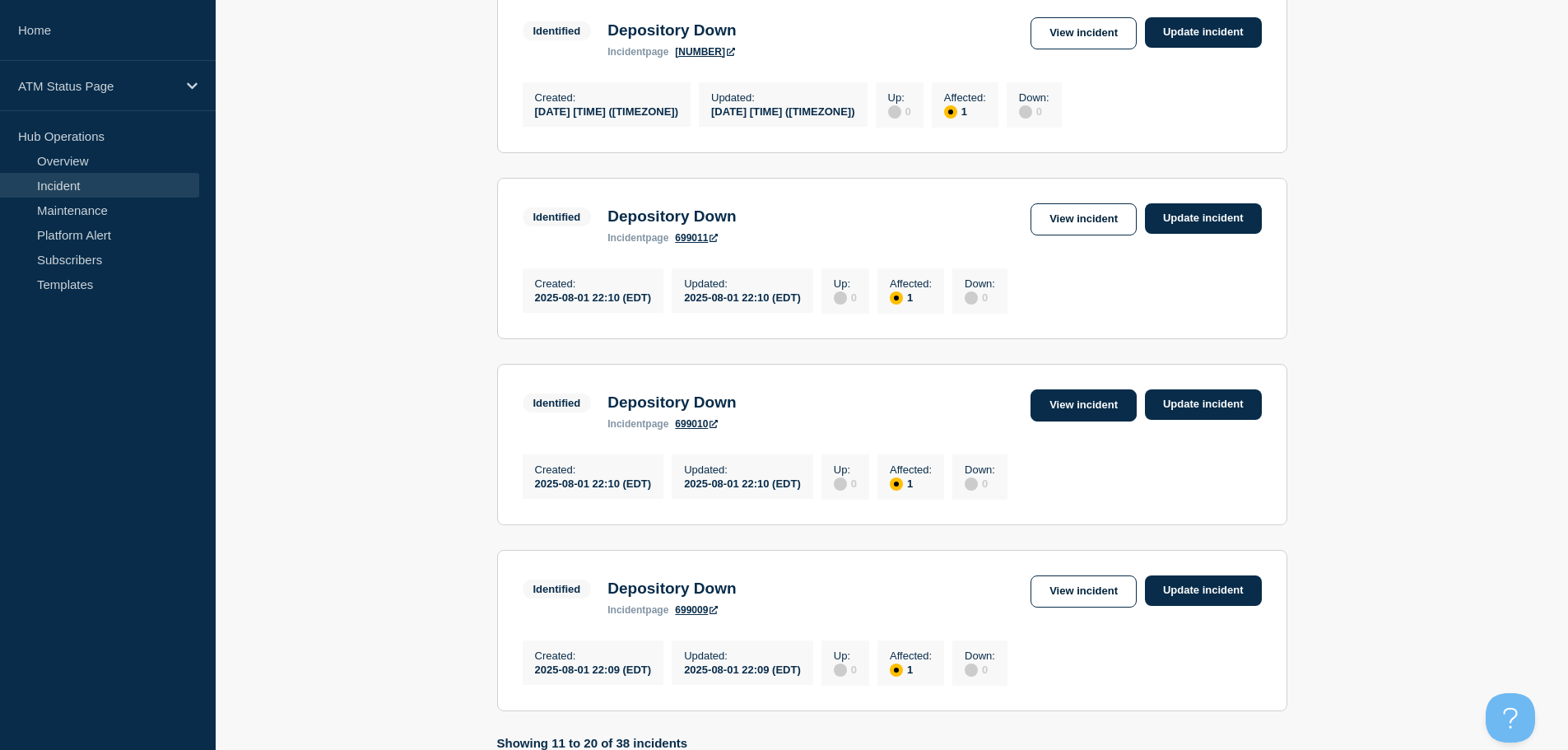 click on "View incident" at bounding box center (1083, 405) 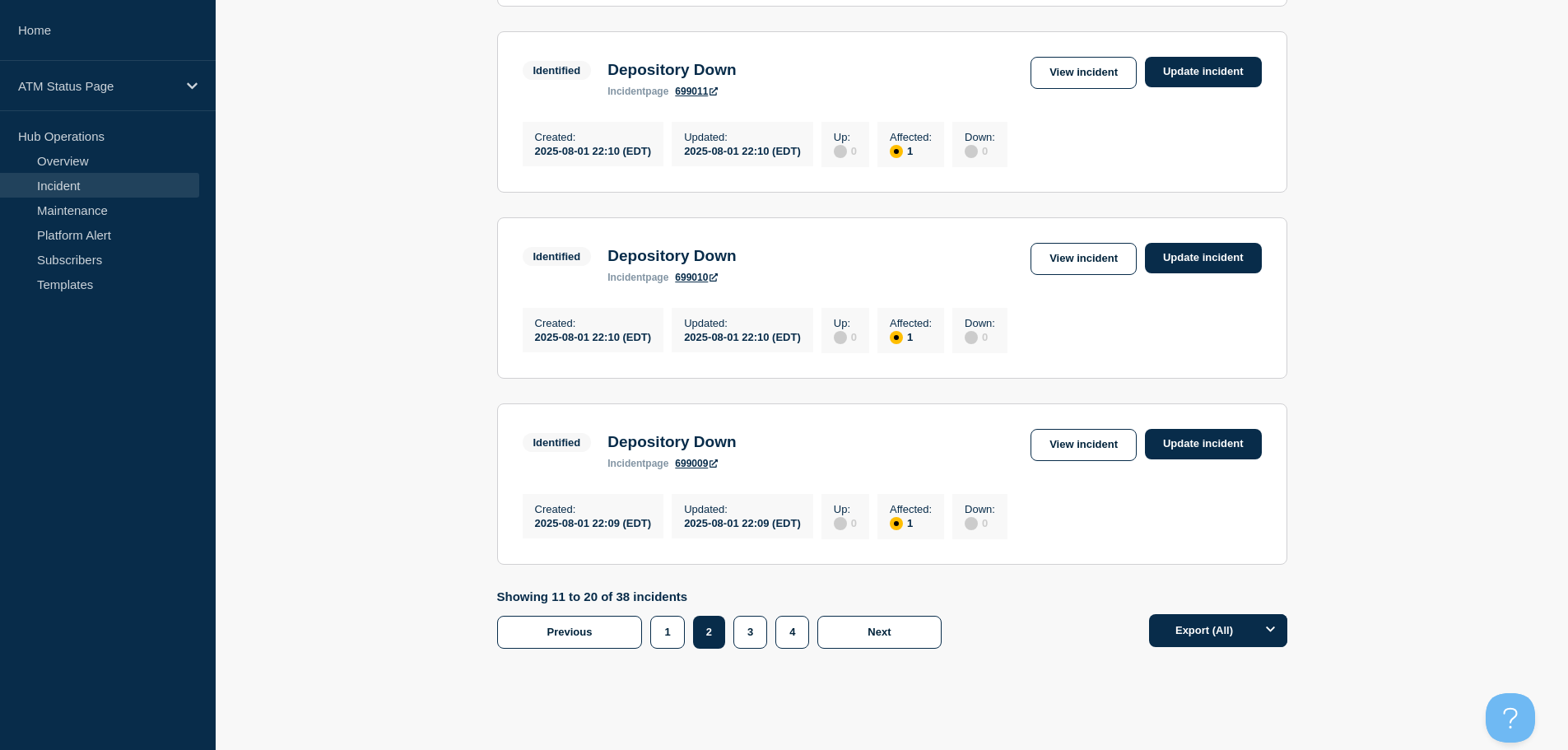 scroll, scrollTop: 1661, scrollLeft: 0, axis: vertical 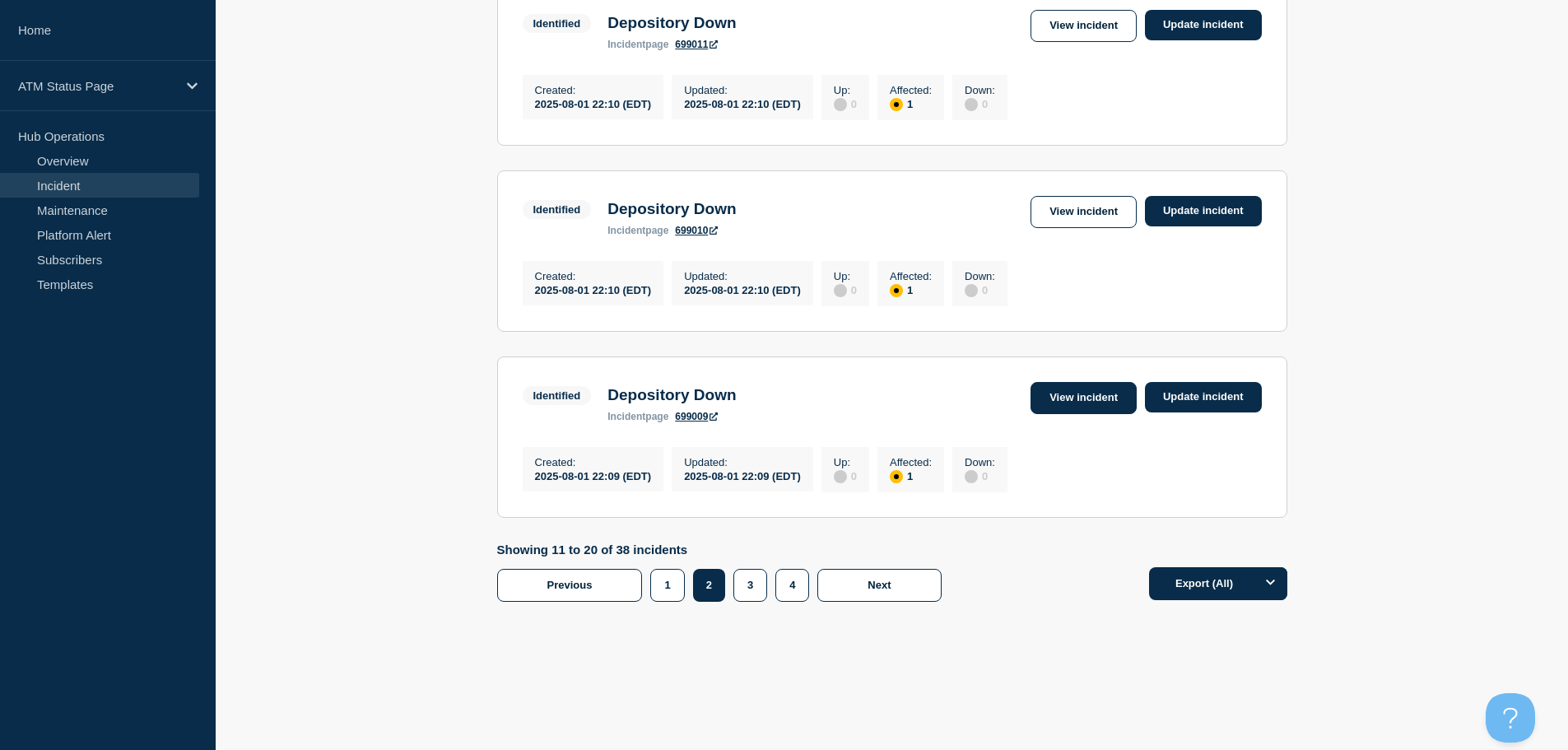 click on "View incident" at bounding box center [1083, 398] 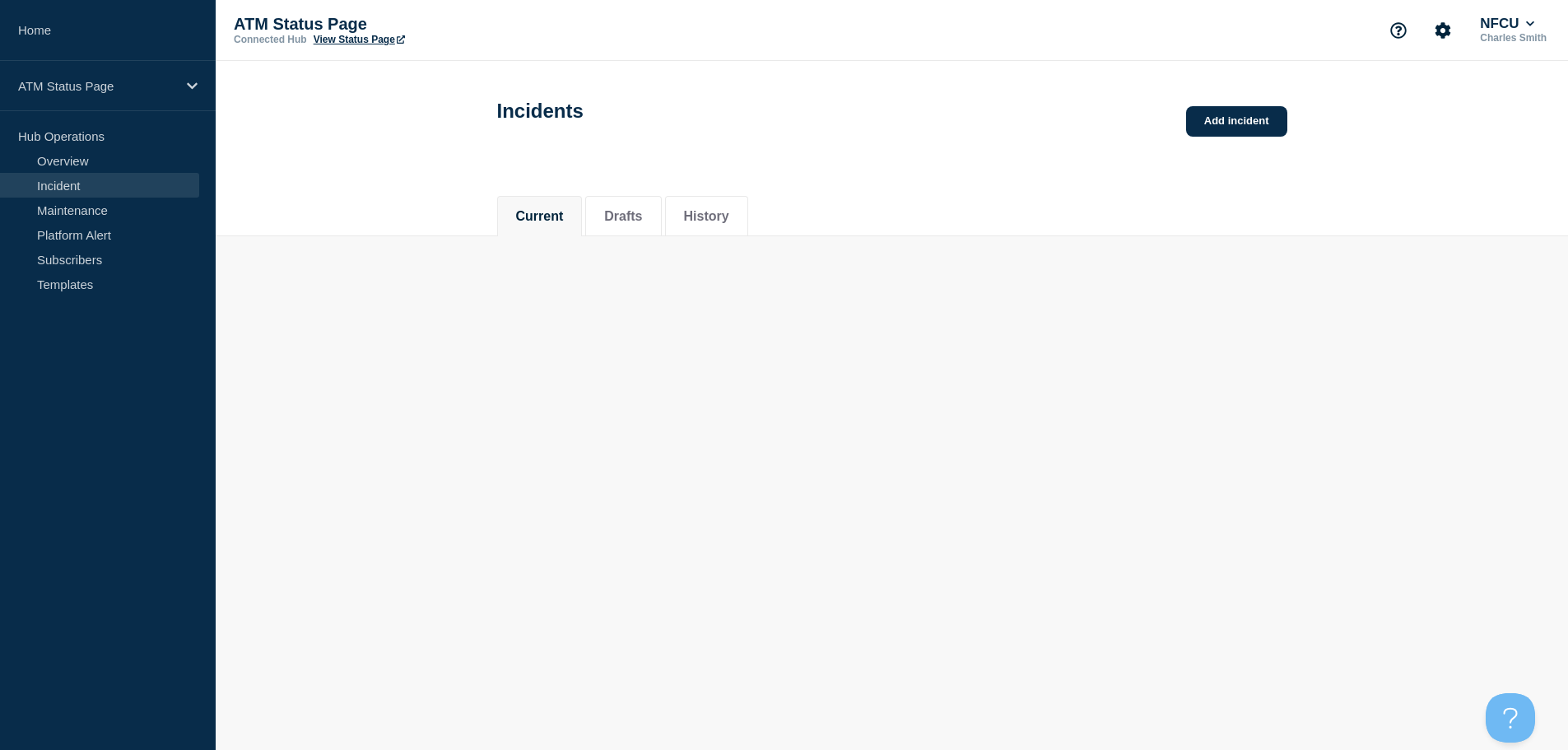 scroll, scrollTop: 0, scrollLeft: 0, axis: both 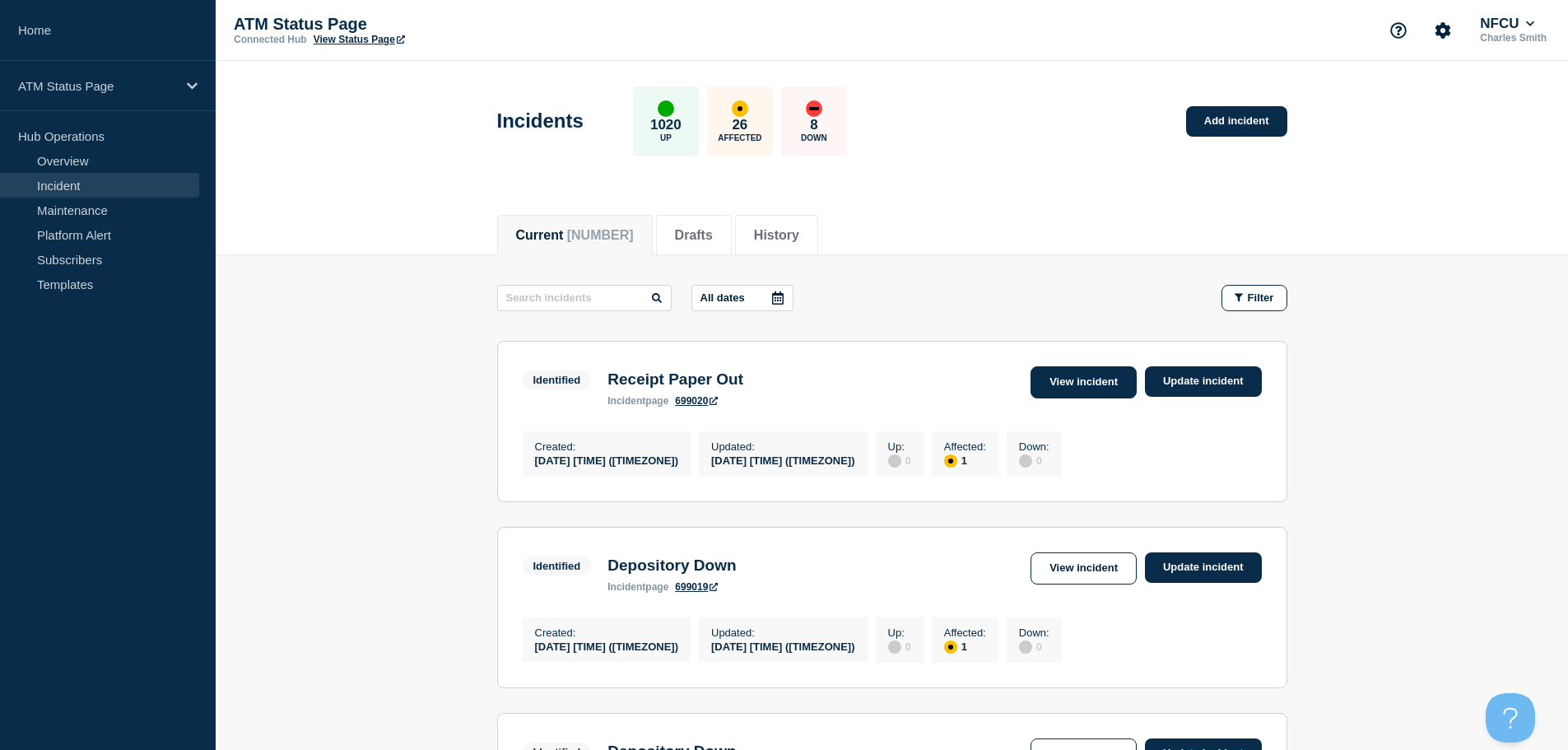 click on "View incident" at bounding box center (1083, 382) 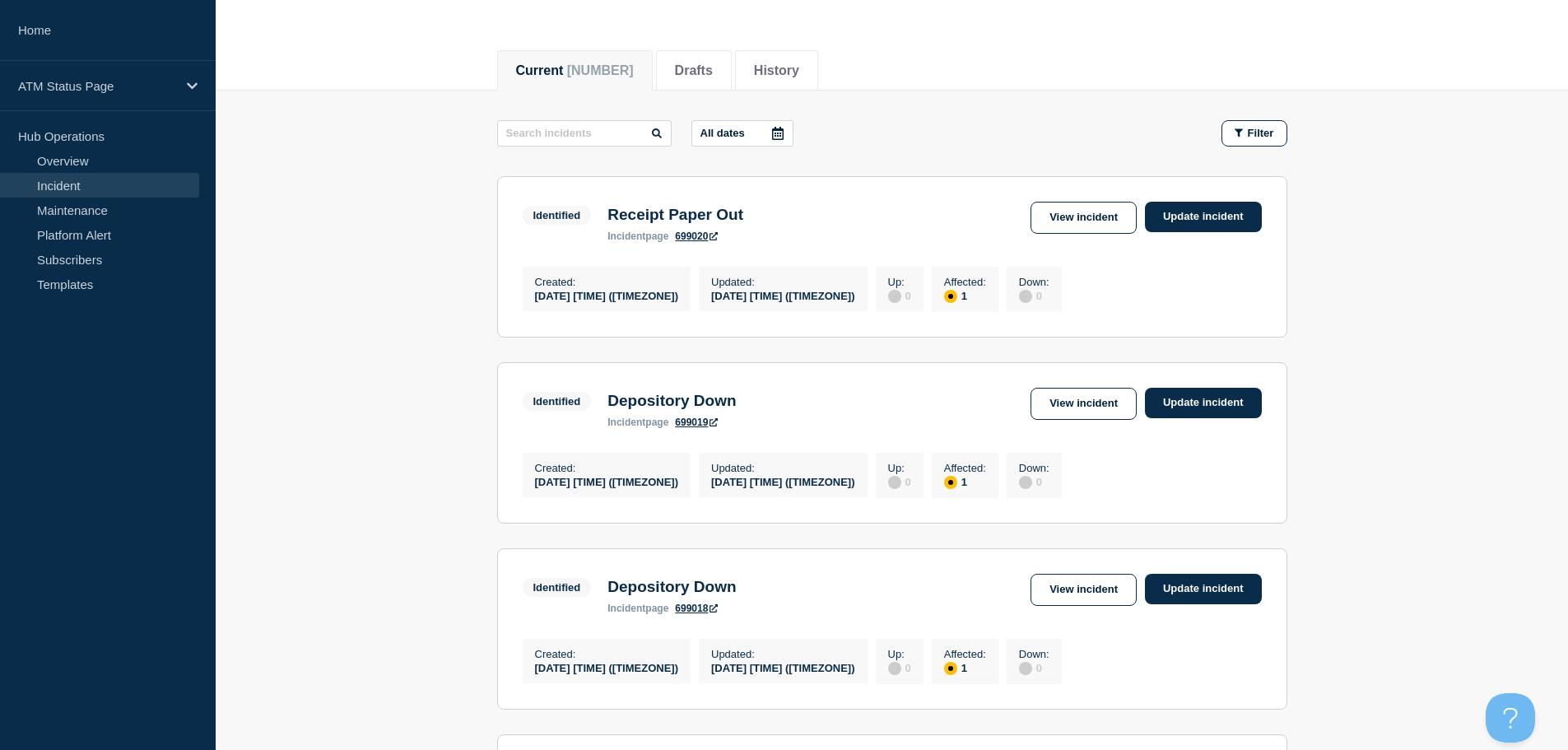 scroll, scrollTop: 247, scrollLeft: 0, axis: vertical 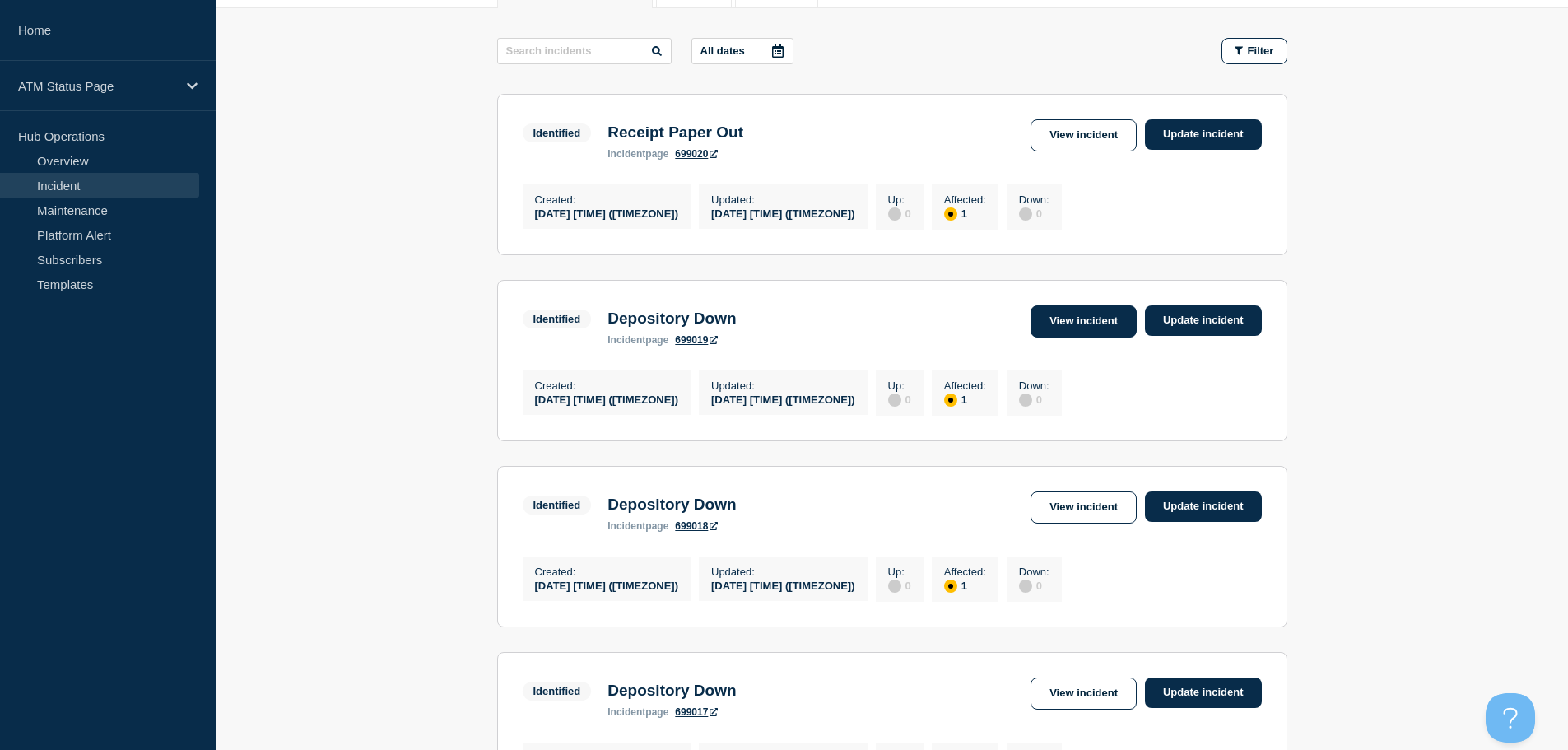 click on "View incident" at bounding box center (1083, 321) 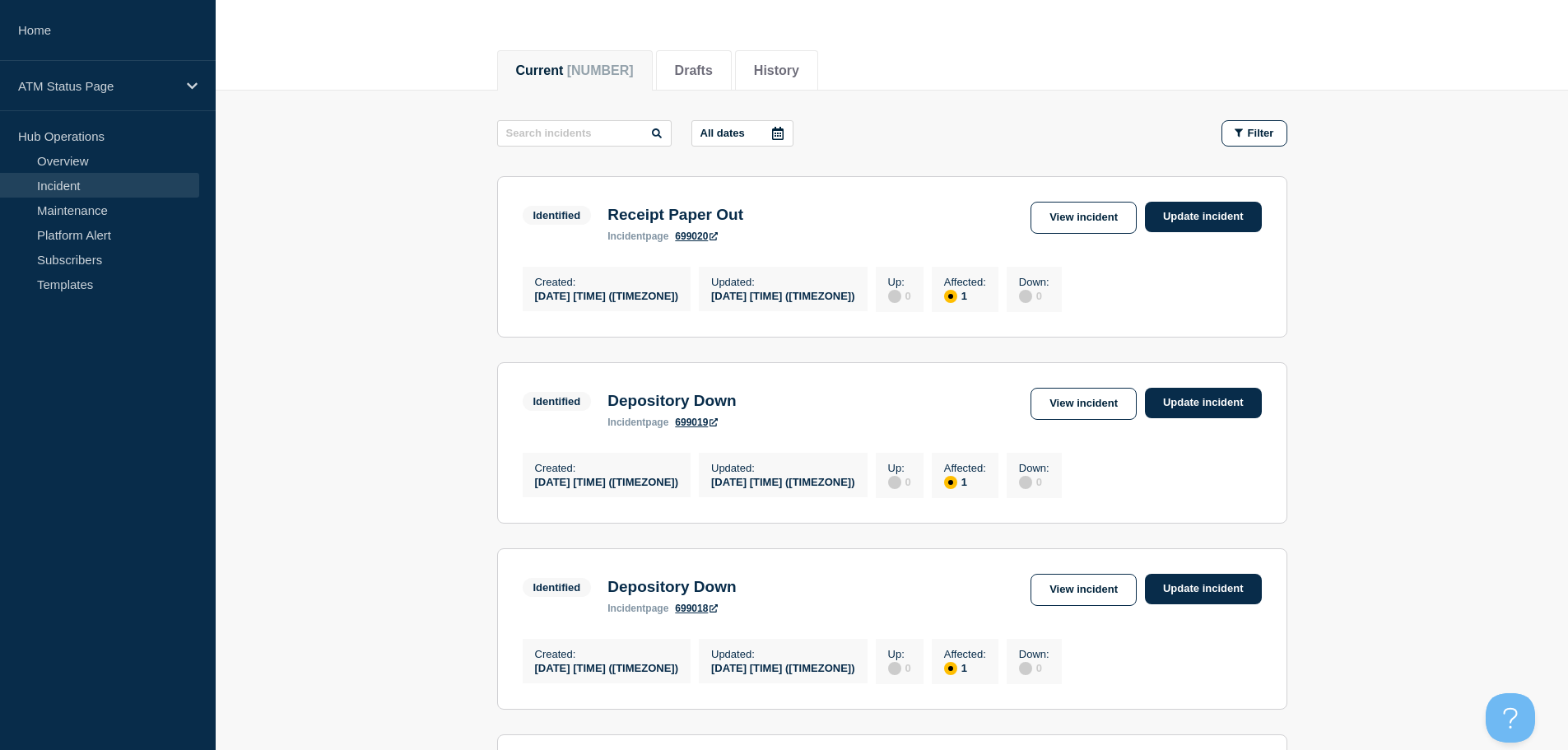 scroll, scrollTop: 329, scrollLeft: 0, axis: vertical 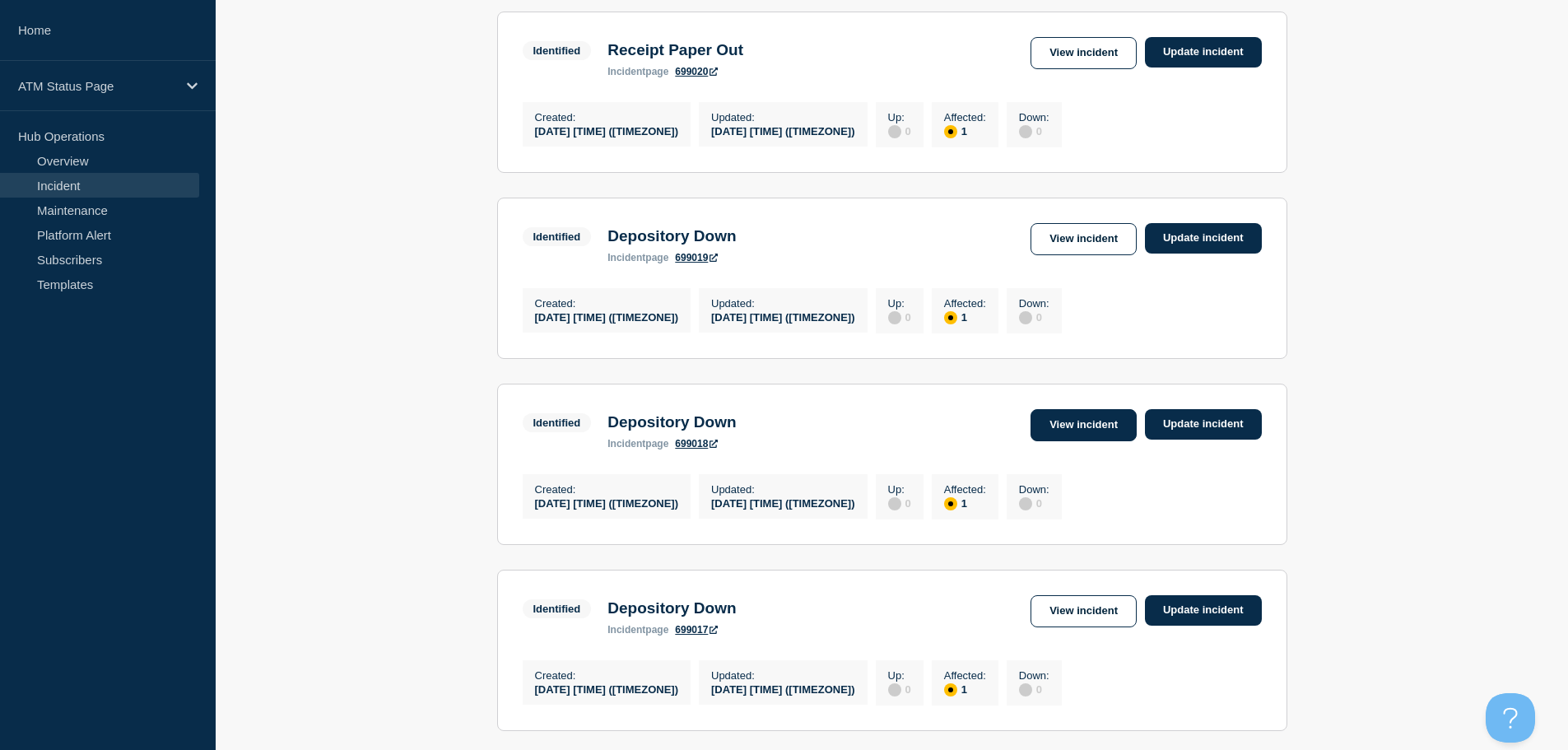 click on "View incident" at bounding box center (1083, 425) 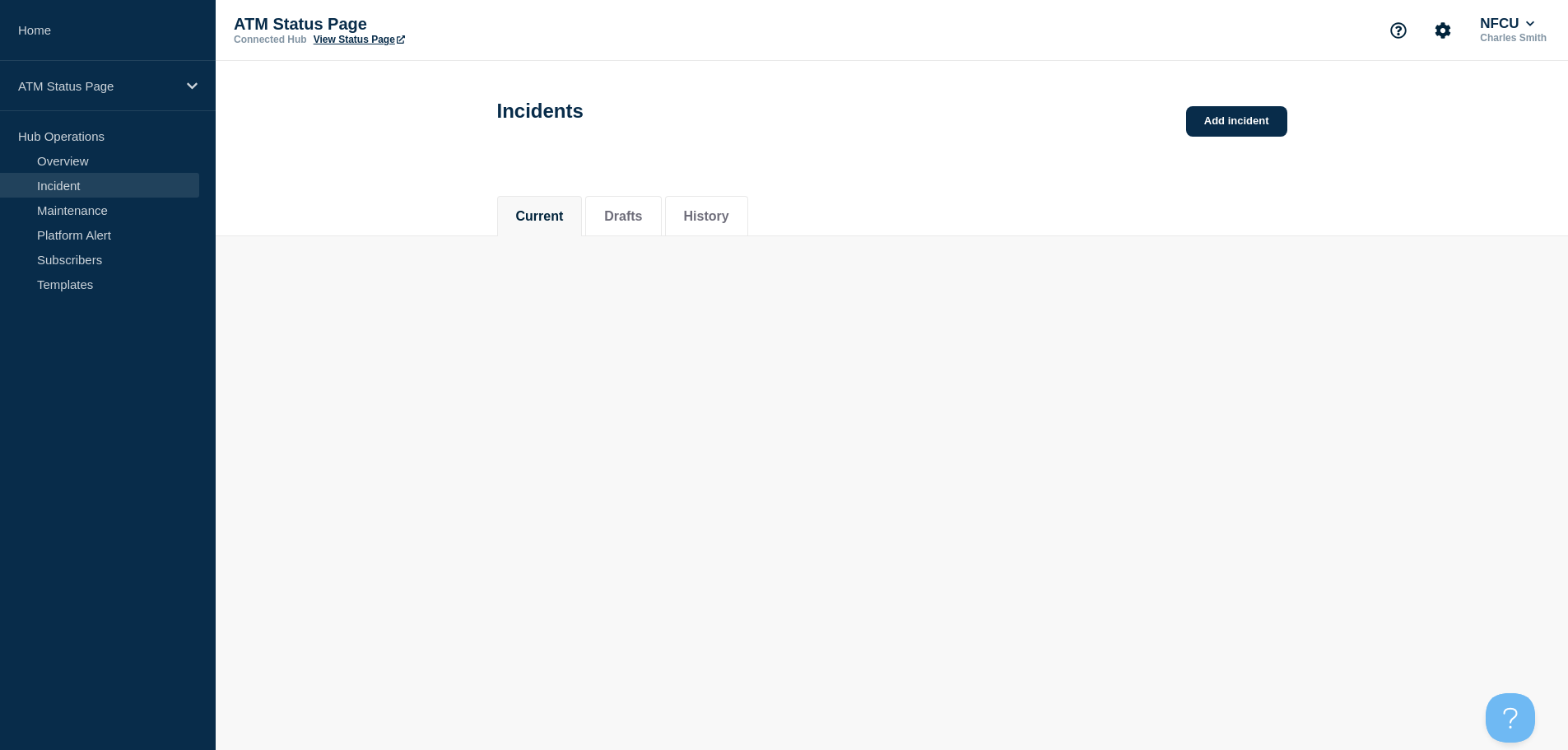 scroll, scrollTop: 0, scrollLeft: 0, axis: both 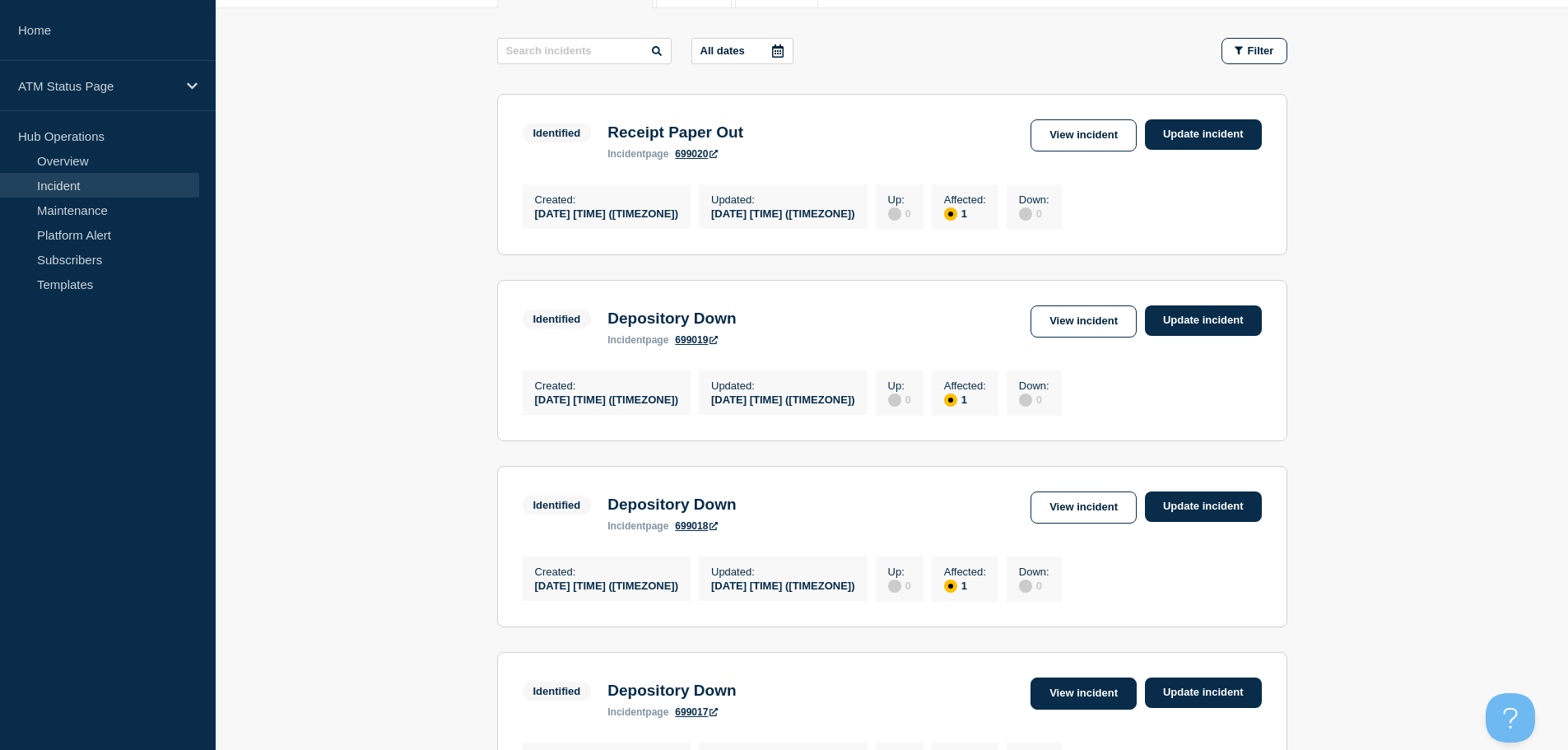 click on "View incident" at bounding box center (1083, 693) 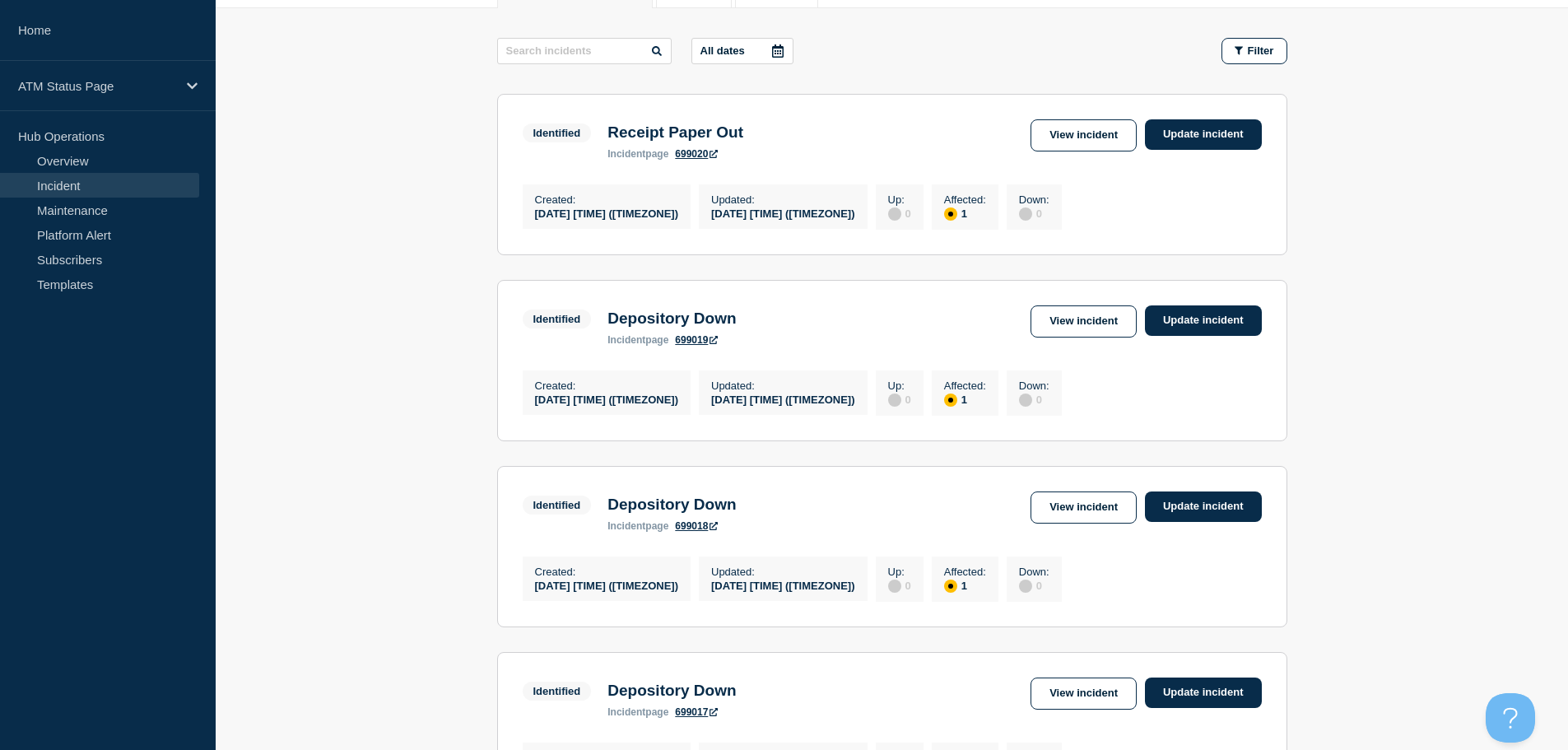 scroll, scrollTop: 329, scrollLeft: 0, axis: vertical 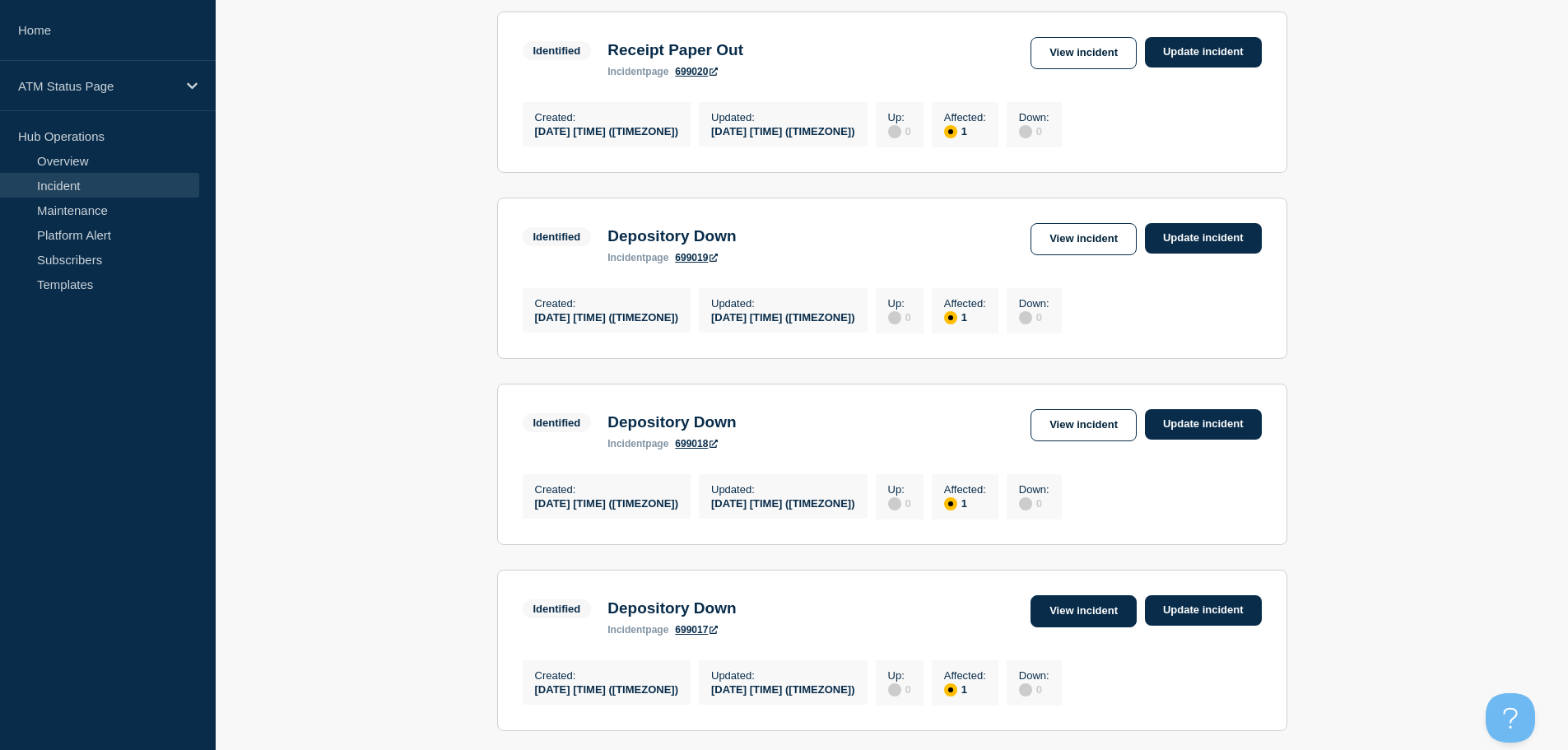 click on "View incident" at bounding box center (1083, 611) 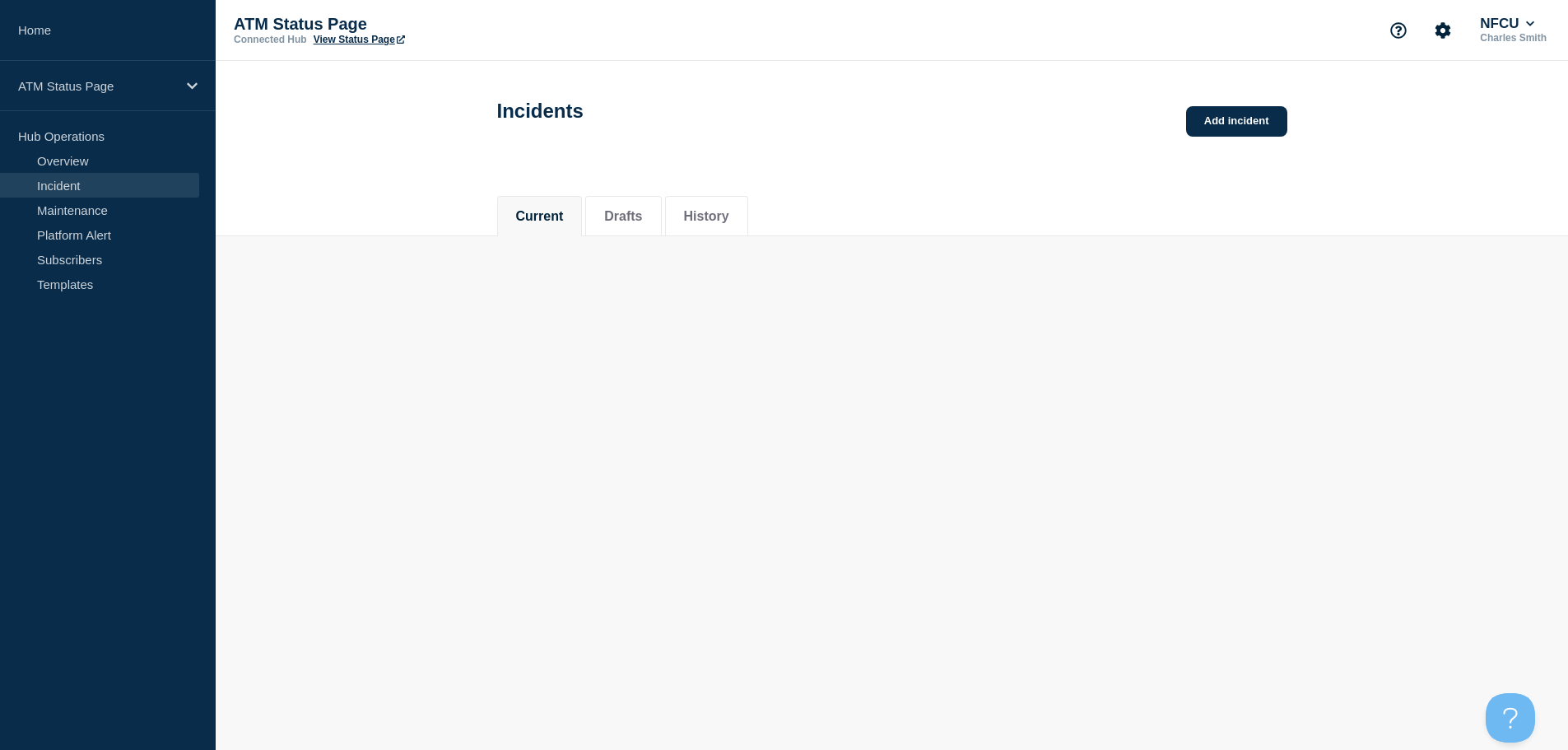 scroll, scrollTop: 0, scrollLeft: 0, axis: both 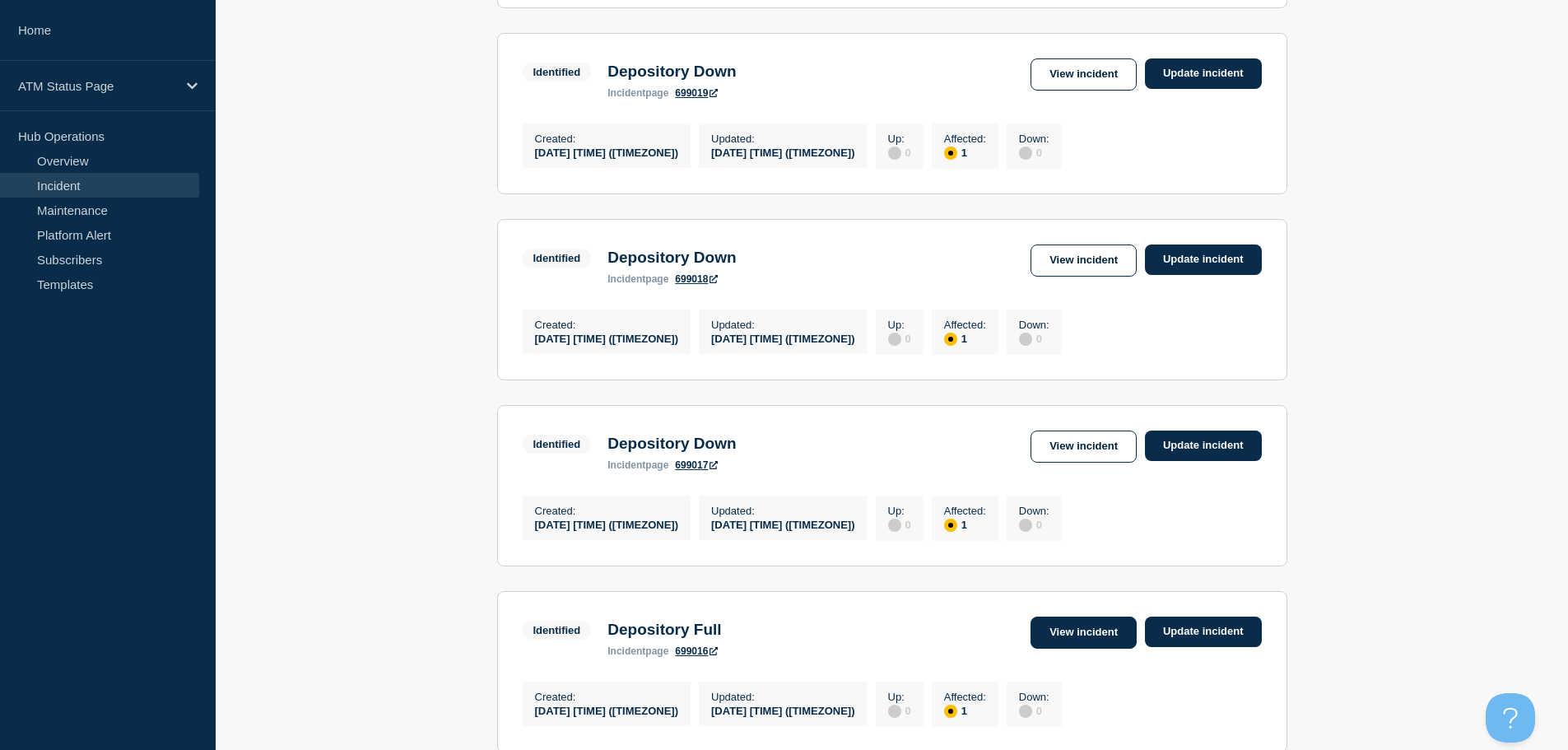 click on "View incident" at bounding box center (1083, 632) 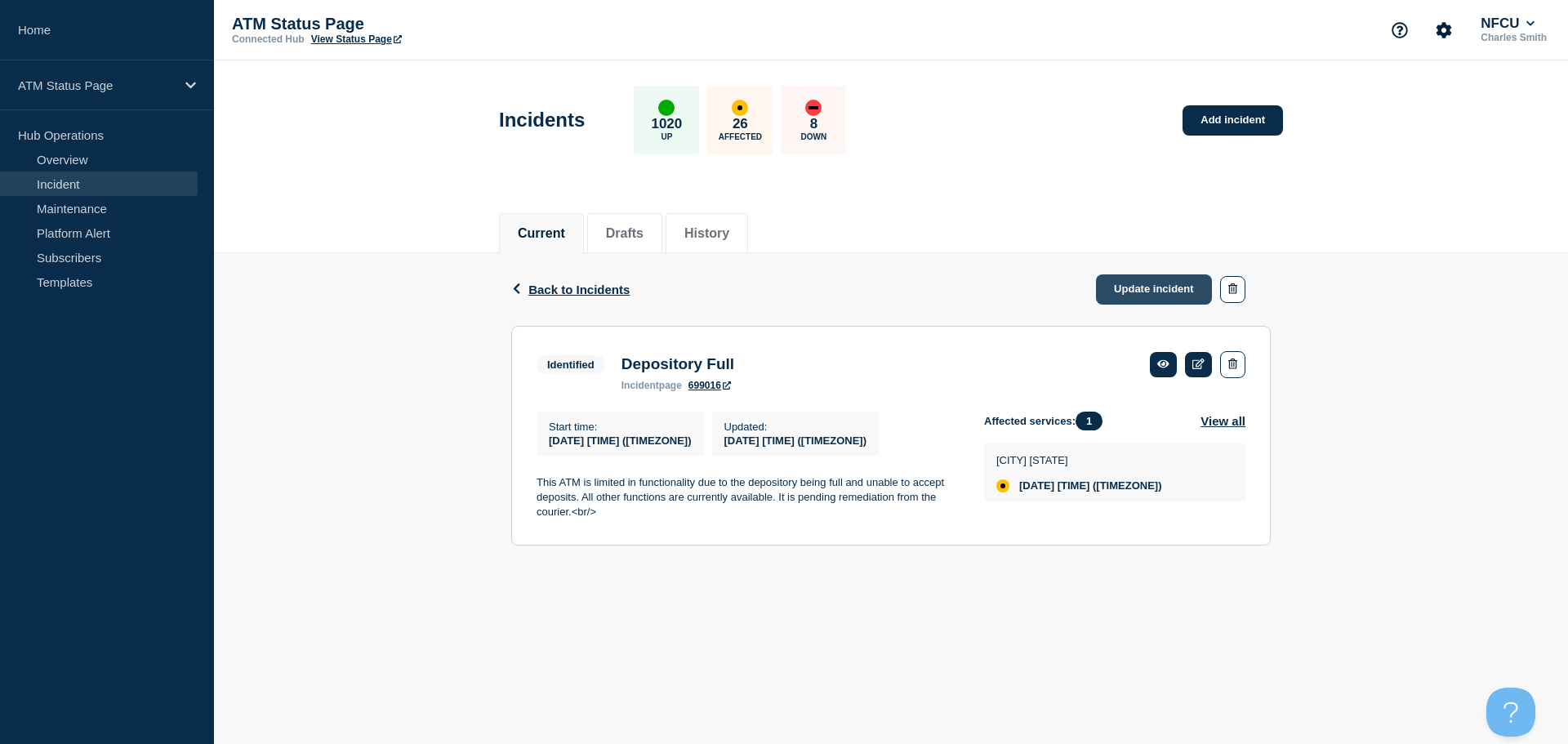 click on "Update incident" 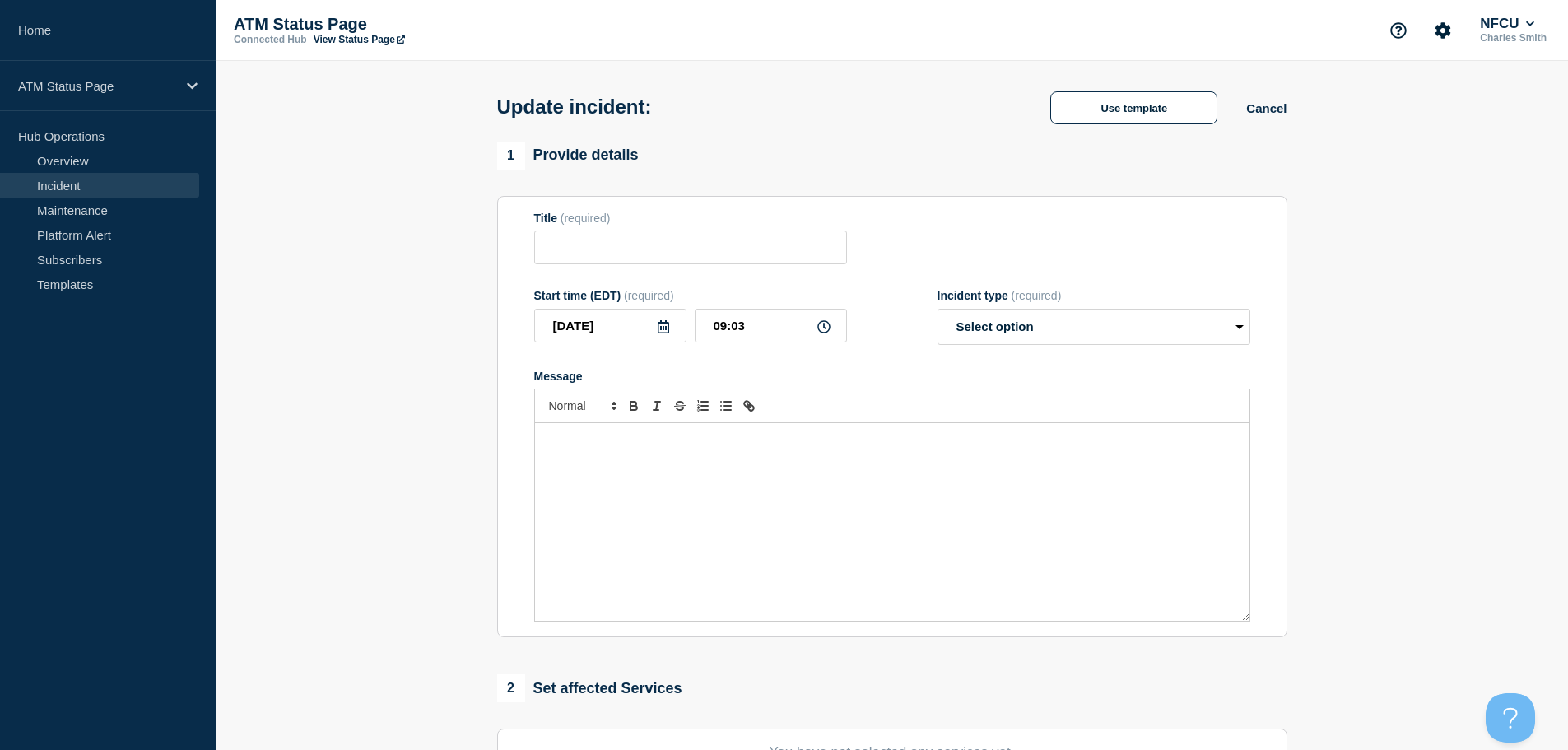 type on "Depository Full" 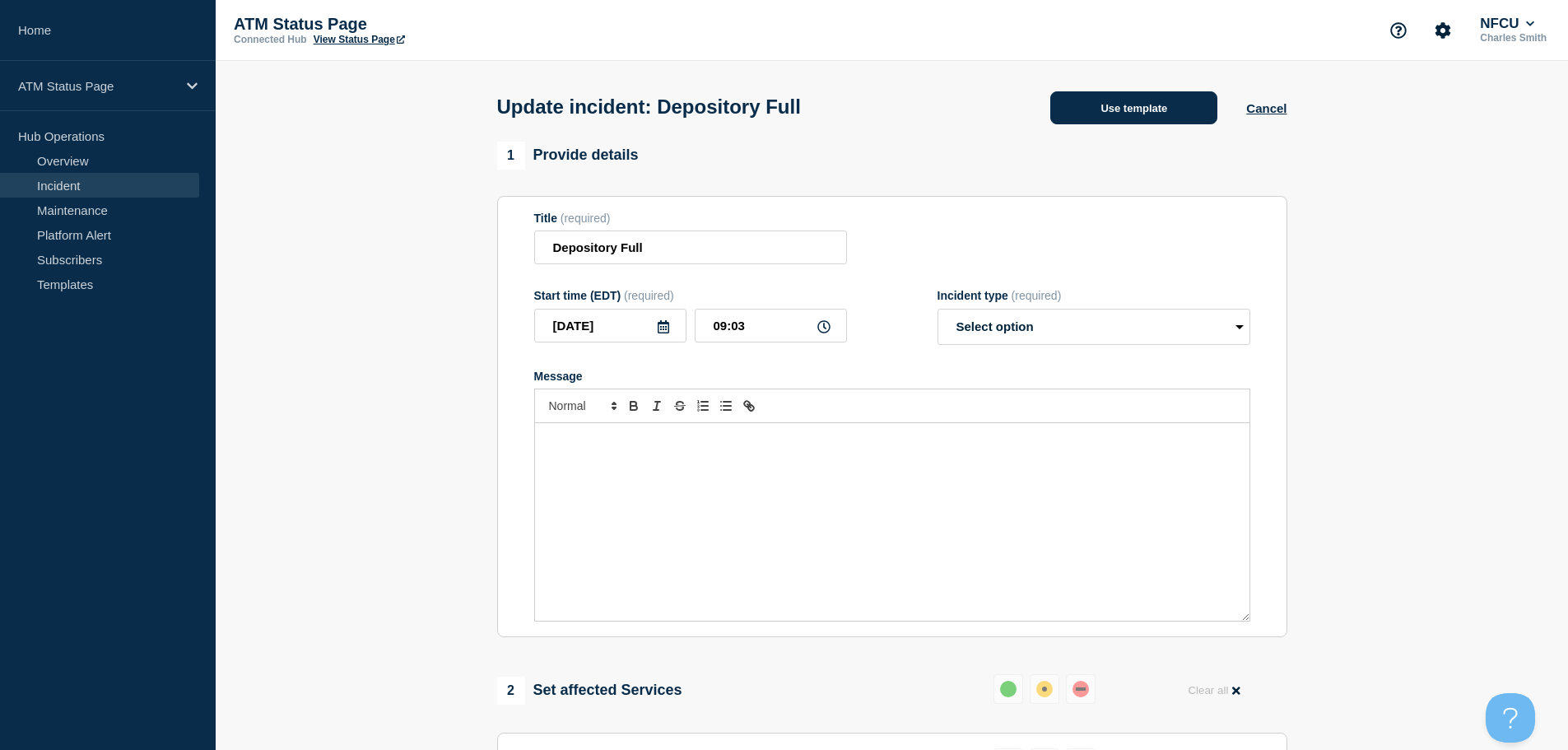 click on "Use template" at bounding box center (1133, 108) 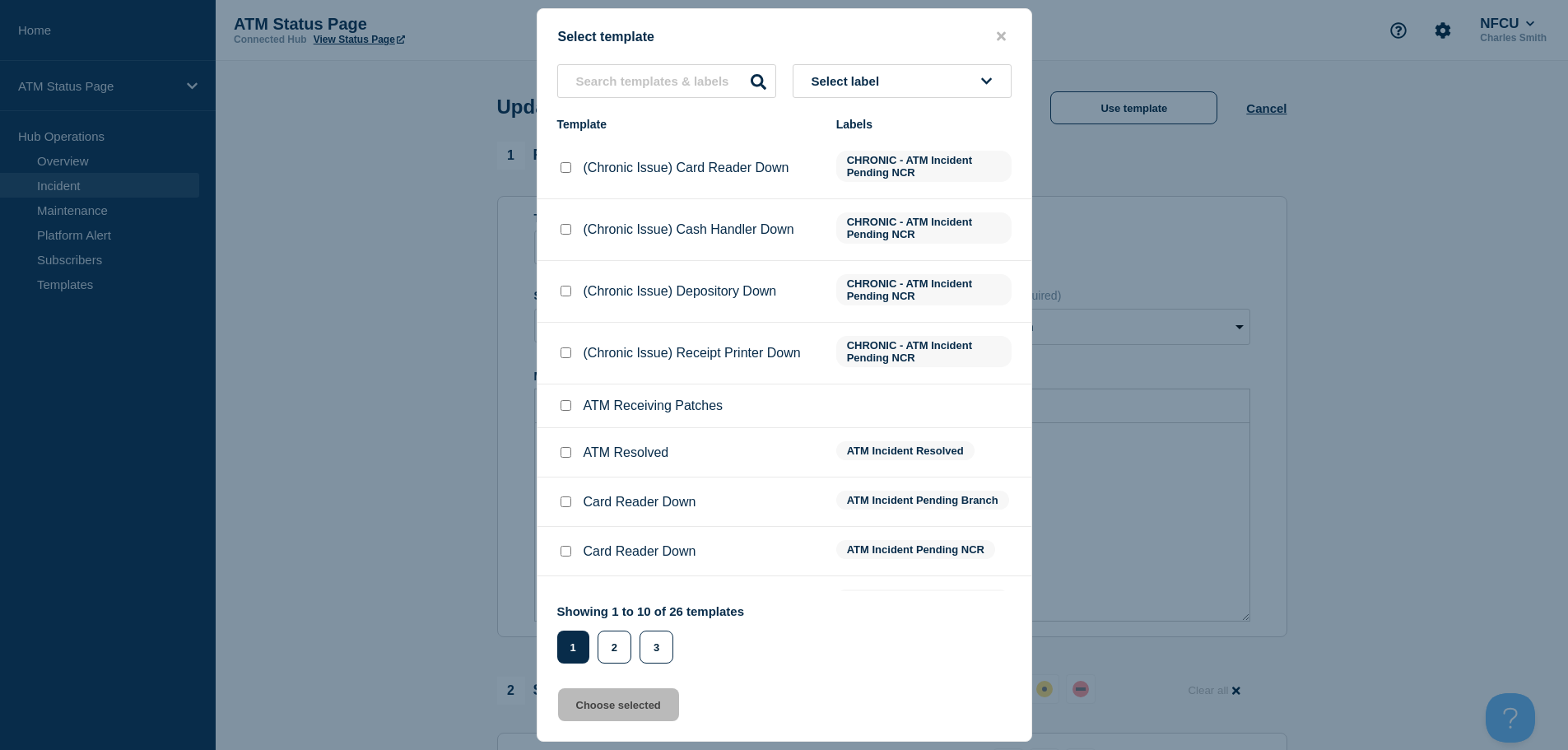 click at bounding box center [565, 452] 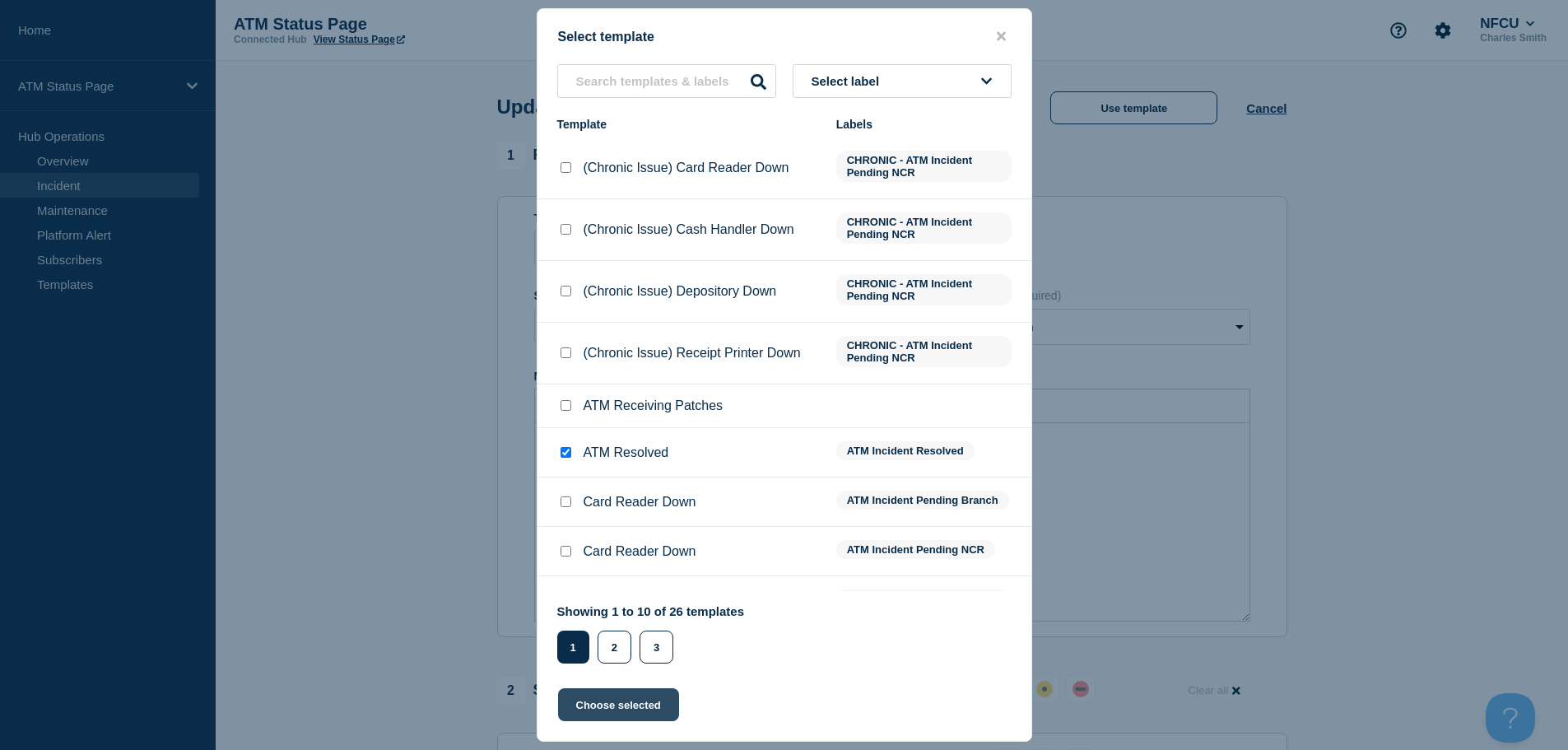 click on "Choose selected" 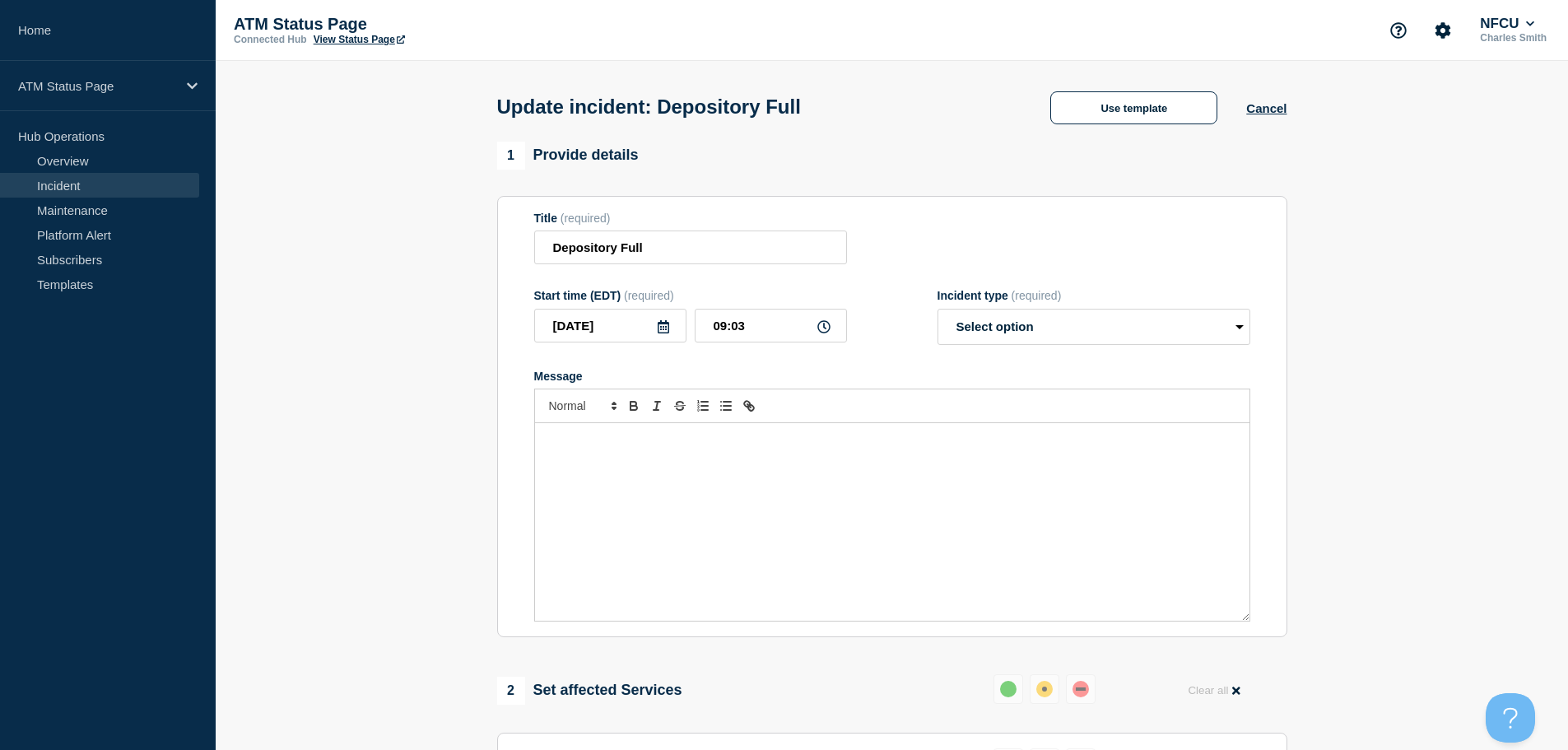 select on "resolved" 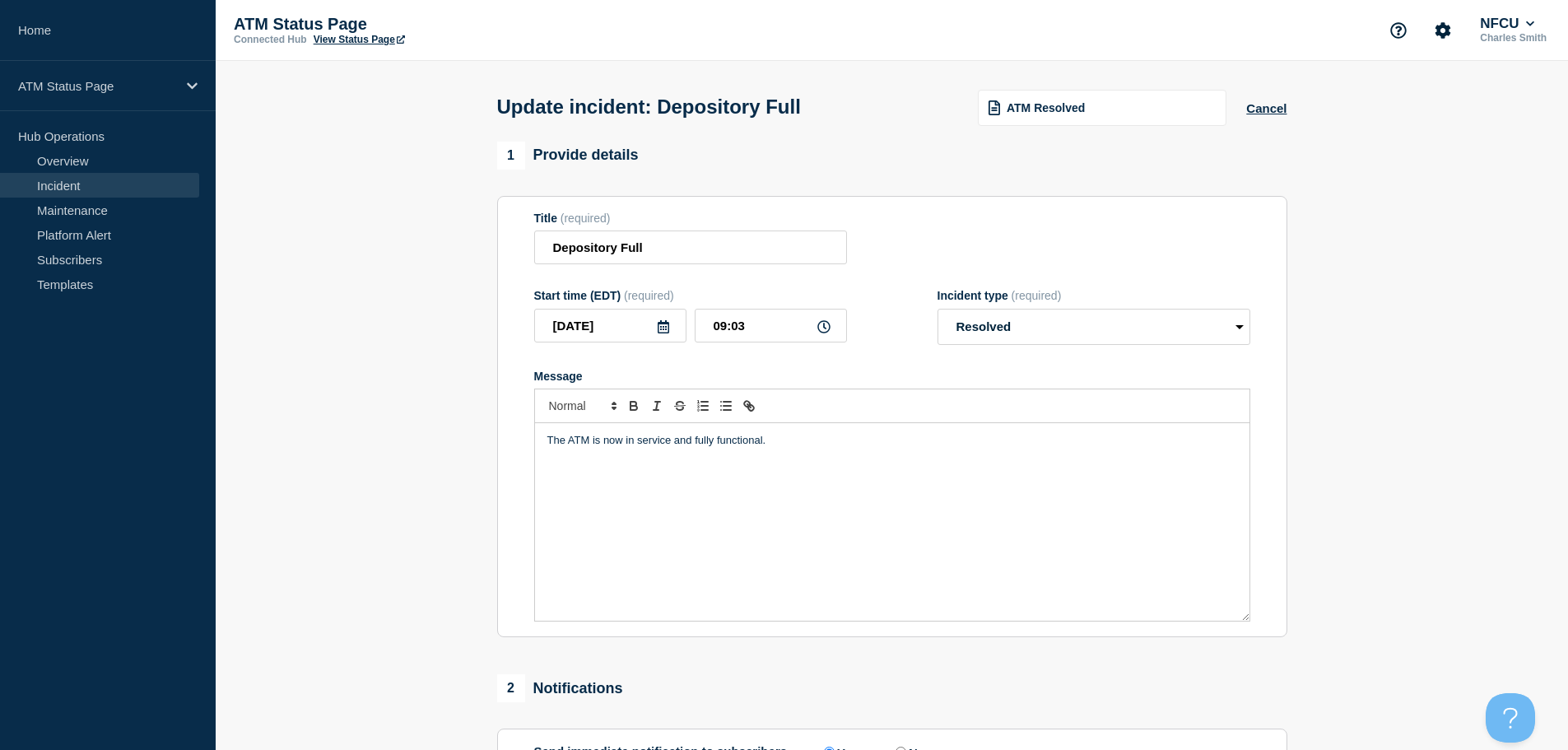 scroll, scrollTop: 304, scrollLeft: 0, axis: vertical 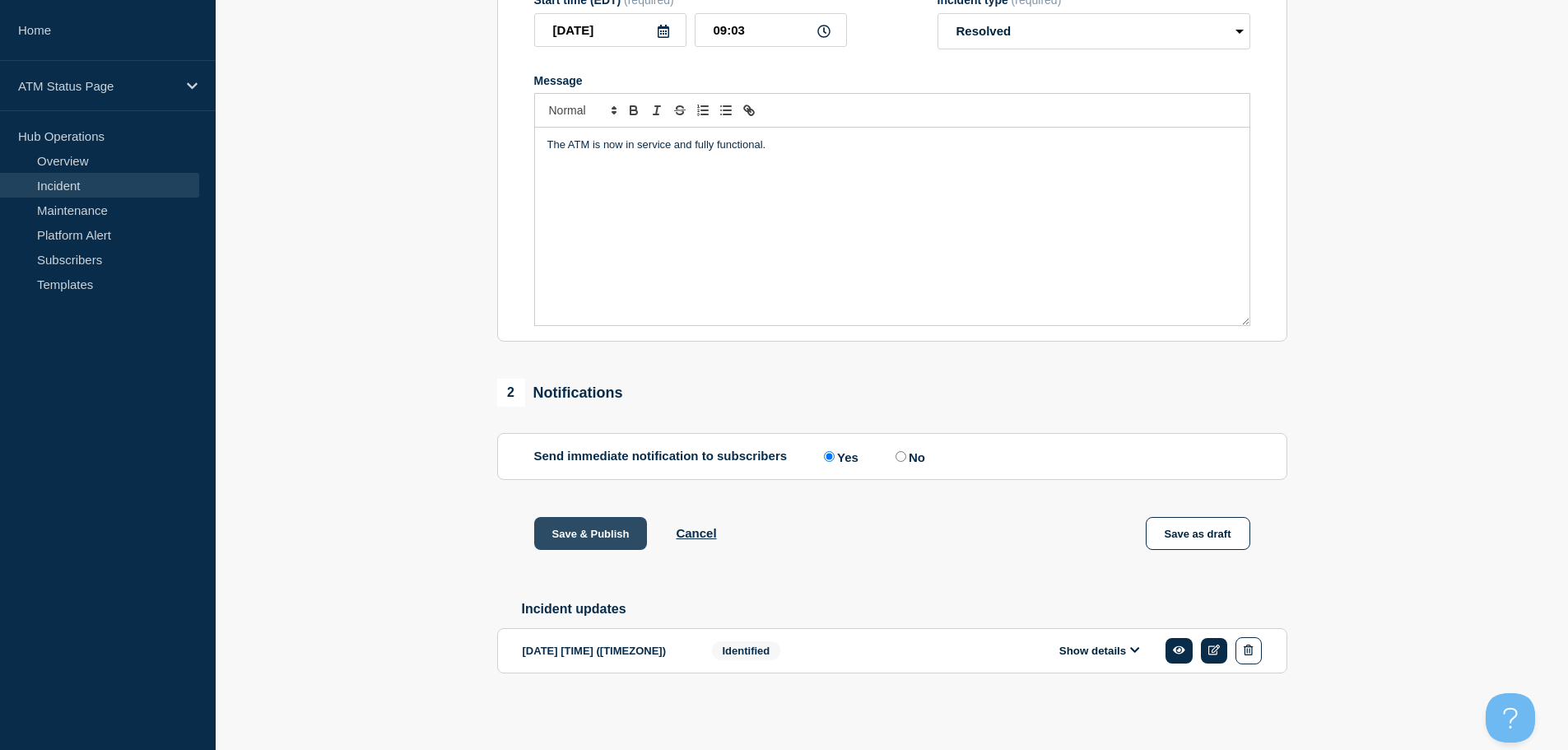 click on "Save & Publish" at bounding box center (591, 533) 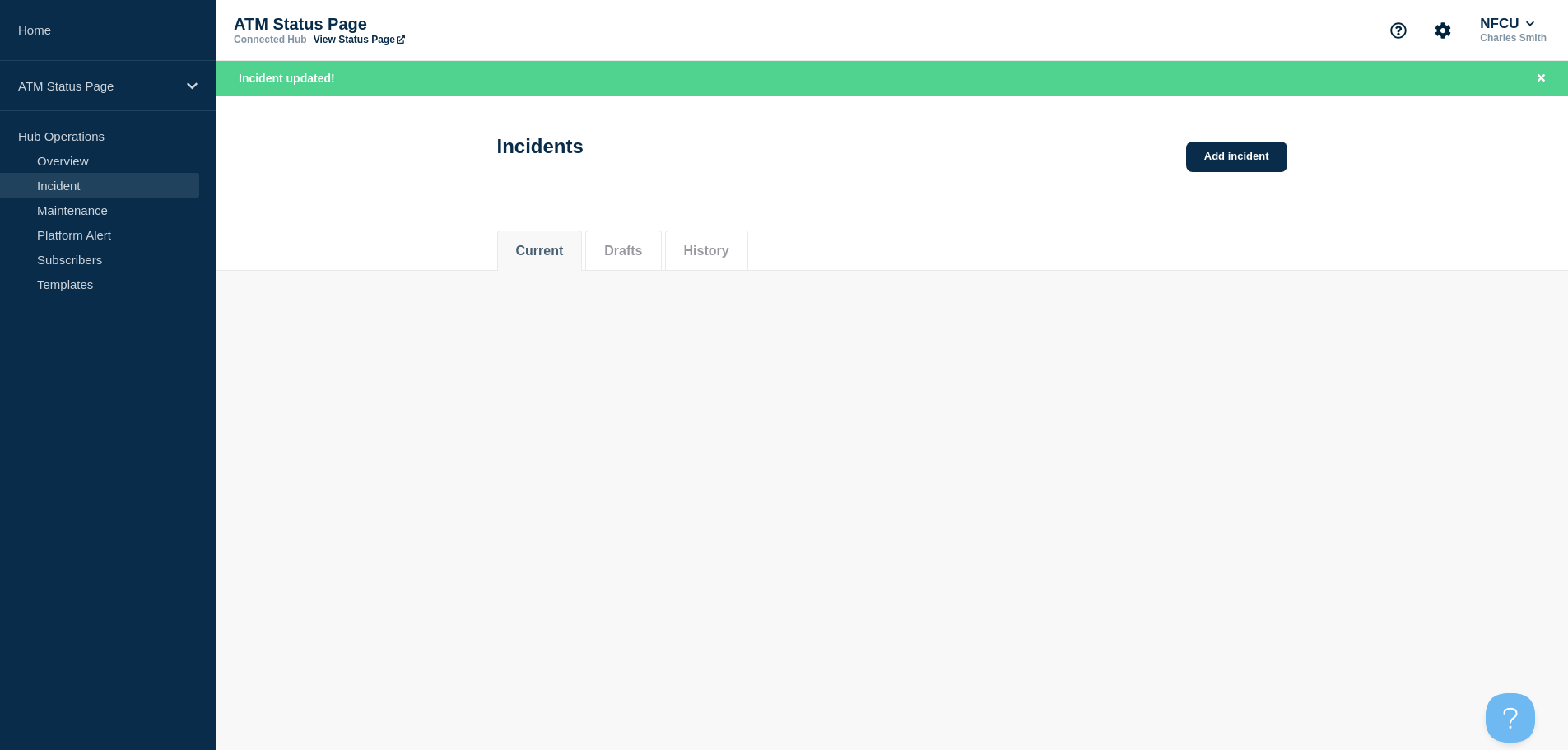 scroll, scrollTop: 0, scrollLeft: 0, axis: both 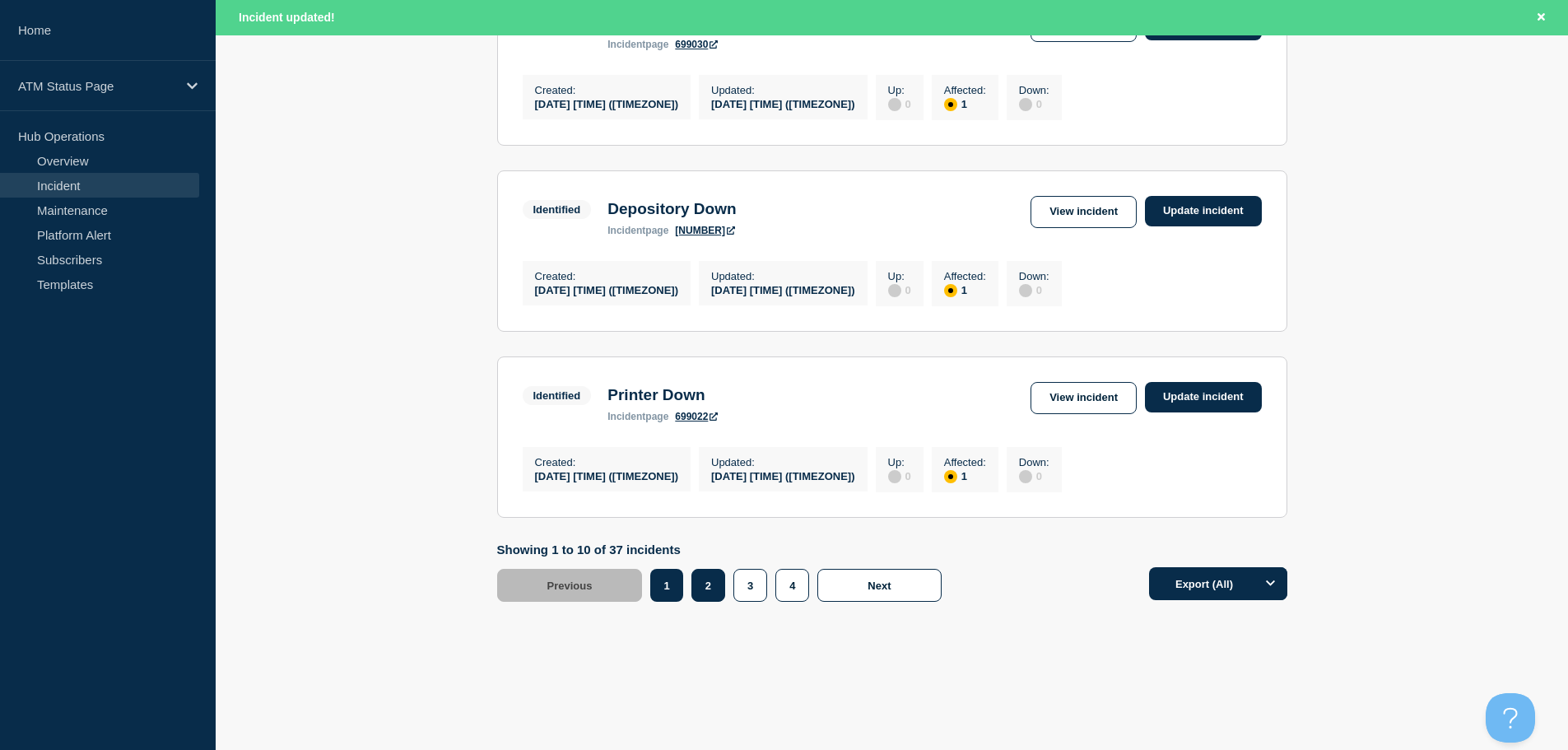 click on "2" at bounding box center [708, 585] 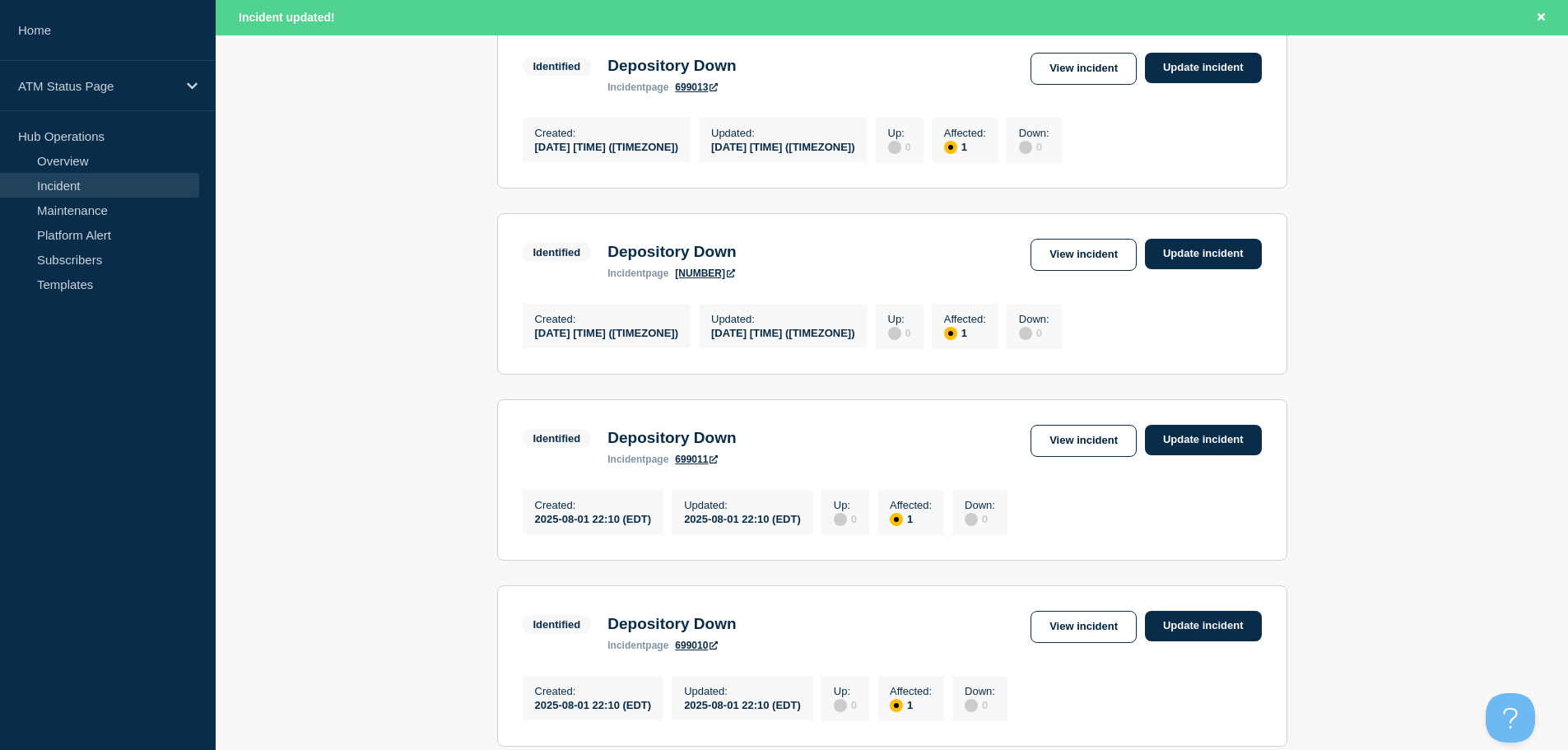 scroll, scrollTop: 845, scrollLeft: 0, axis: vertical 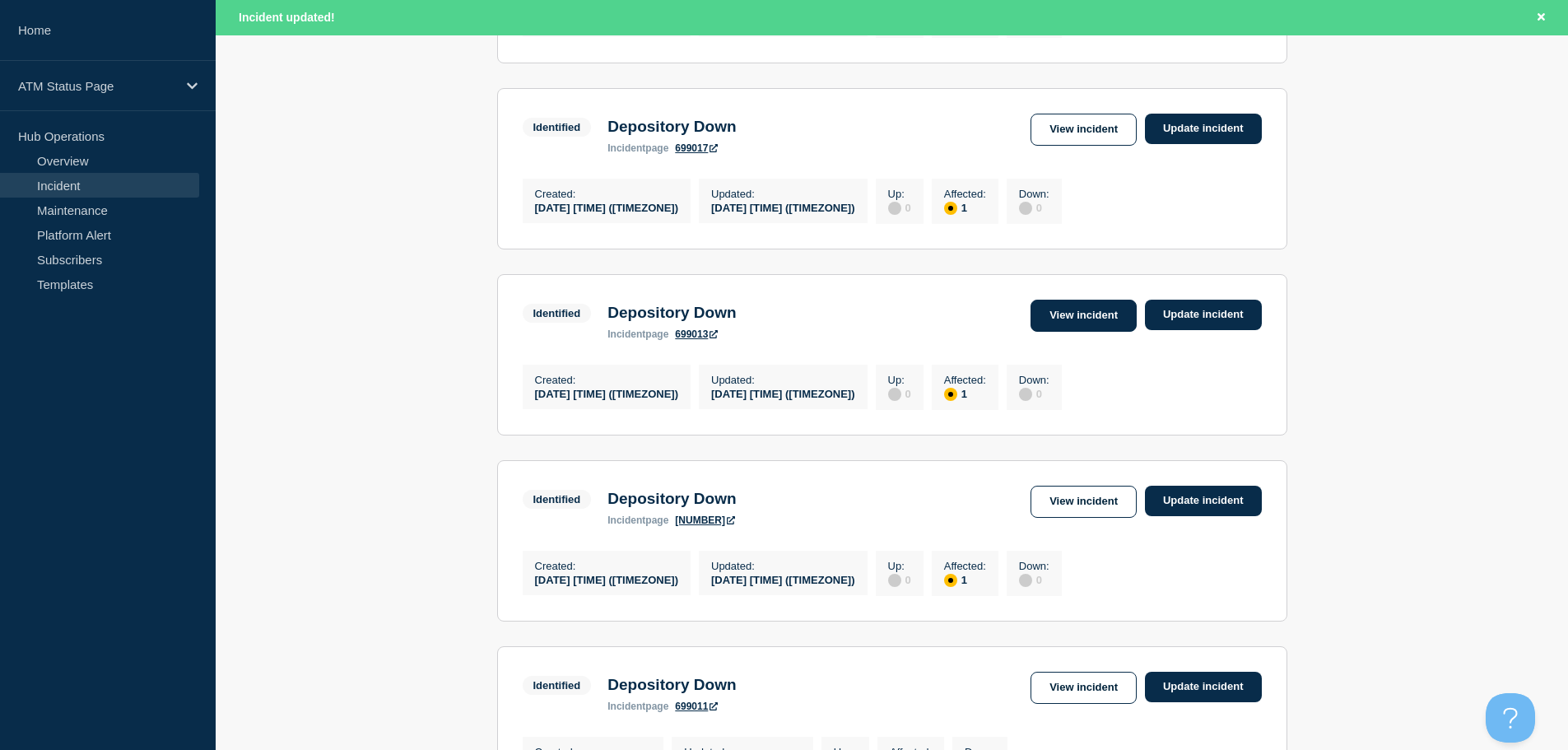 click on "View incident" at bounding box center [1083, 315] 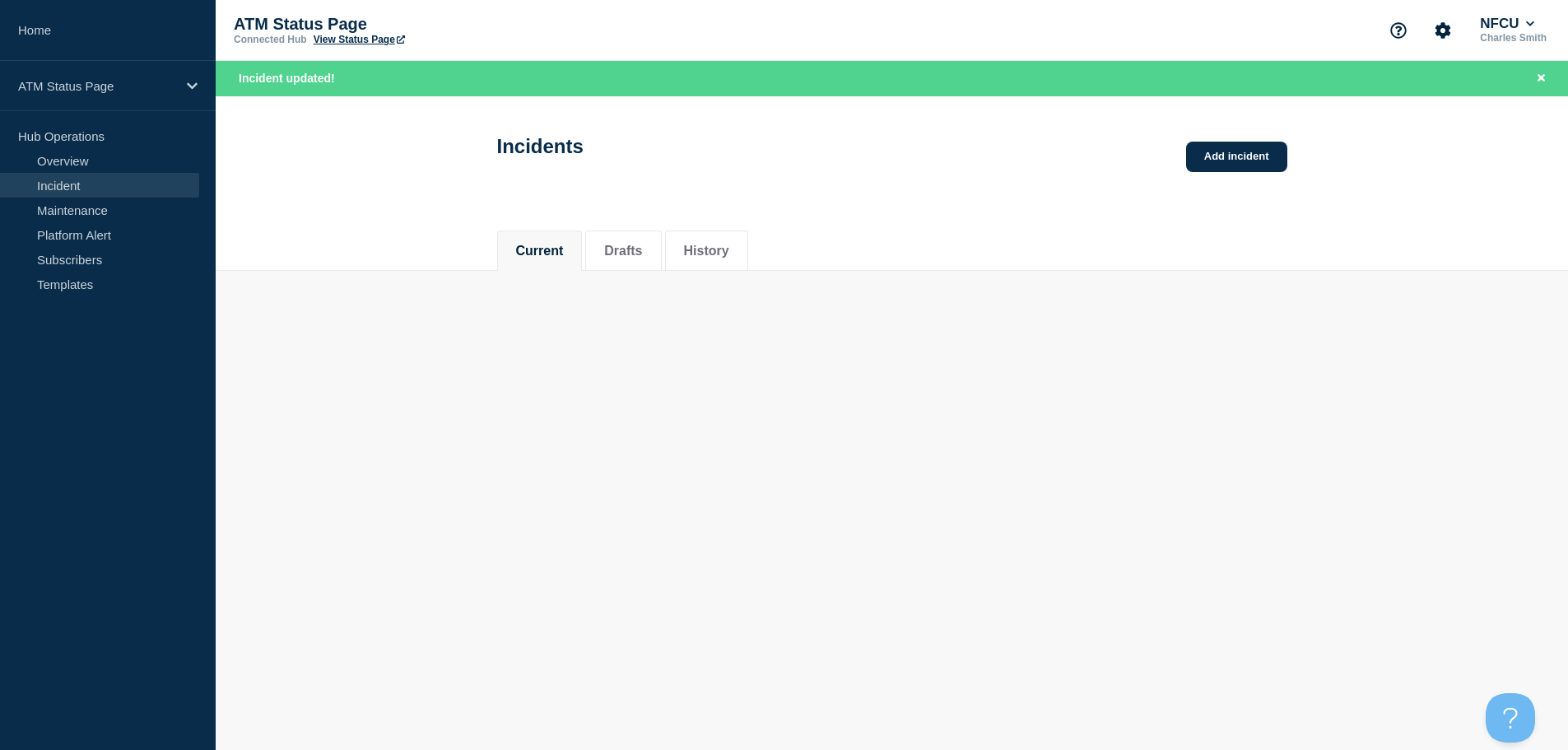 scroll, scrollTop: 0, scrollLeft: 0, axis: both 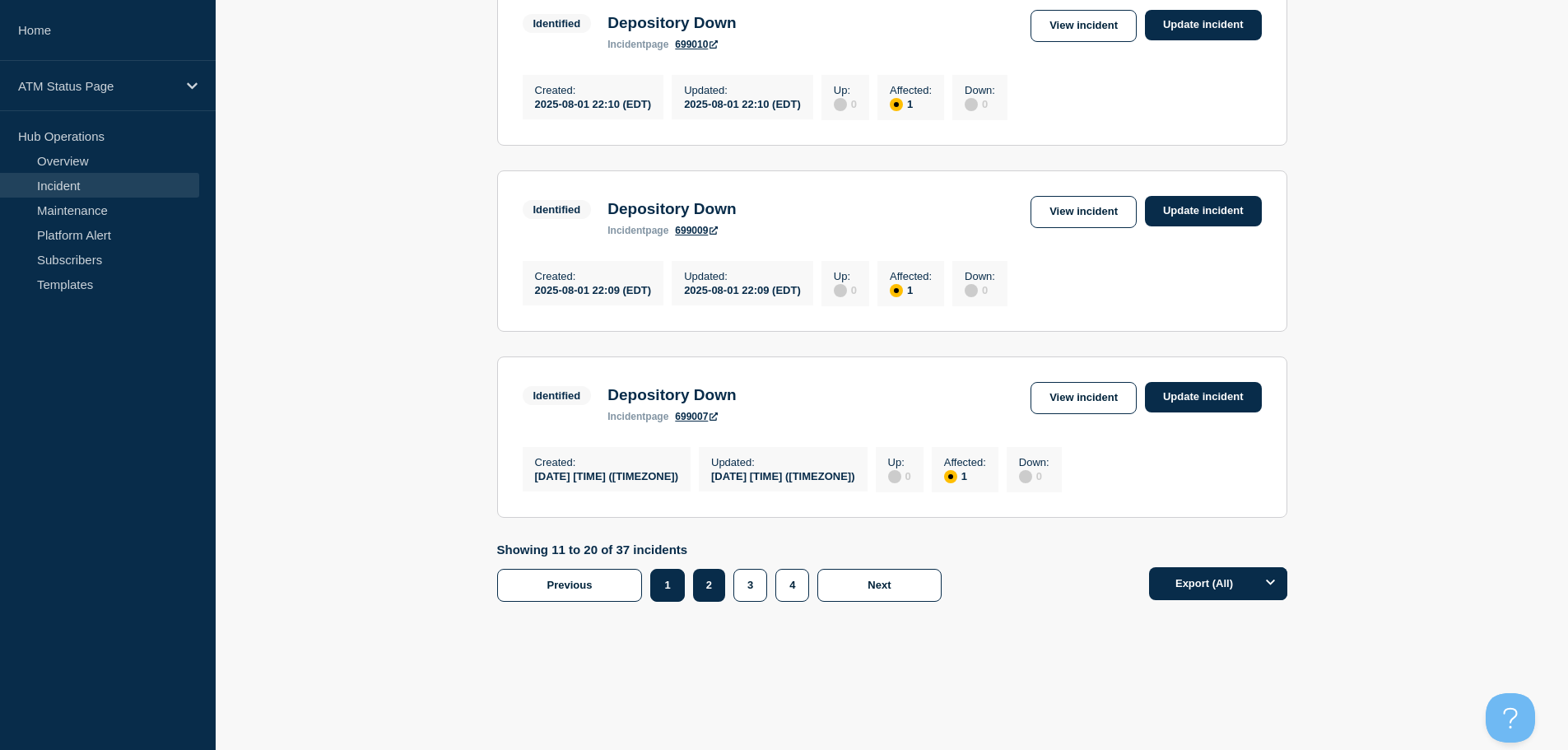 click on "1" at bounding box center [667, 585] 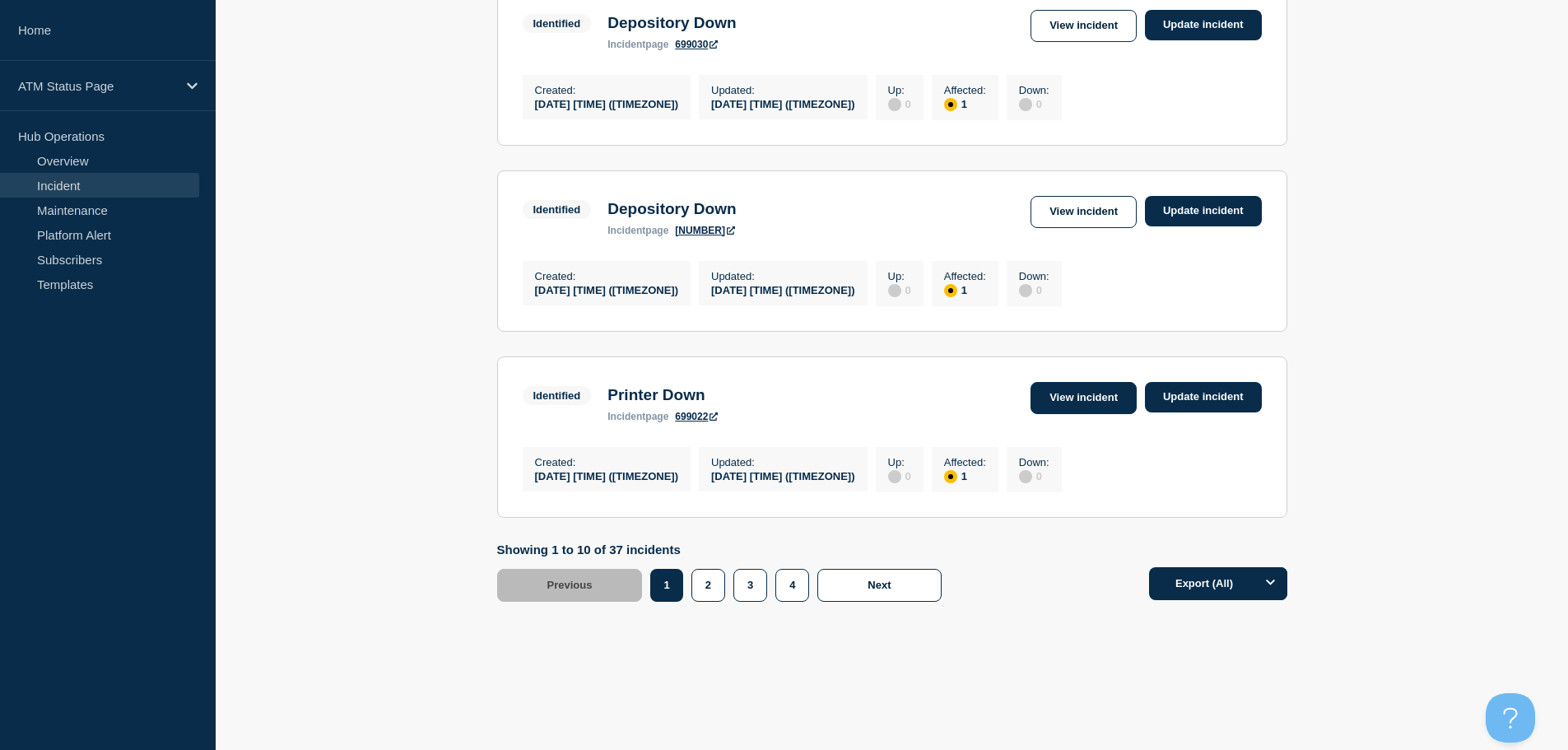 click on "View incident" at bounding box center [1083, 398] 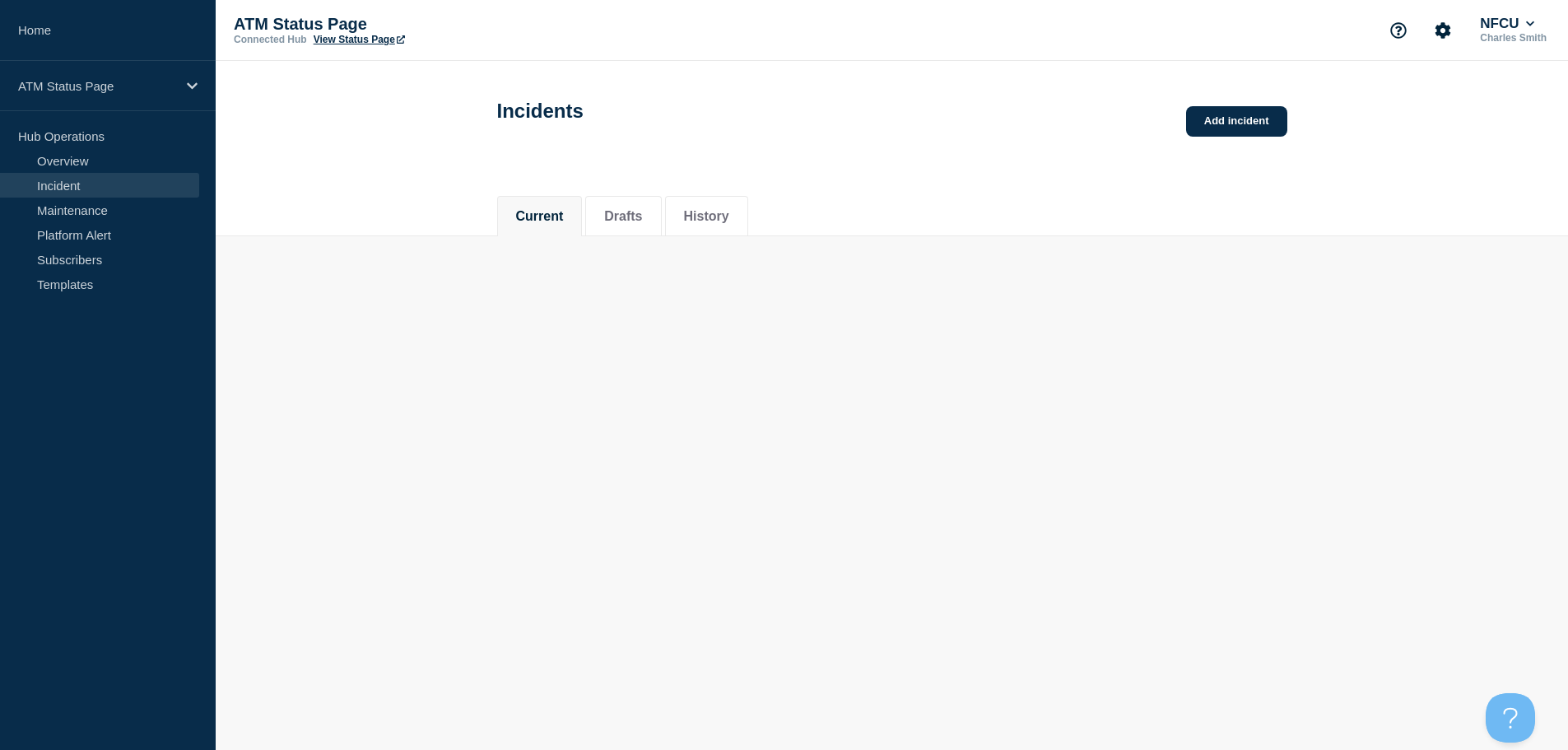 scroll, scrollTop: 0, scrollLeft: 0, axis: both 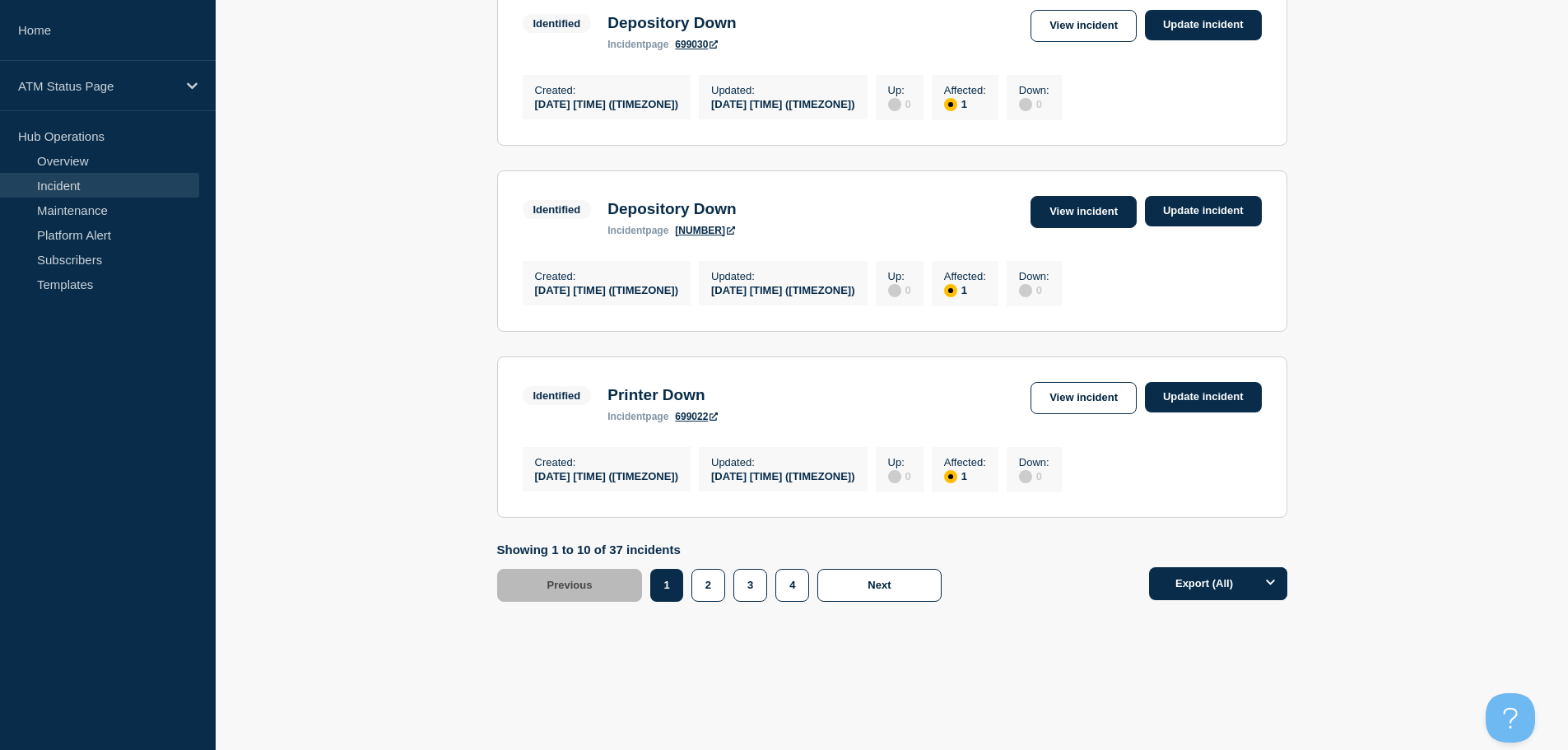click on "View incident" at bounding box center (1083, 212) 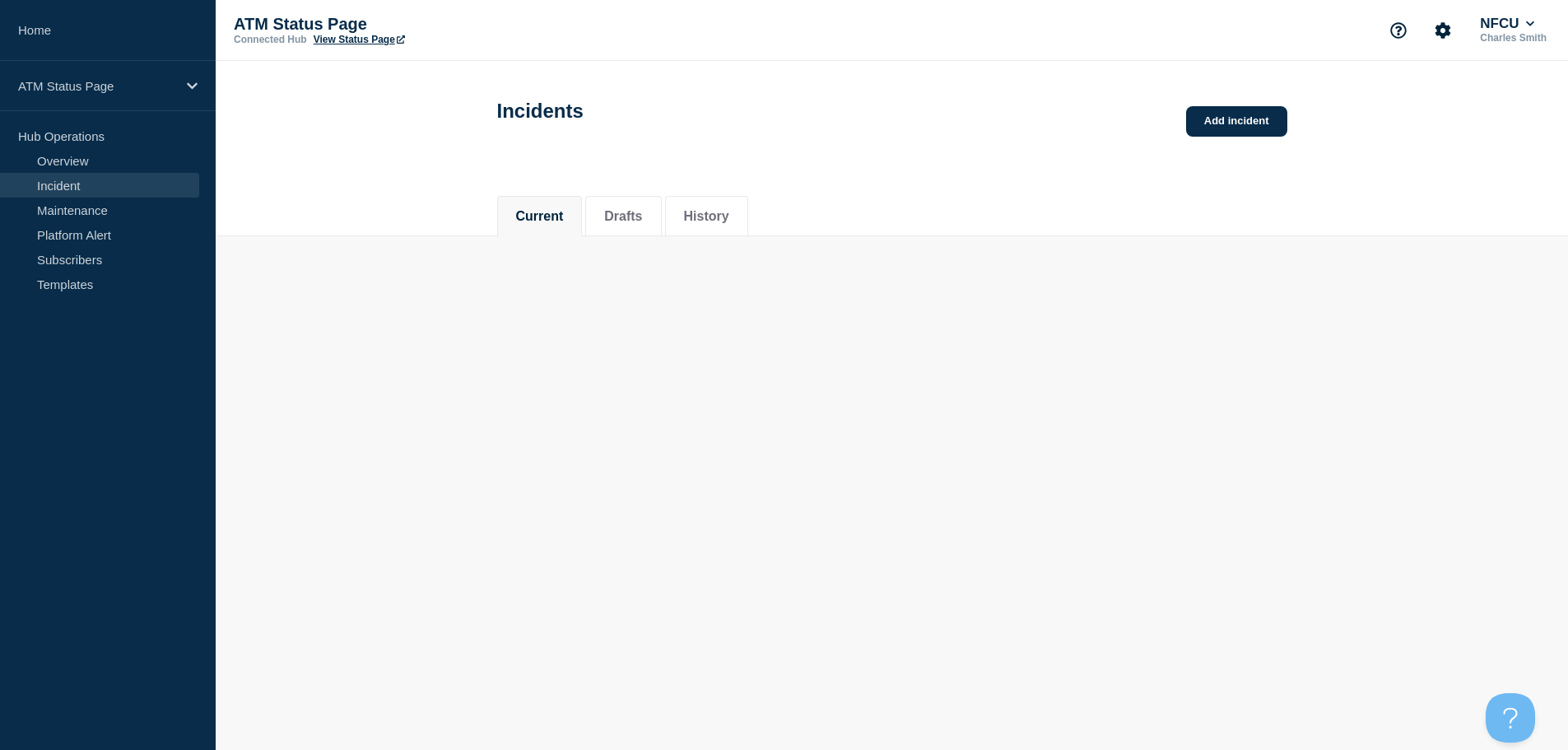 scroll, scrollTop: 0, scrollLeft: 0, axis: both 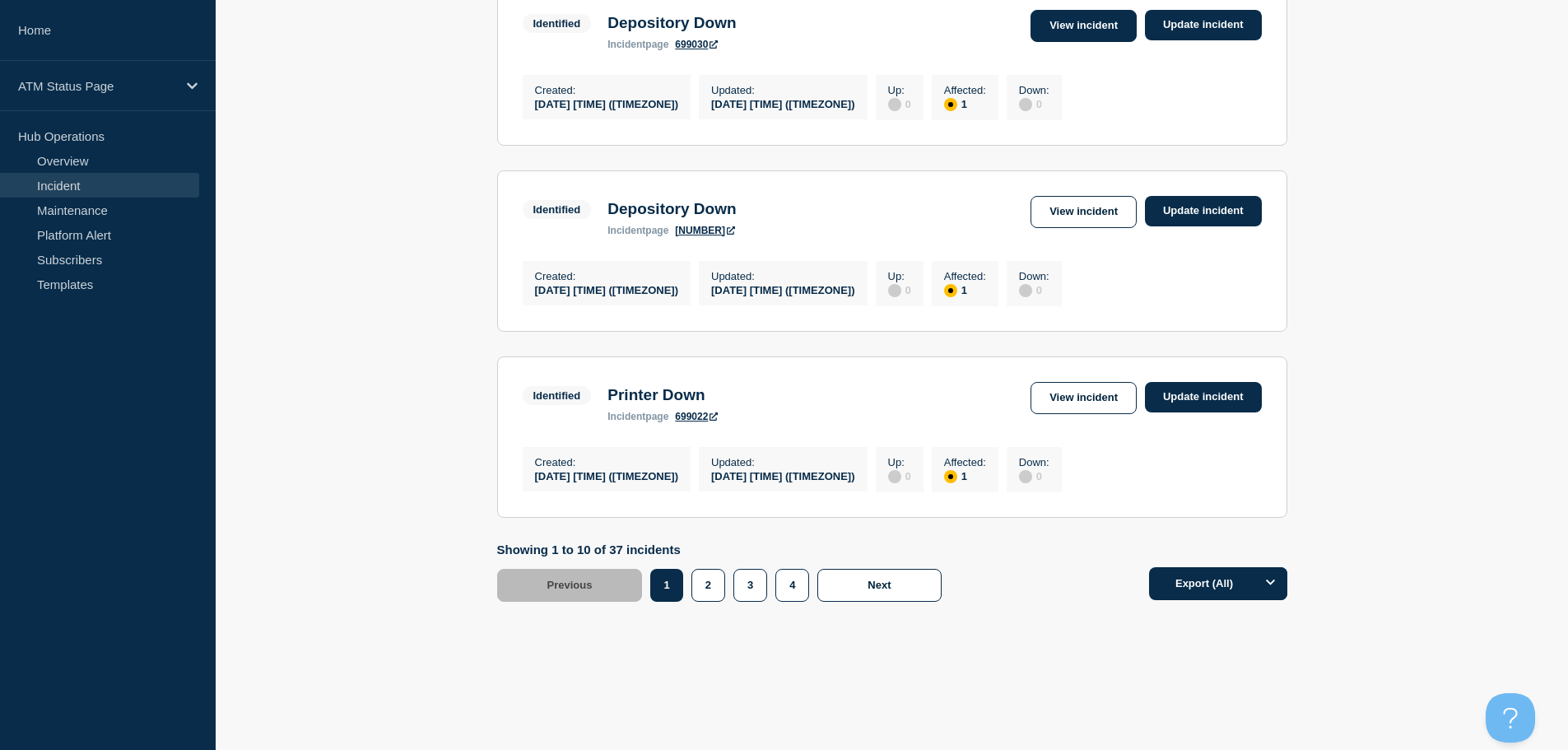 click on "View incident" at bounding box center [1083, 26] 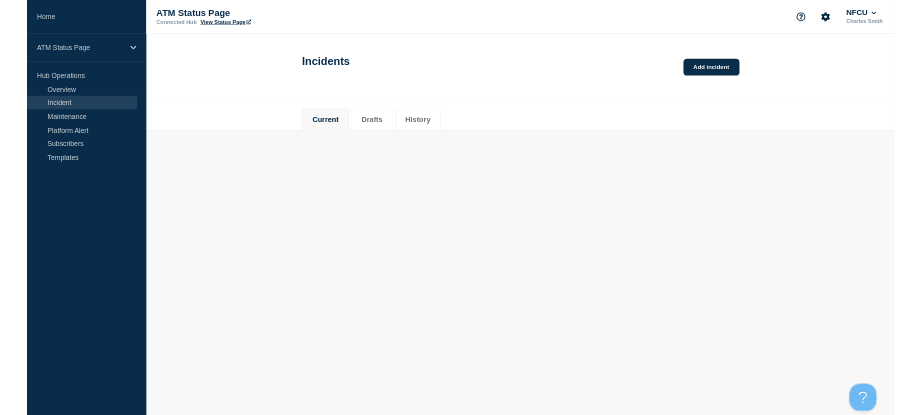 scroll, scrollTop: 0, scrollLeft: 0, axis: both 